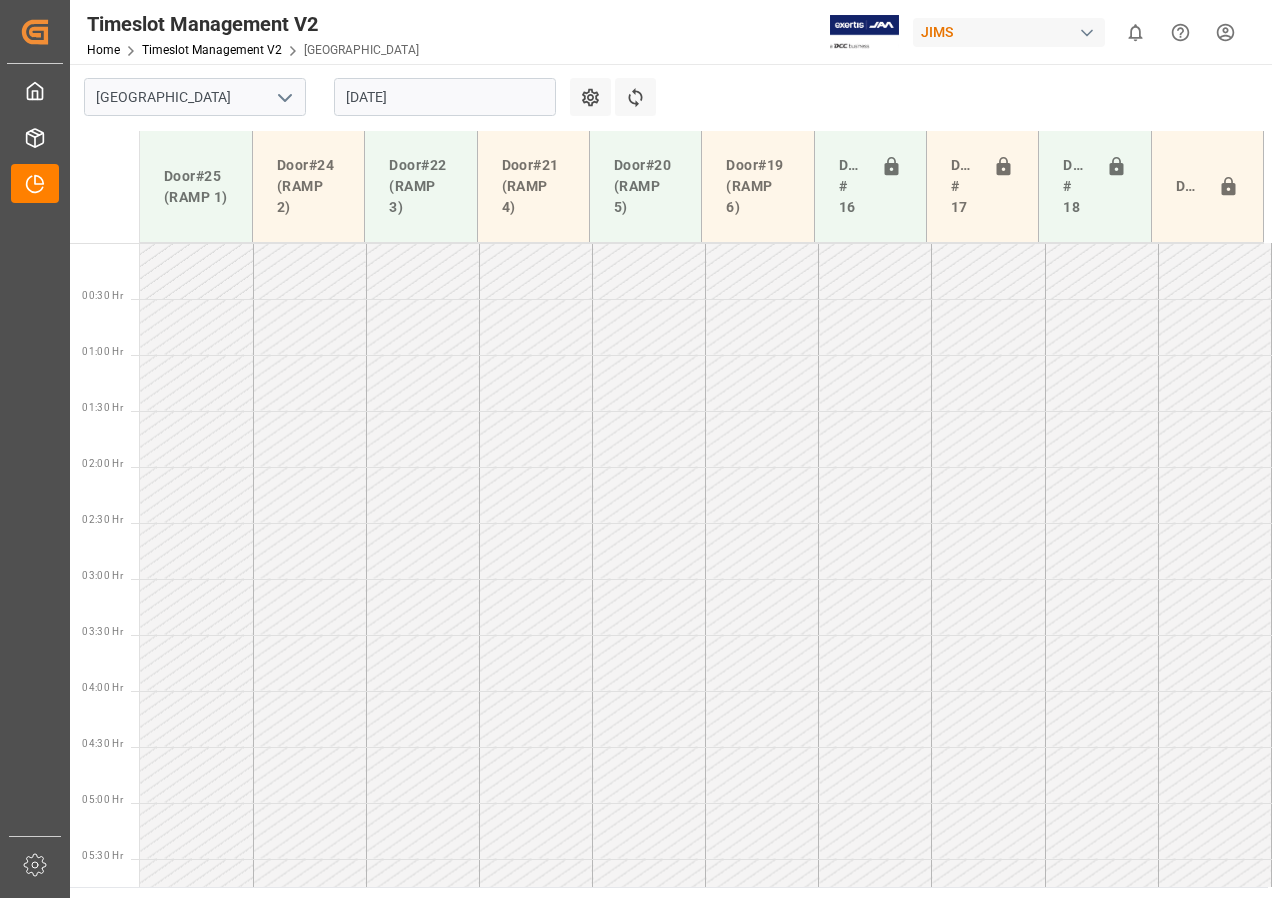 scroll, scrollTop: 0, scrollLeft: 0, axis: both 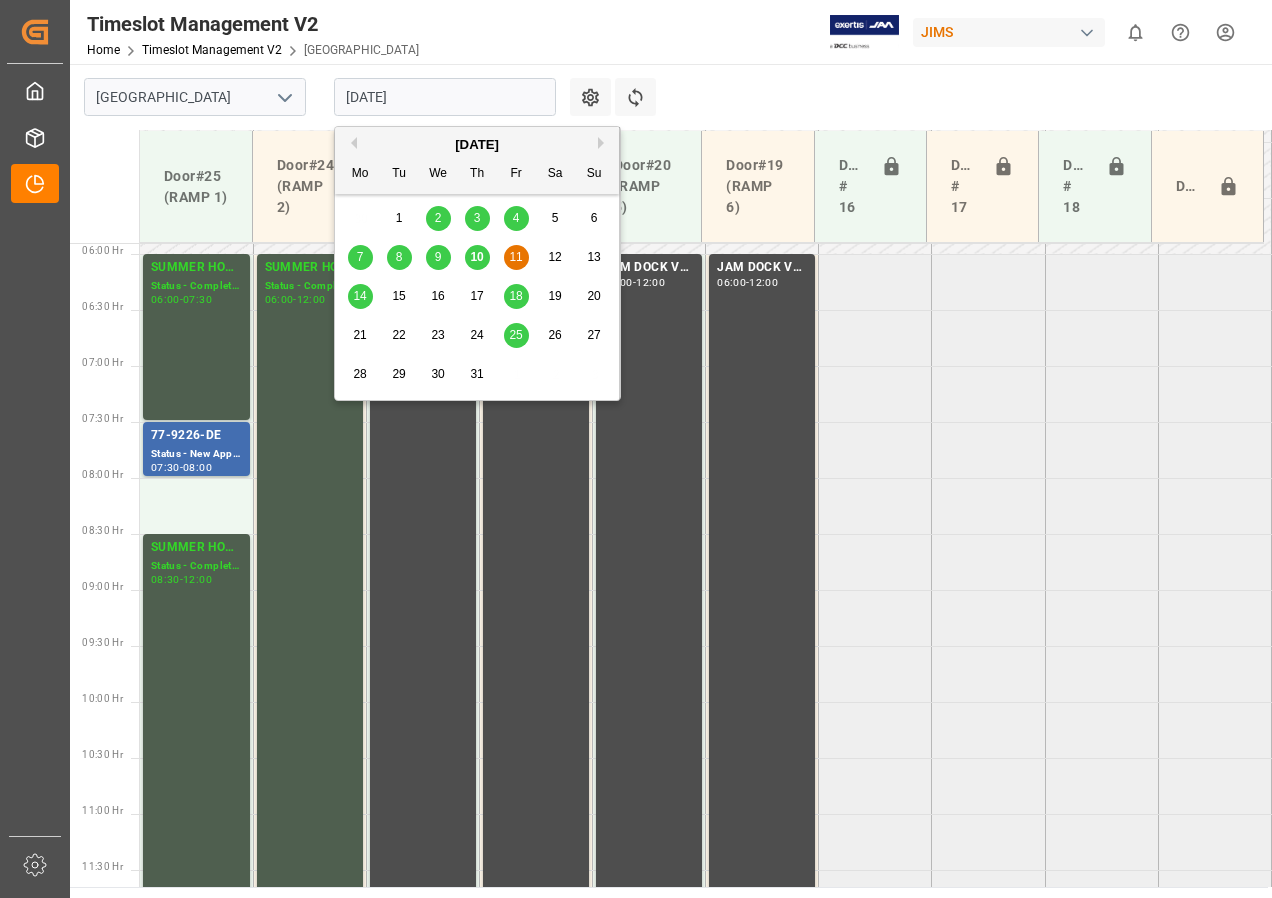 click on "[DATE]" at bounding box center [445, 97] 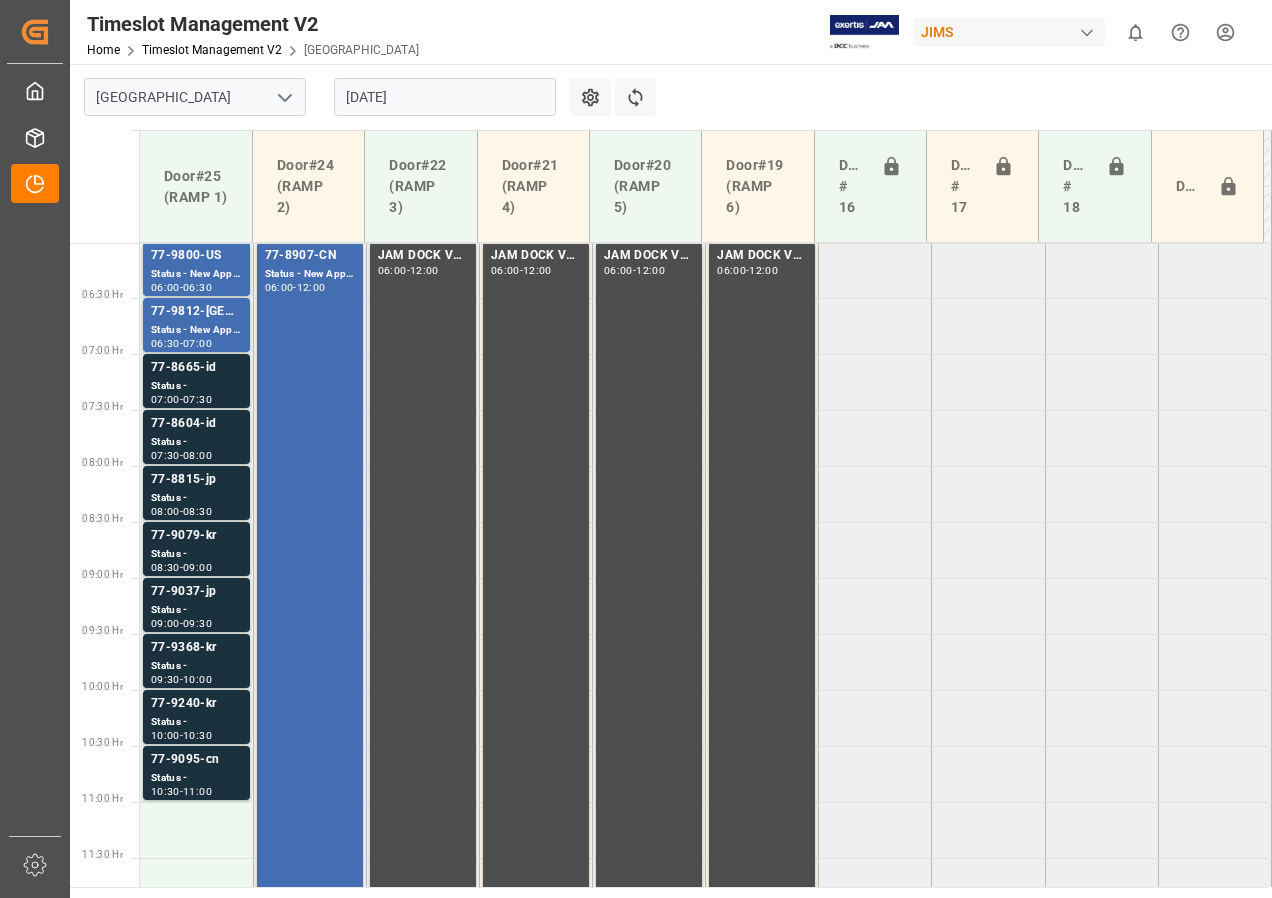 scroll, scrollTop: 973, scrollLeft: 0, axis: vertical 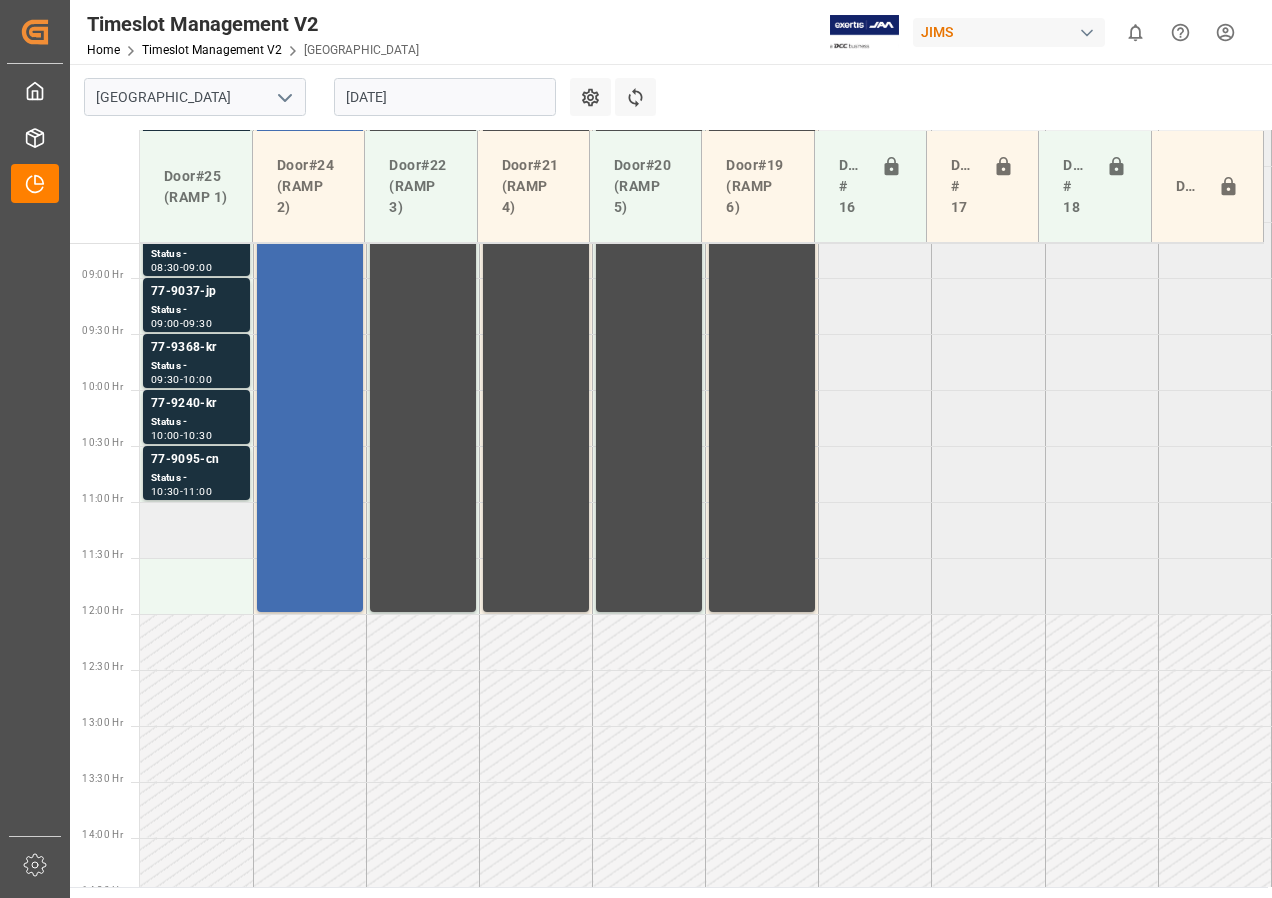 click at bounding box center [196, 530] 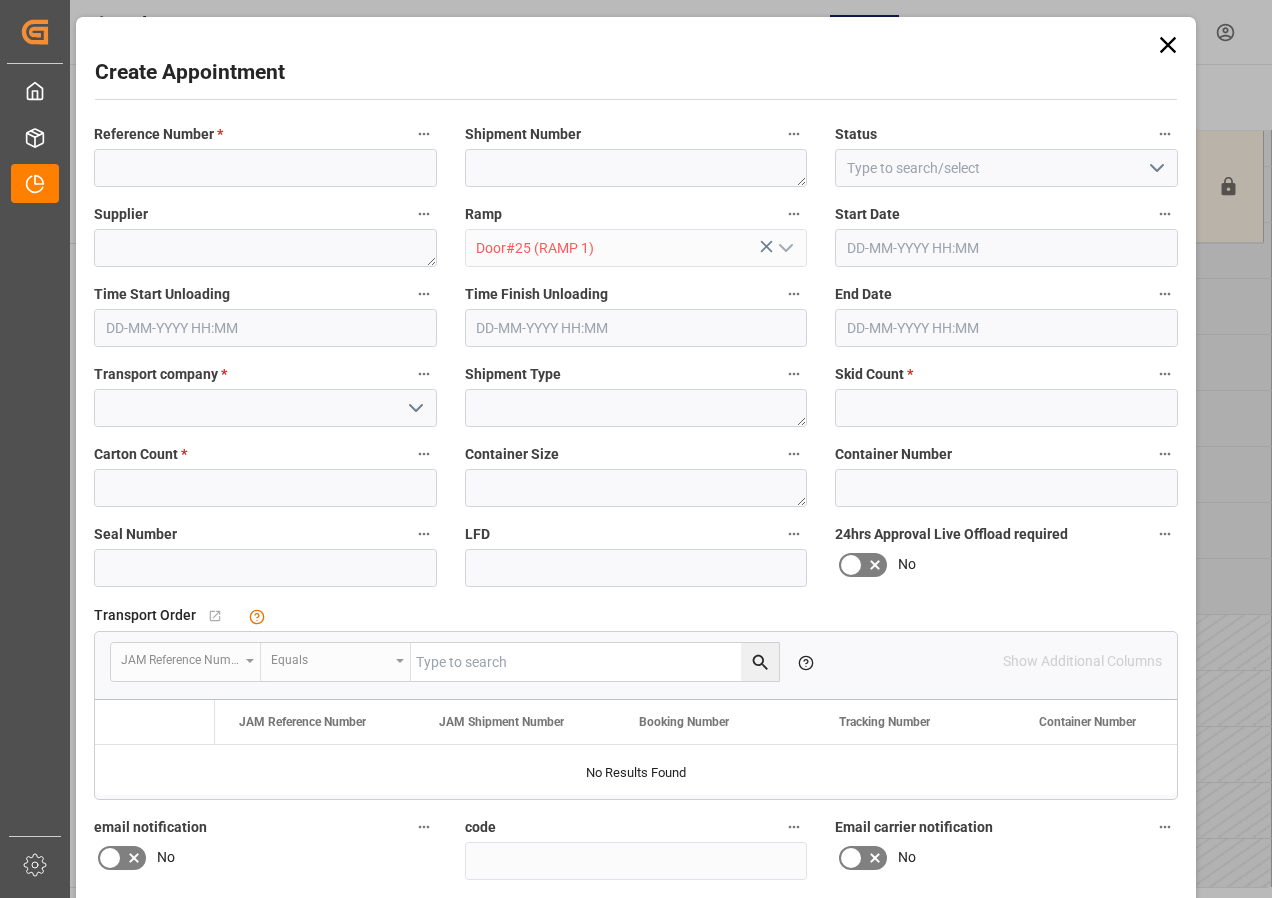 type on "[DATE] 11:00" 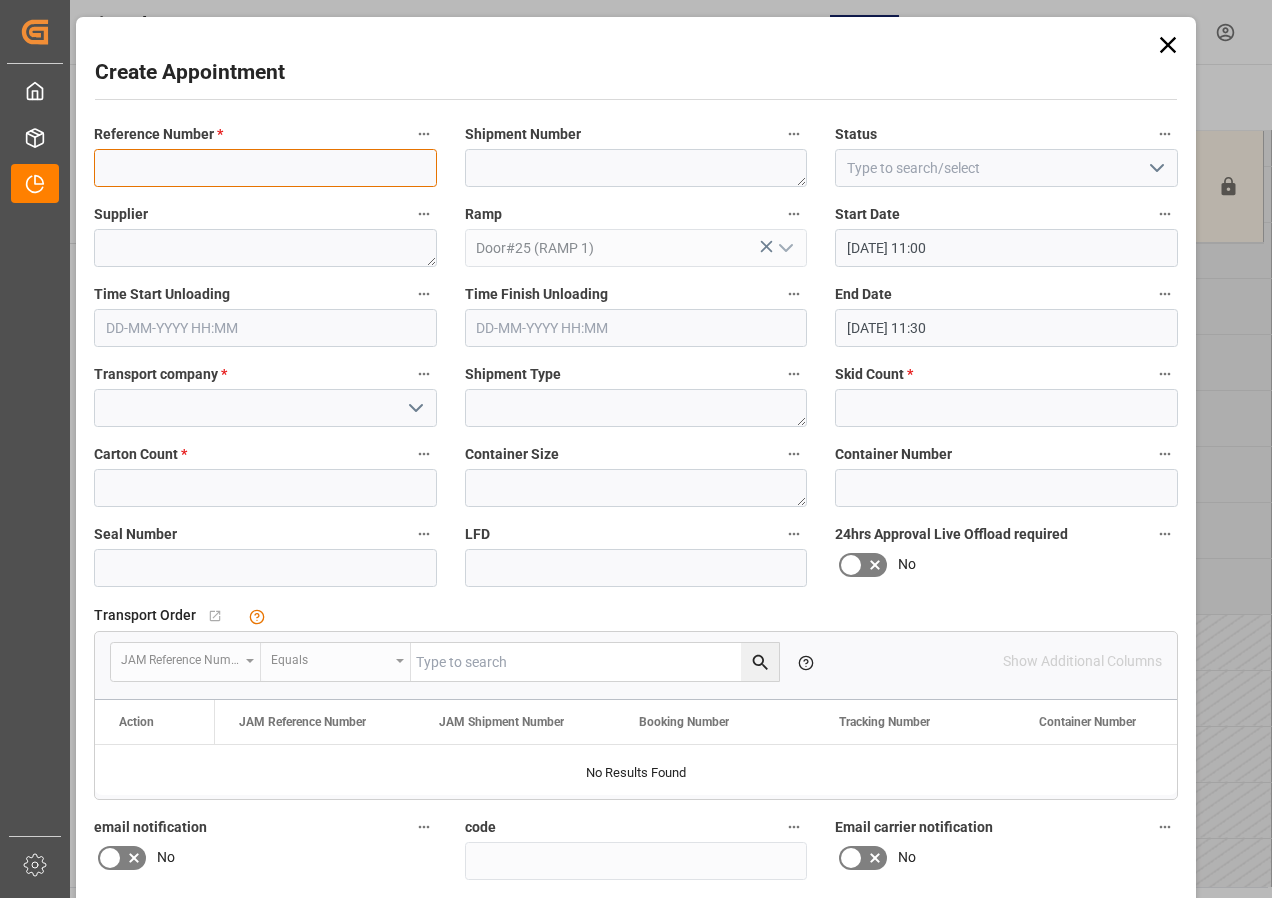click at bounding box center (265, 168) 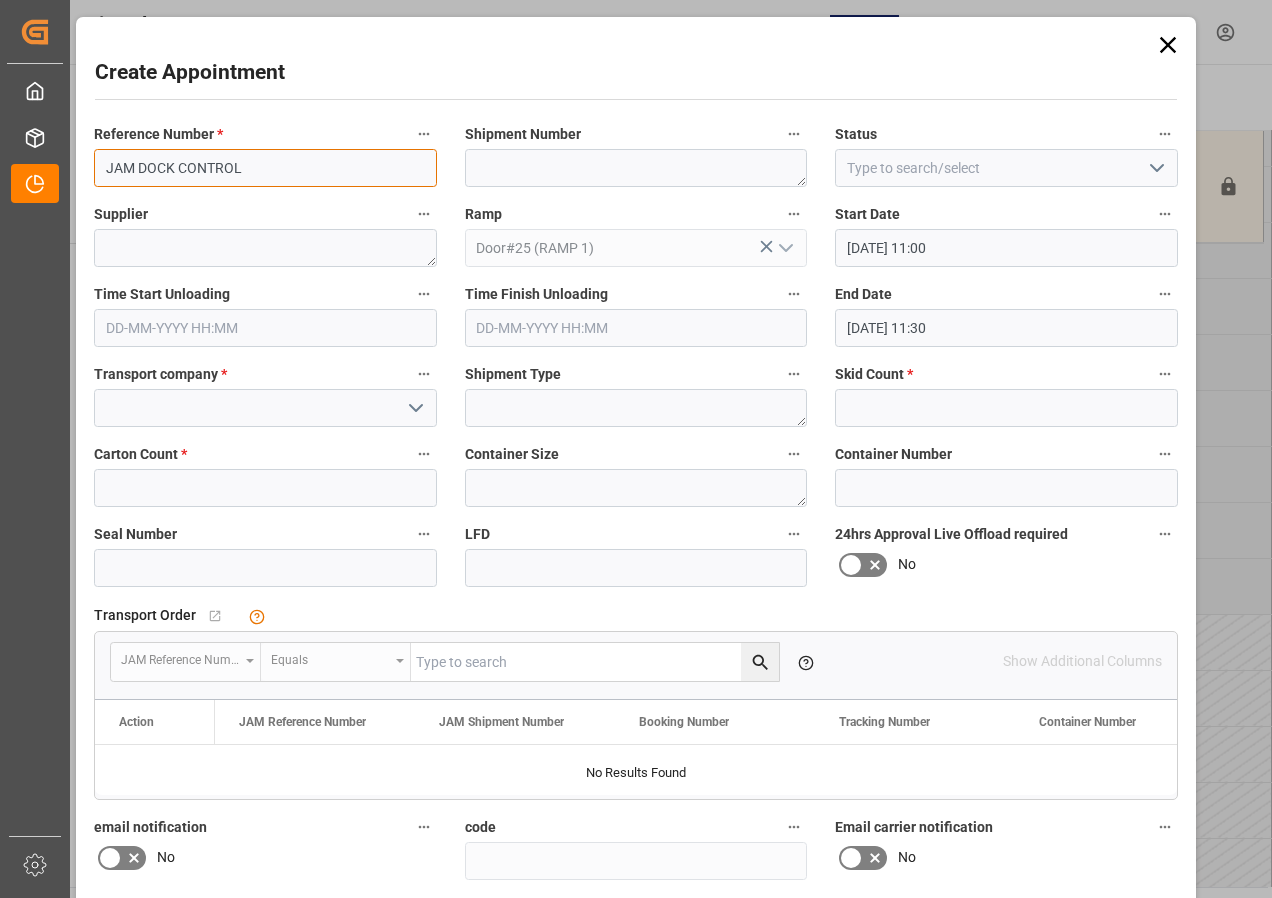 type on "JAM DOCK CONTROL" 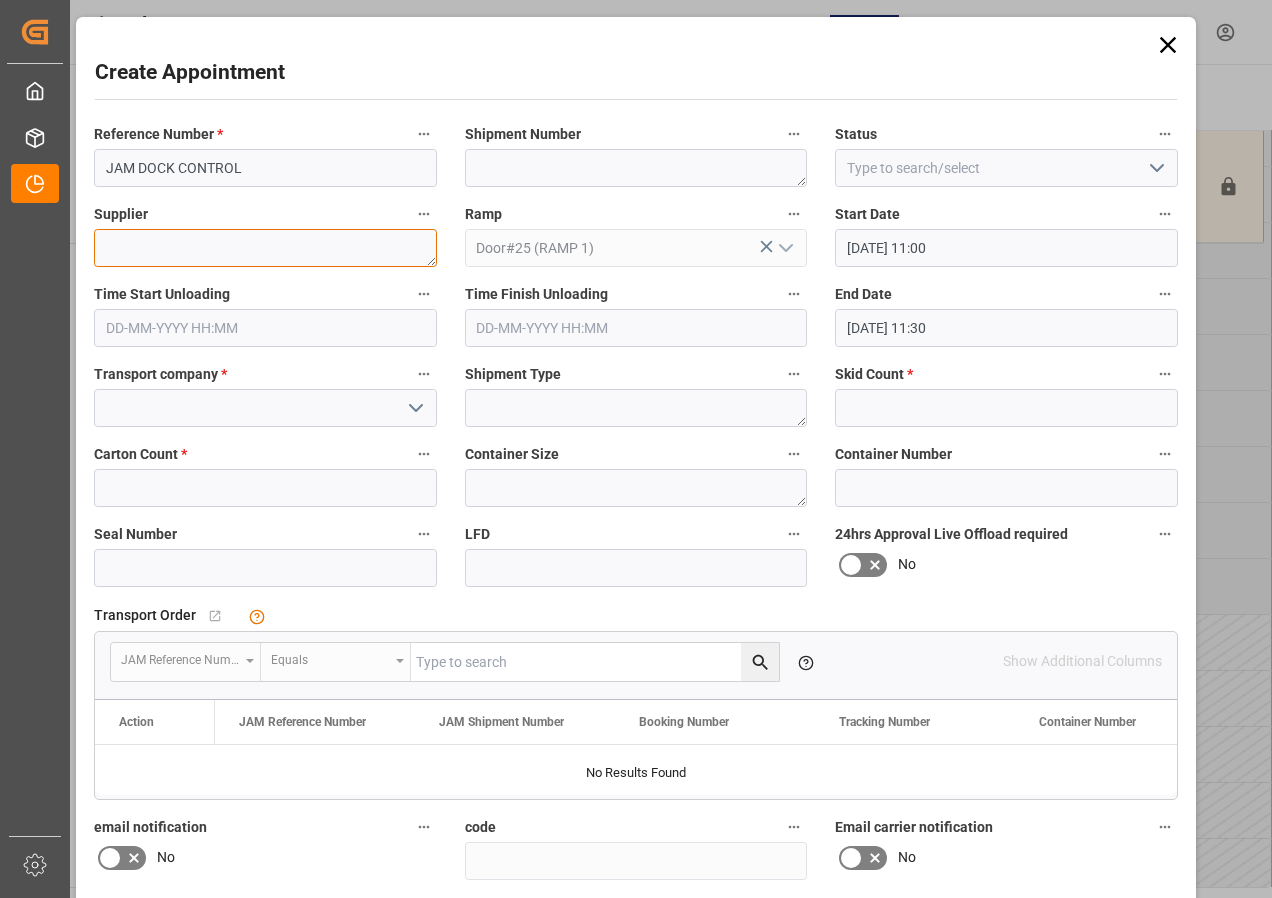 click at bounding box center [265, 248] 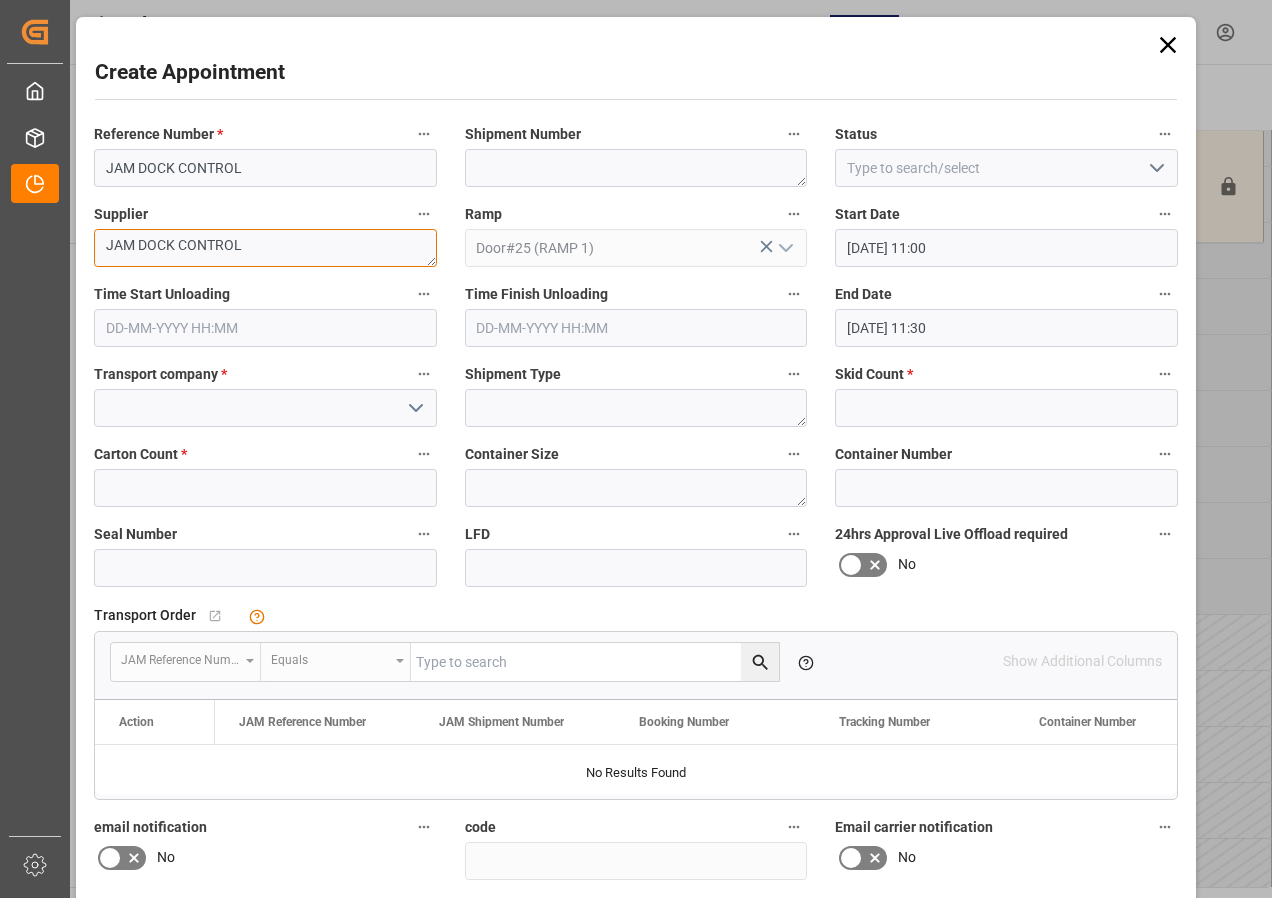 type on "JAM DOCK CONTROL" 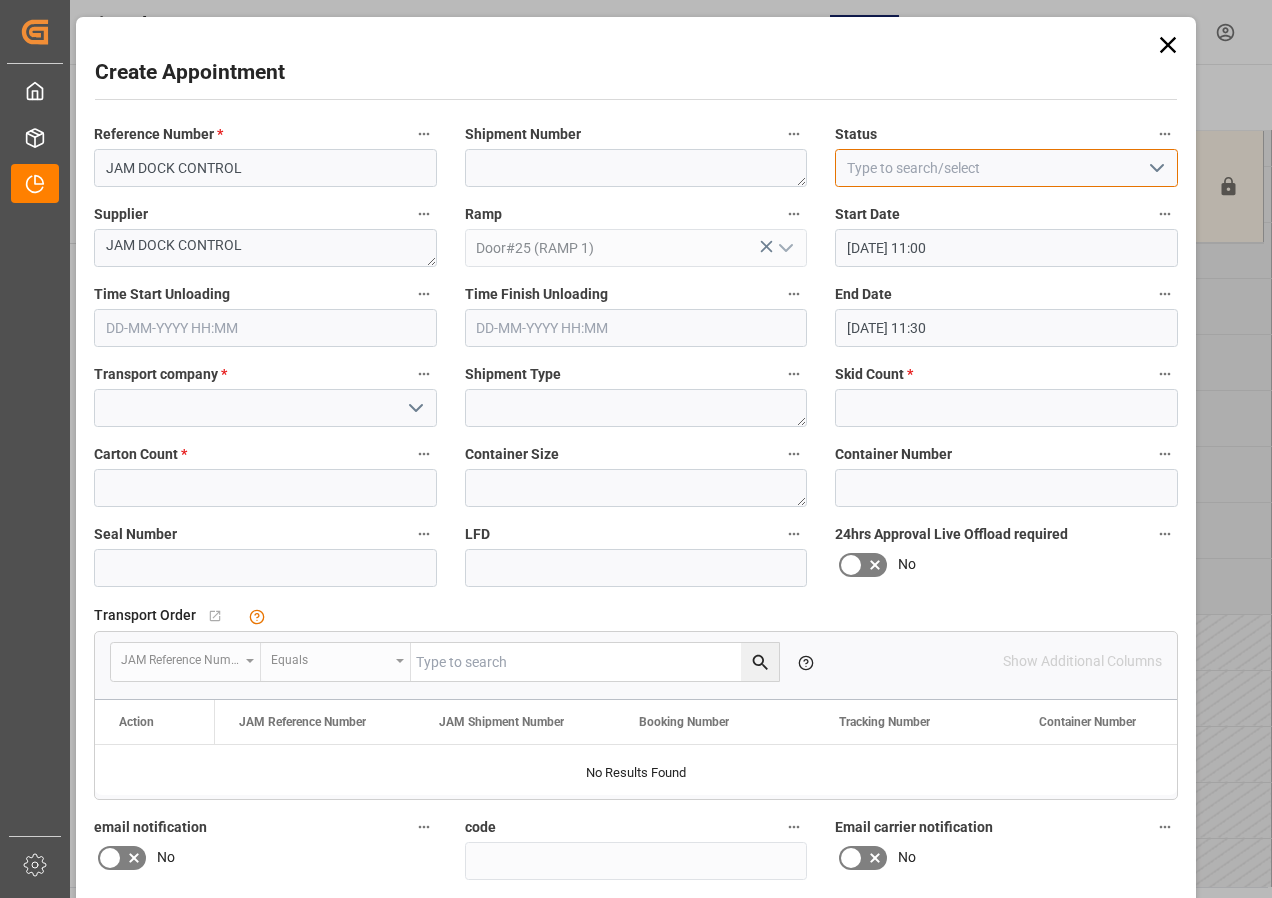 click at bounding box center (1006, 168) 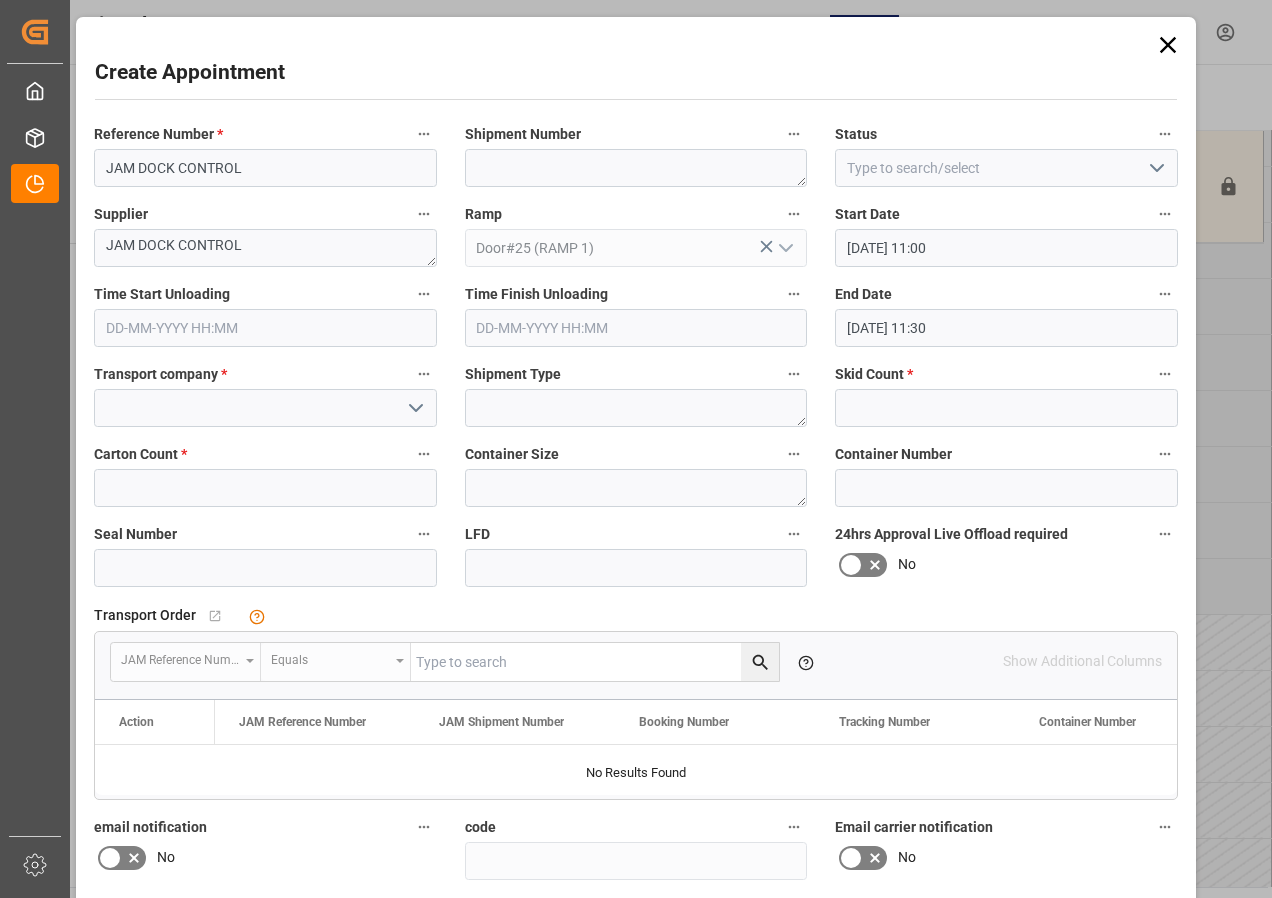 click 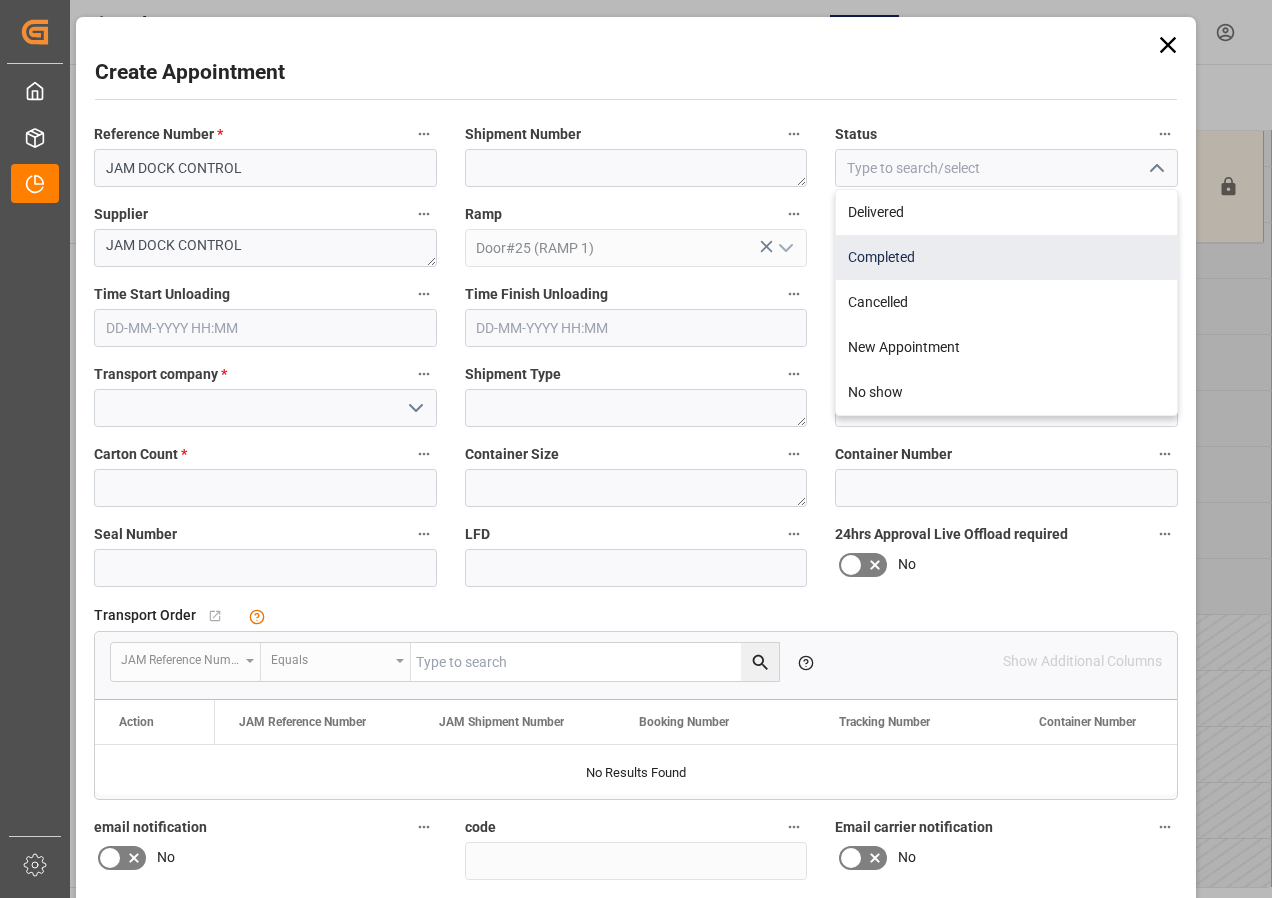click on "Completed" at bounding box center [1006, 257] 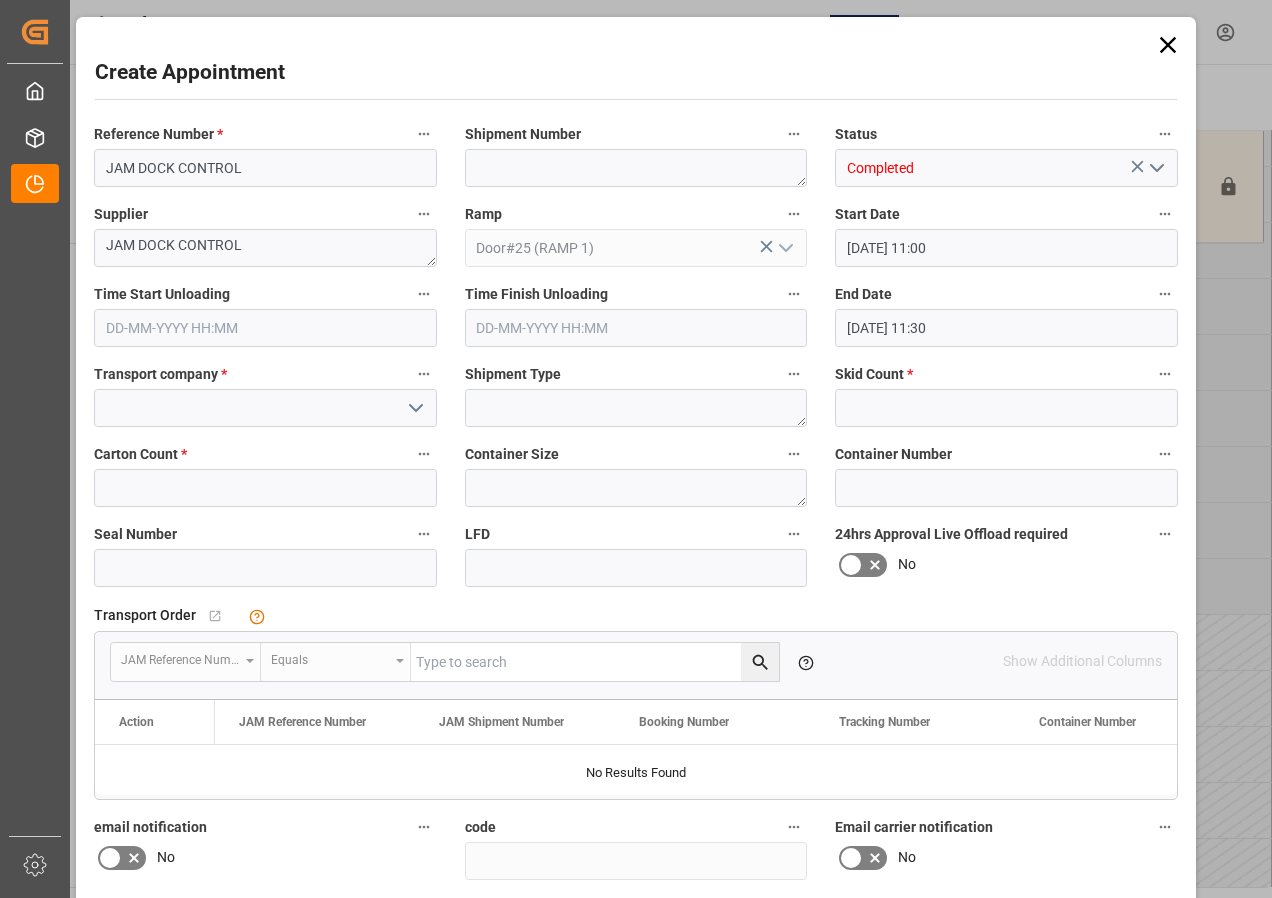 type on "Completed" 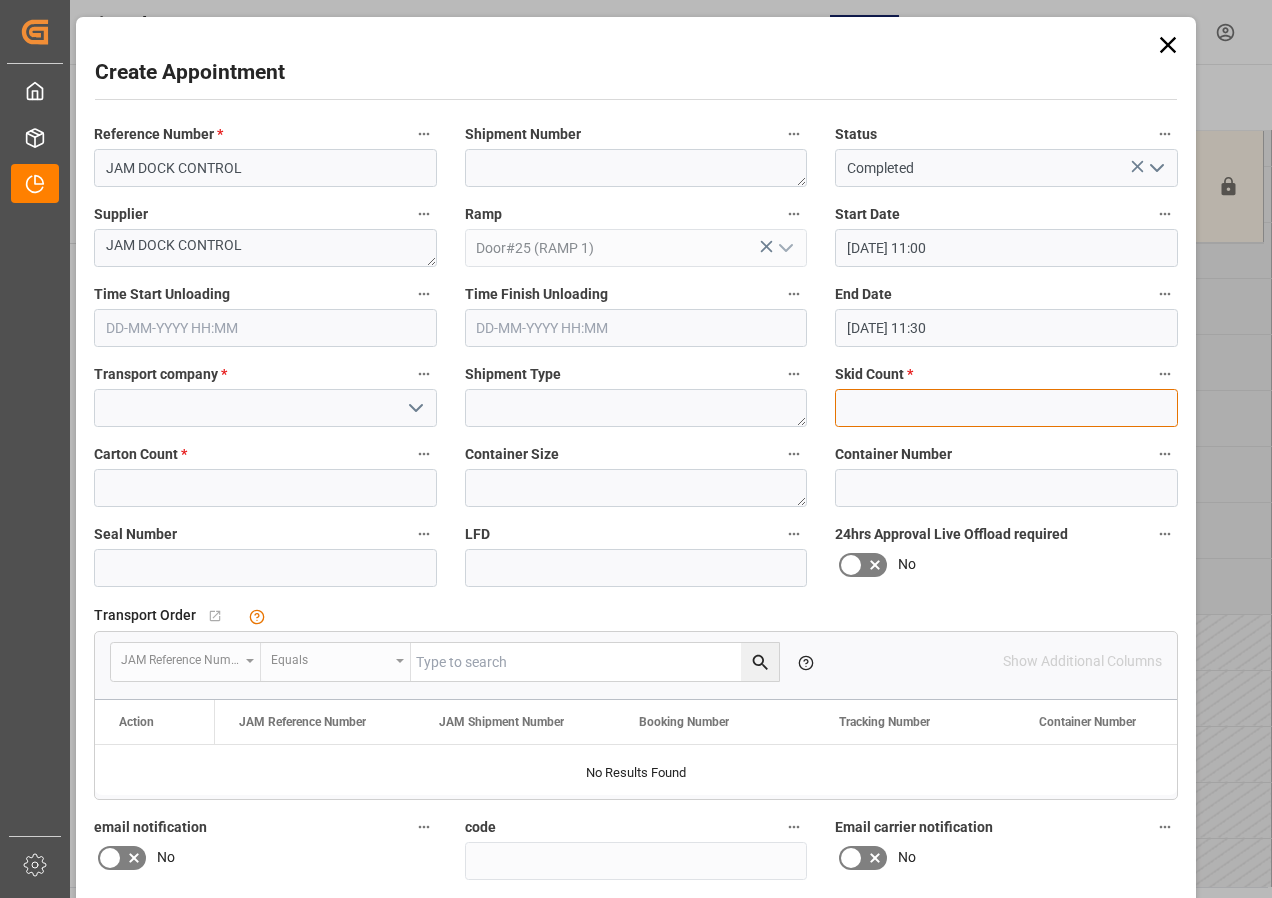 click at bounding box center (1006, 408) 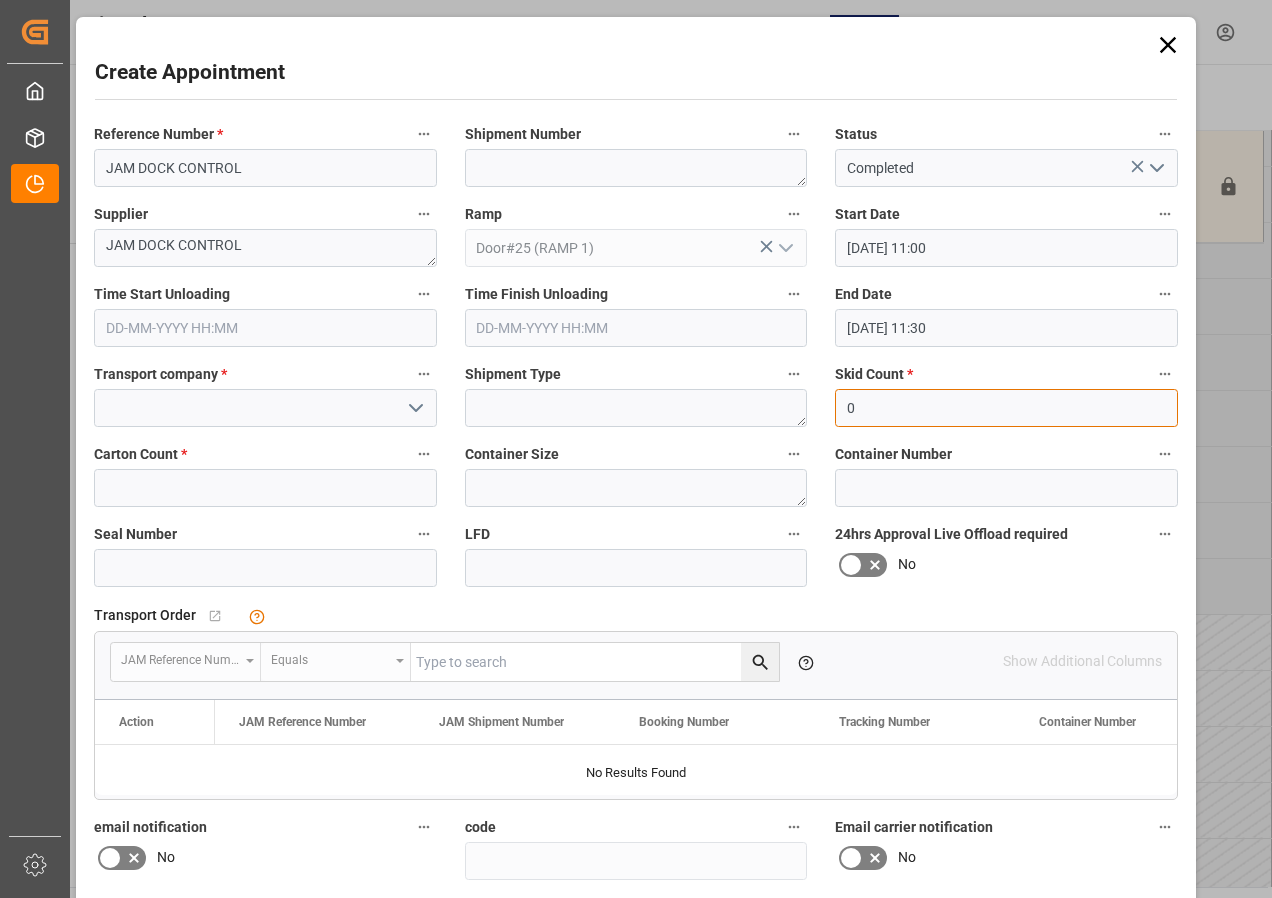 type on "0" 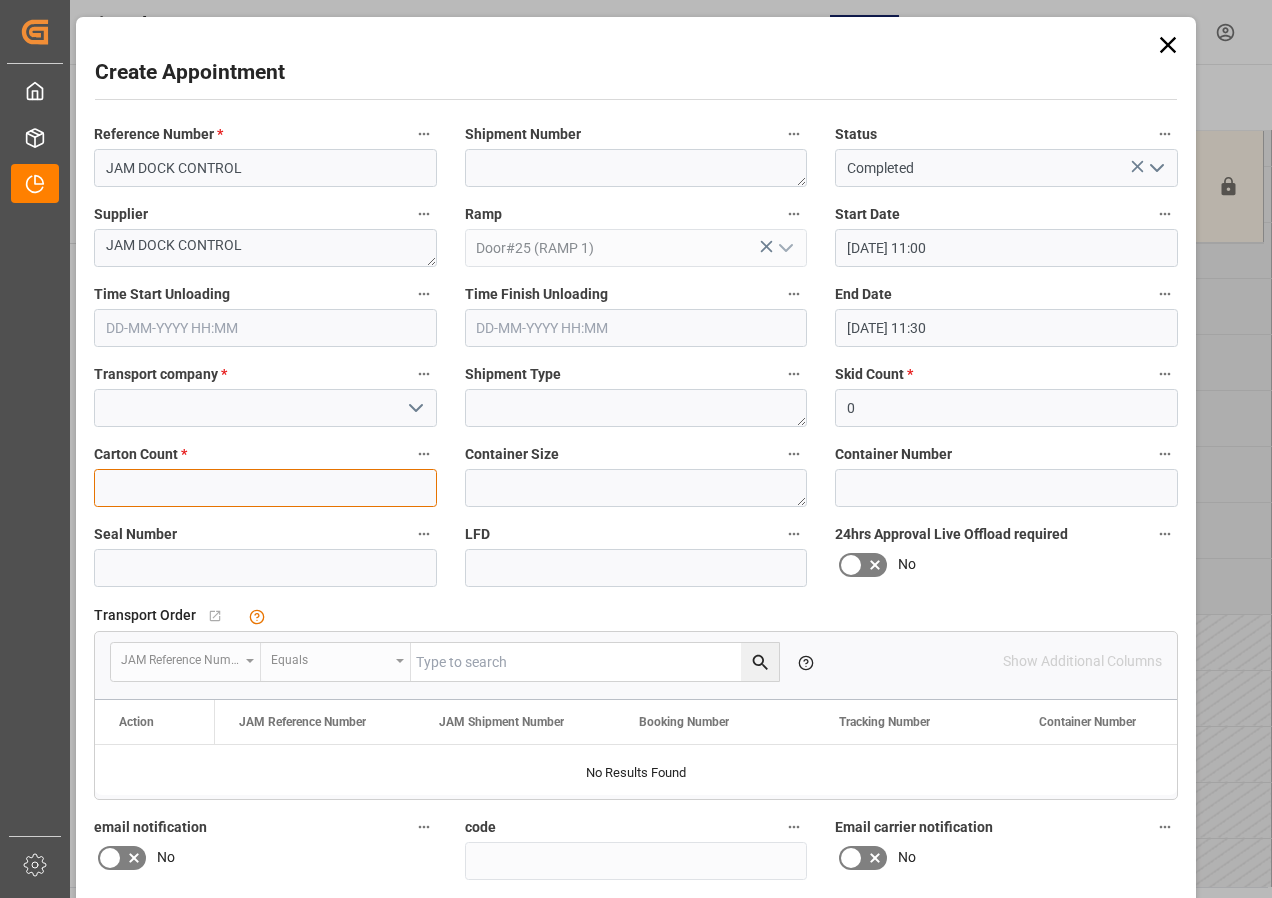 click at bounding box center (265, 488) 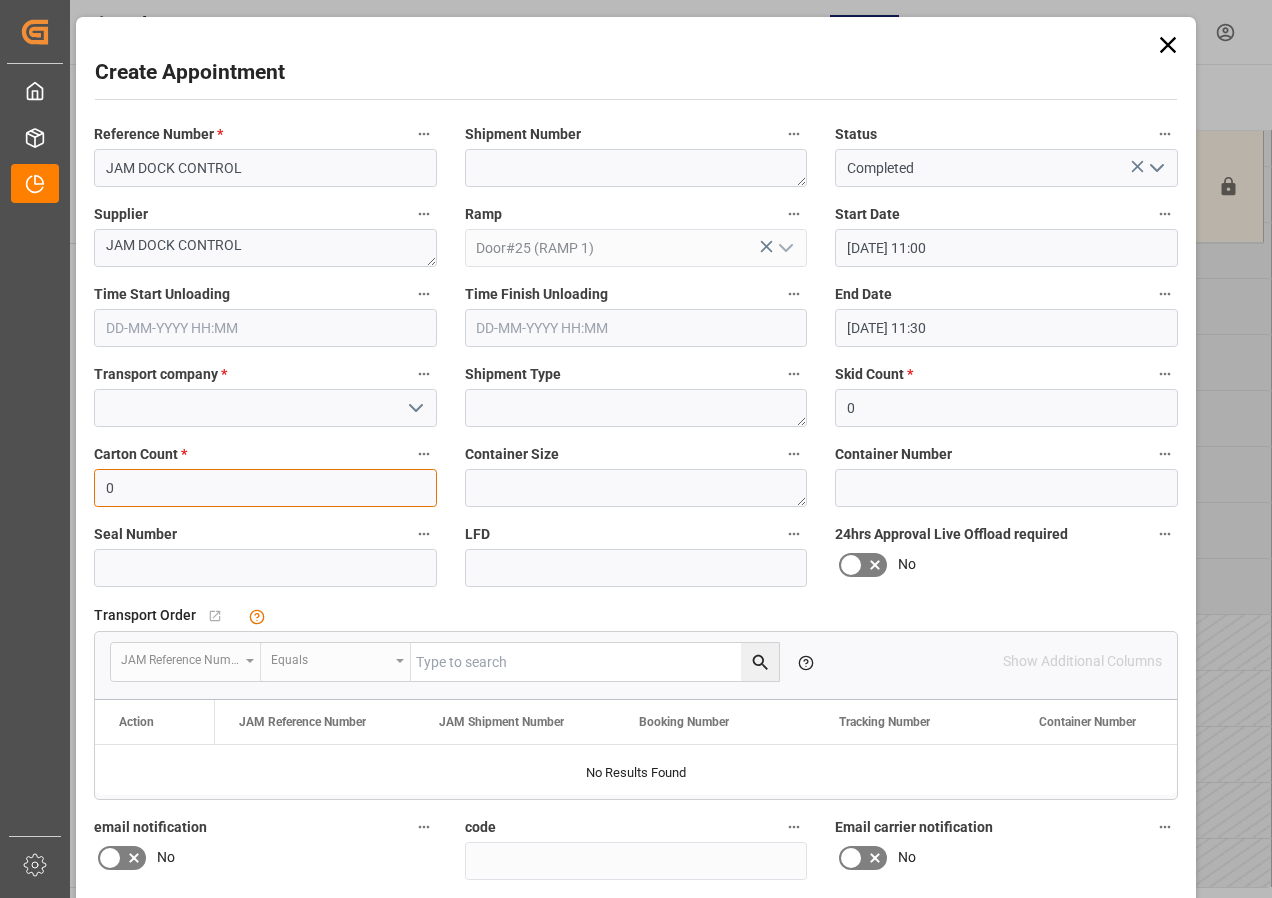 type on "0" 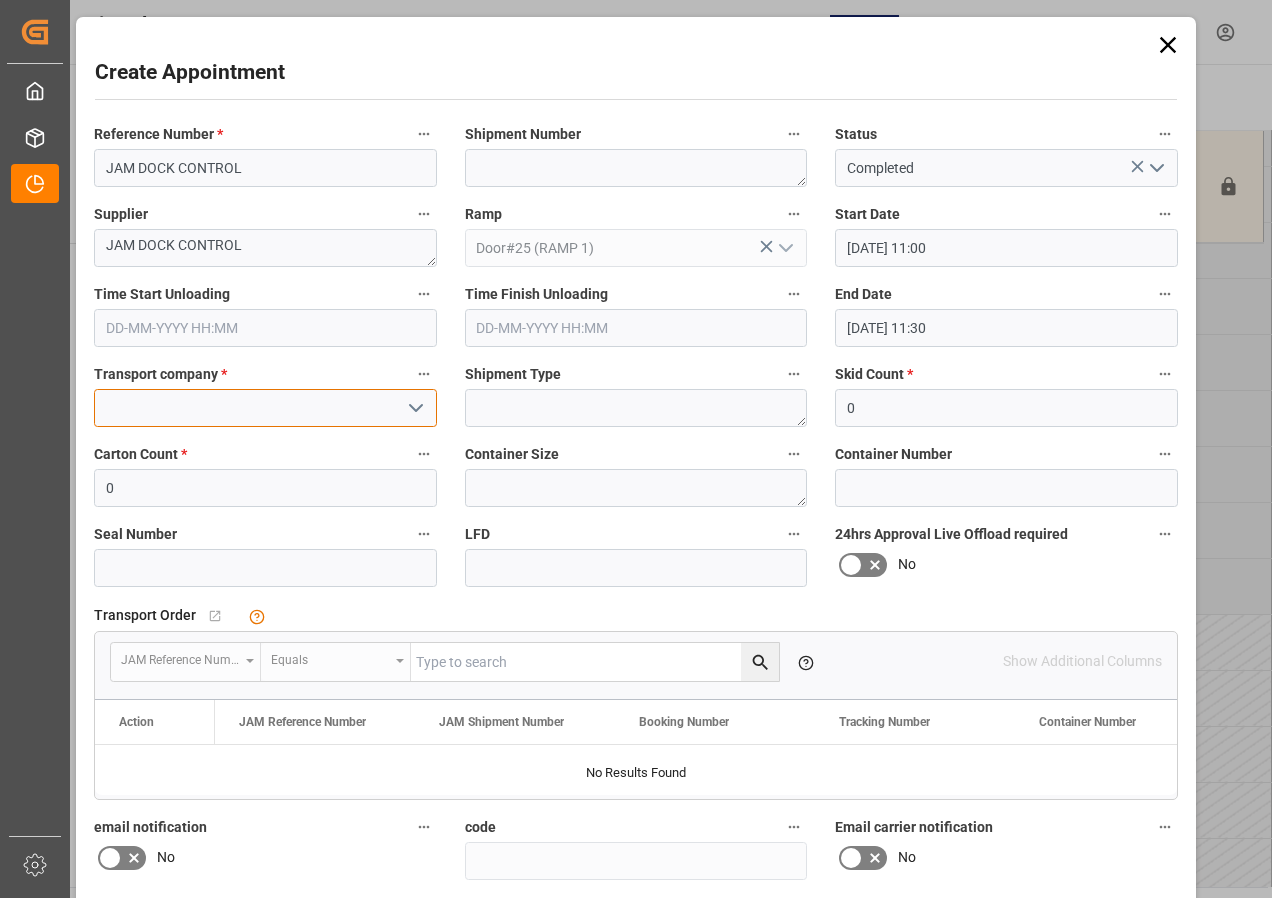 click at bounding box center (265, 408) 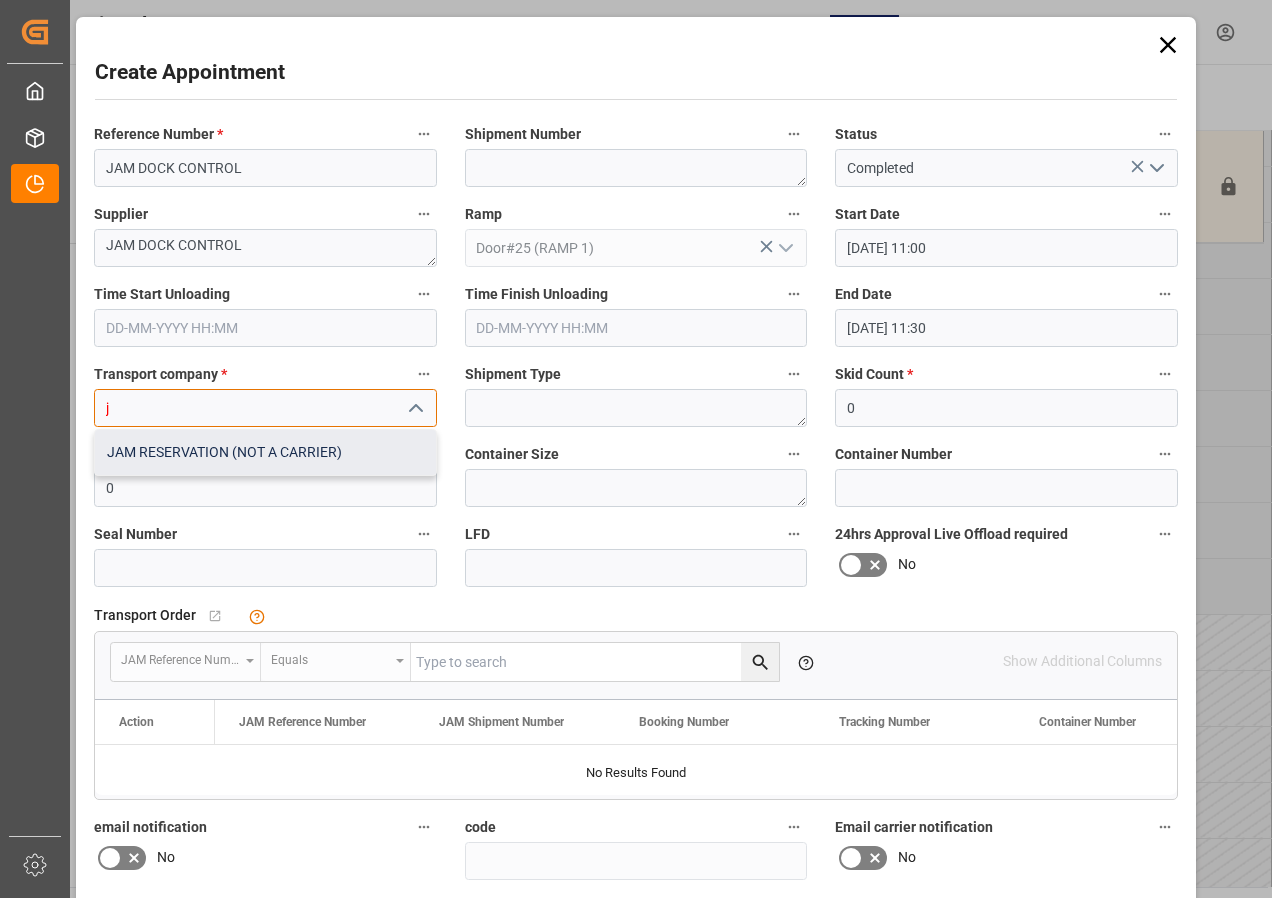 click on "JAM RESERVATION (NOT A CARRIER)" at bounding box center [265, 452] 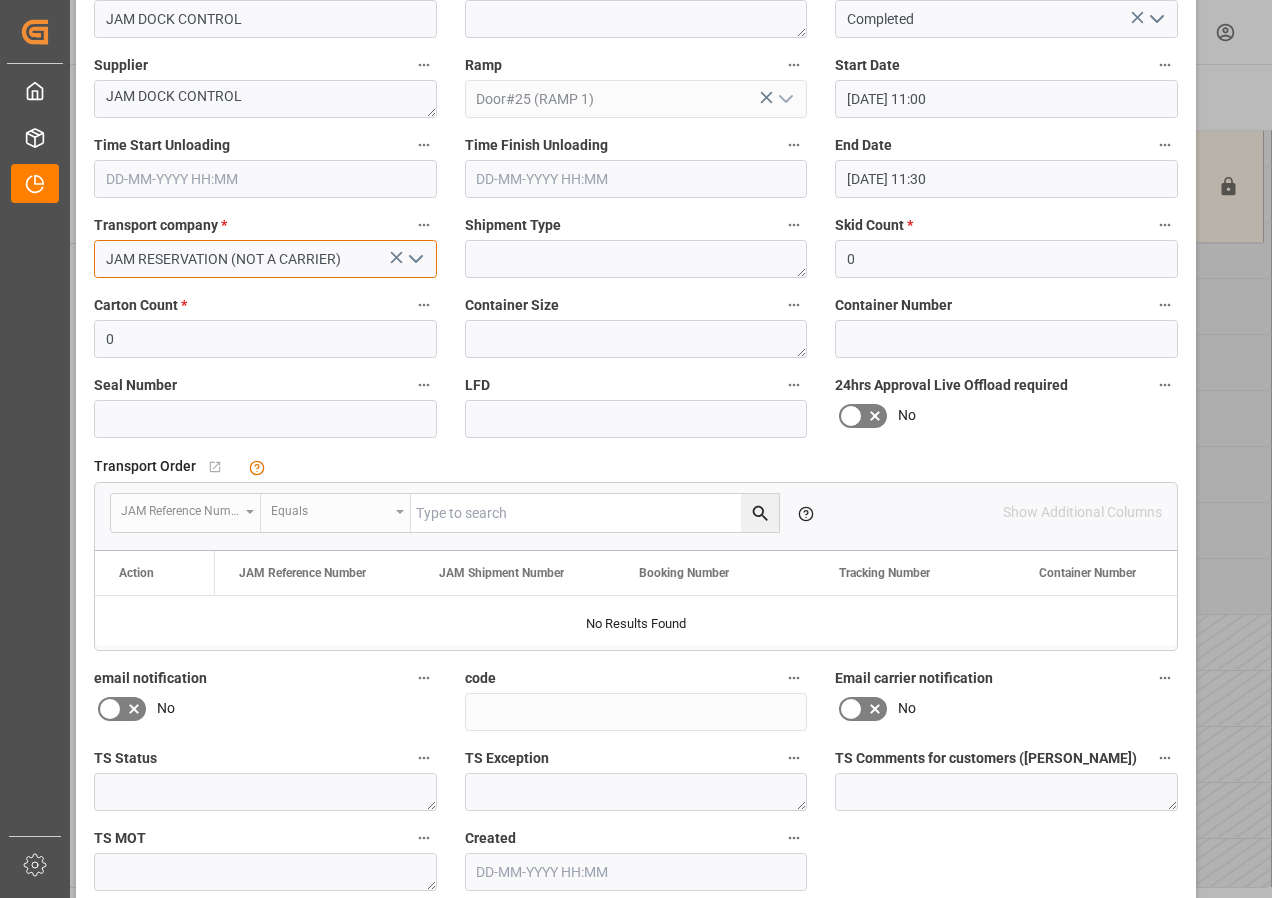 scroll, scrollTop: 244, scrollLeft: 0, axis: vertical 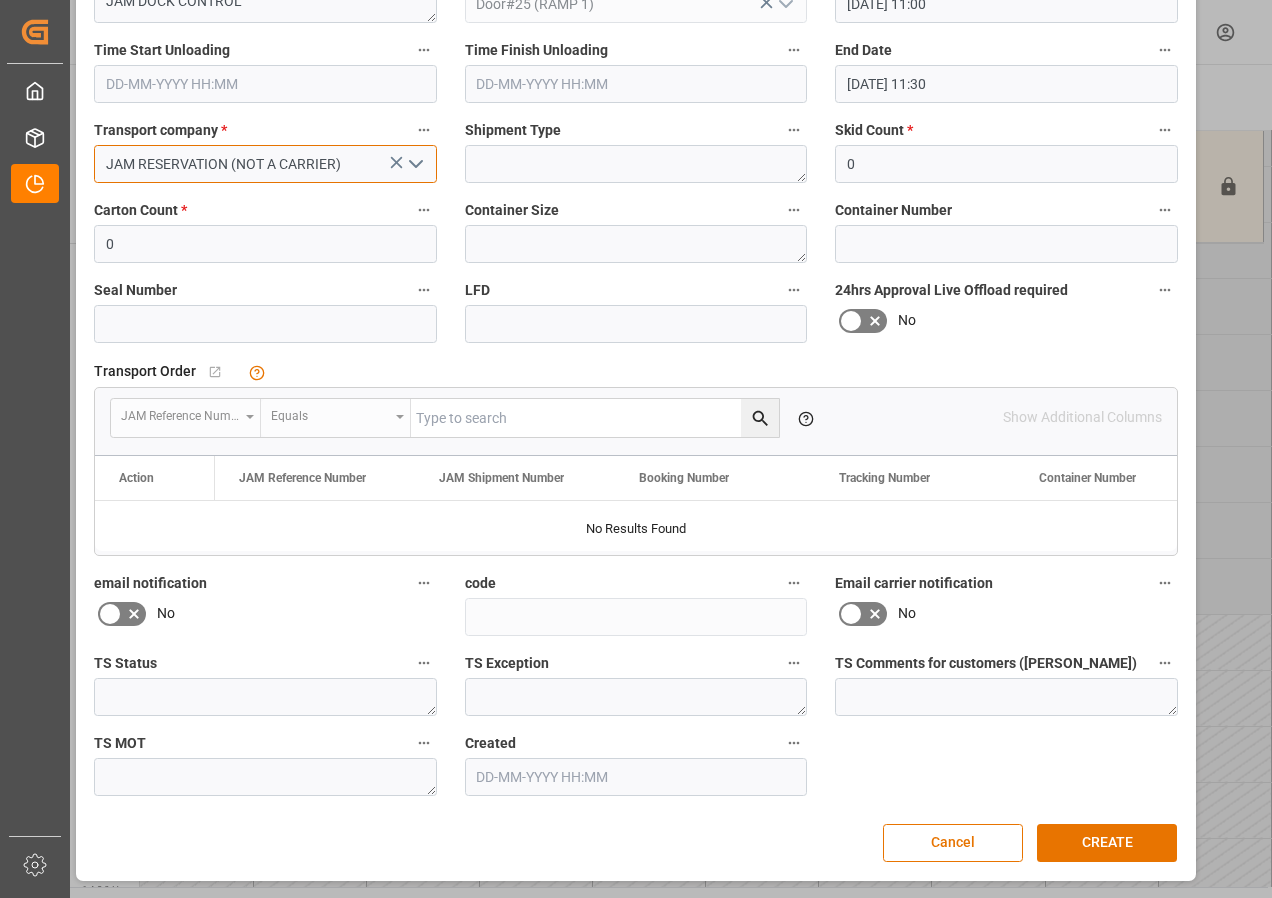 type on "JAM RESERVATION (NOT A CARRIER)" 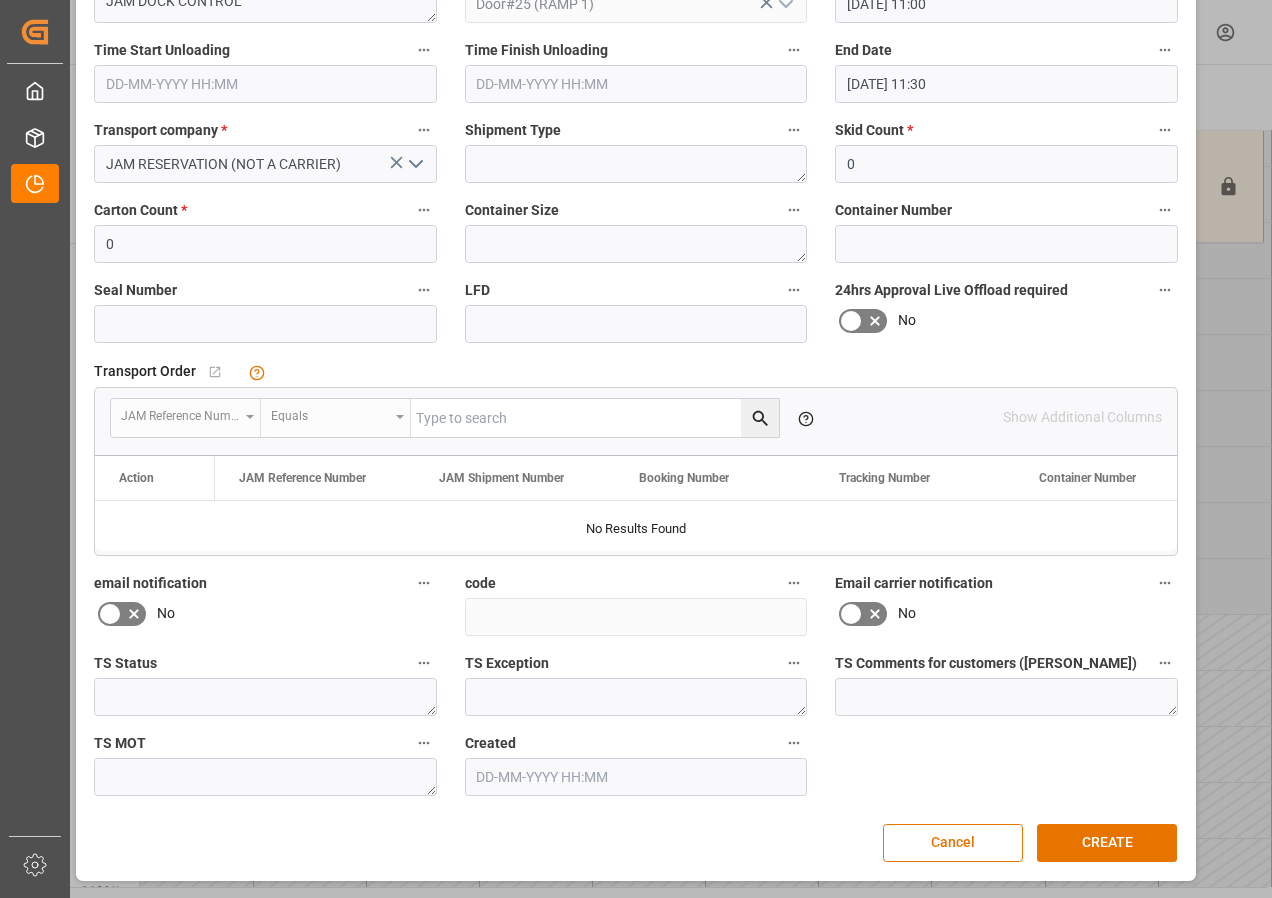 click on "[DATE] 11:30" at bounding box center (1006, 84) 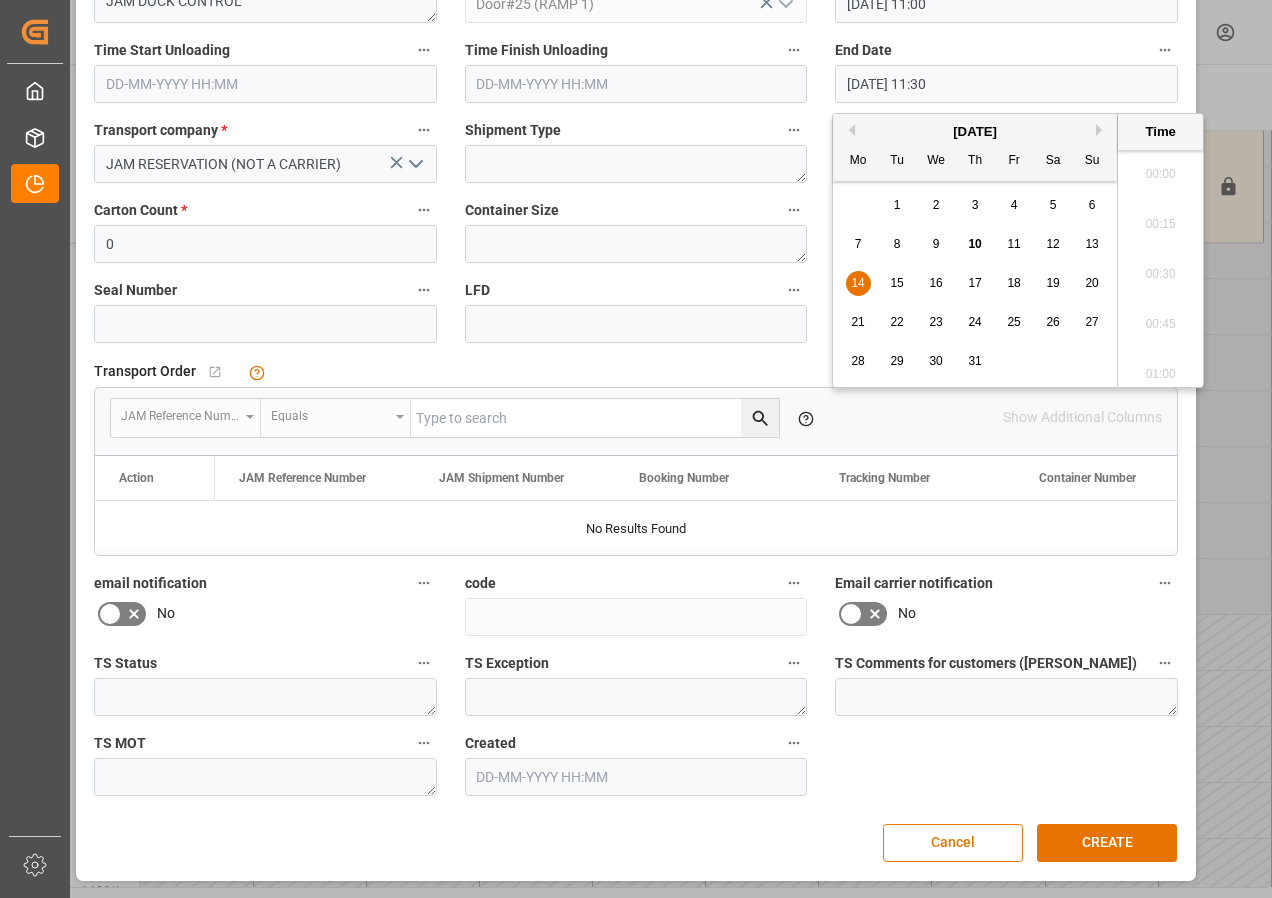 scroll, scrollTop: 2207, scrollLeft: 0, axis: vertical 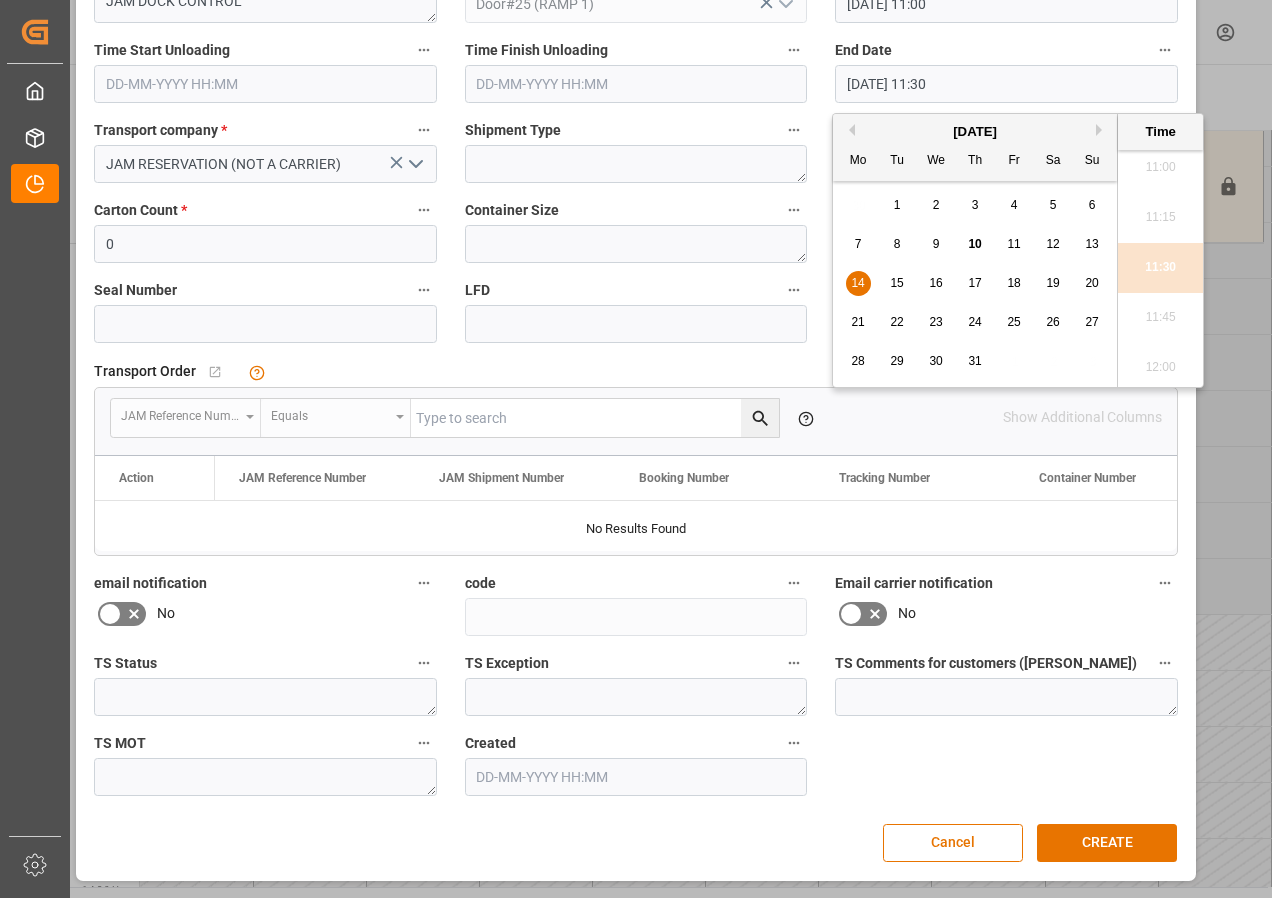 click on "14" at bounding box center (857, 283) 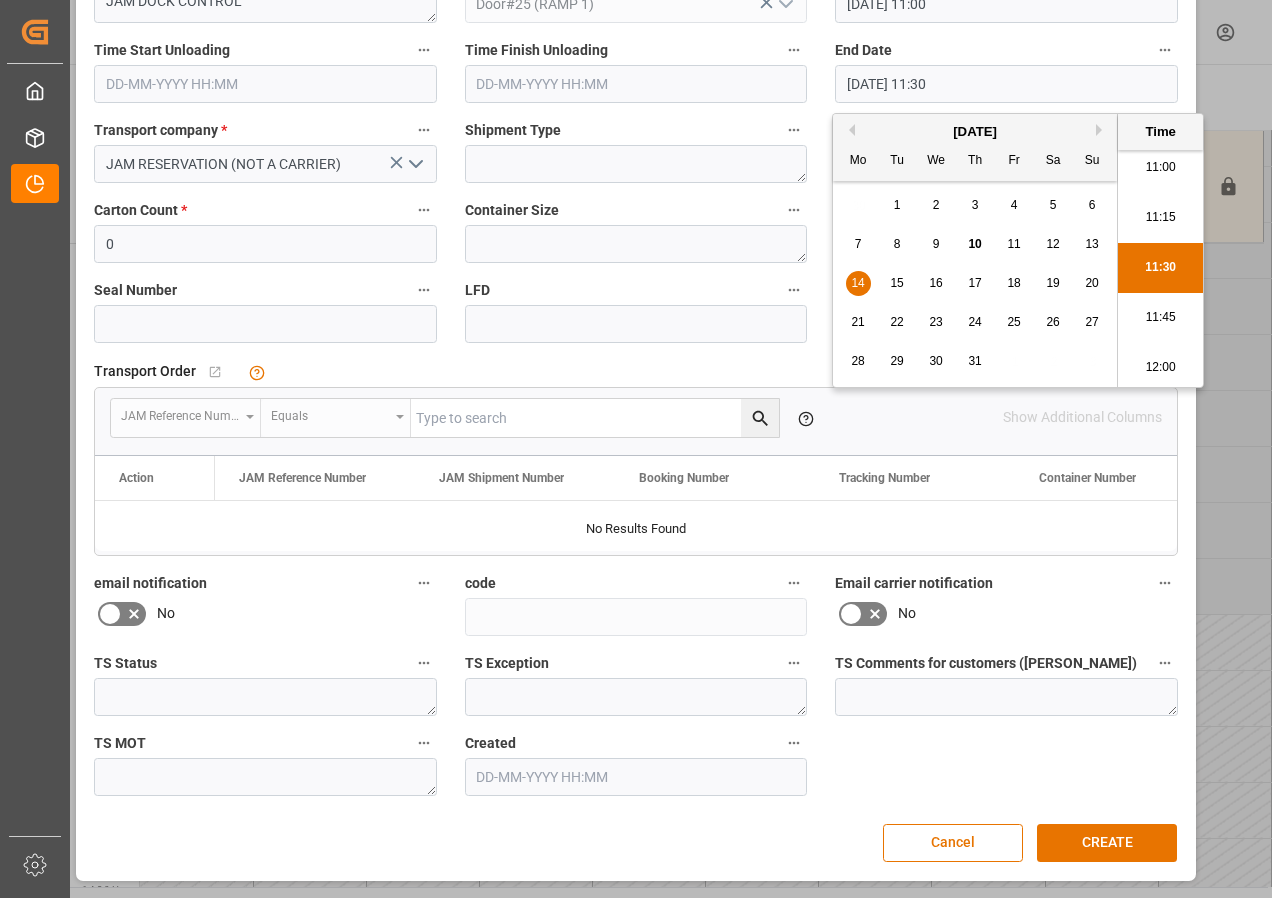 scroll, scrollTop: 2307, scrollLeft: 0, axis: vertical 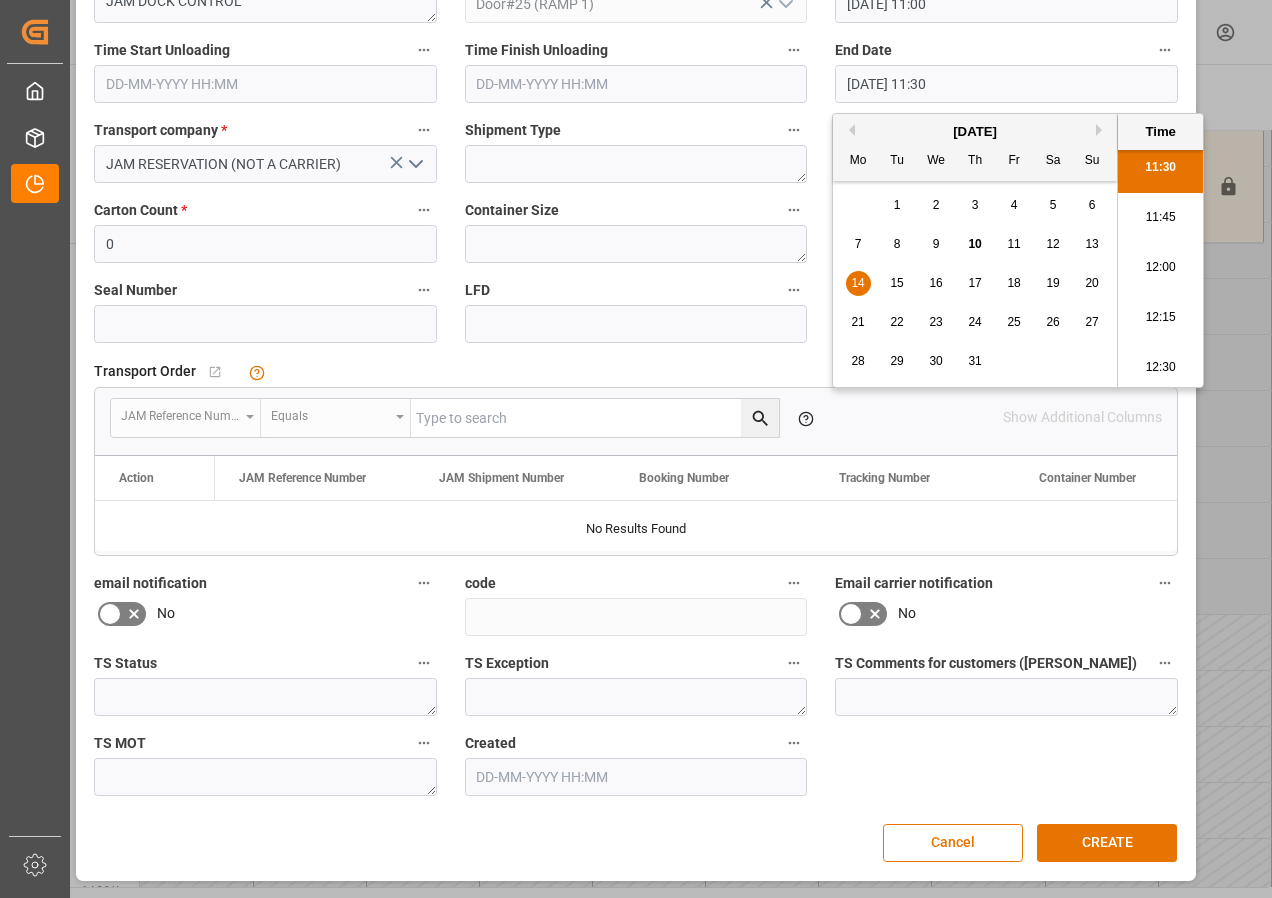 click on "12:00" at bounding box center (1160, 268) 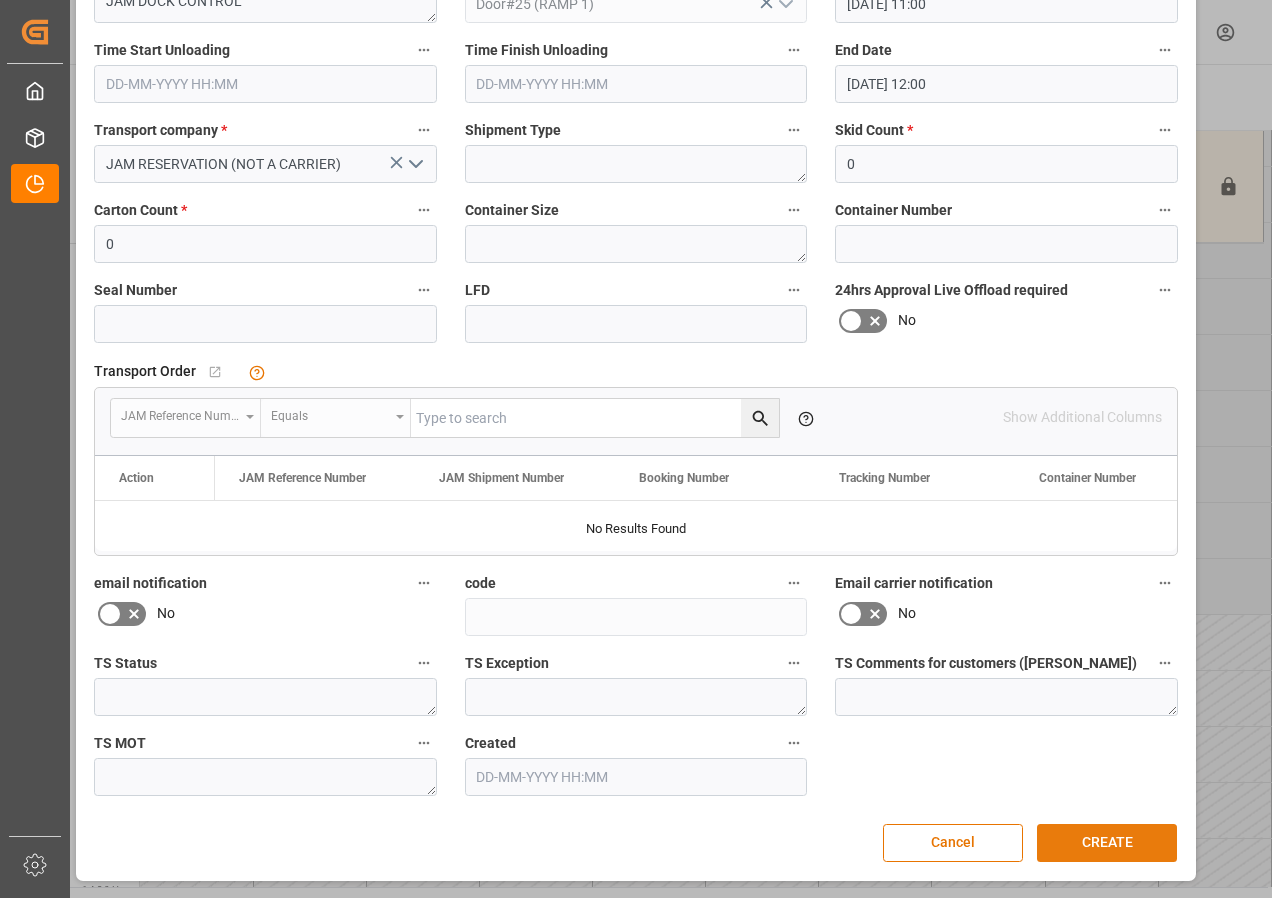 click on "CREATE" at bounding box center (1107, 843) 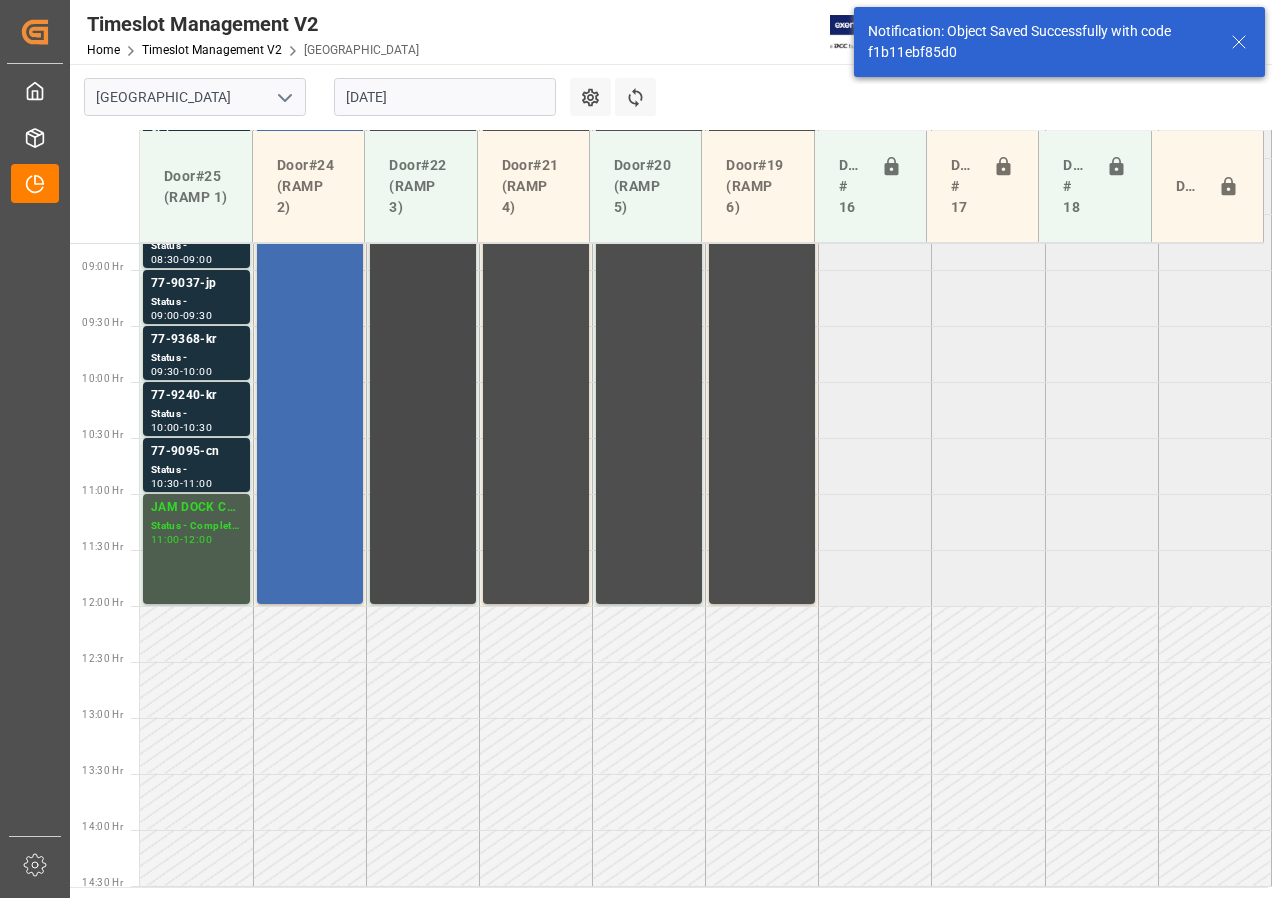 scroll, scrollTop: 849, scrollLeft: 0, axis: vertical 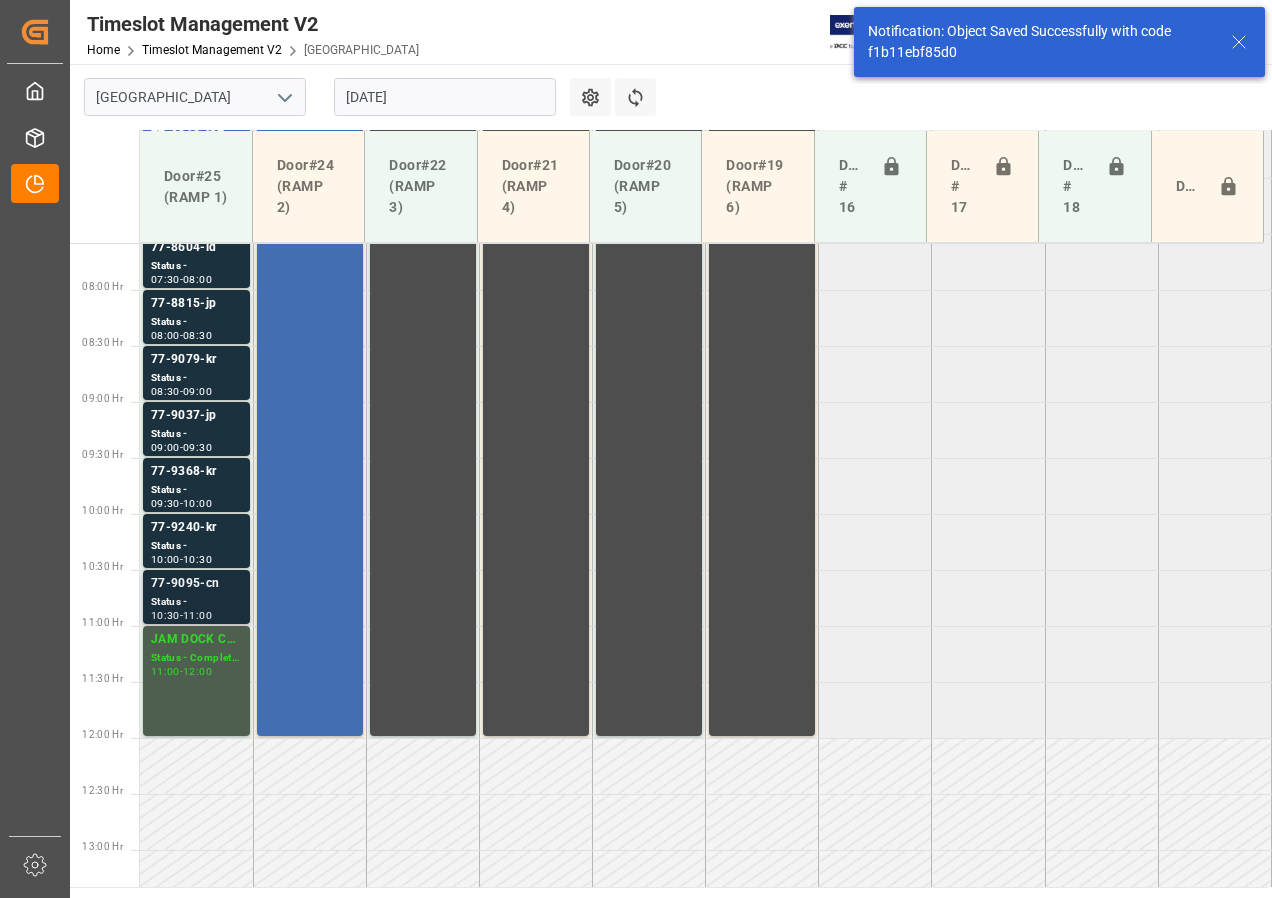 click on "77-9095-cn" at bounding box center (196, 584) 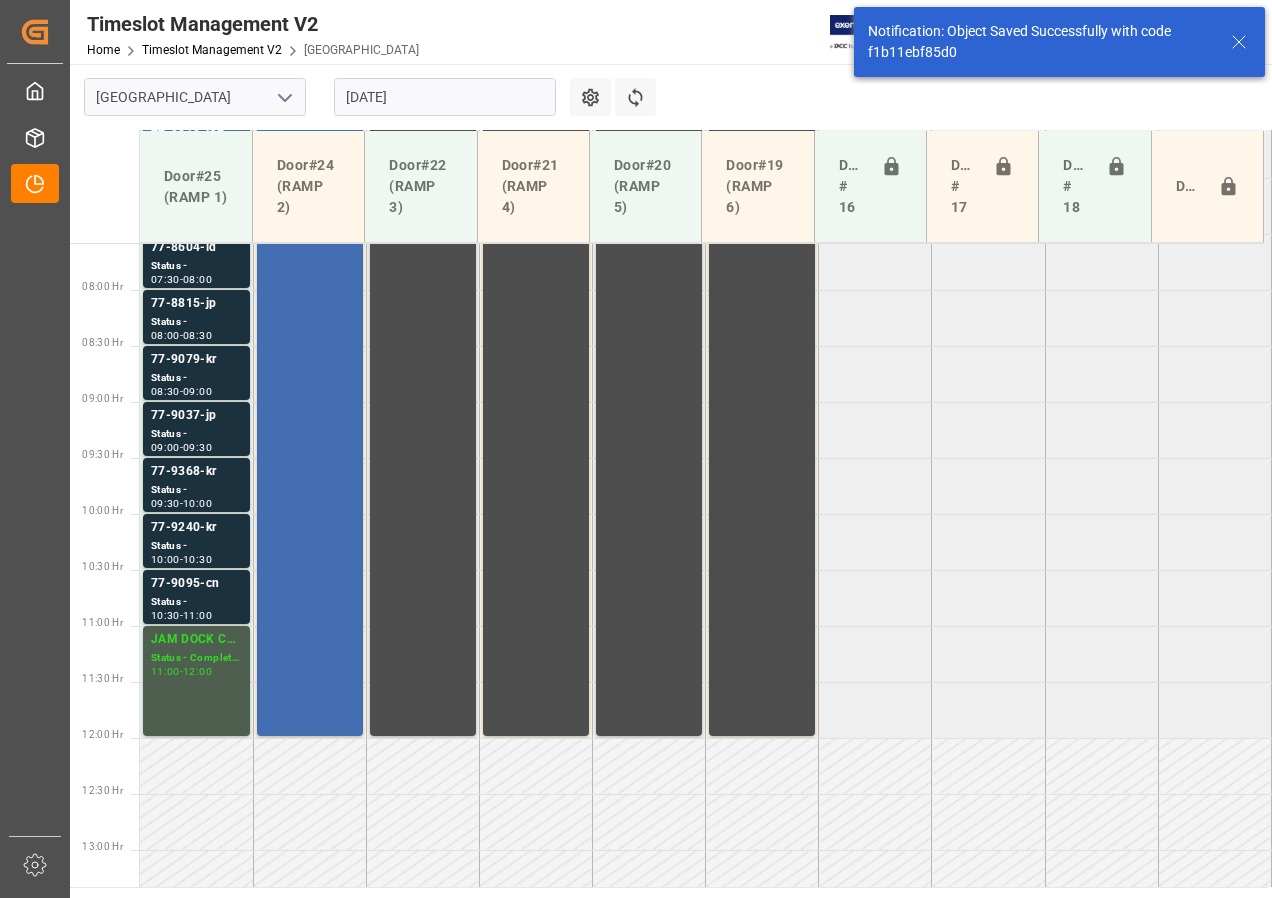 click on "10:30" at bounding box center (197, 559) 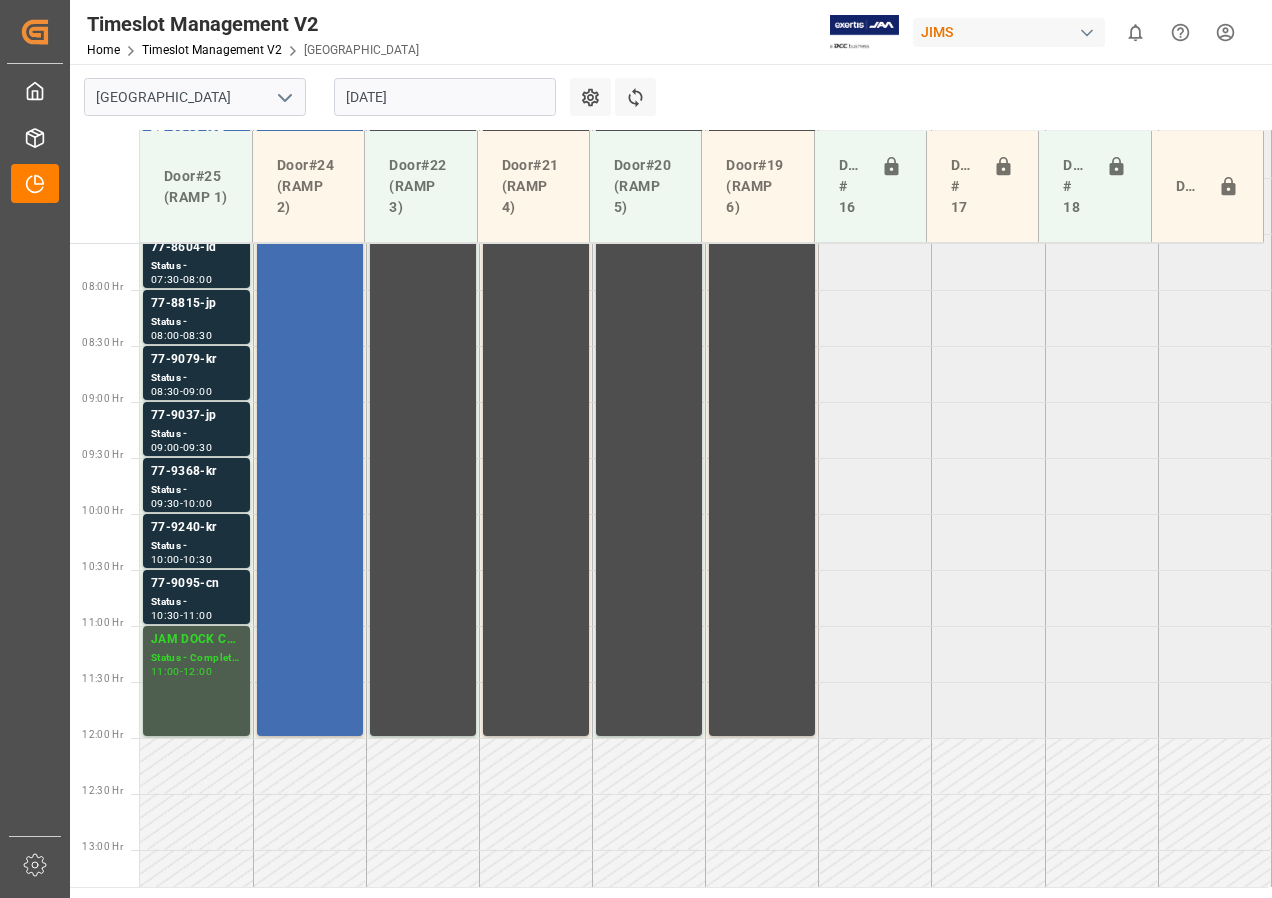click on "Status -" at bounding box center (196, 490) 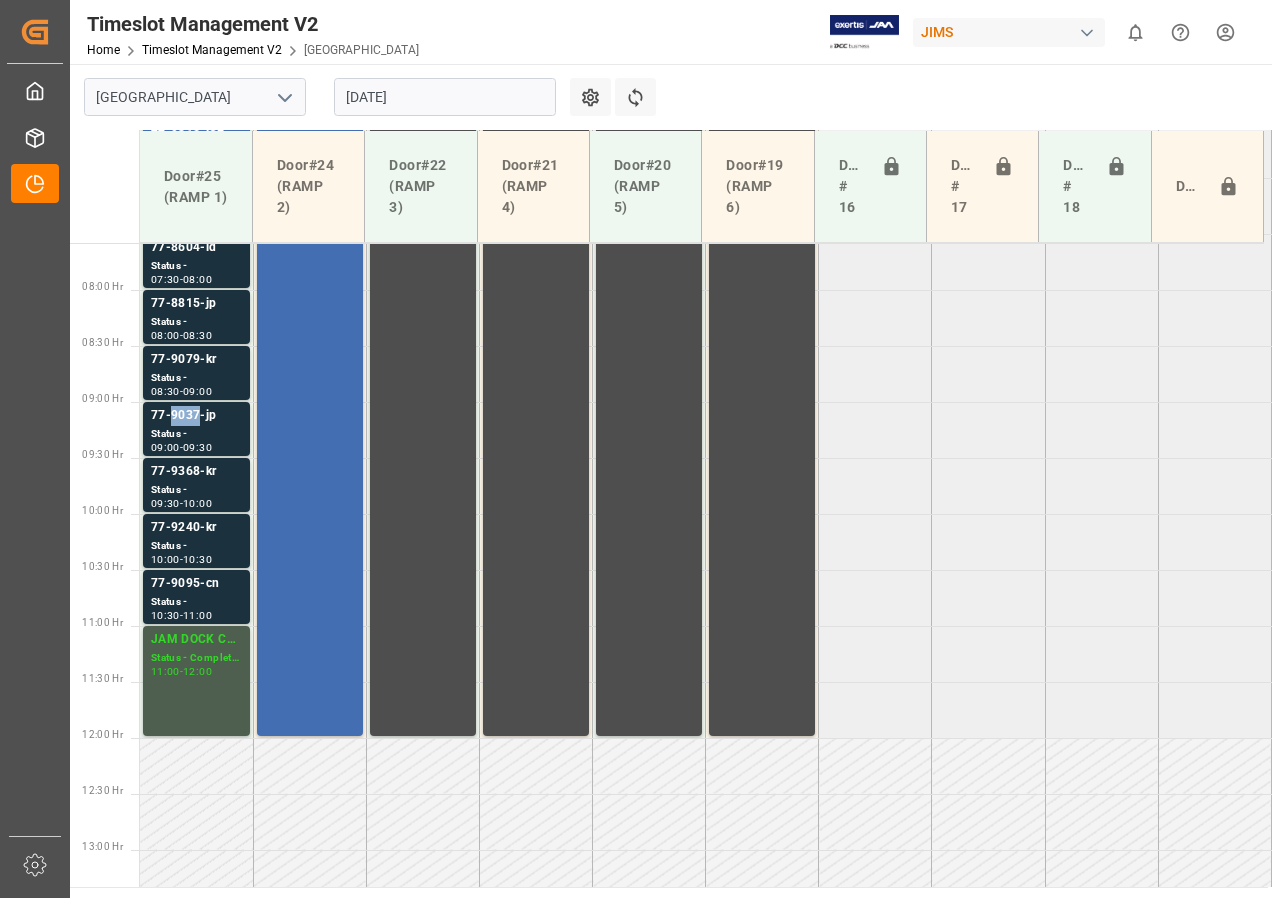 click on "77-9037-jp" at bounding box center [196, 416] 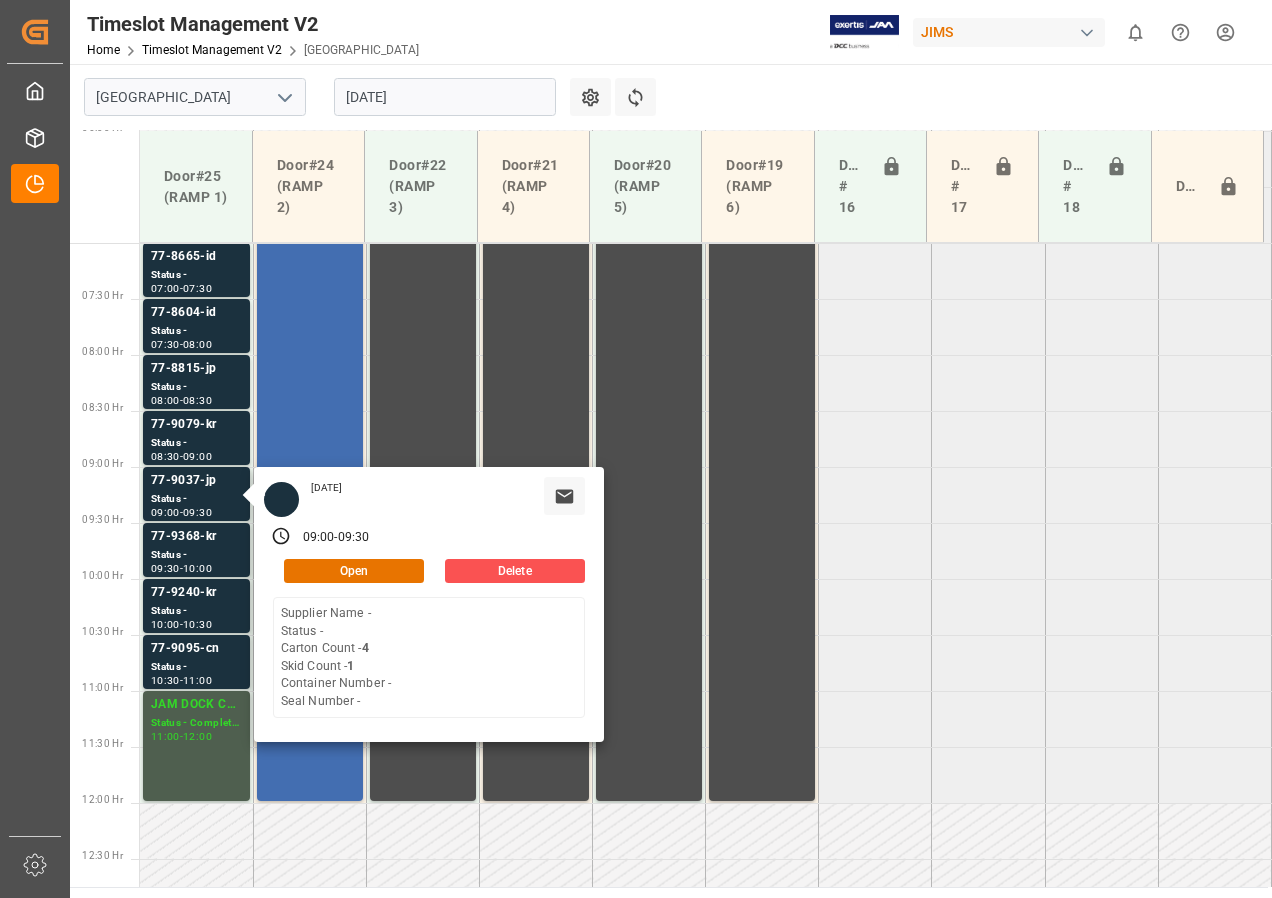 scroll, scrollTop: 749, scrollLeft: 0, axis: vertical 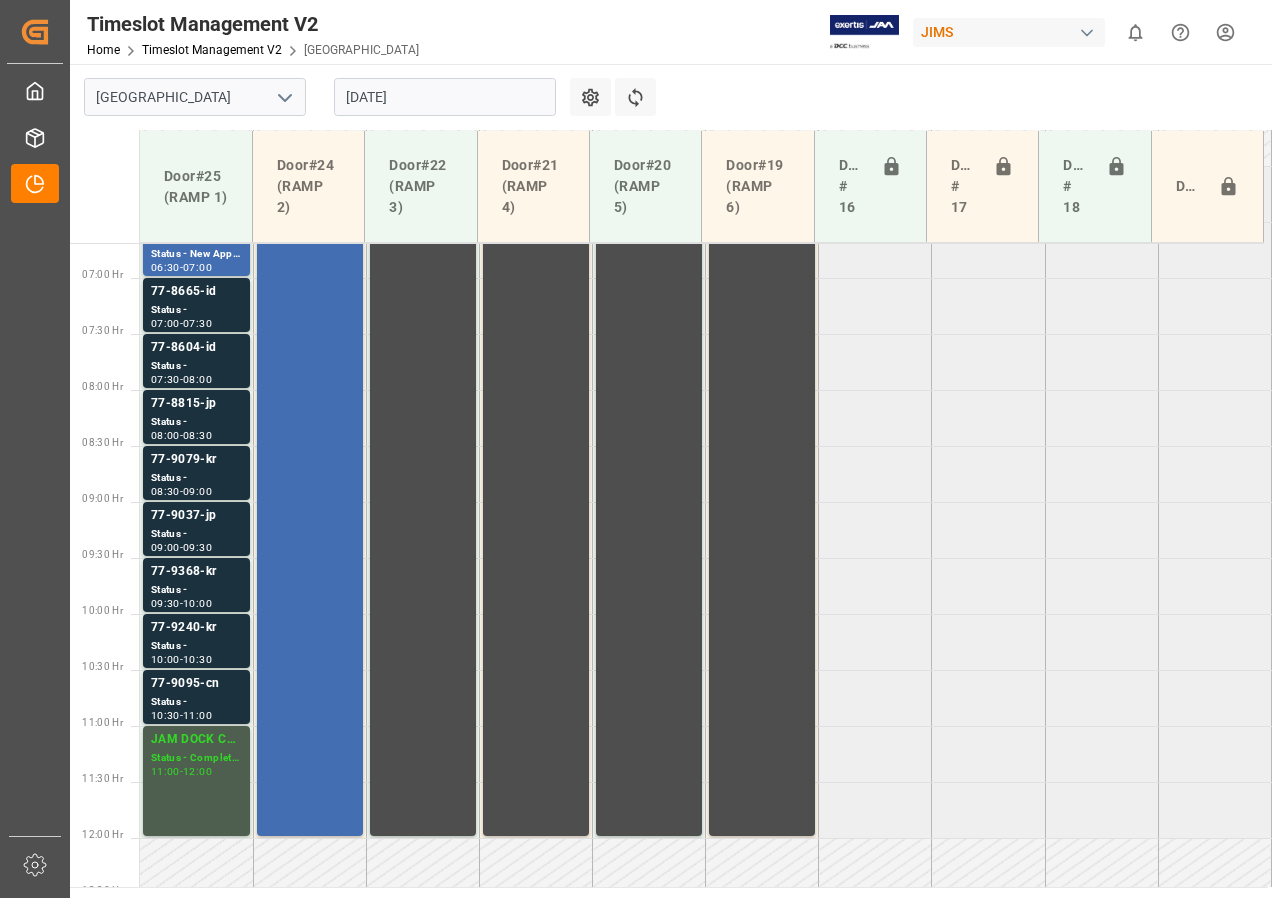 click on "Status -" at bounding box center (196, 478) 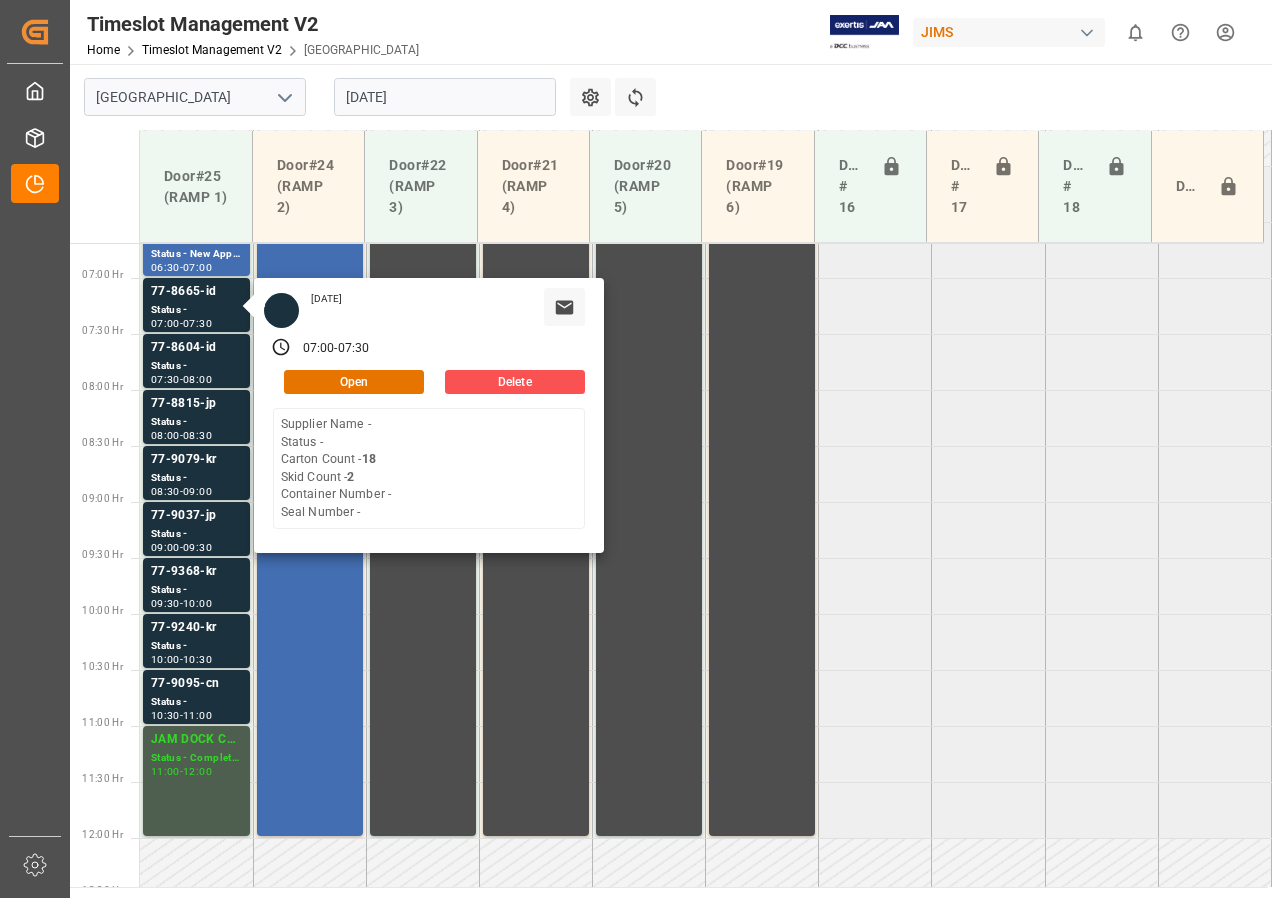 click on "[DATE]" at bounding box center (445, 97) 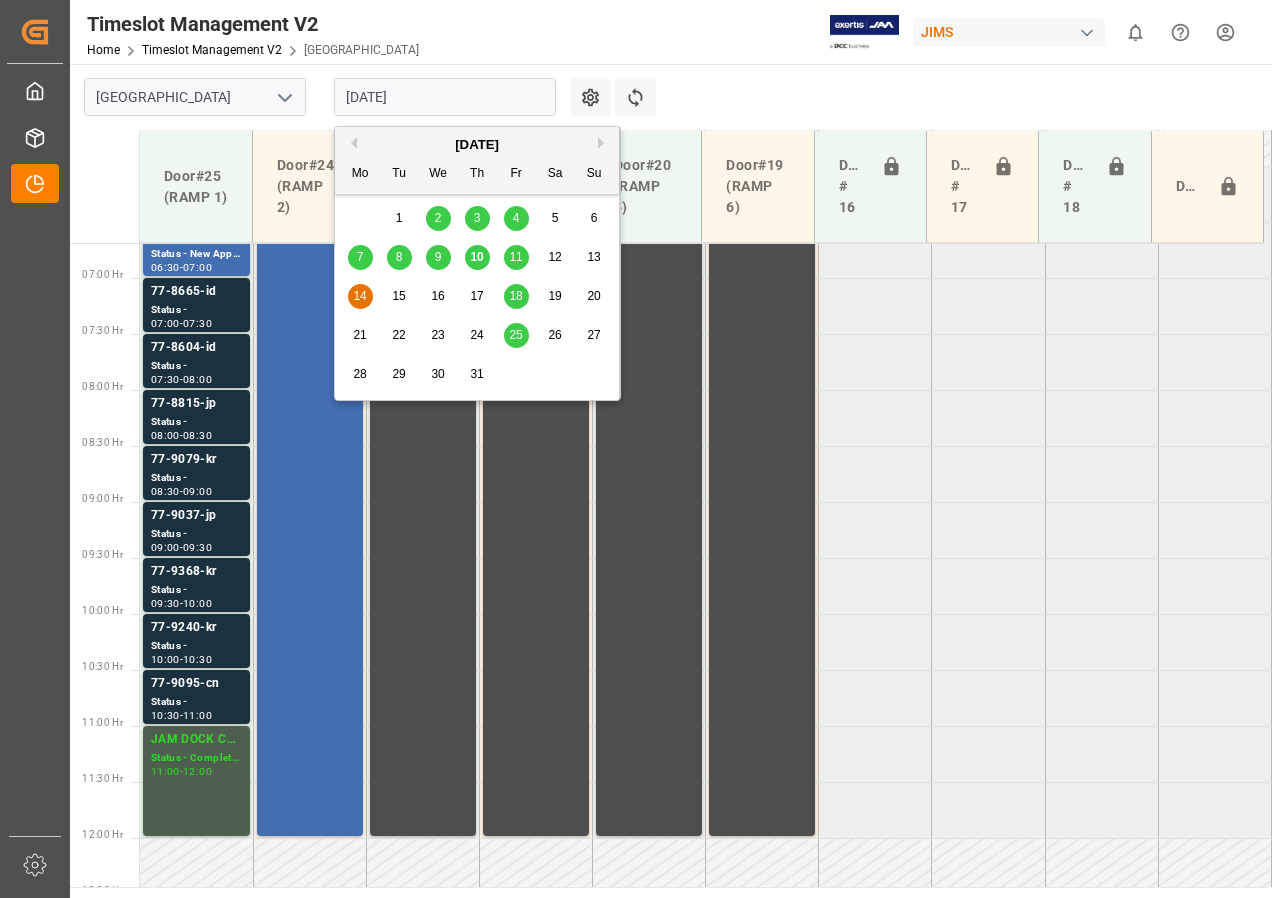 click on "15" at bounding box center [398, 296] 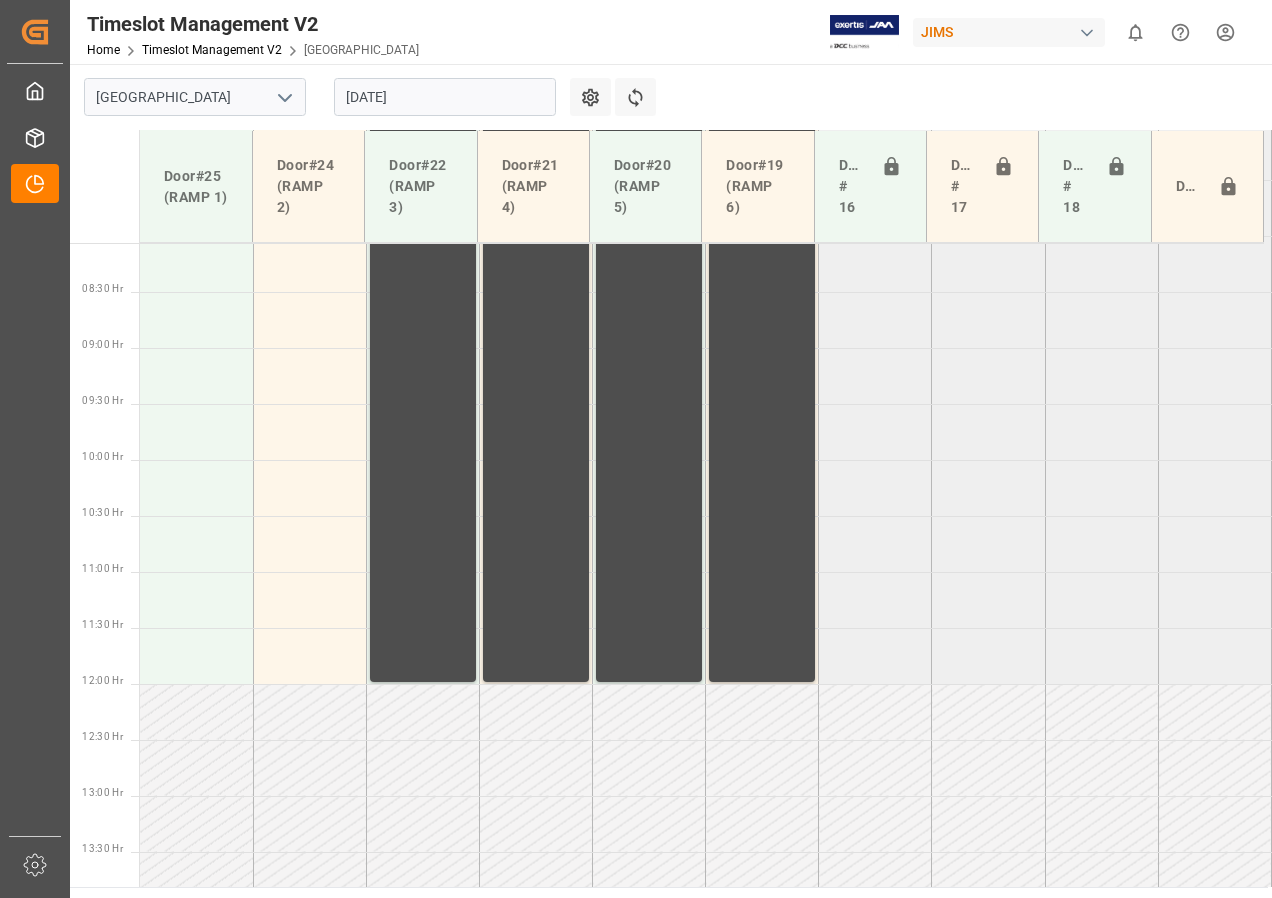scroll, scrollTop: 703, scrollLeft: 0, axis: vertical 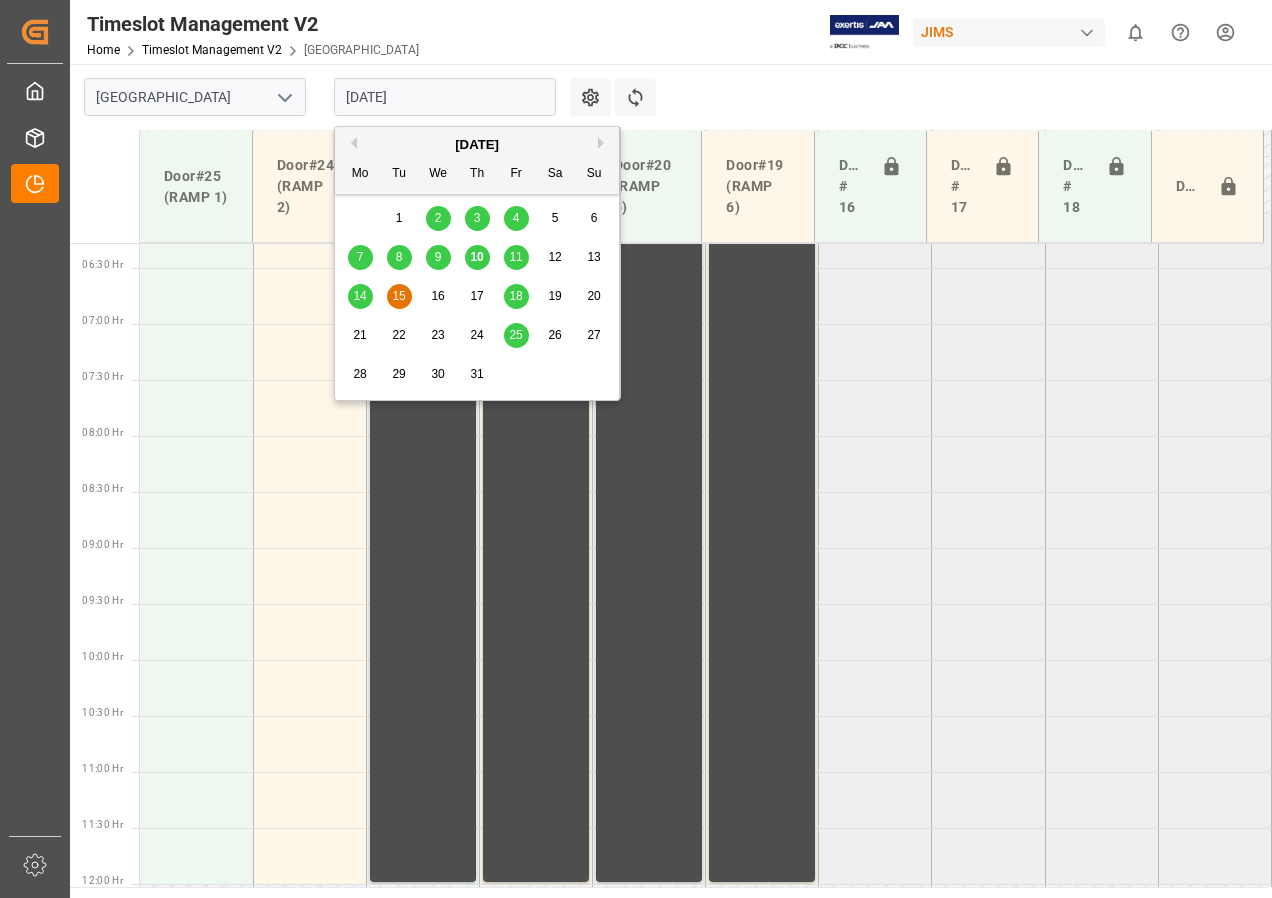 click on "[DATE]" at bounding box center (445, 97) 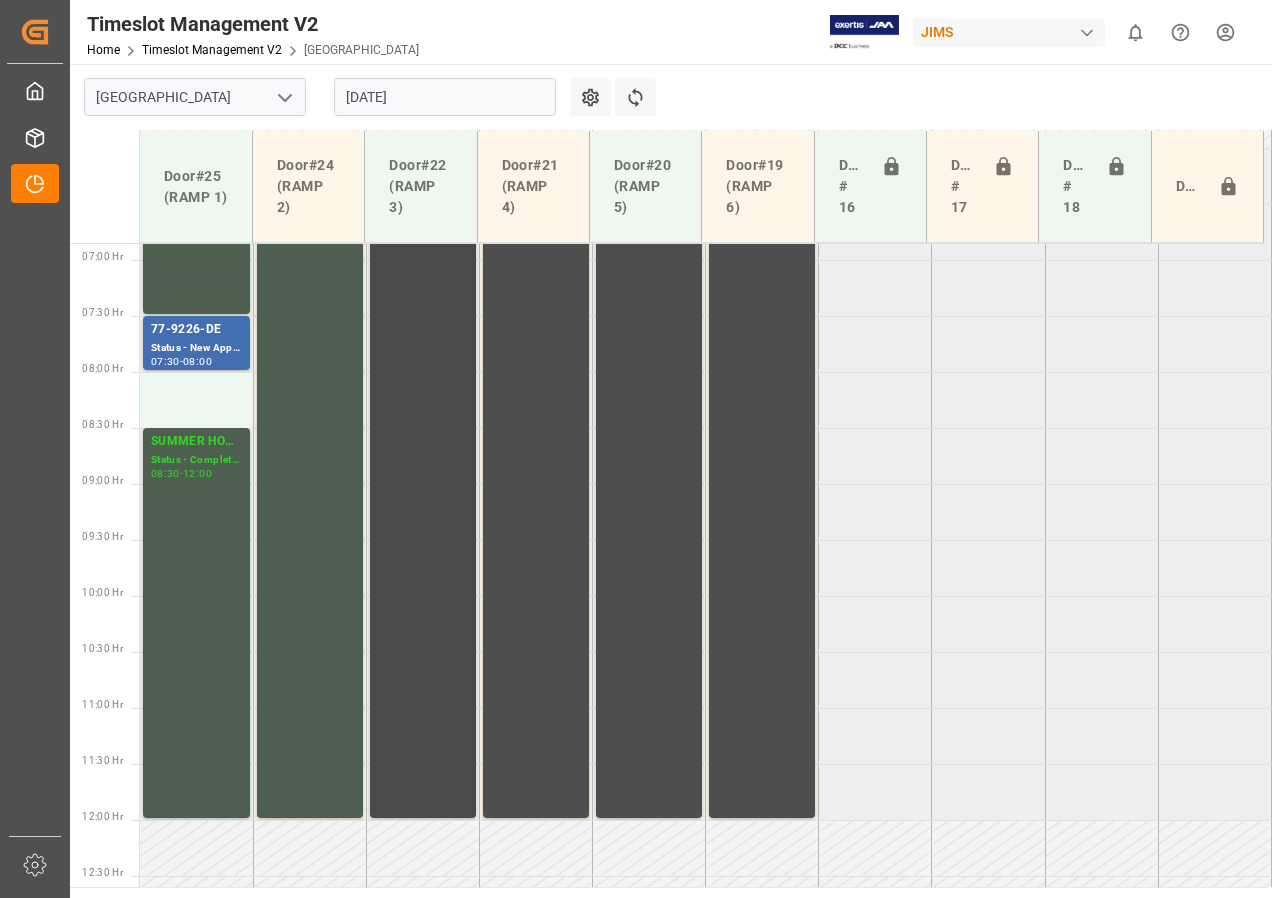 scroll, scrollTop: 573, scrollLeft: 0, axis: vertical 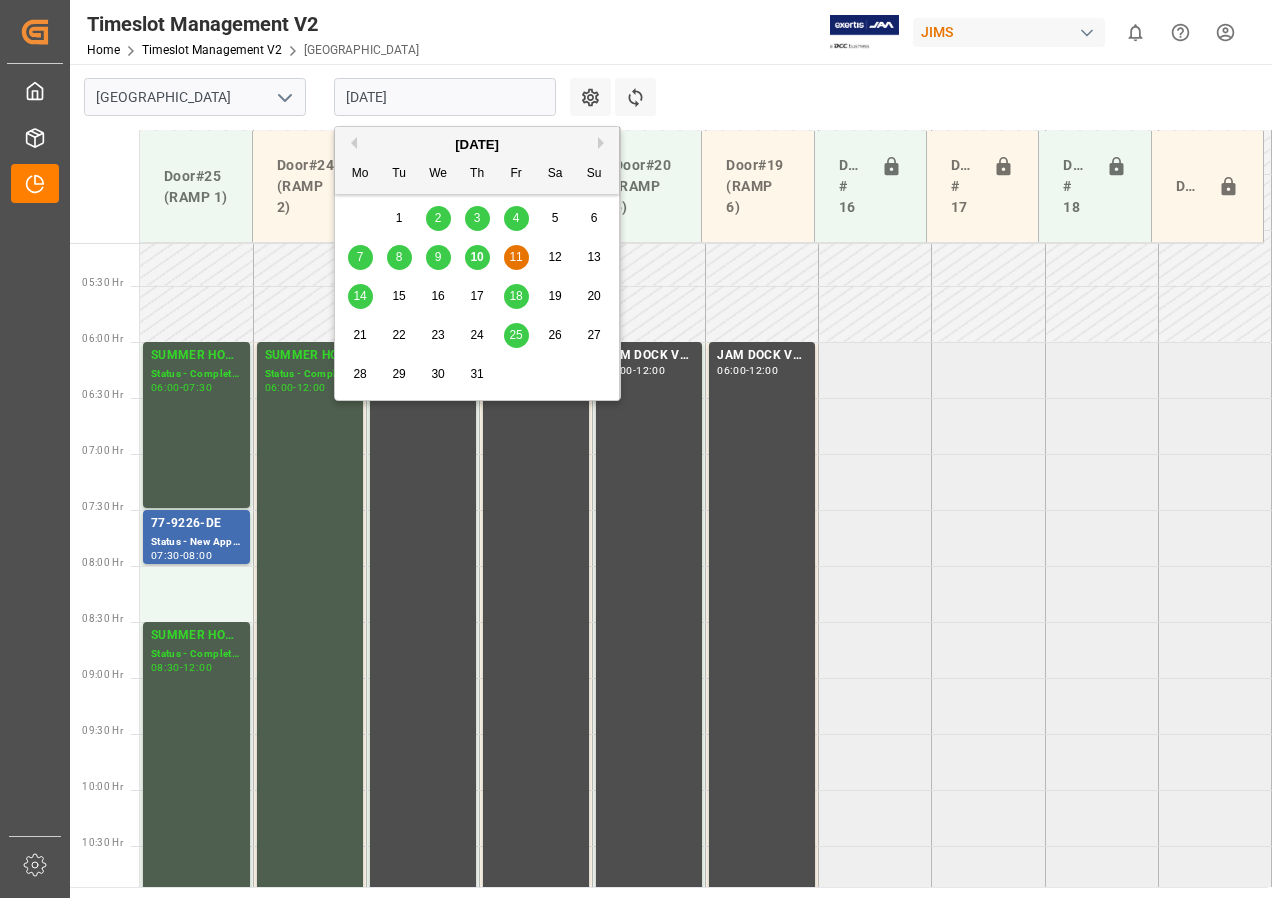 click on "[DATE]" at bounding box center [445, 97] 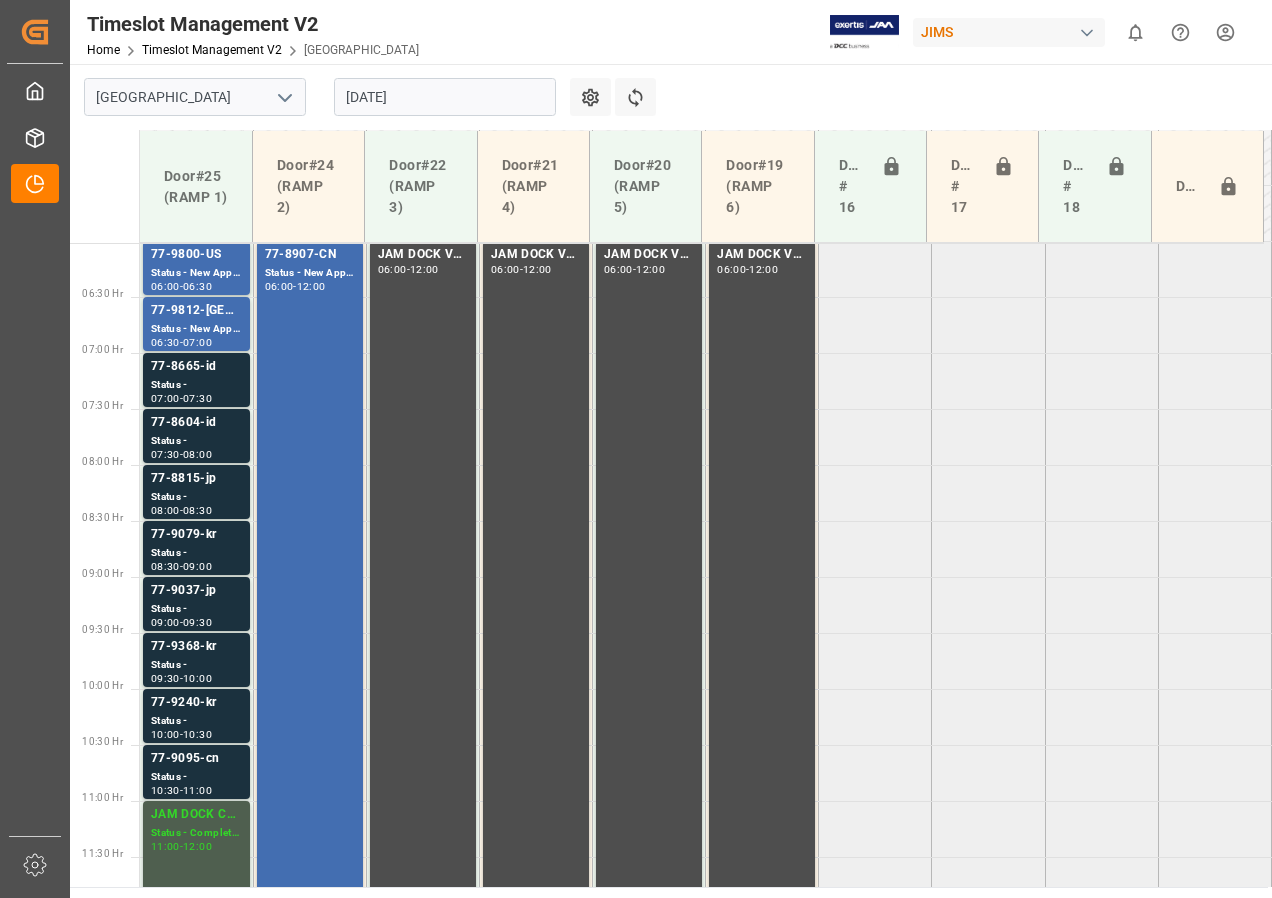 scroll, scrollTop: 673, scrollLeft: 0, axis: vertical 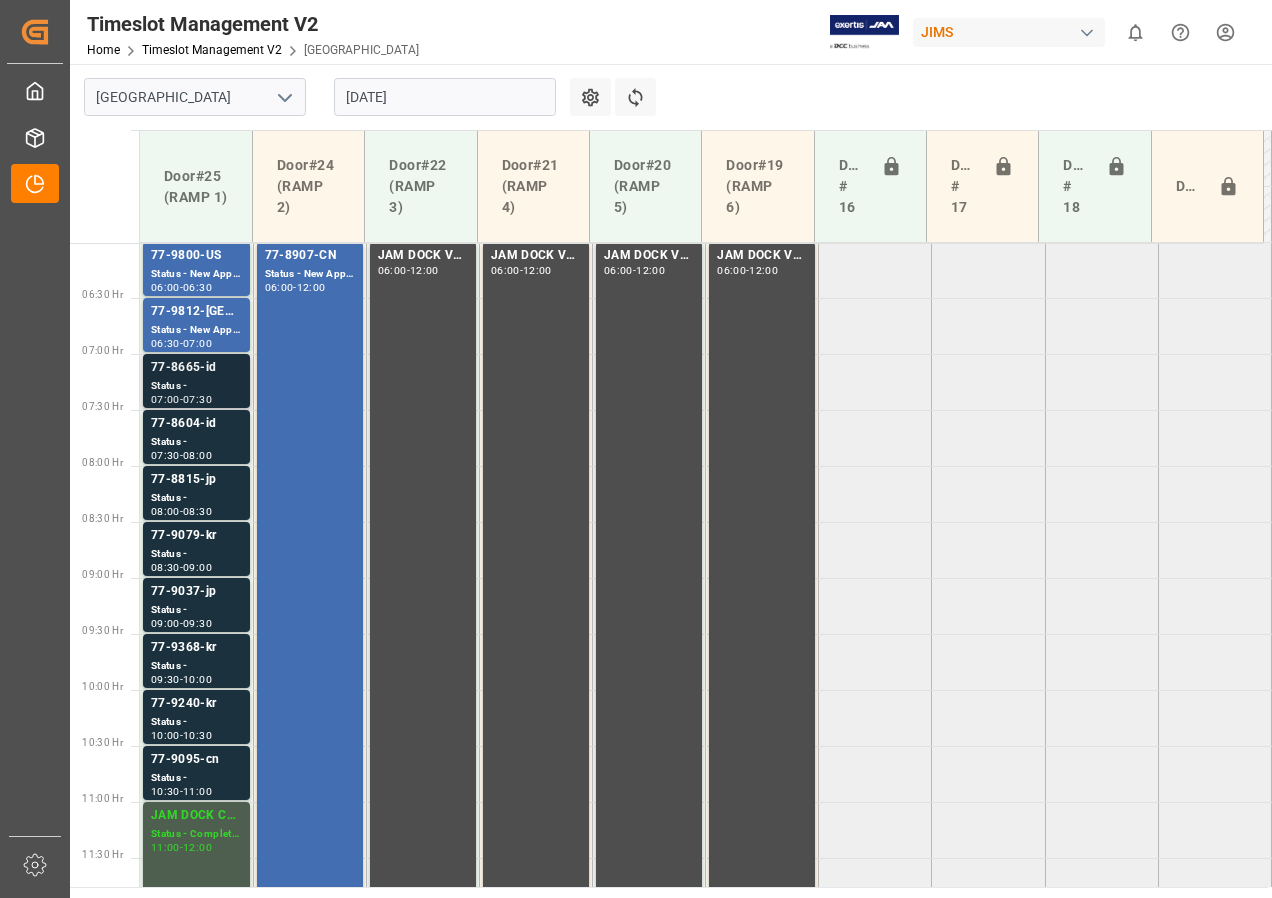 click on "77-8665-id" at bounding box center (196, 368) 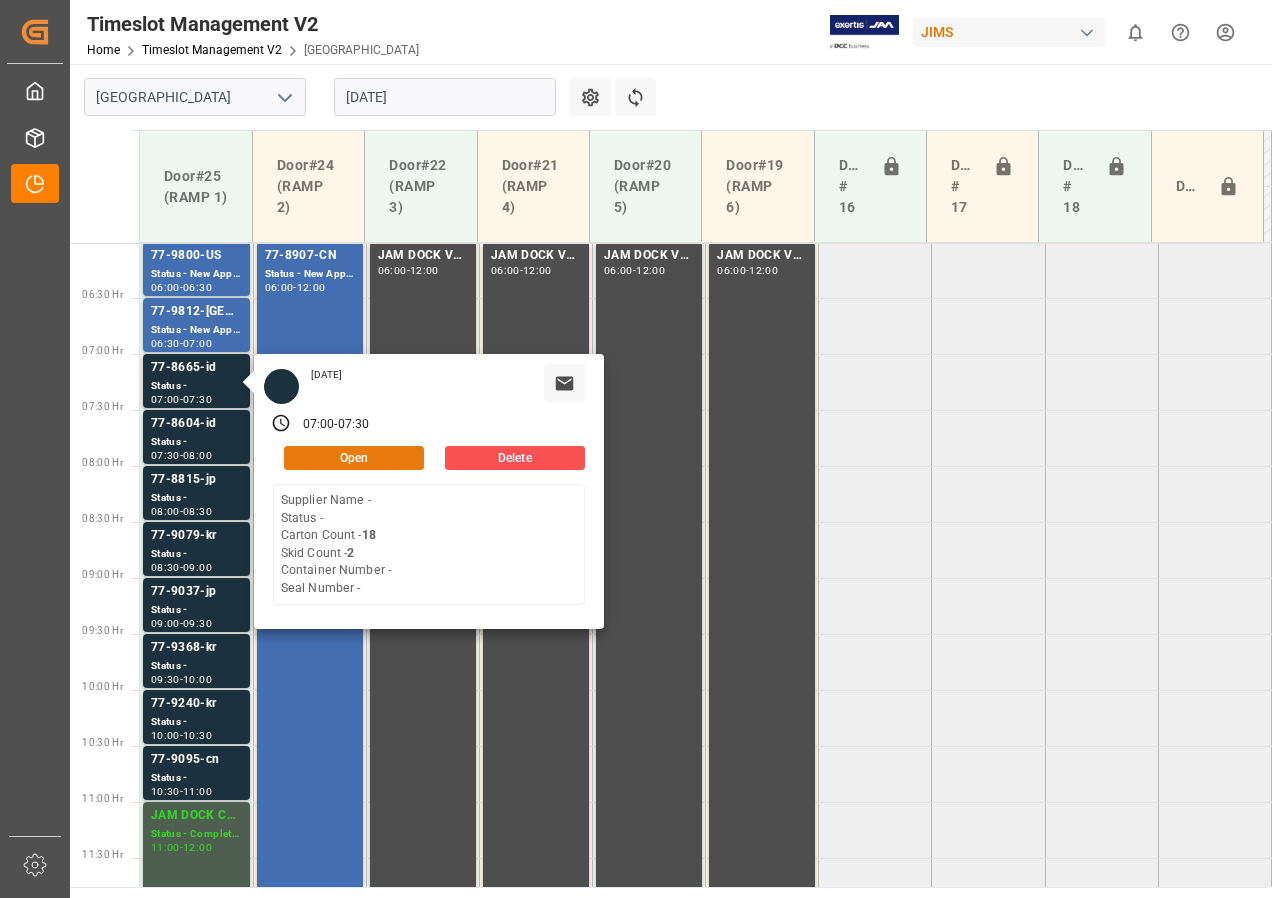 click on "Open" at bounding box center (354, 458) 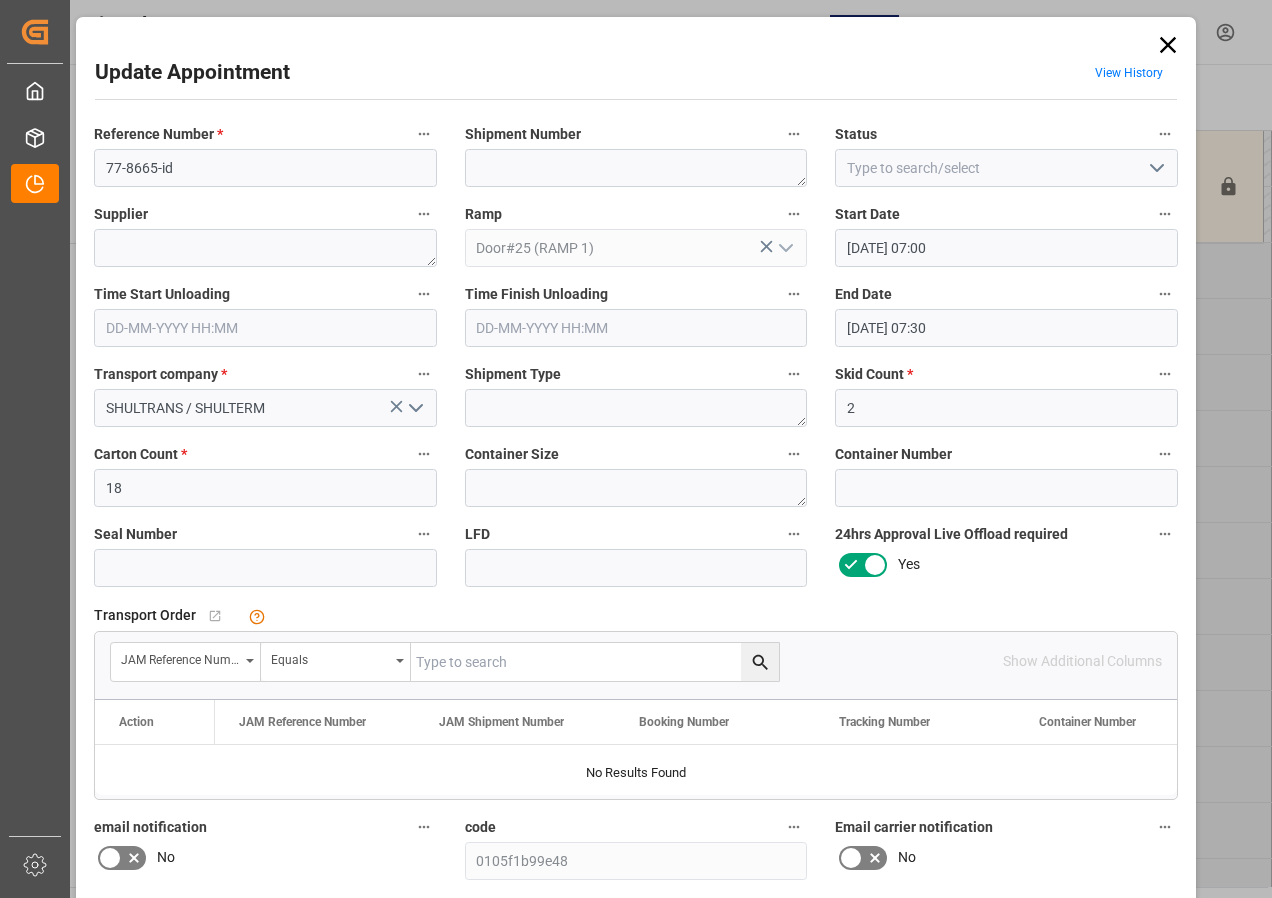 click at bounding box center (595, 662) 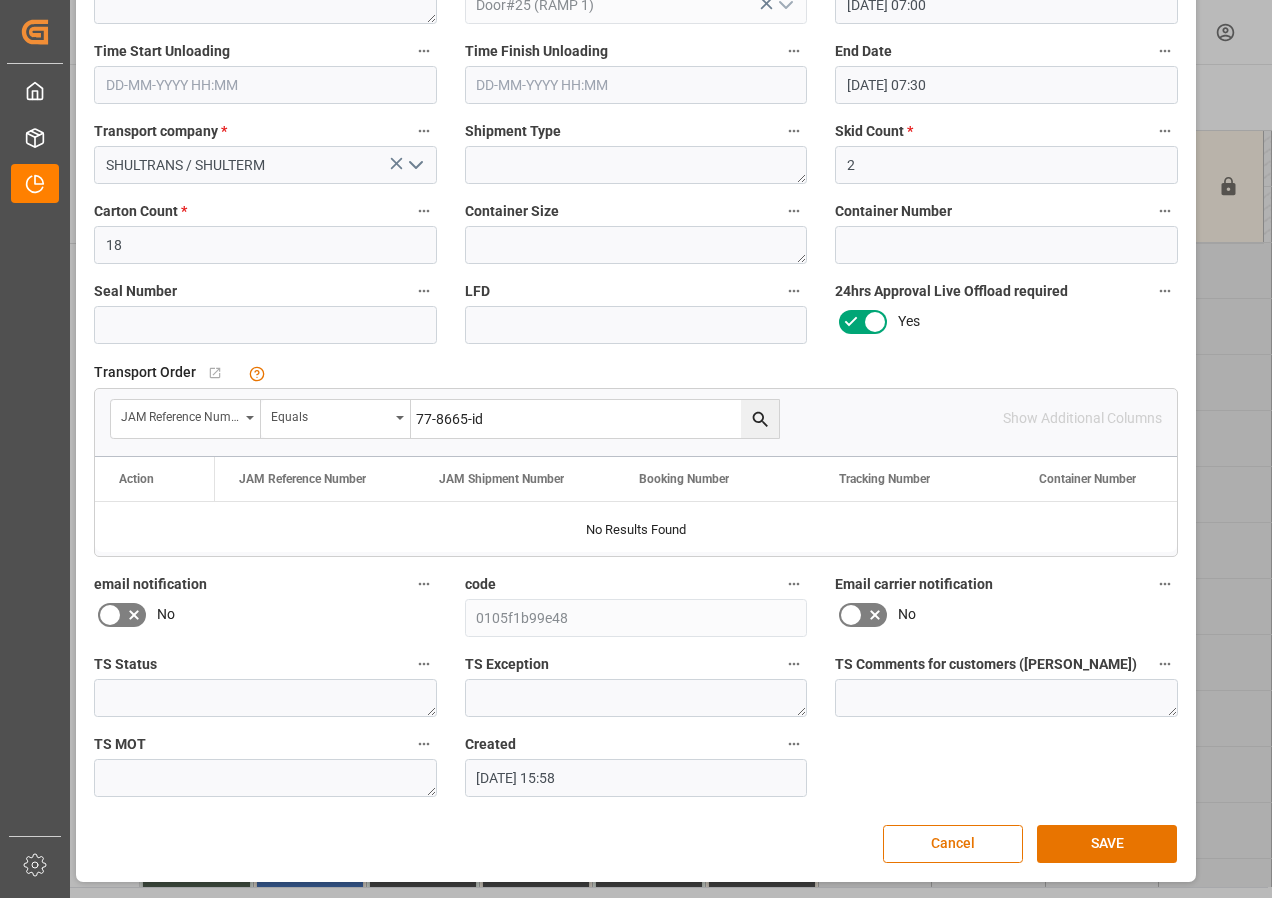scroll, scrollTop: 244, scrollLeft: 0, axis: vertical 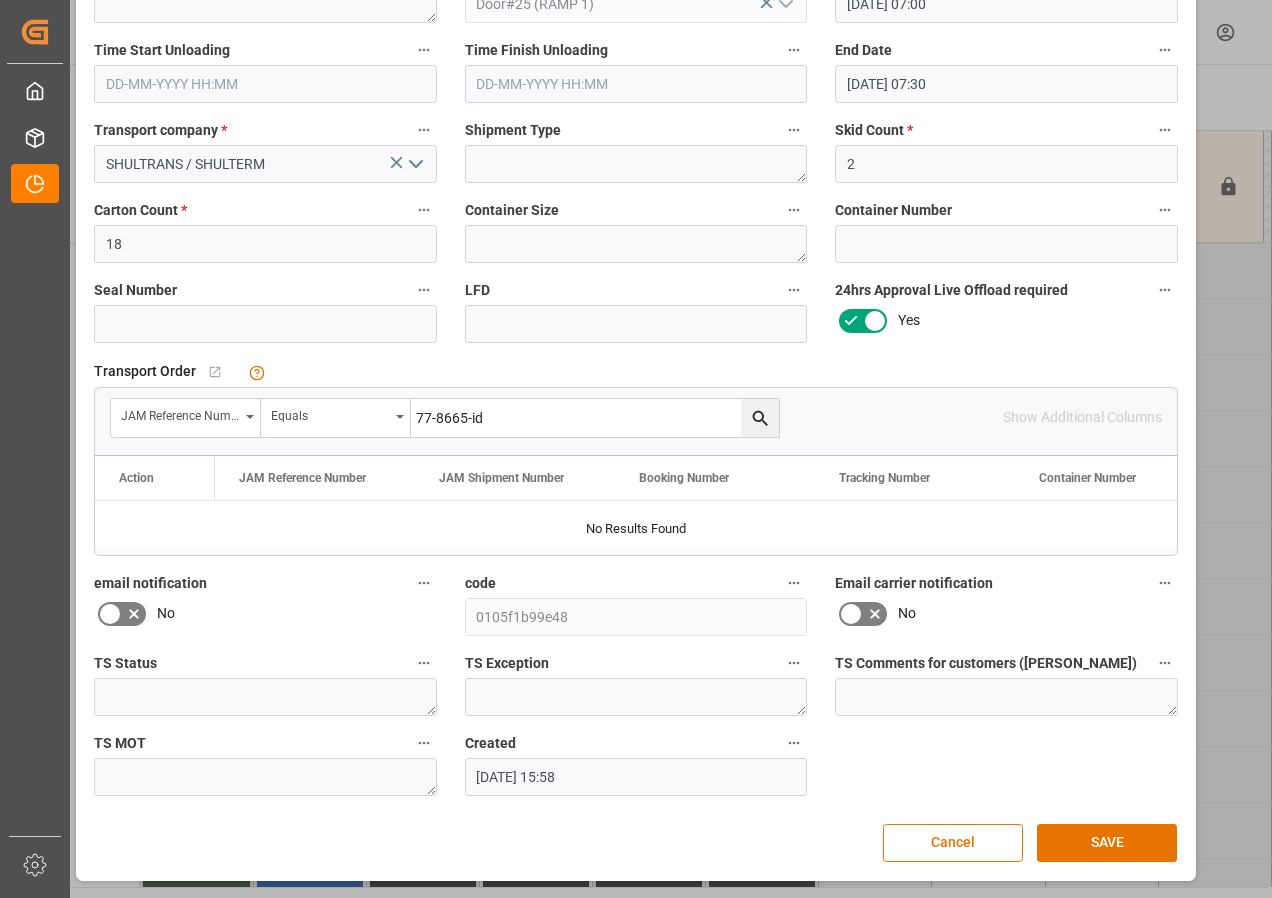type on "77-8665-id" 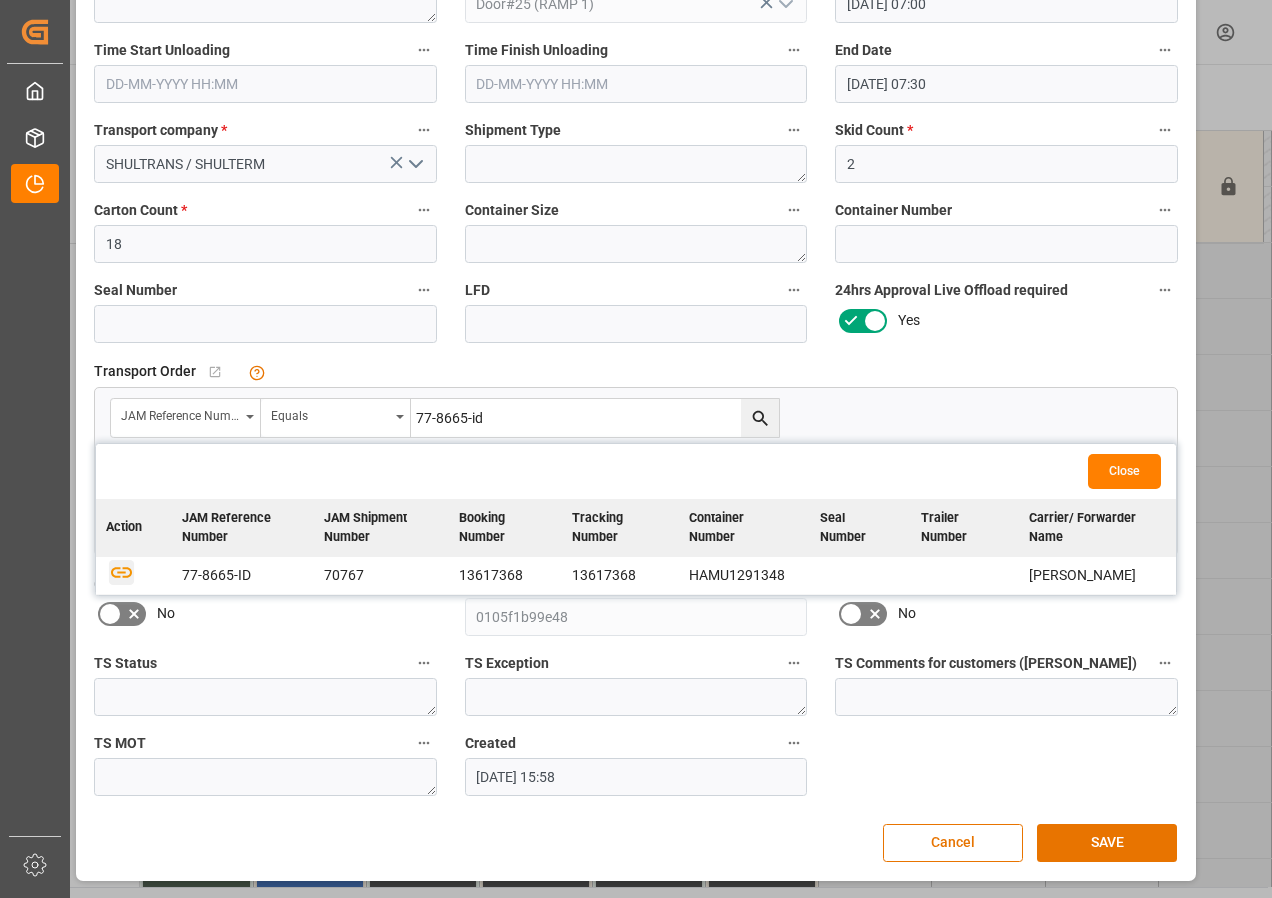 click 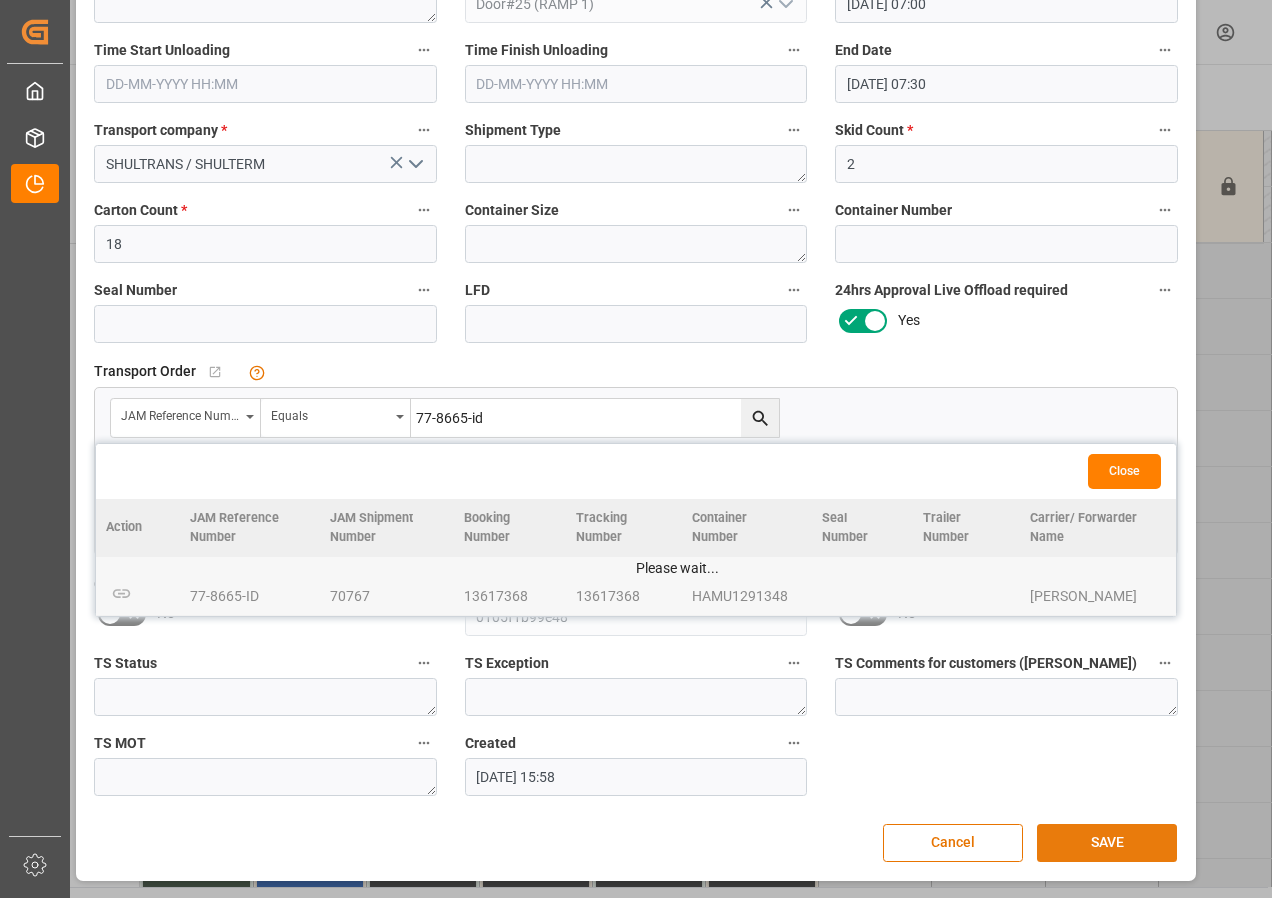click on "SAVE" at bounding box center (1107, 843) 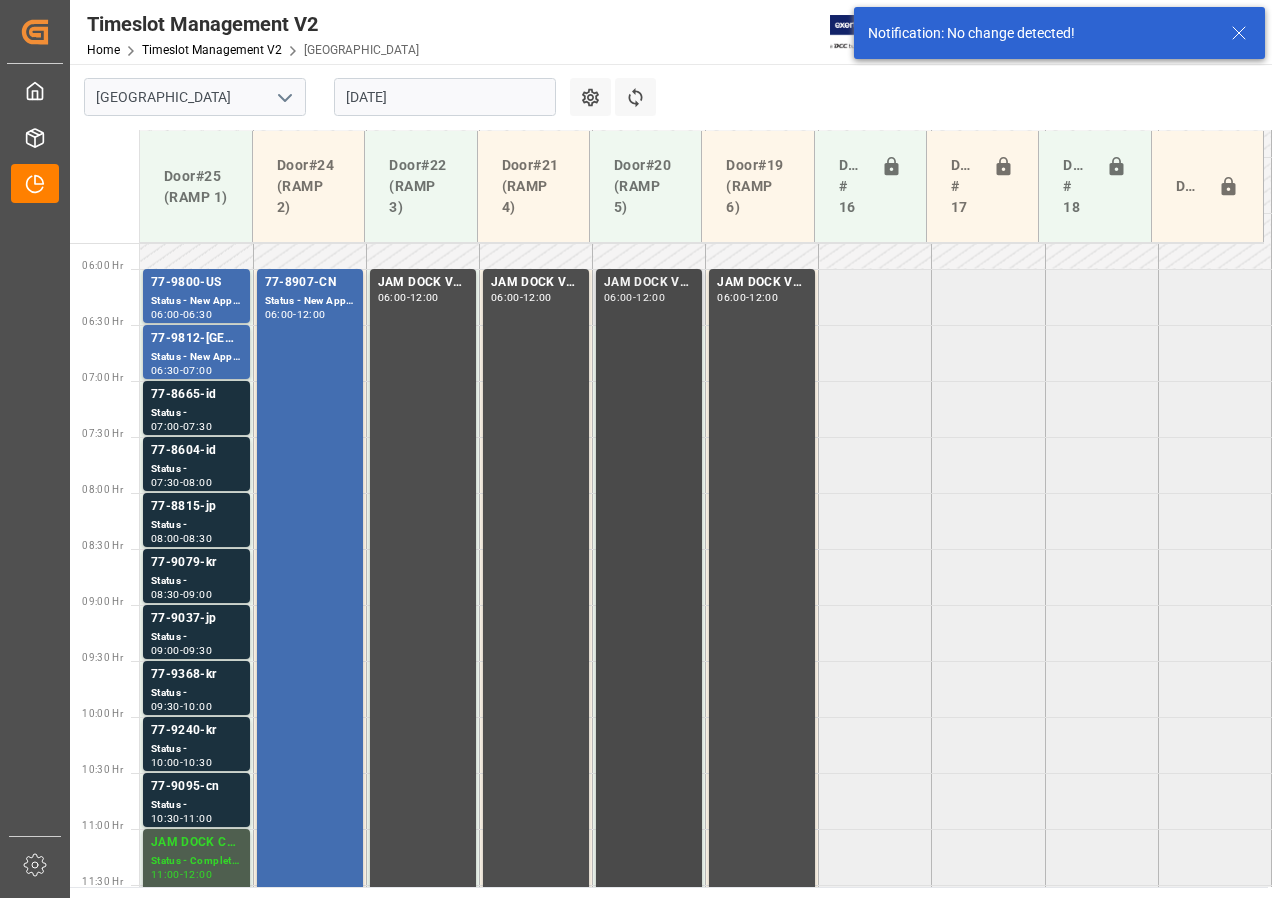 scroll, scrollTop: 601, scrollLeft: 0, axis: vertical 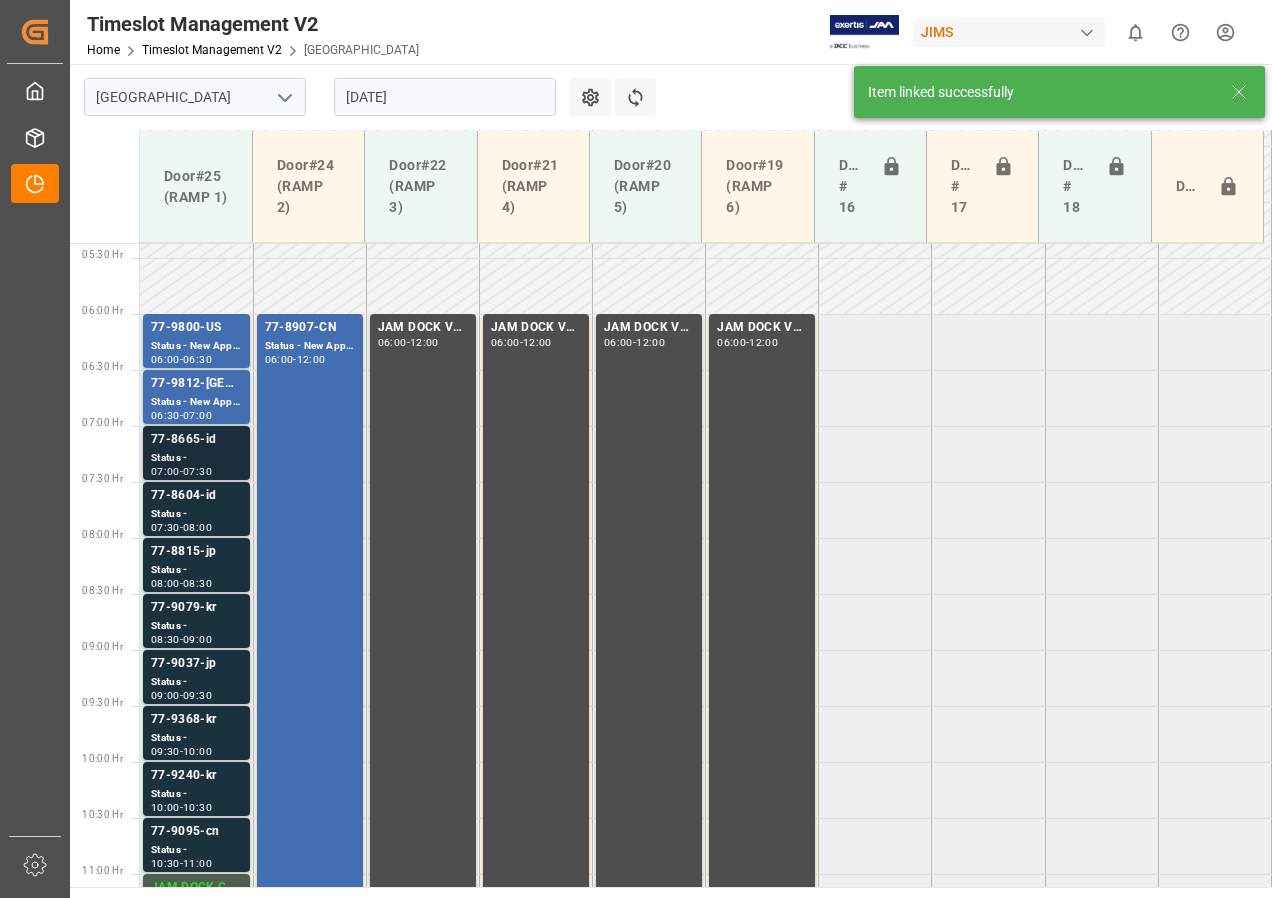 click on "Status -" at bounding box center (196, 458) 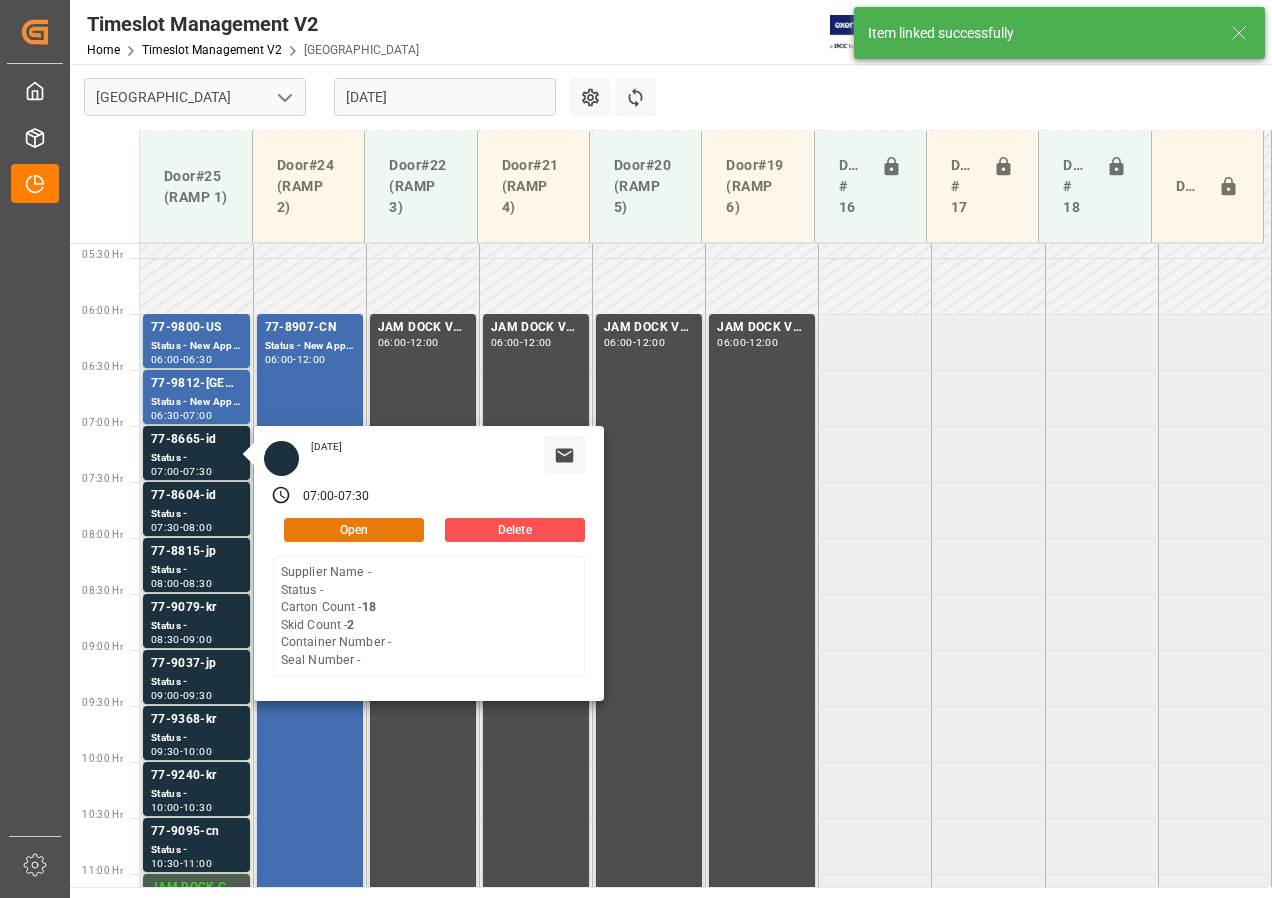 click on "Open" at bounding box center (354, 530) 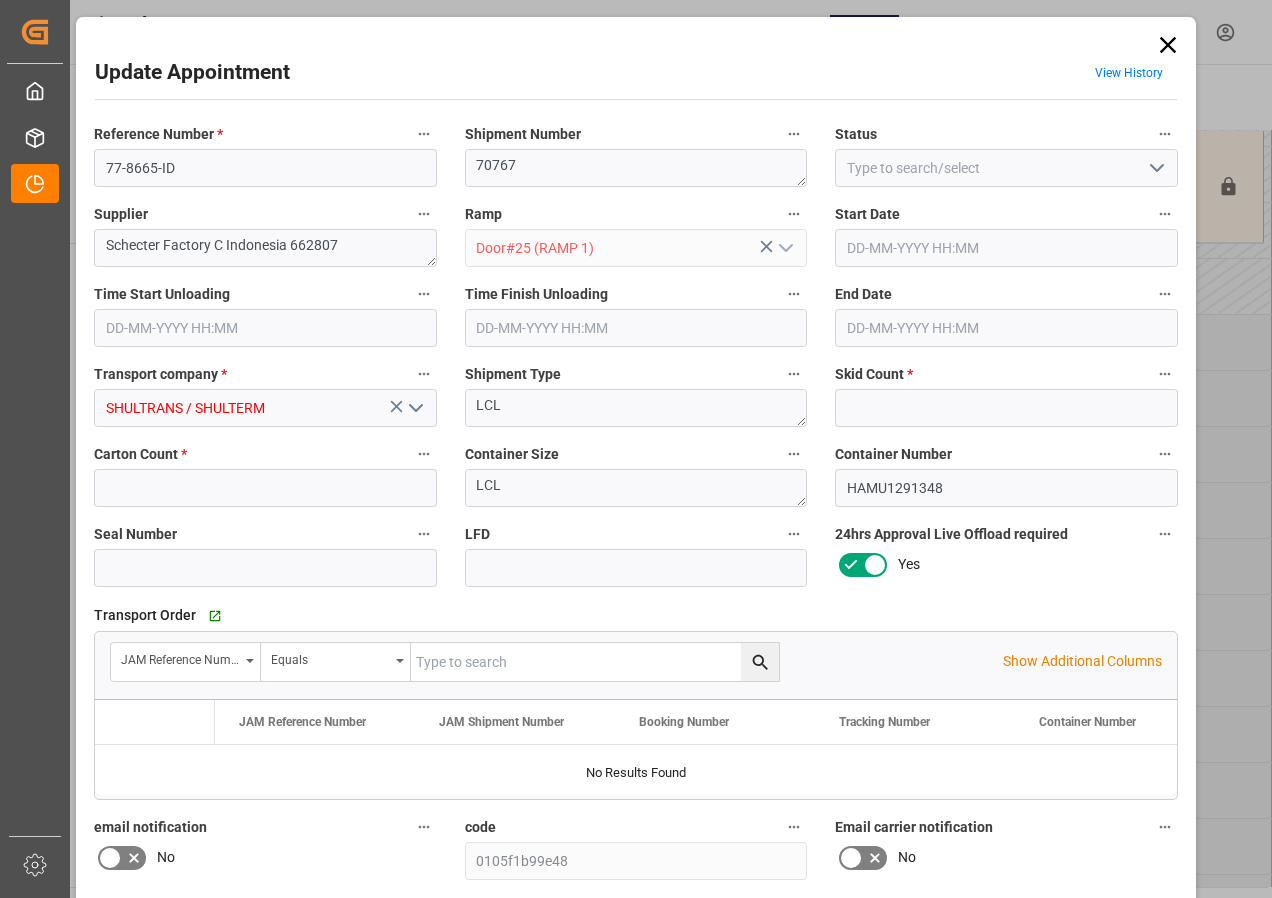 type on "2" 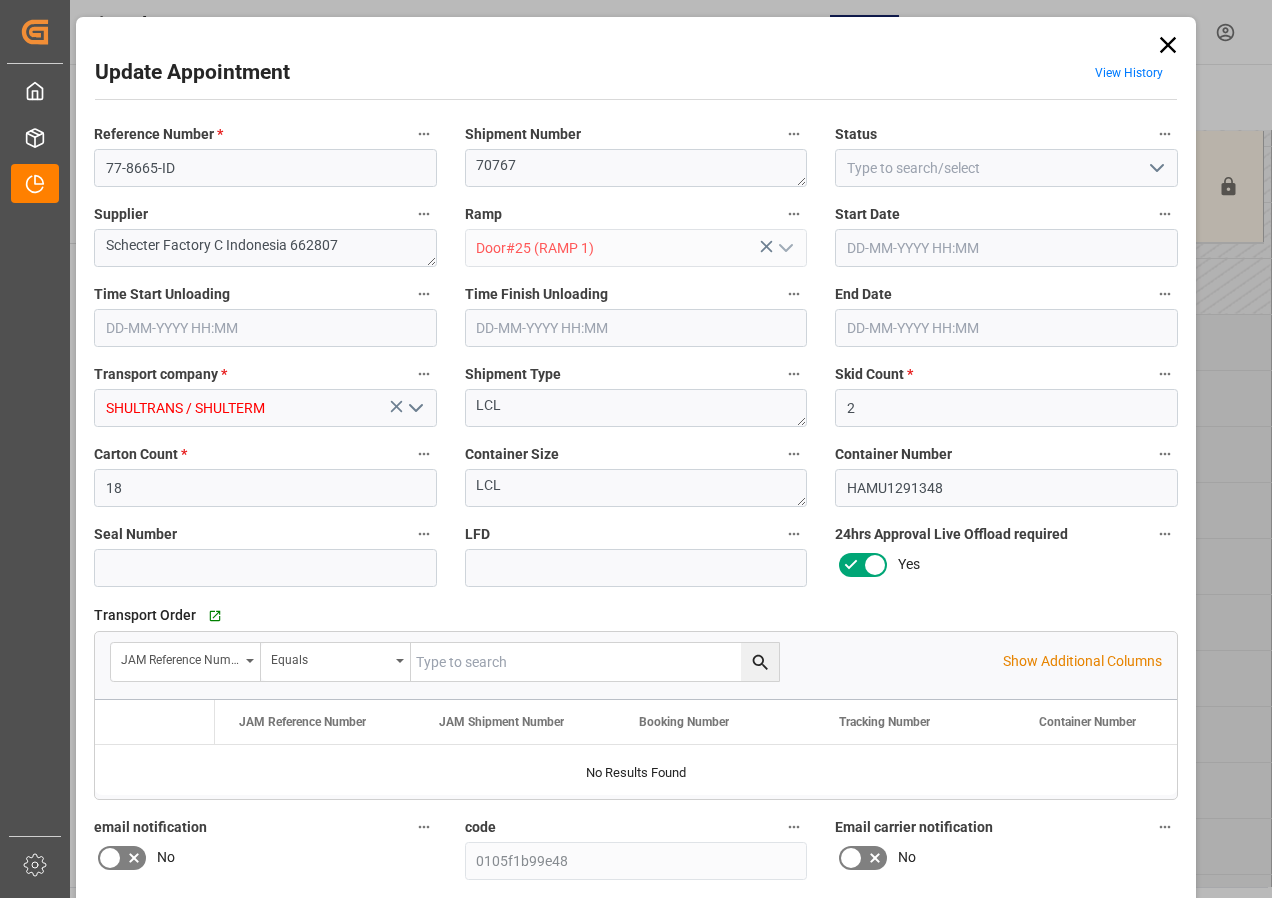 type on "[DATE] 07:00" 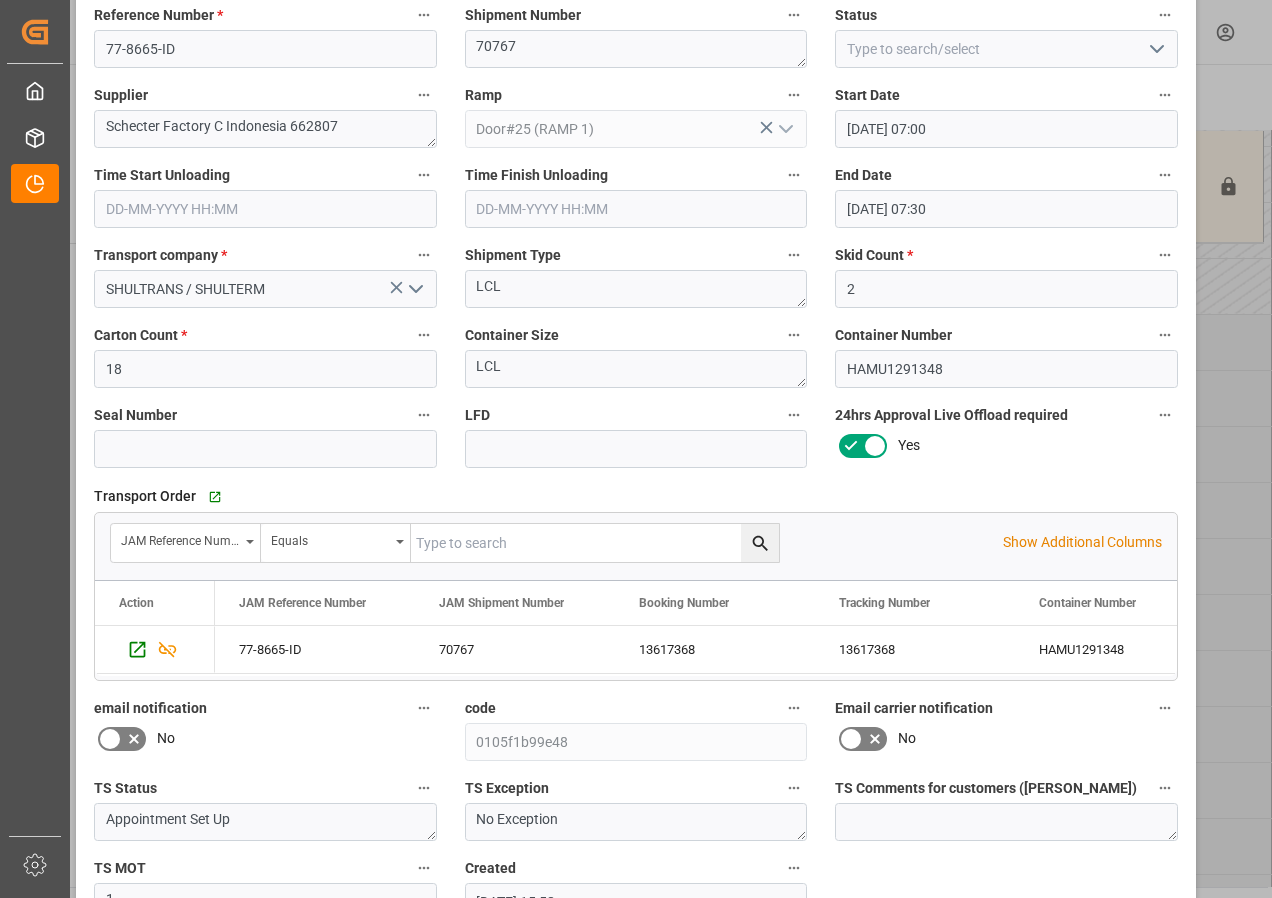 scroll, scrollTop: 244, scrollLeft: 0, axis: vertical 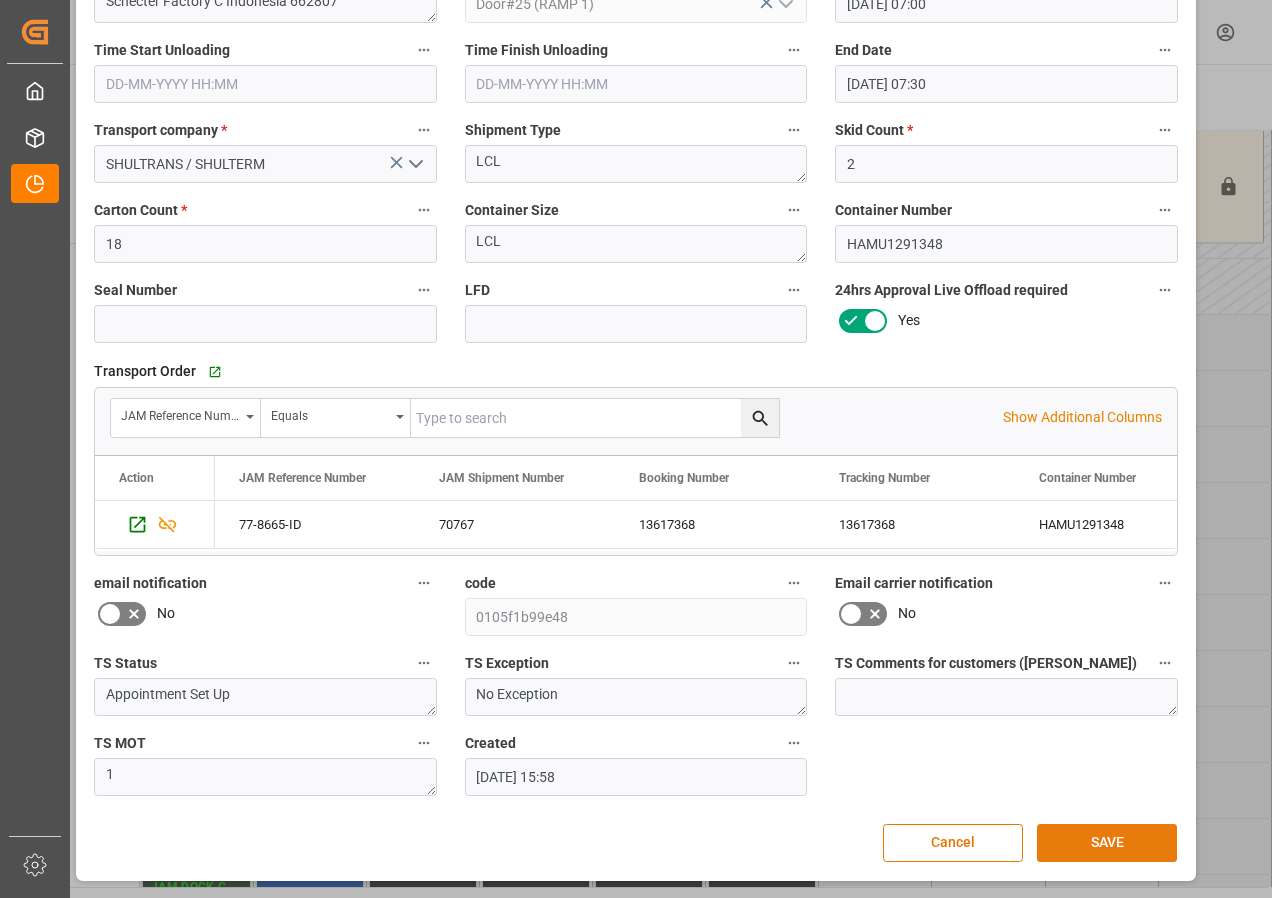 click on "SAVE" at bounding box center (1107, 843) 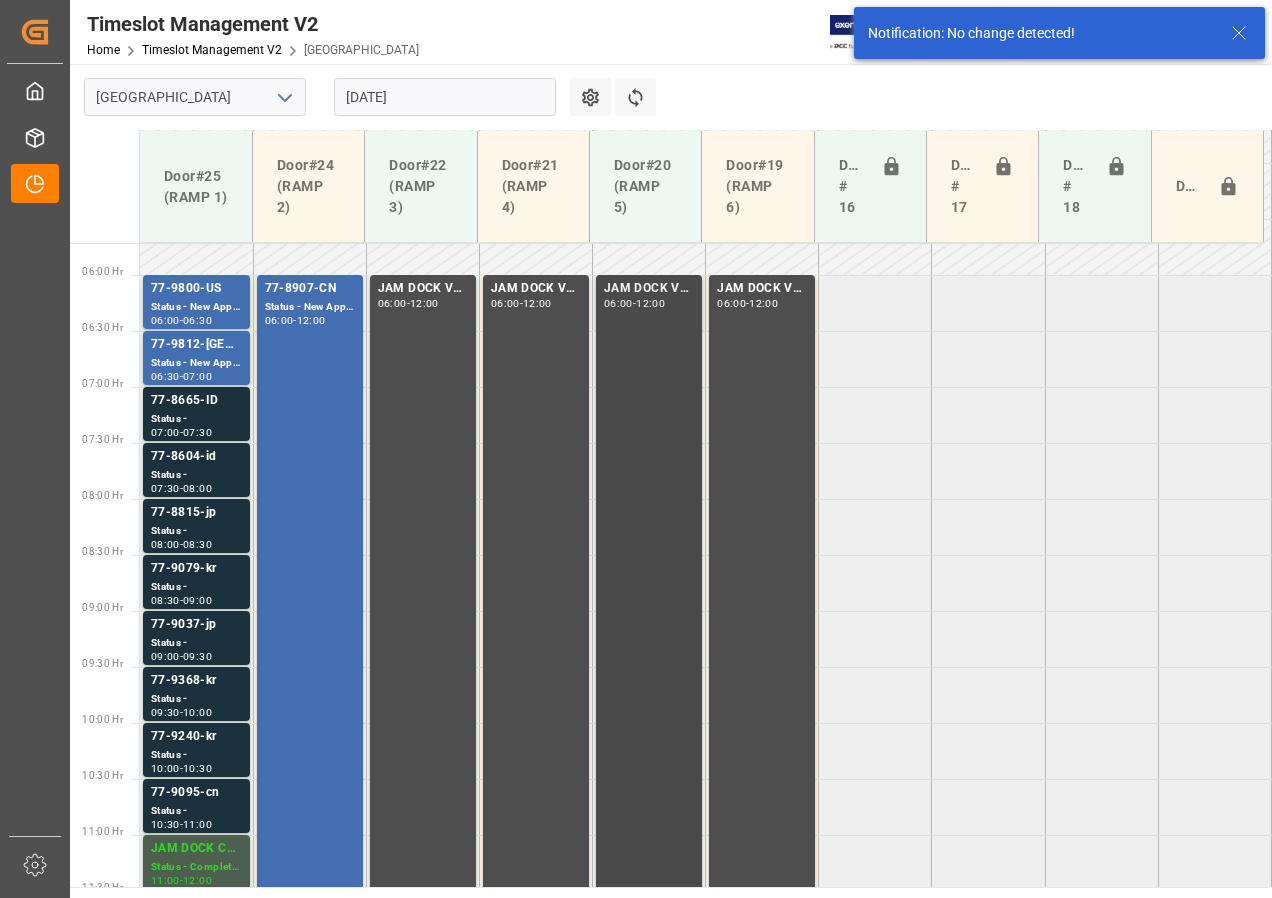 scroll, scrollTop: 701, scrollLeft: 0, axis: vertical 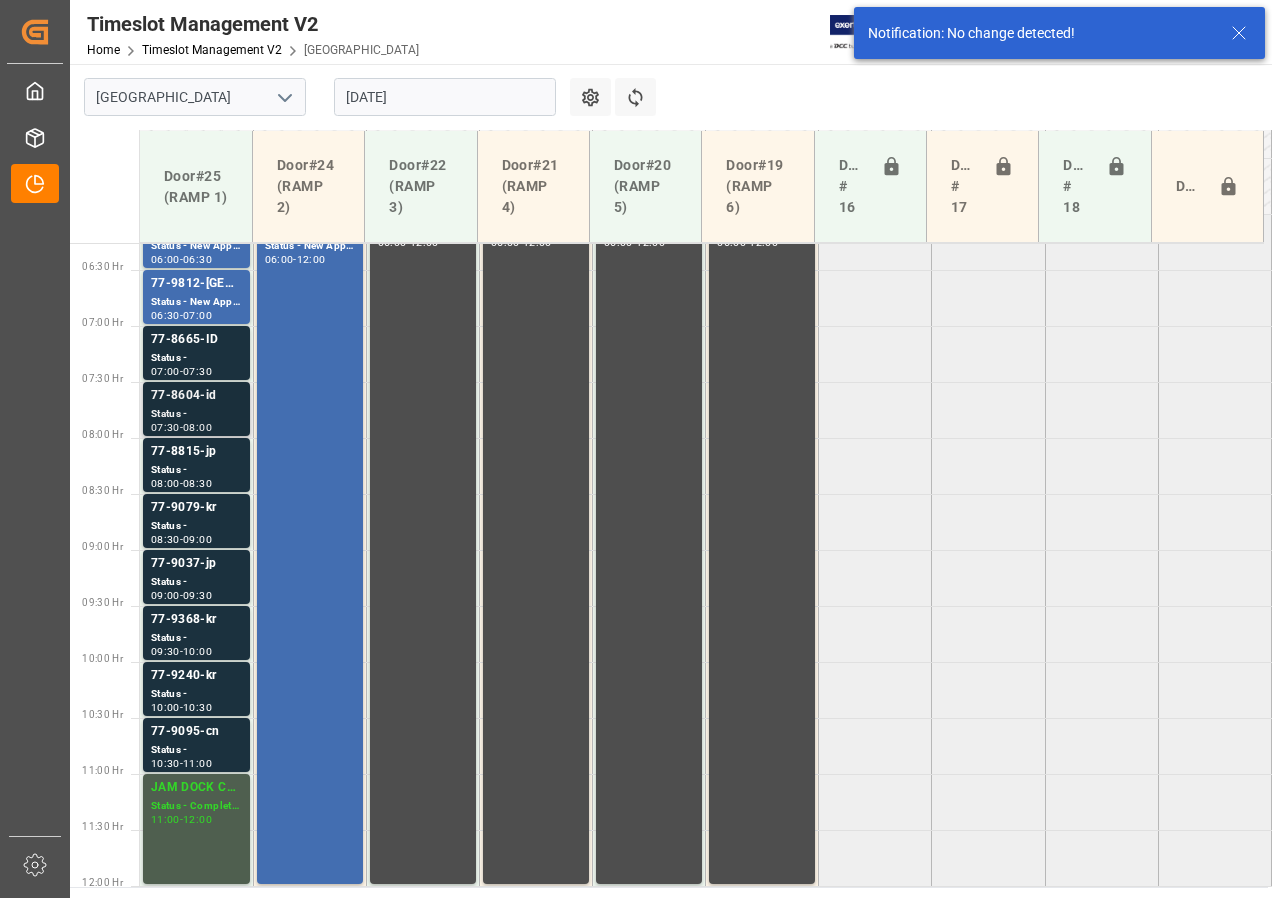 click on "77-8604-id" at bounding box center (196, 396) 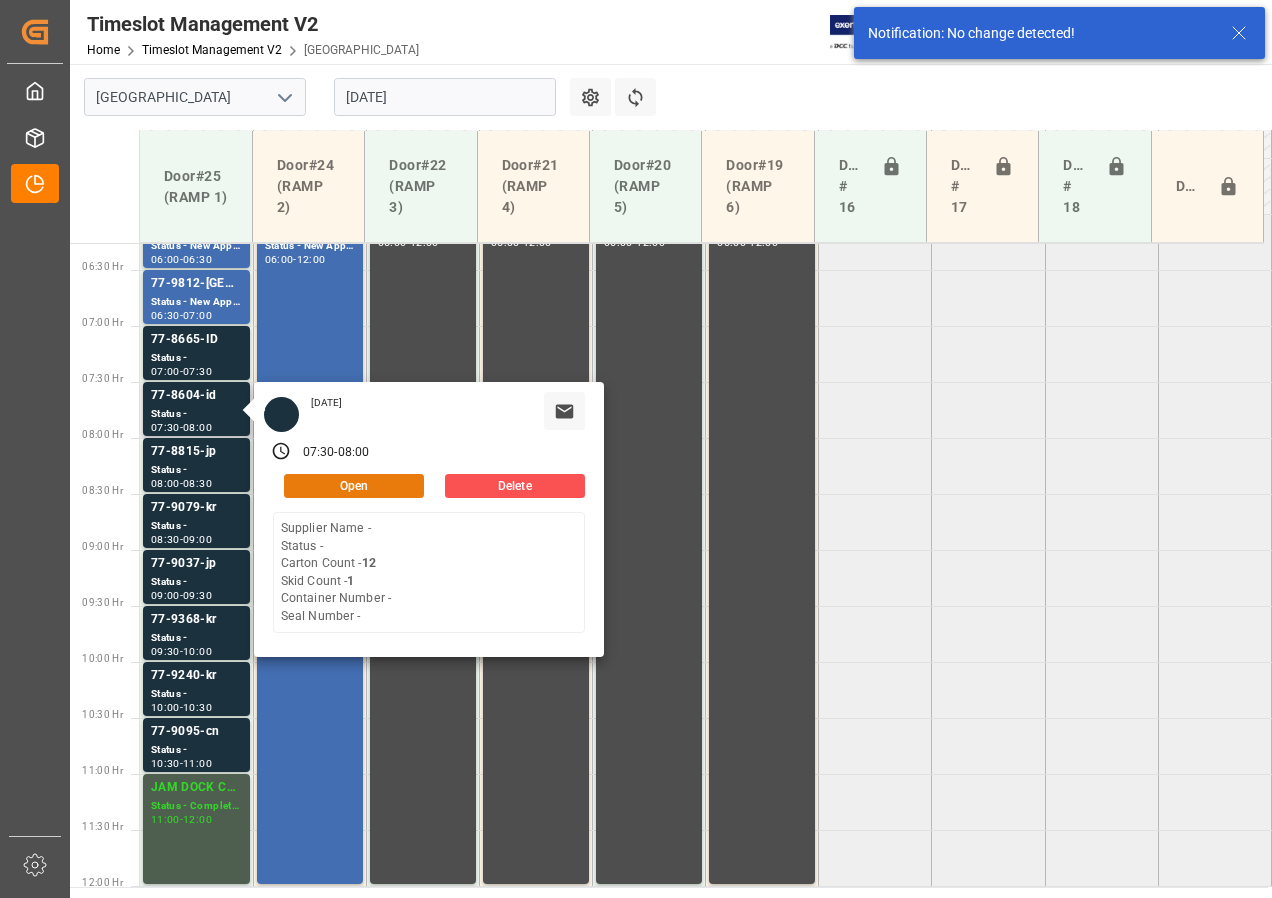 click on "Open" at bounding box center [354, 486] 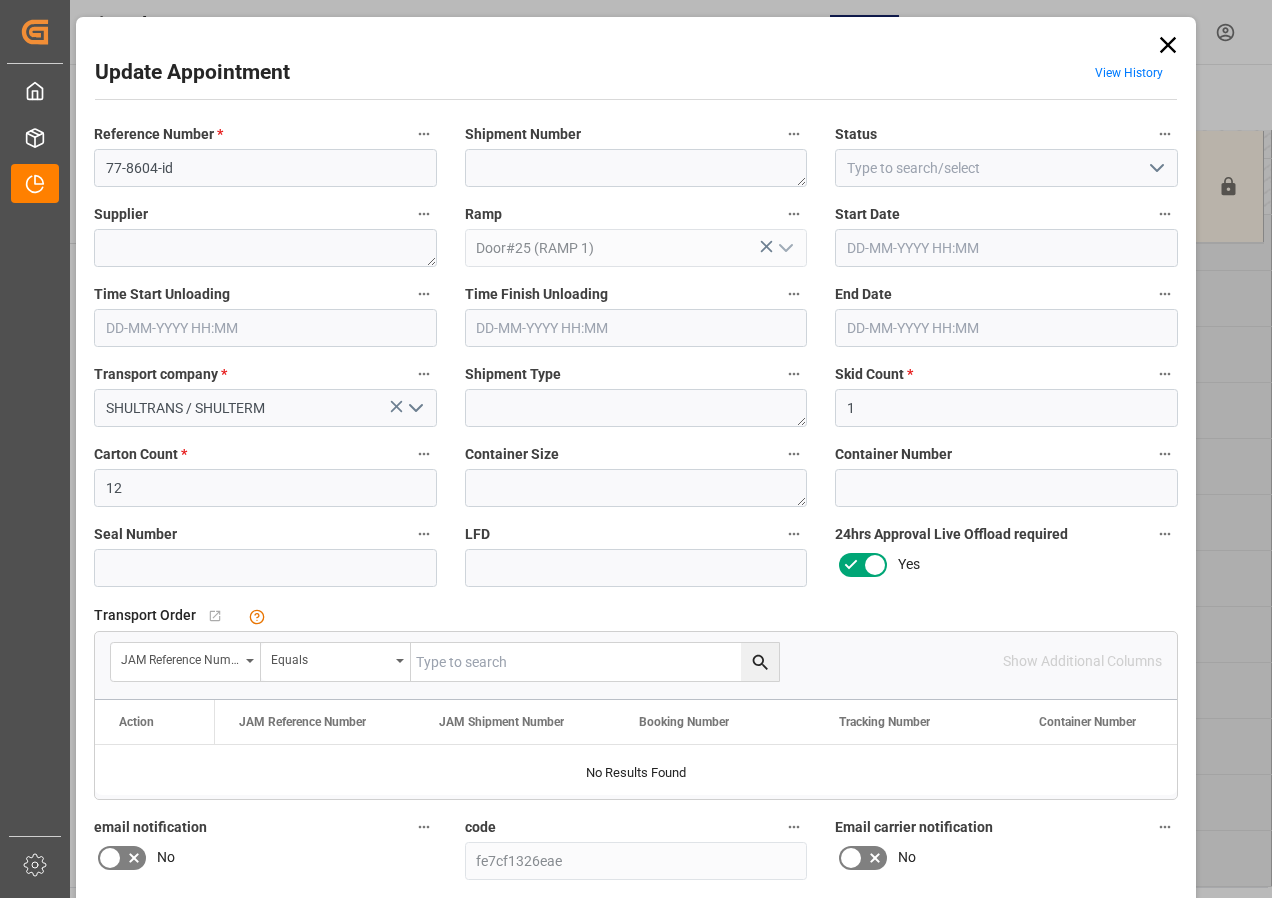 type on "[DATE] 07:30" 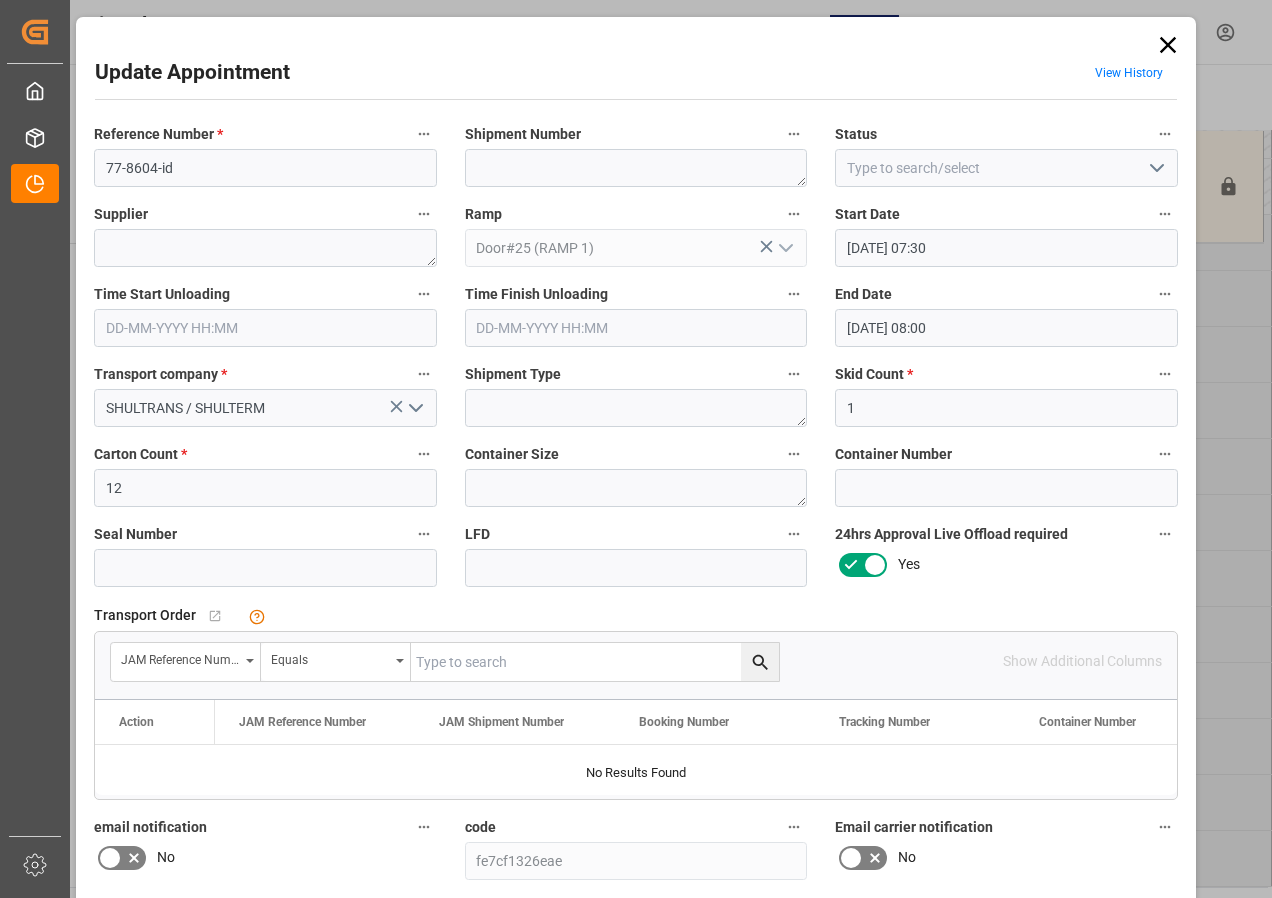 click at bounding box center [595, 662] 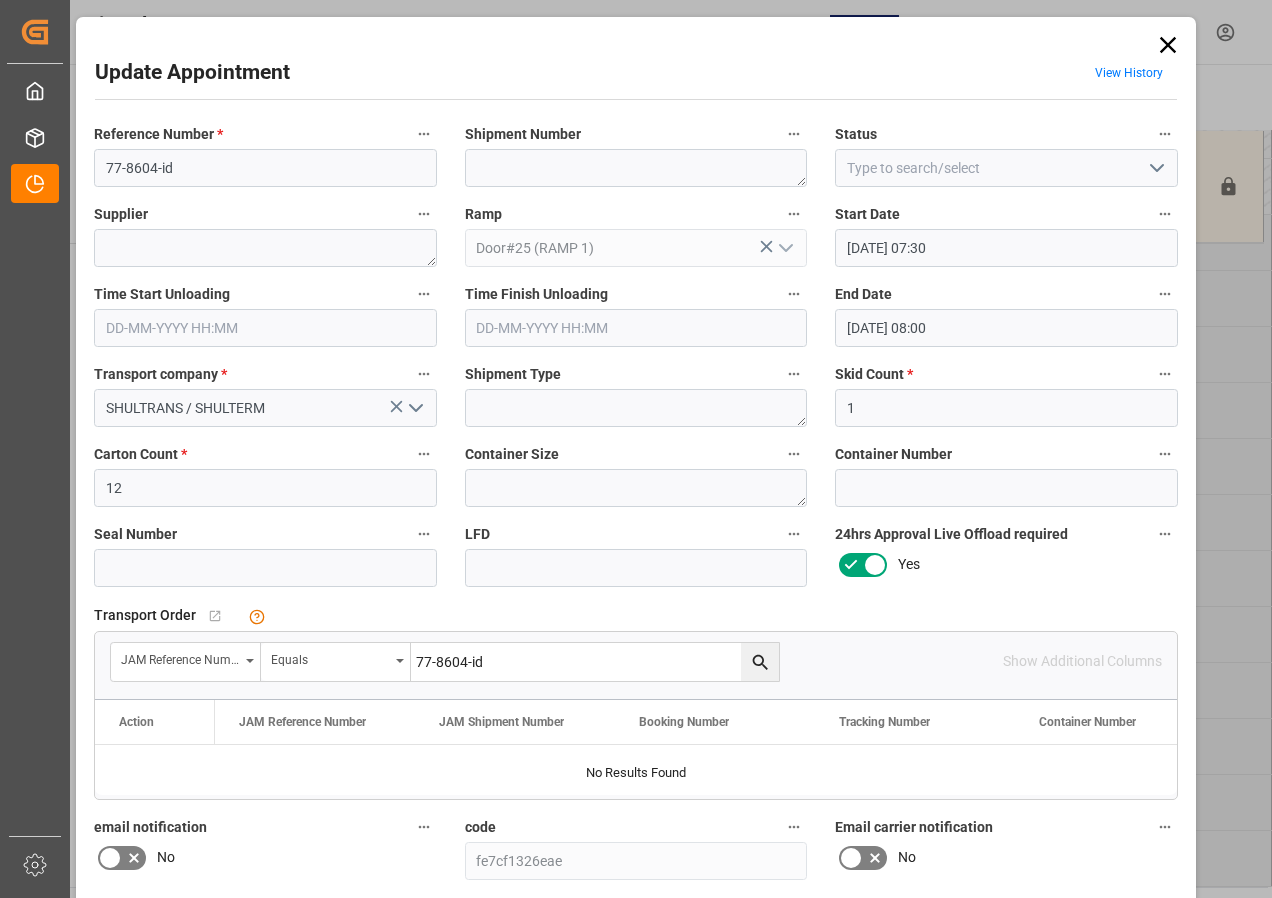 type on "77-8604-id" 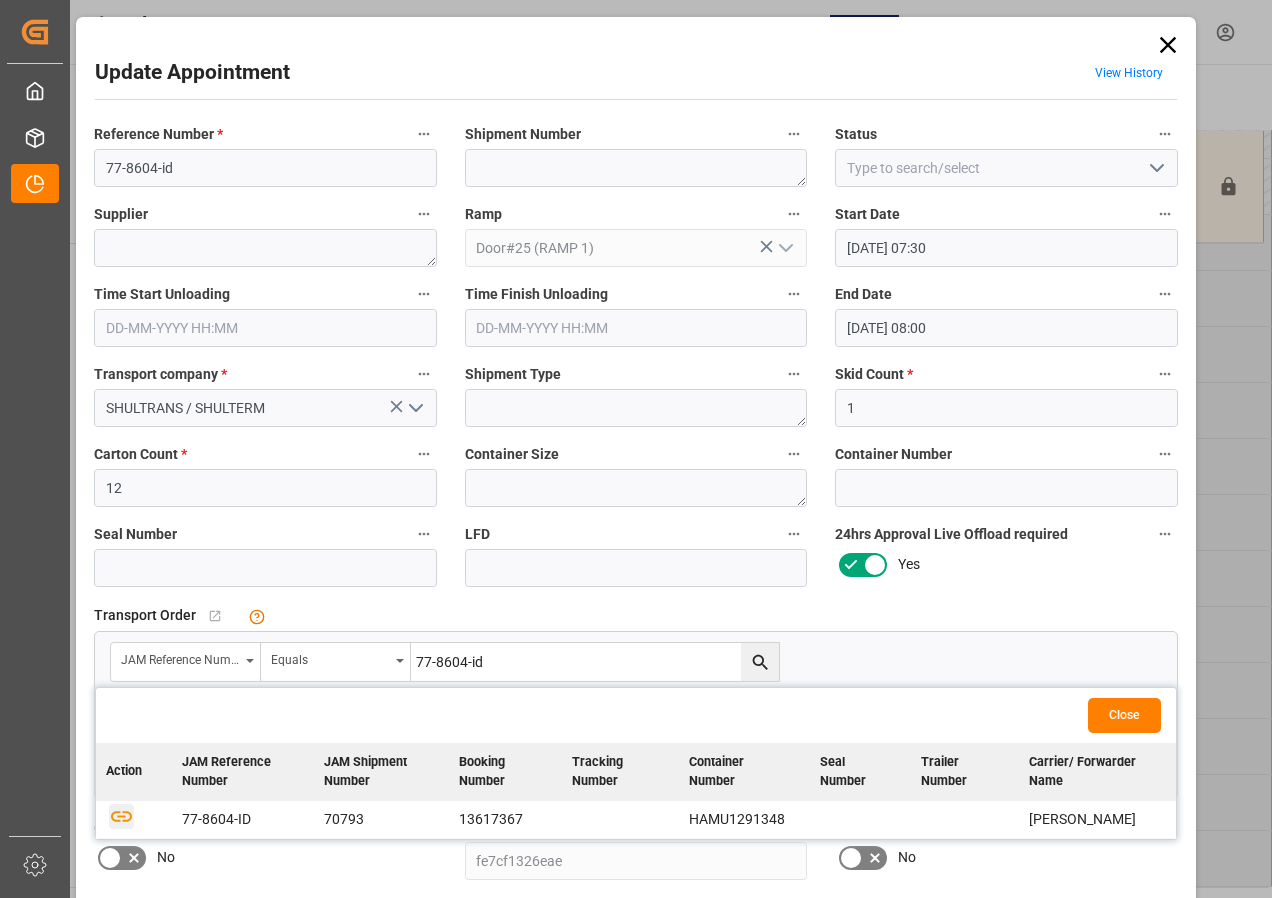 click 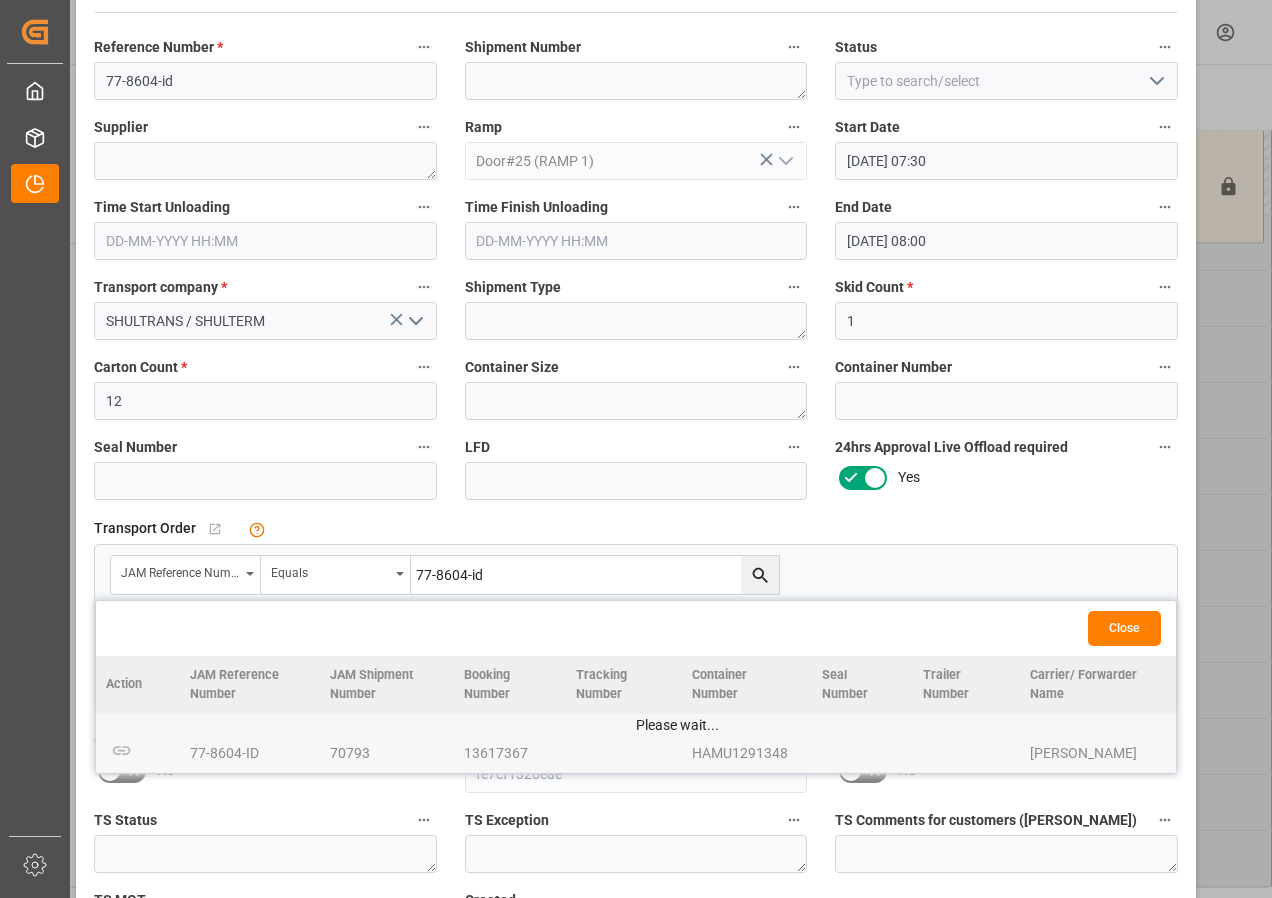scroll, scrollTop: 200, scrollLeft: 0, axis: vertical 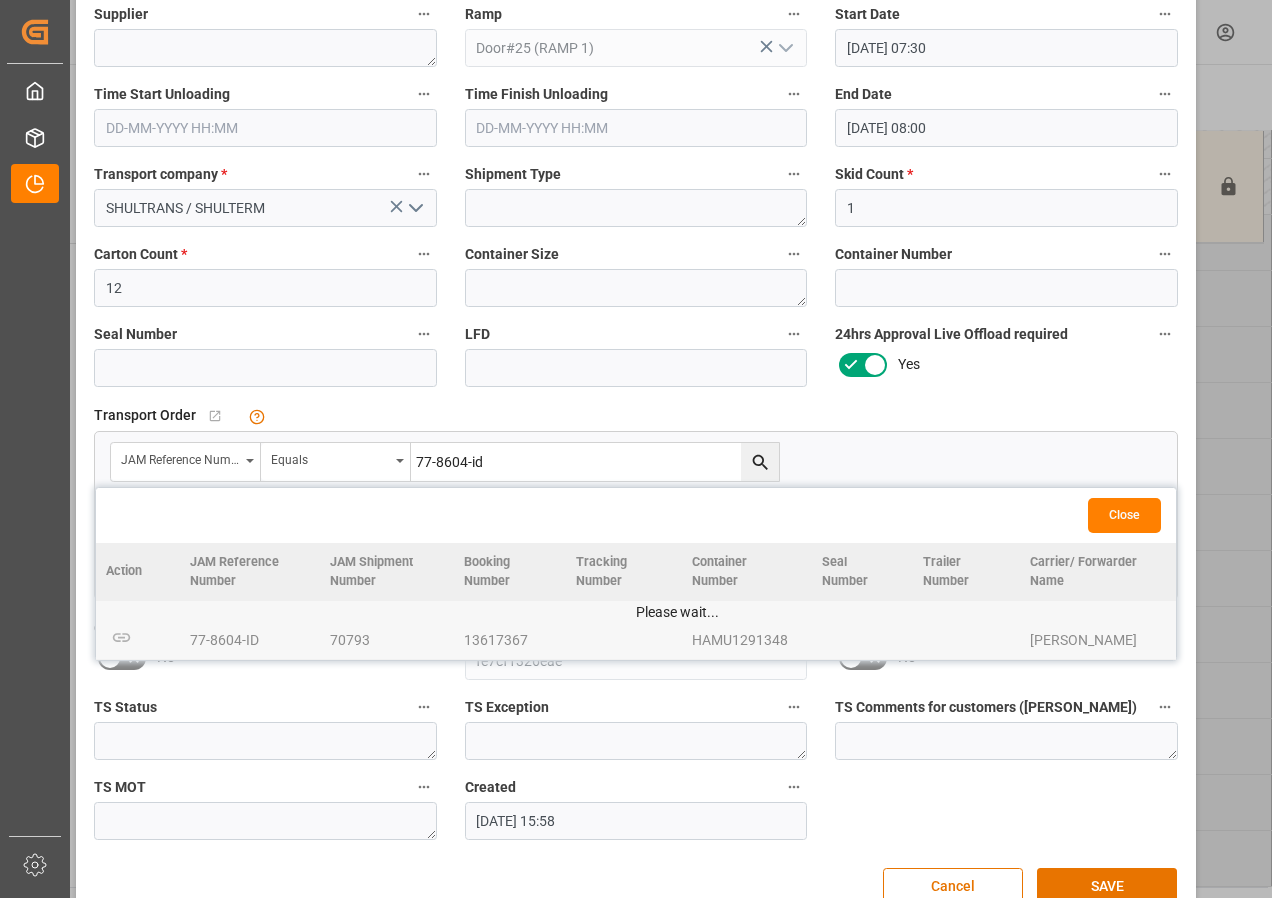 type 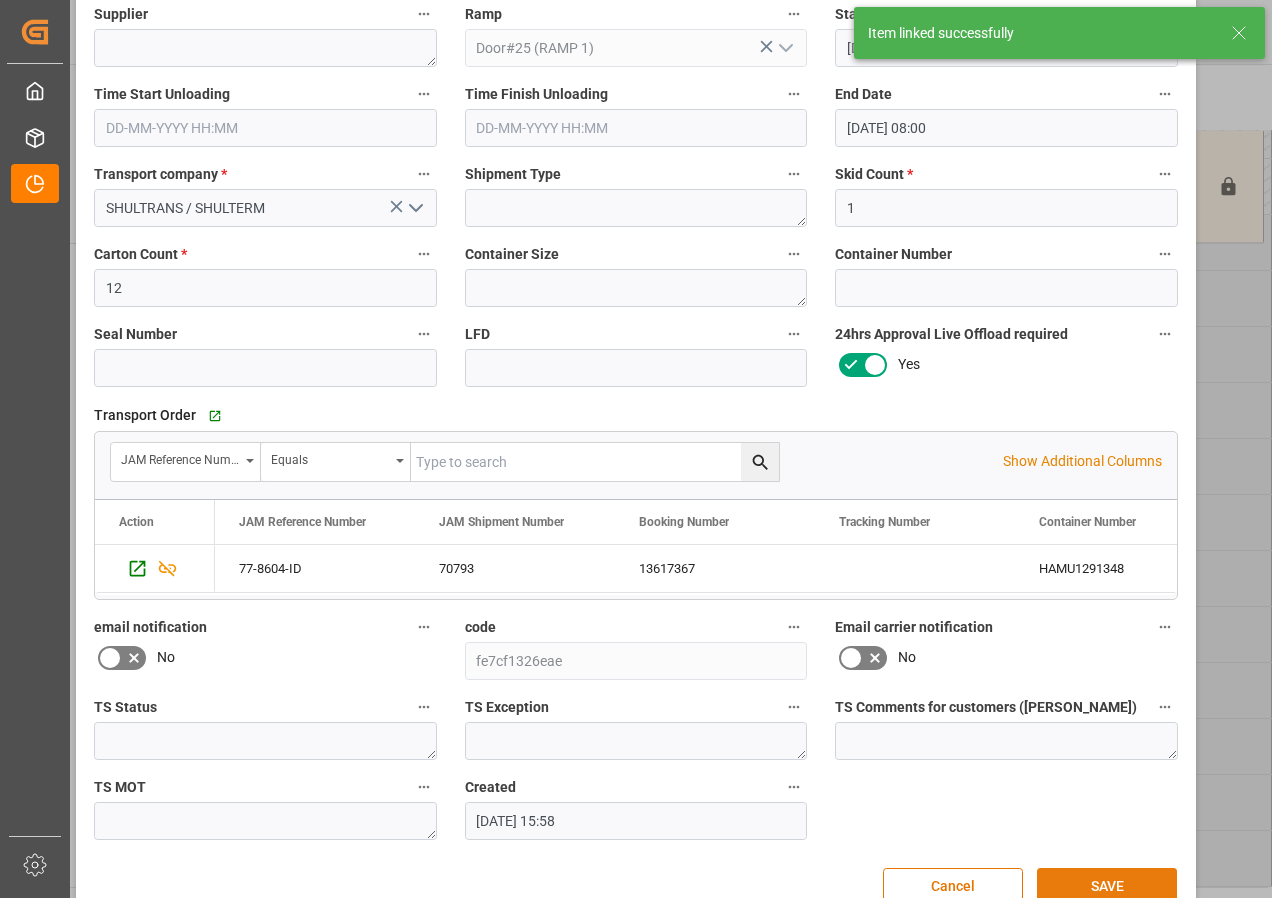 click on "SAVE" at bounding box center (1107, 887) 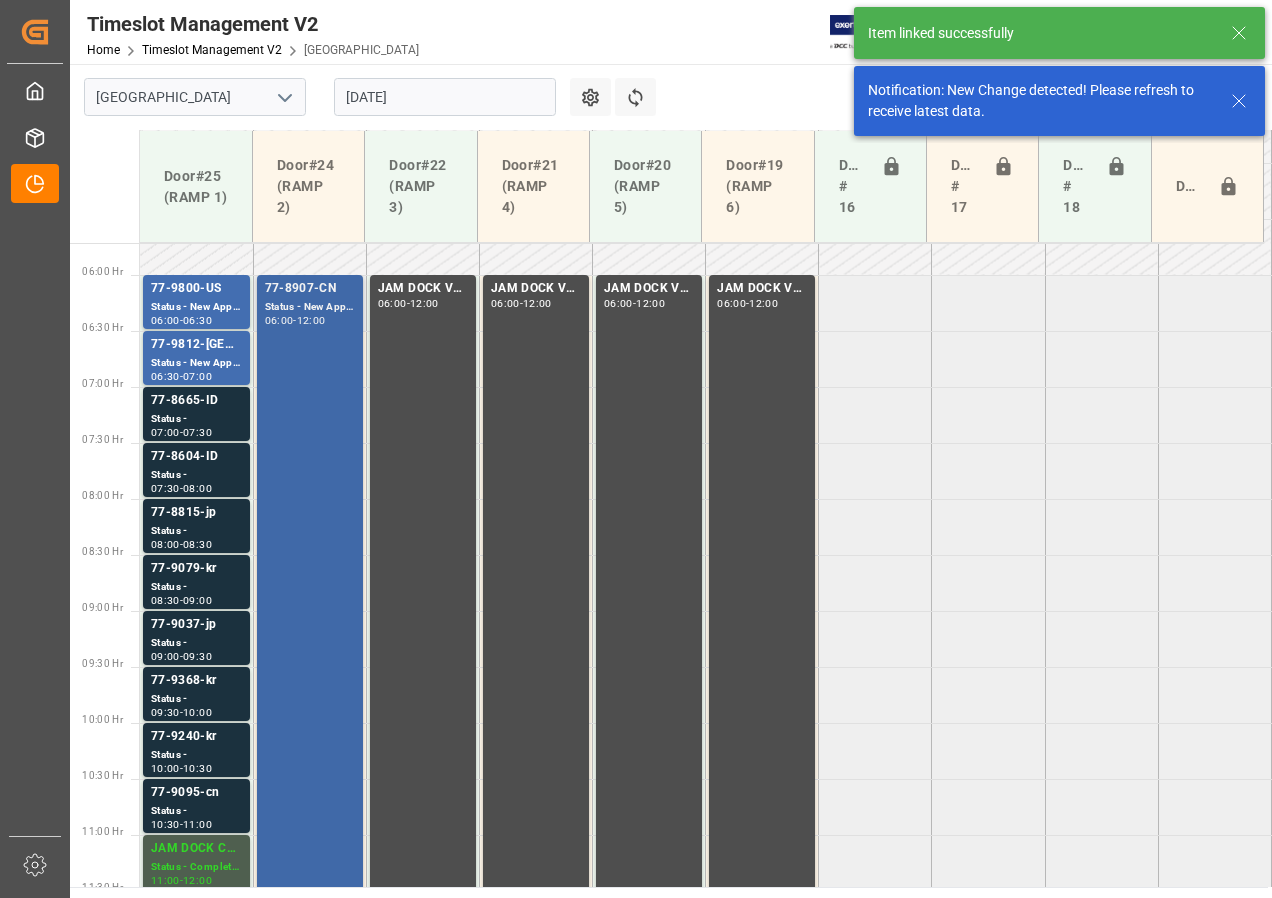 scroll, scrollTop: 701, scrollLeft: 0, axis: vertical 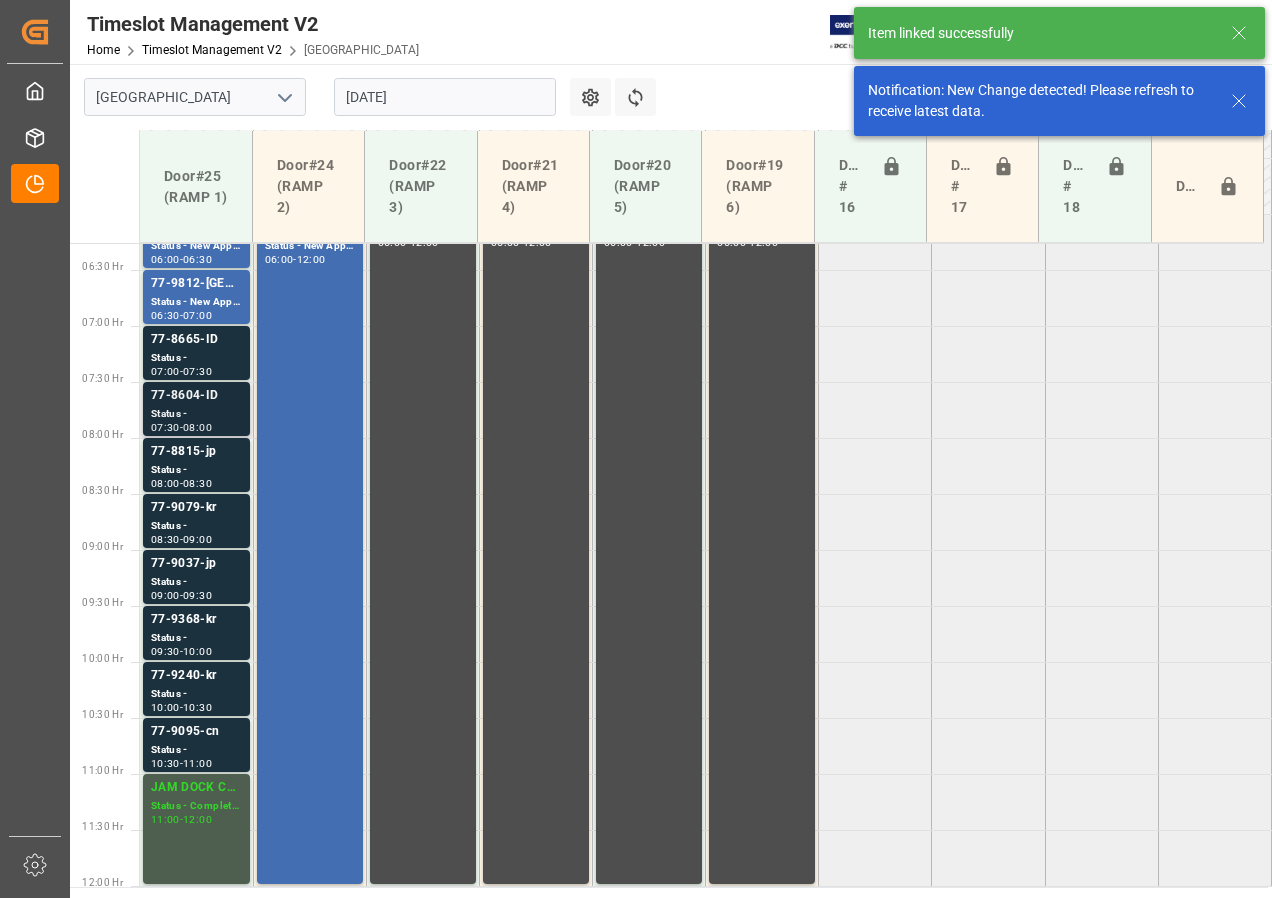 click on "Status -" at bounding box center (196, 414) 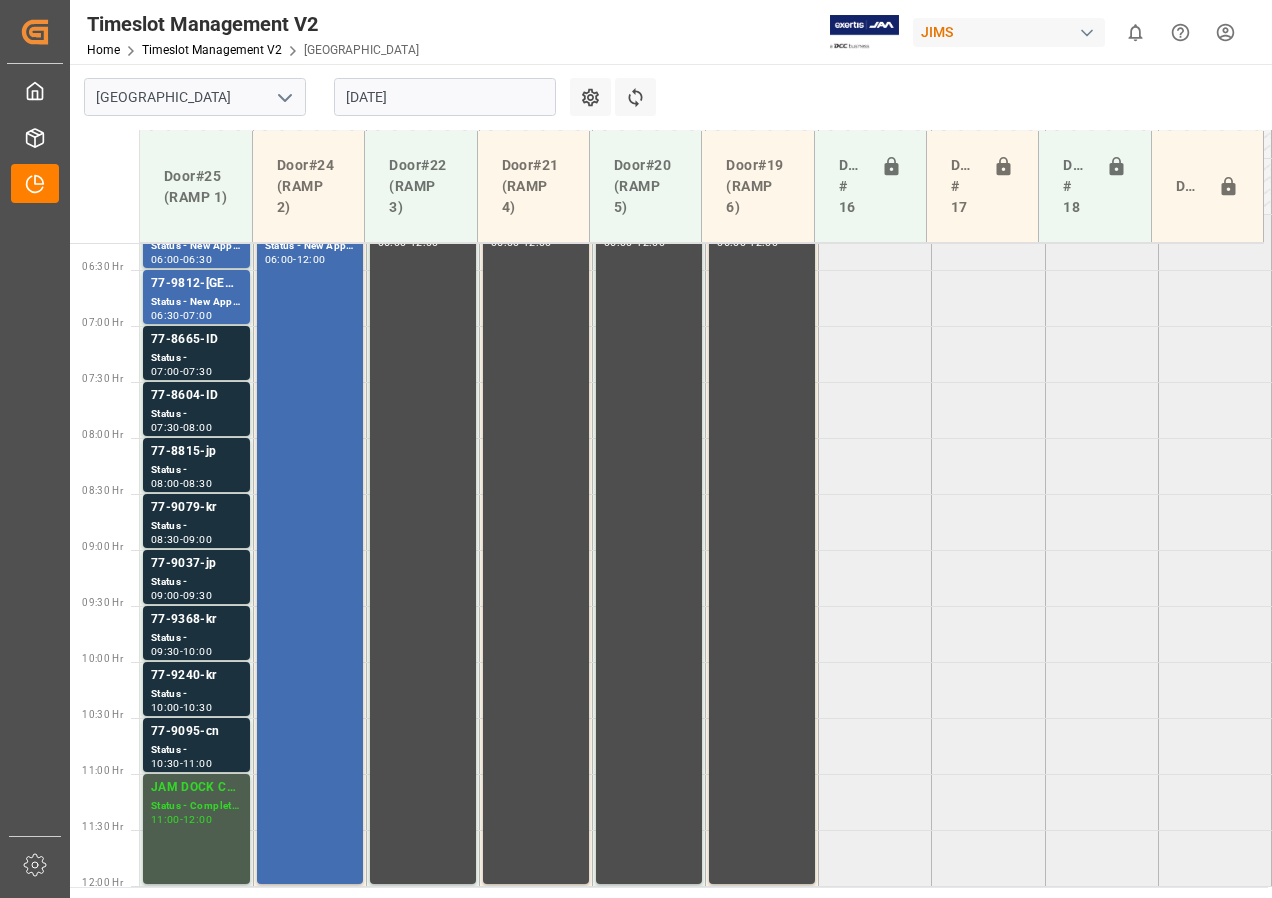 click on "77-8815-jp" at bounding box center [196, 452] 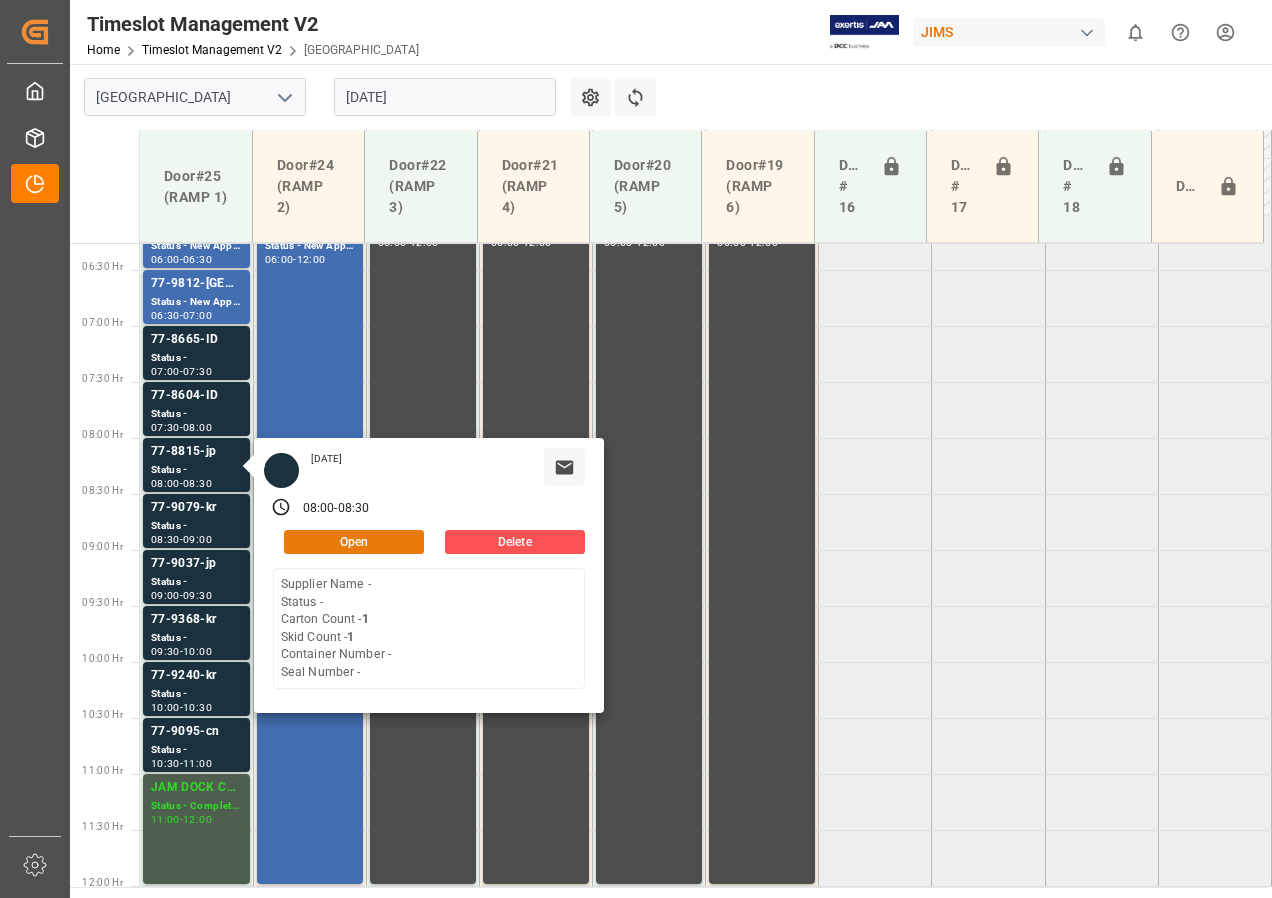 click on "Open" at bounding box center [354, 542] 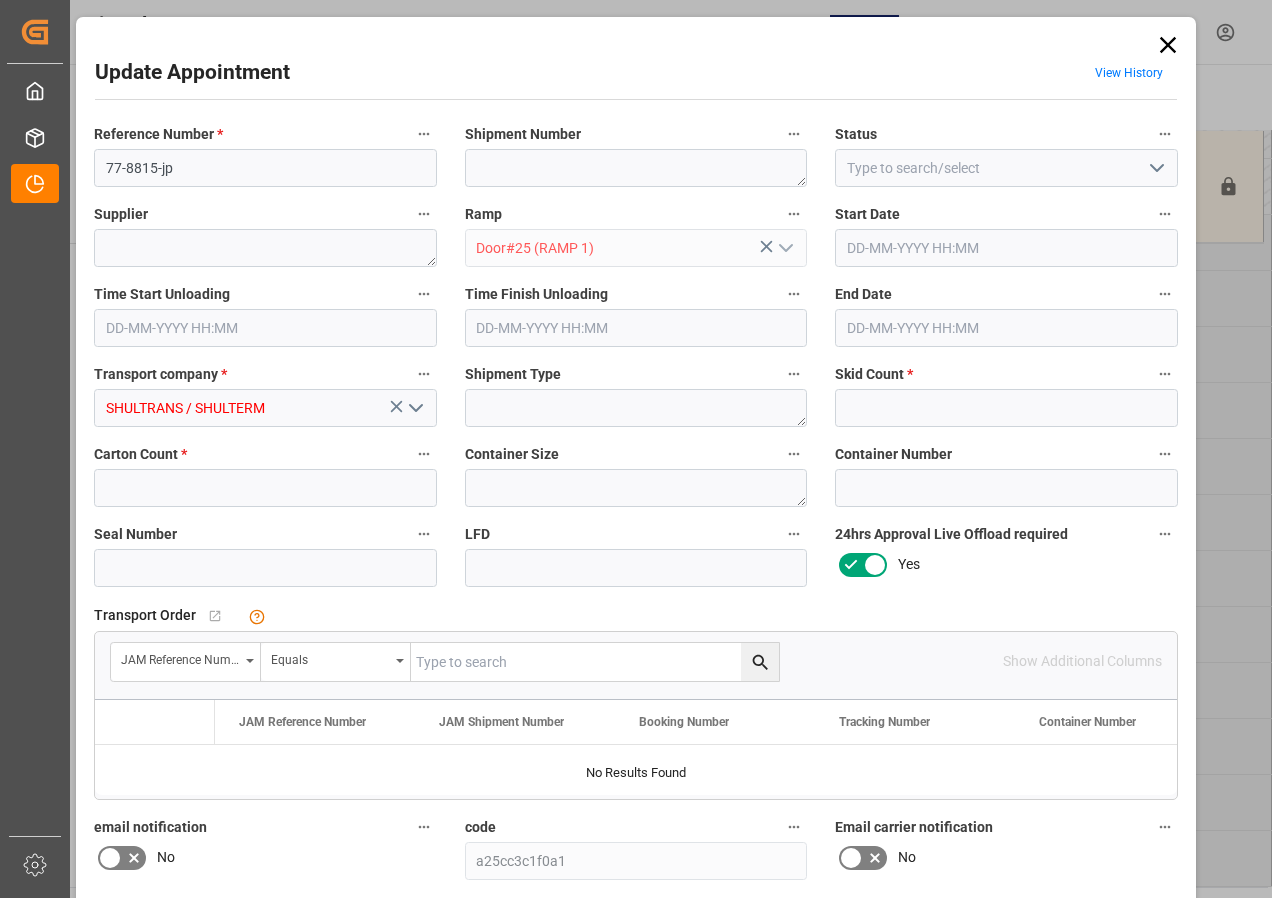 type on "1" 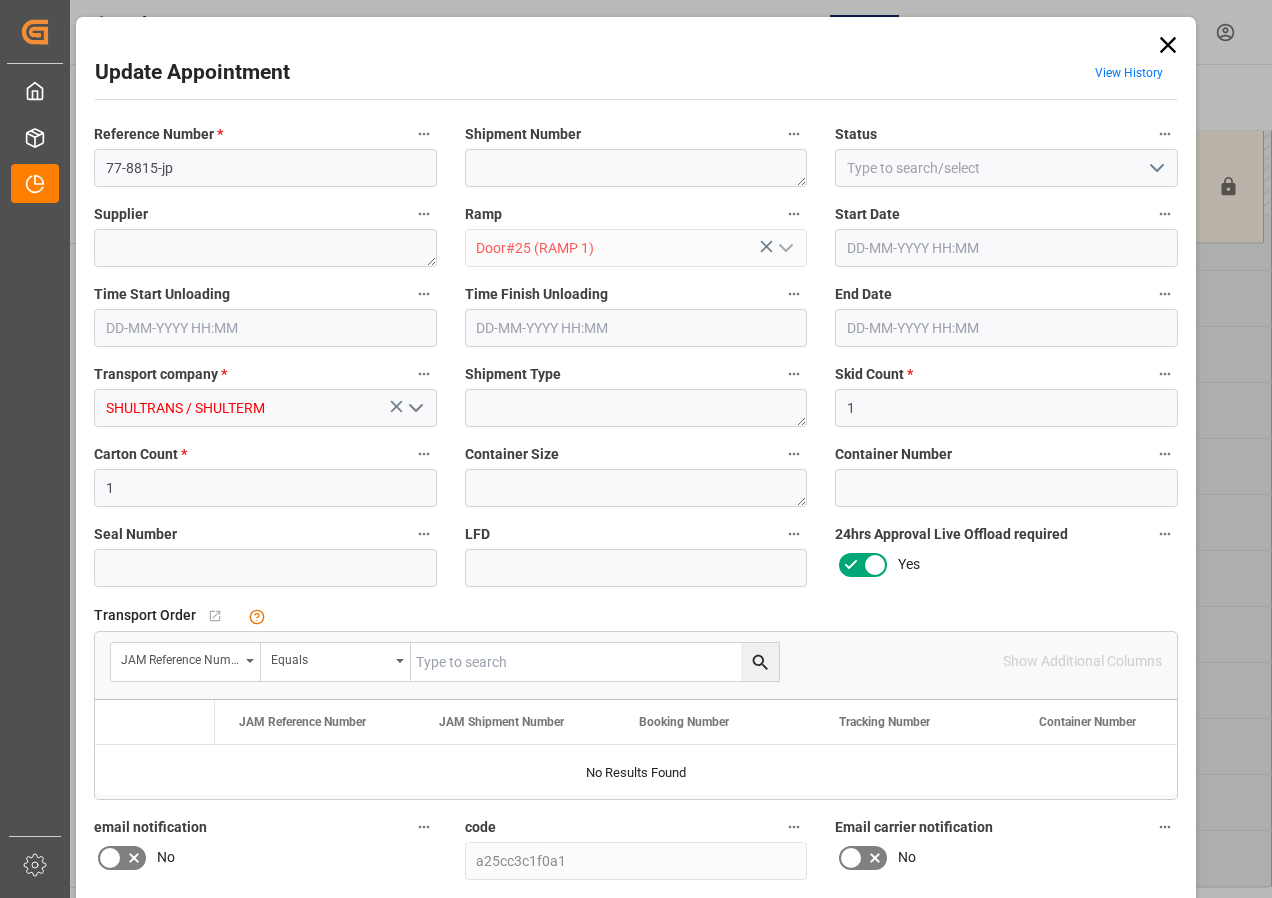 type on "[DATE] 08:00" 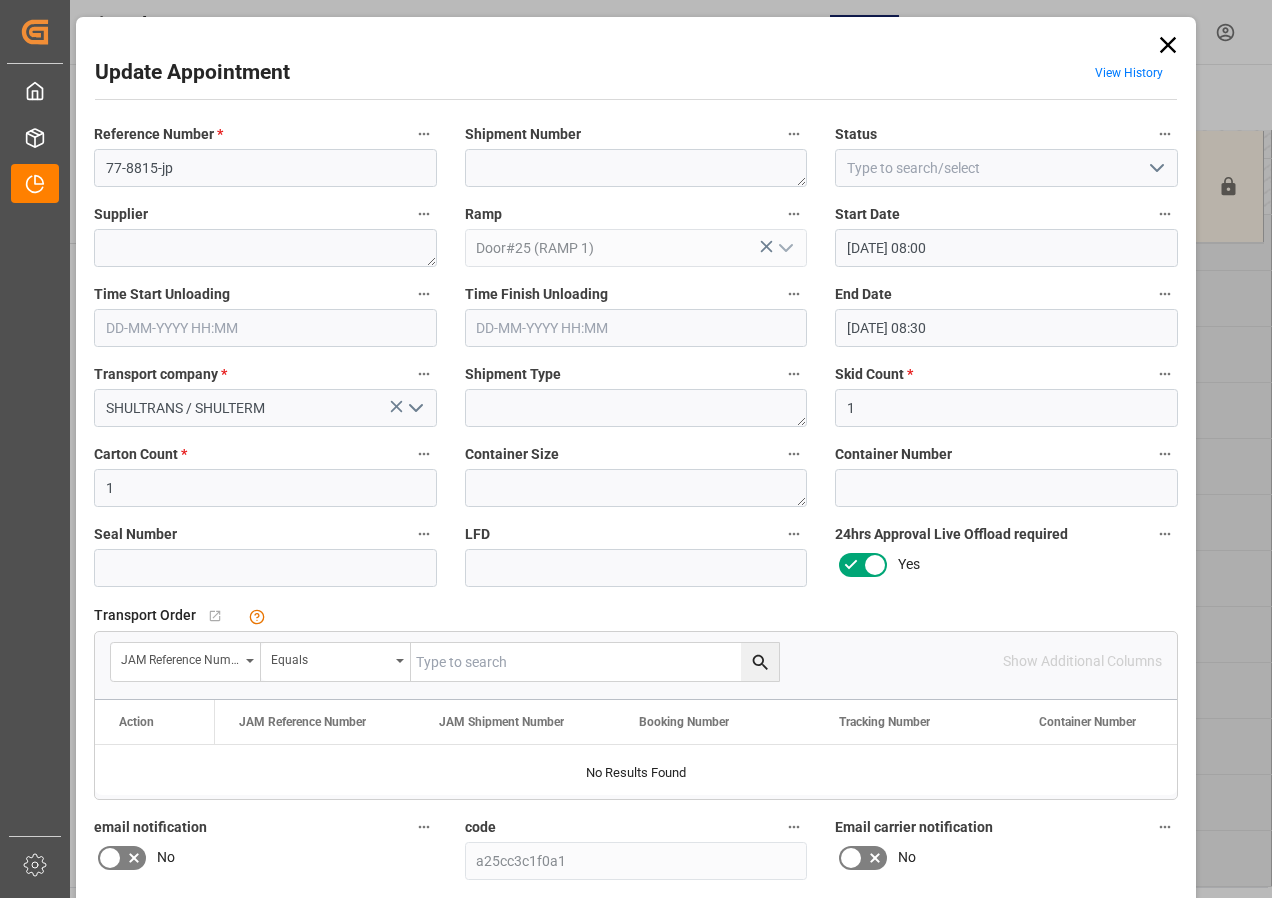 click at bounding box center (595, 662) 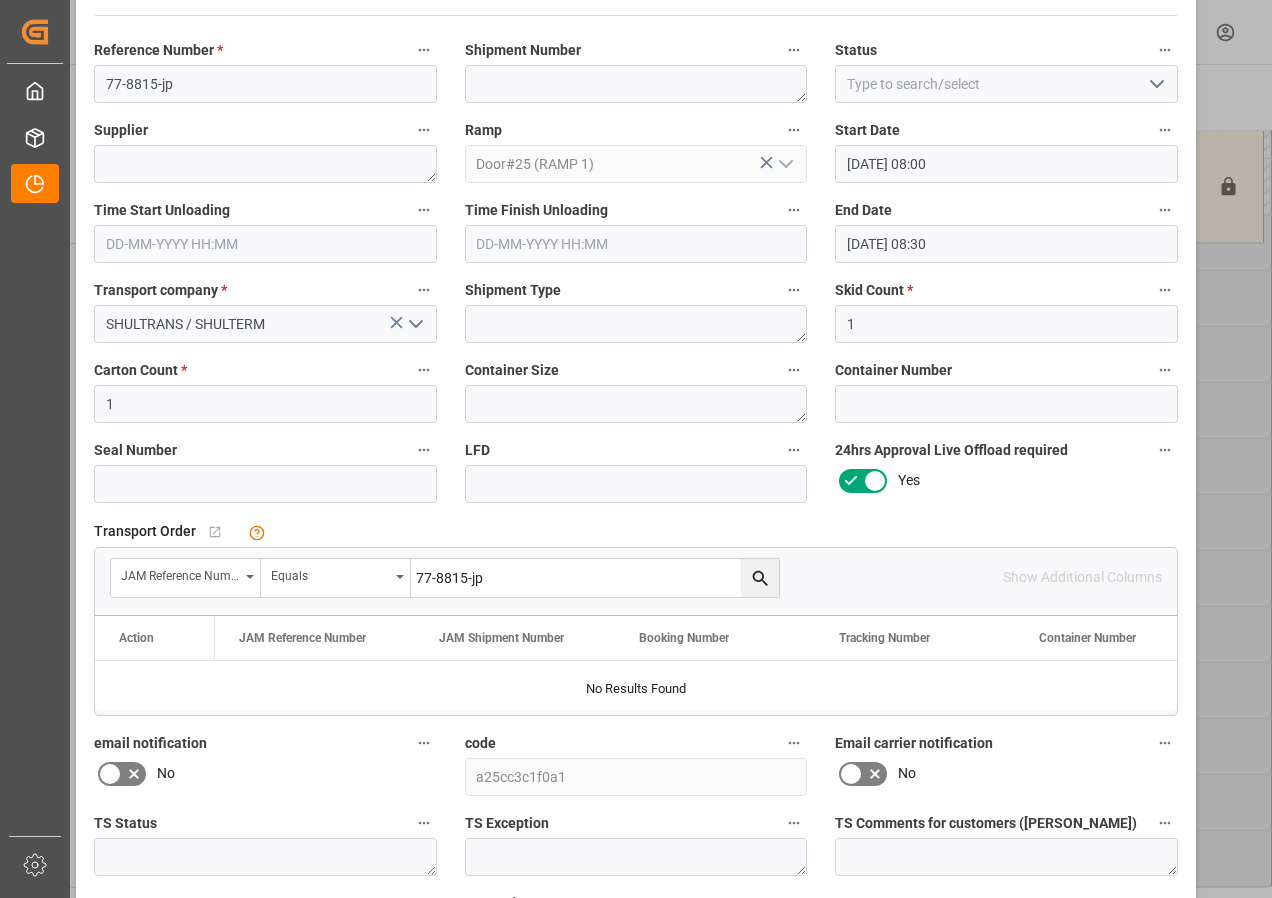 scroll, scrollTop: 200, scrollLeft: 0, axis: vertical 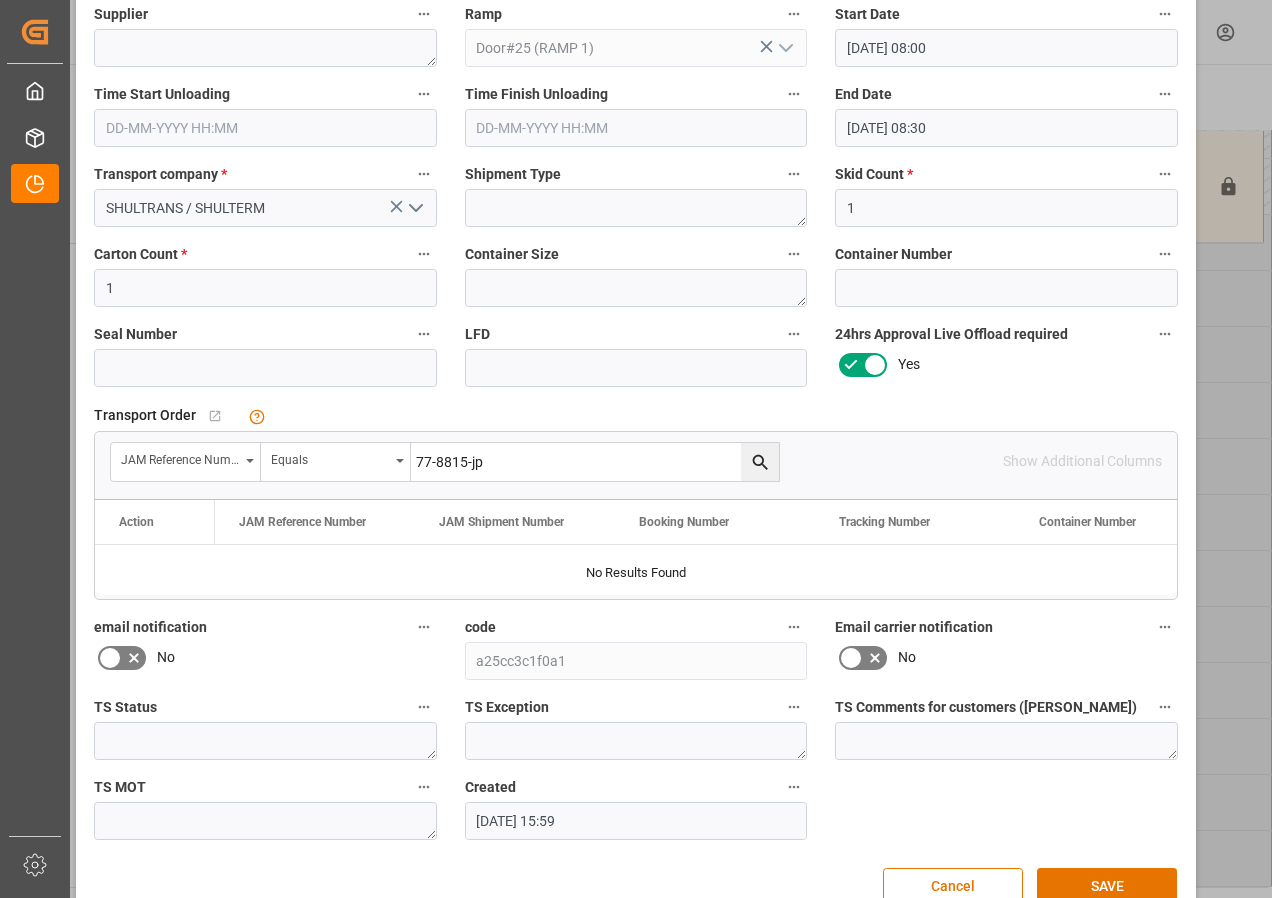 type on "77-8815-jp" 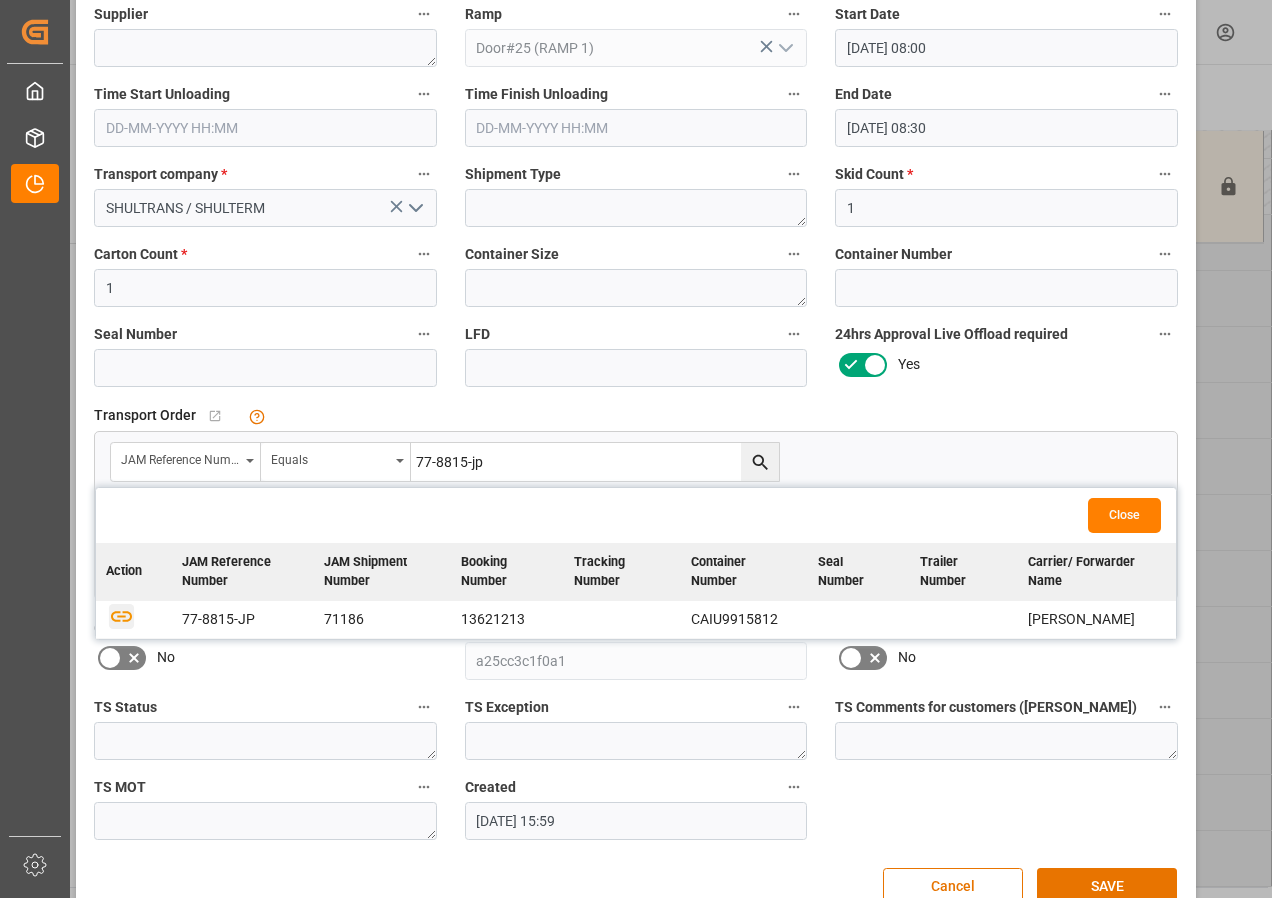 click 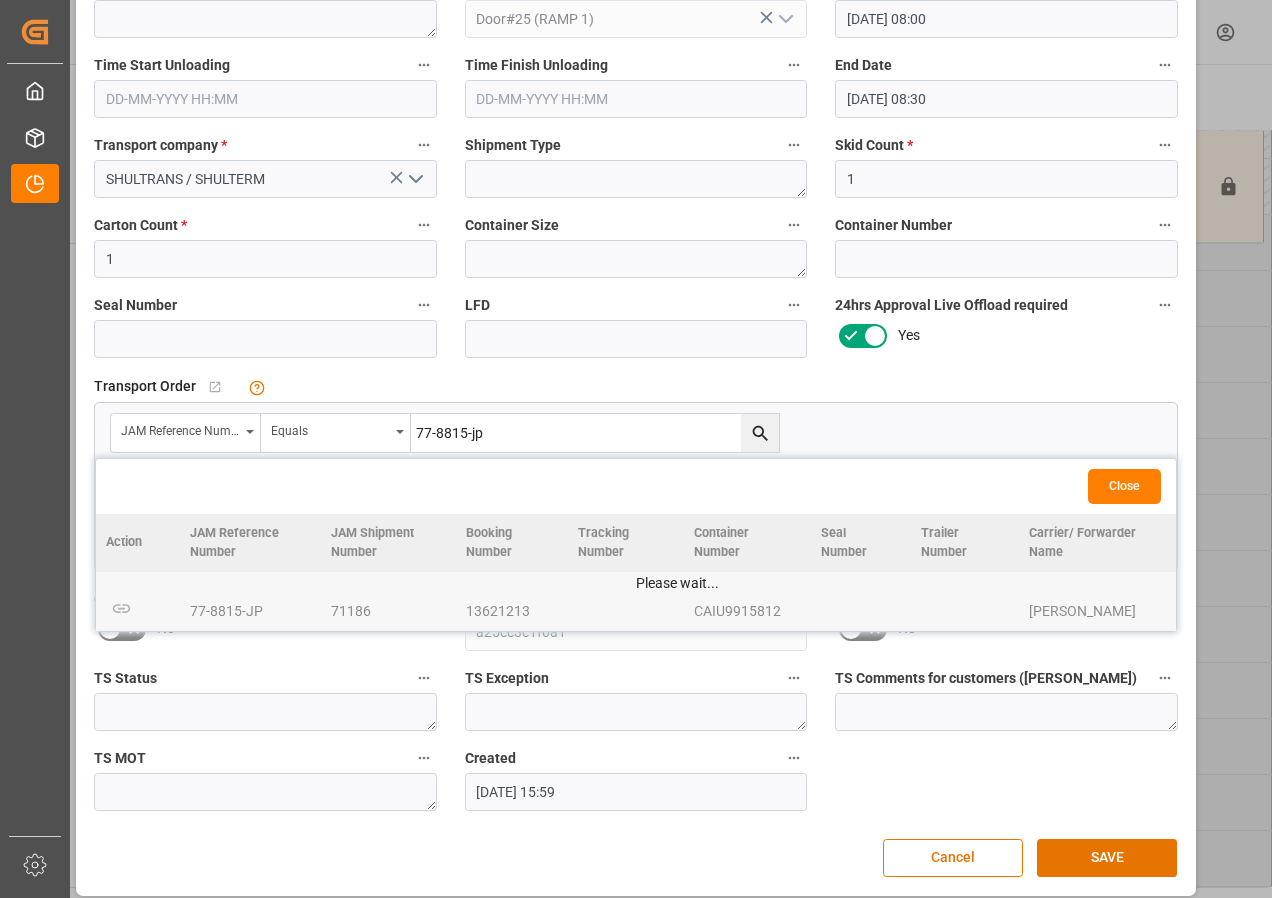 scroll, scrollTop: 244, scrollLeft: 0, axis: vertical 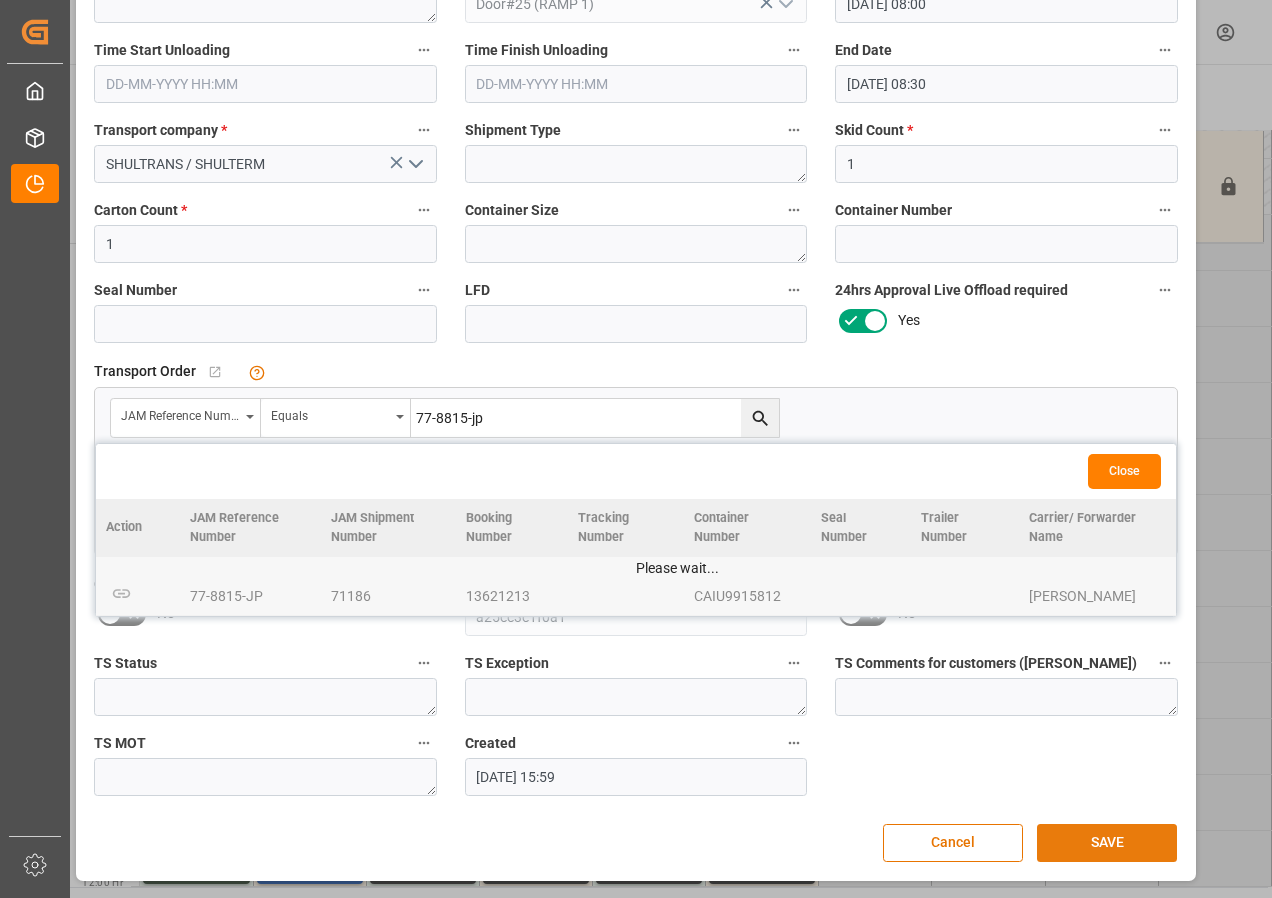 click on "SAVE" at bounding box center (1107, 843) 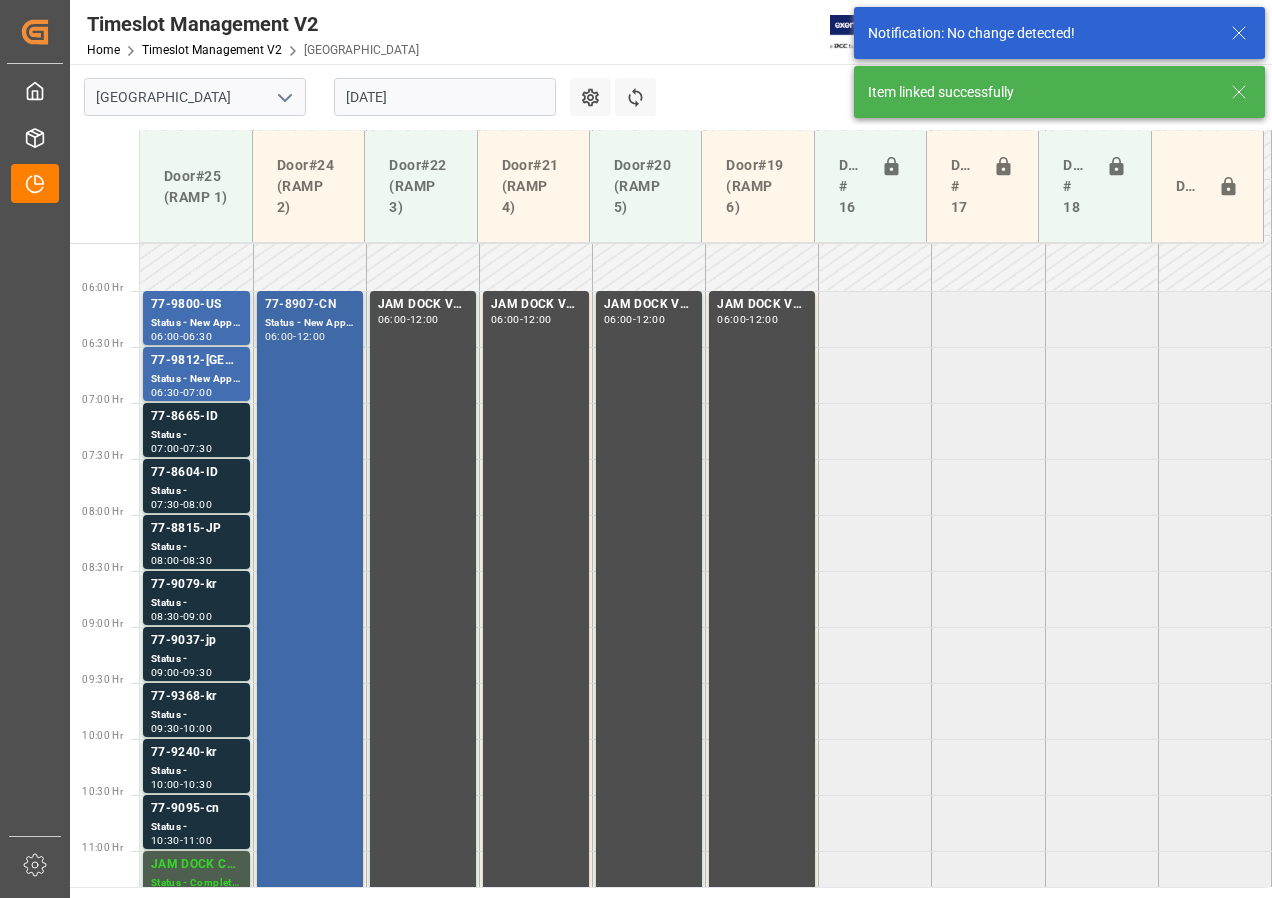 scroll, scrollTop: 813, scrollLeft: 0, axis: vertical 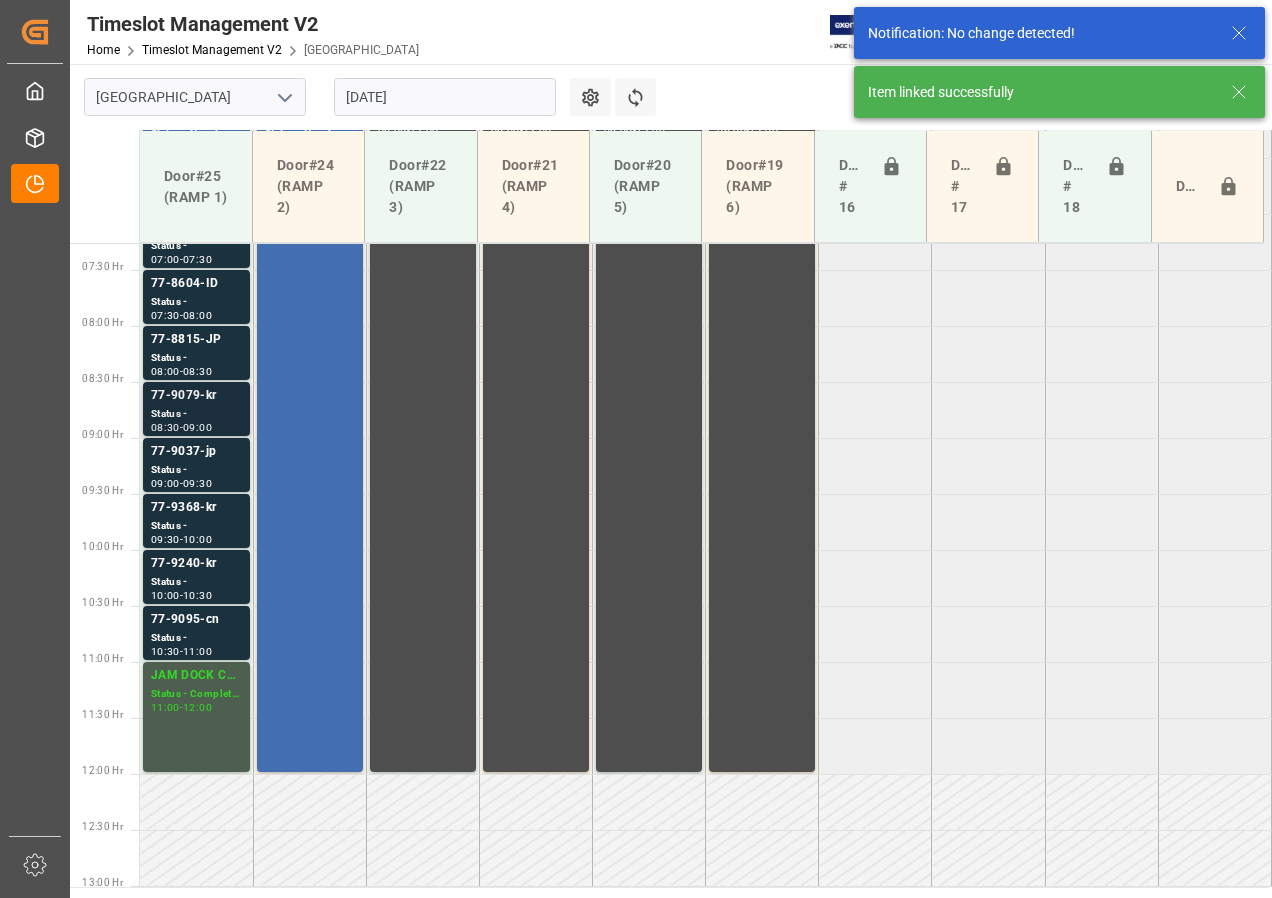 click on "Status -" at bounding box center [196, 414] 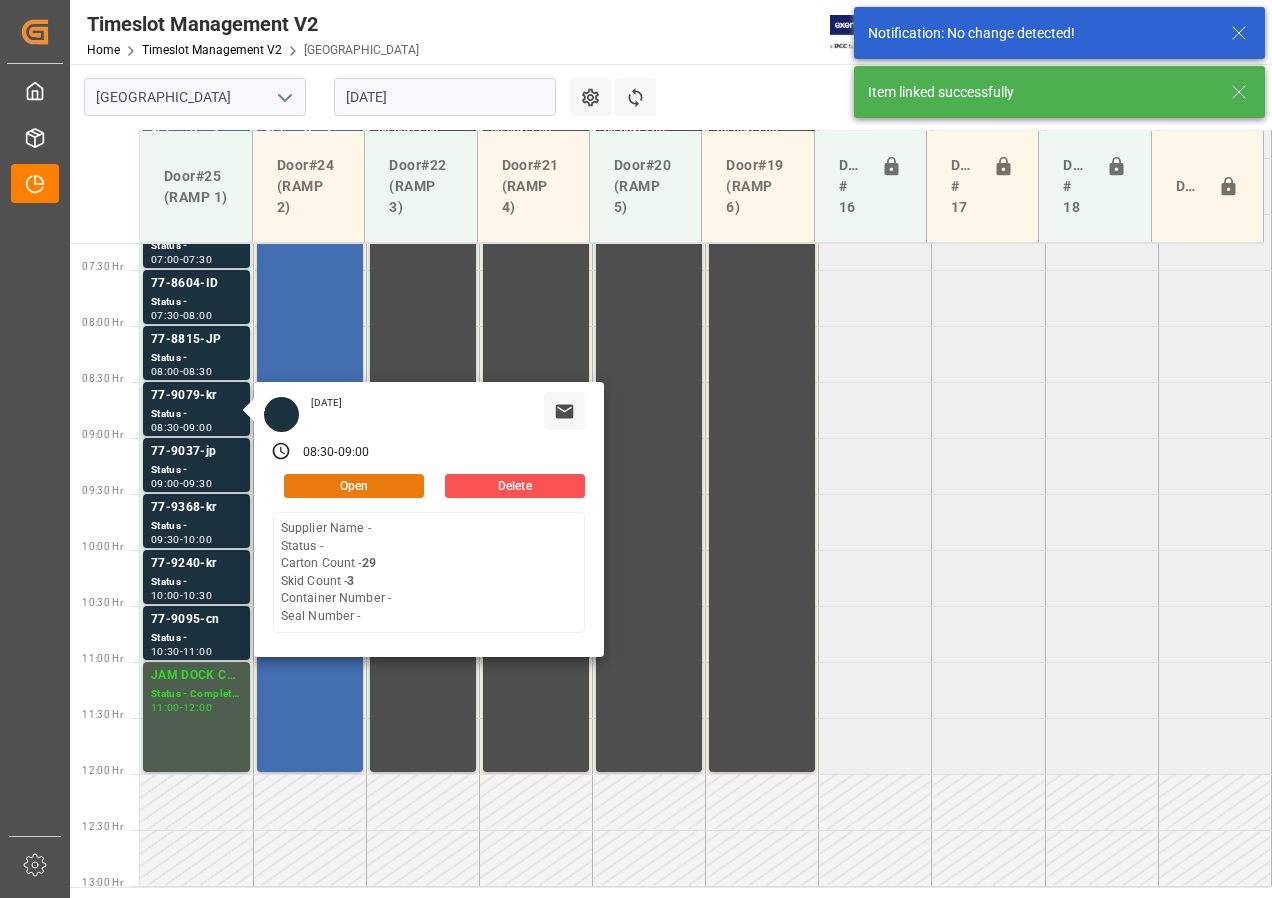 click on "Open" at bounding box center [354, 486] 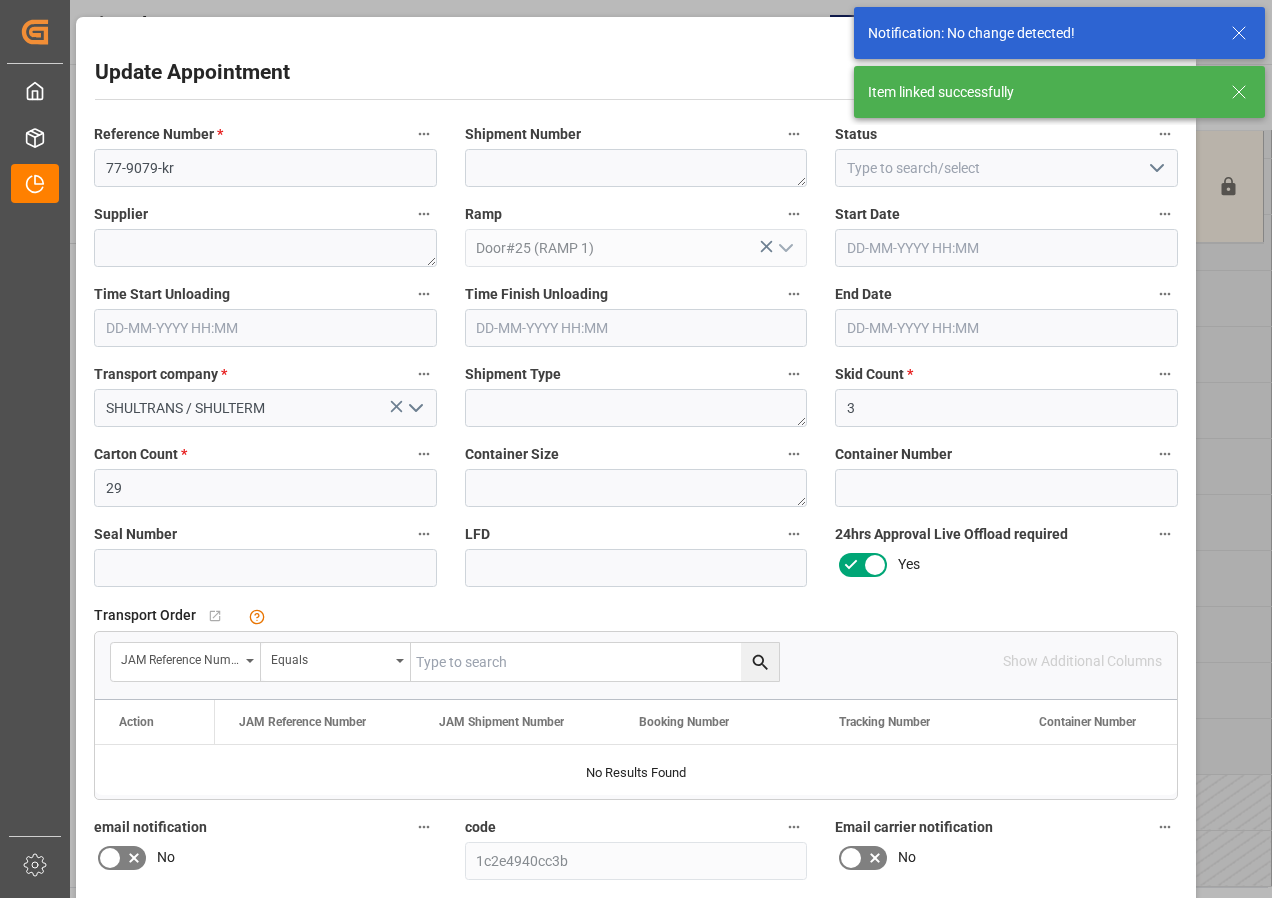 type on "[DATE] 08:30" 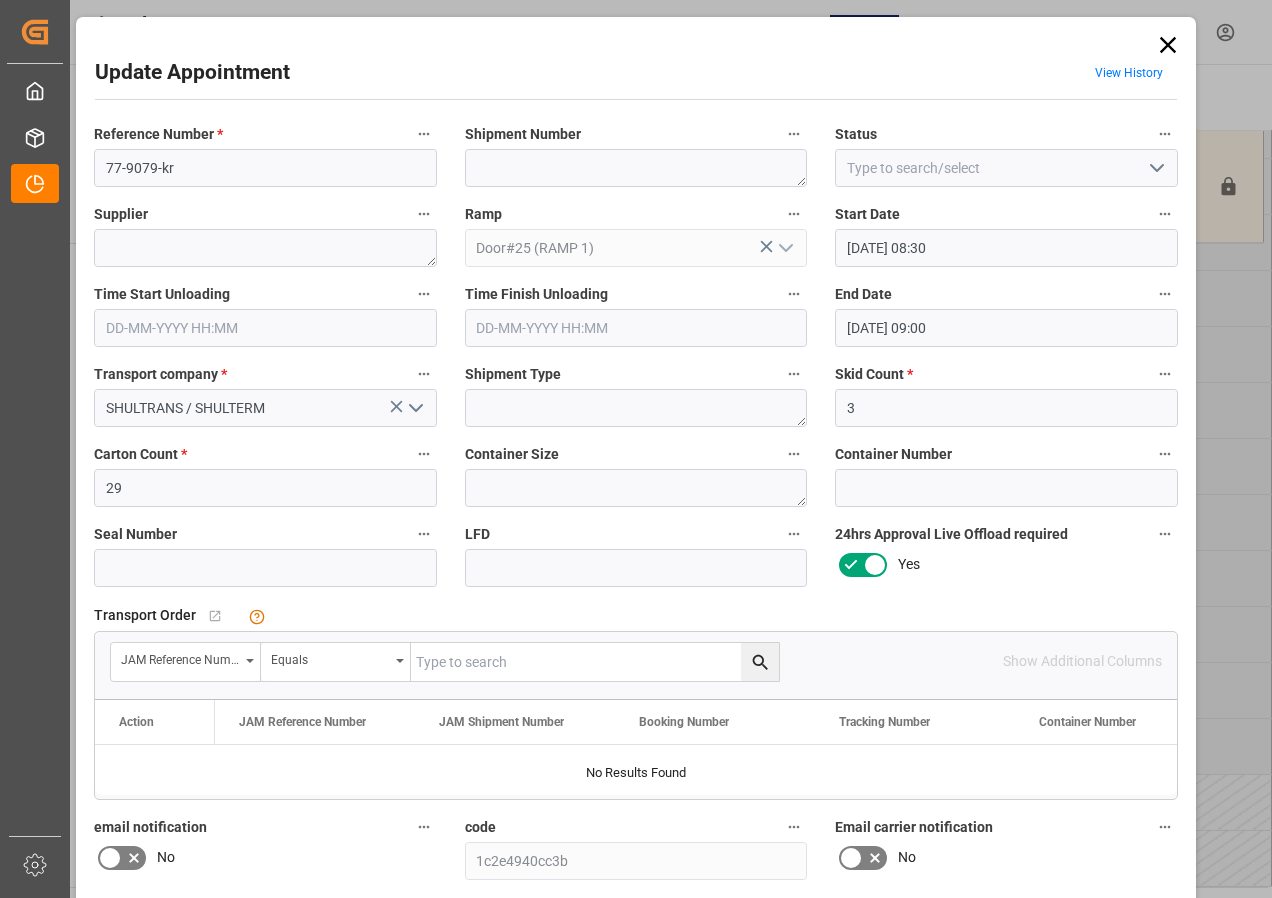 click at bounding box center [595, 662] 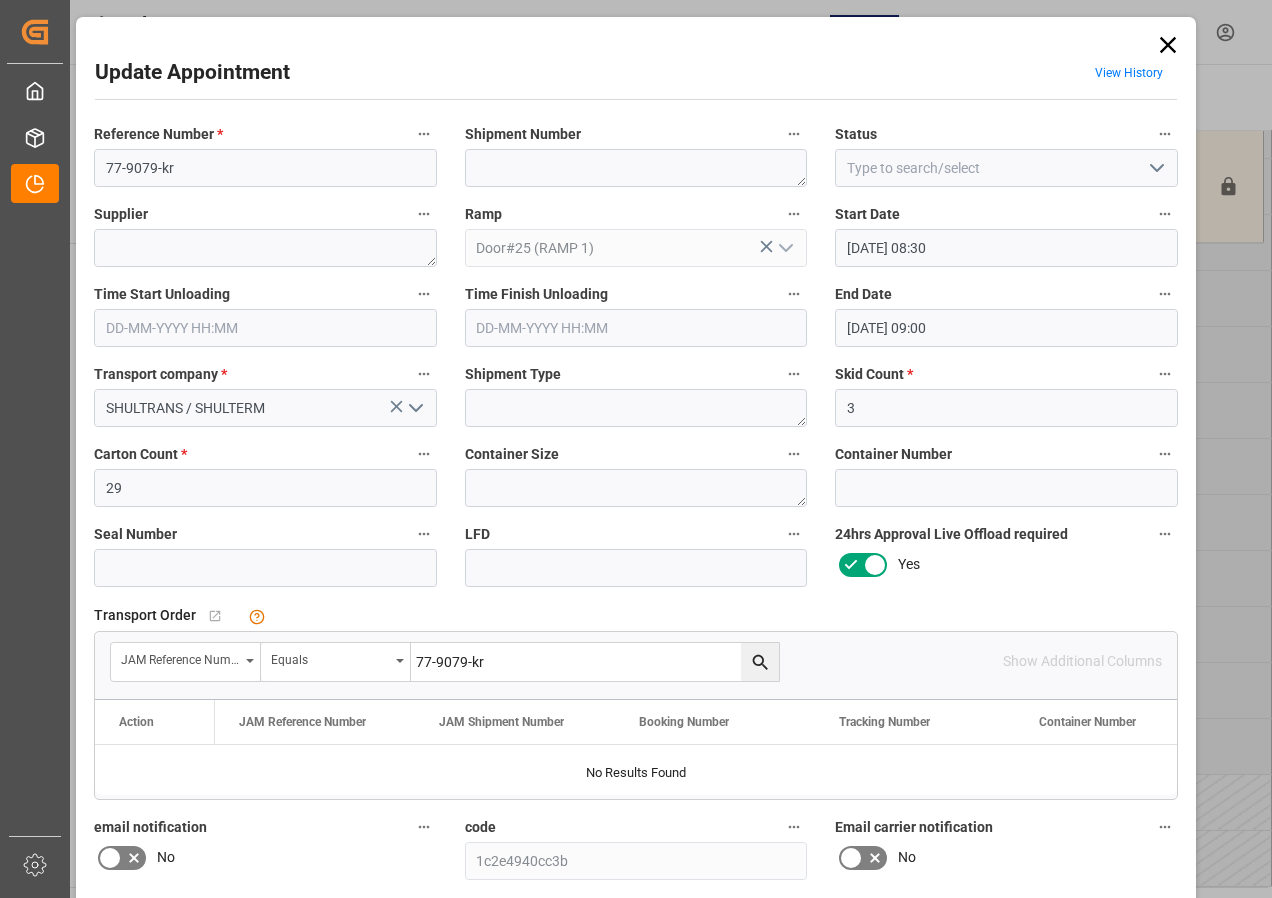 type on "77-9079-kr" 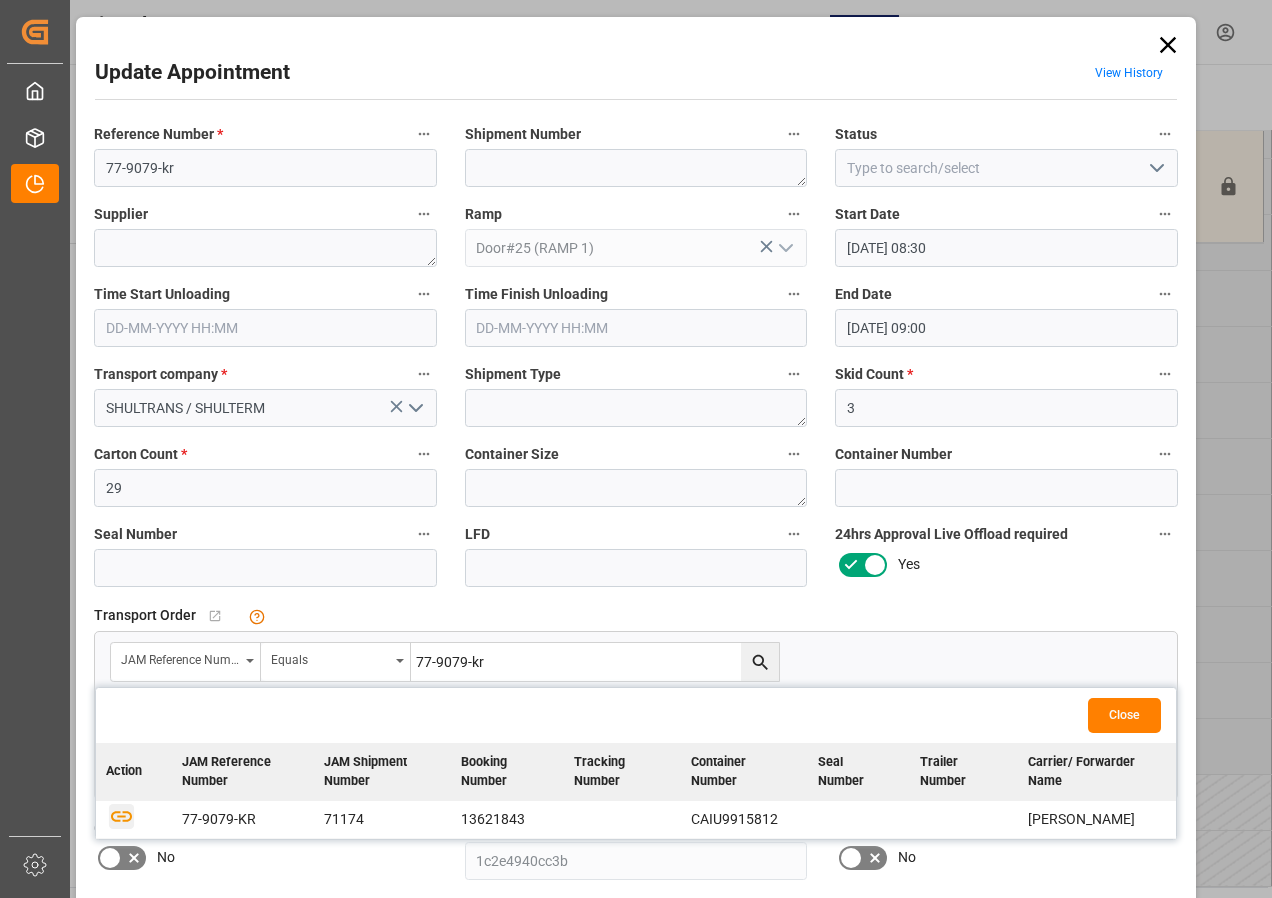 click 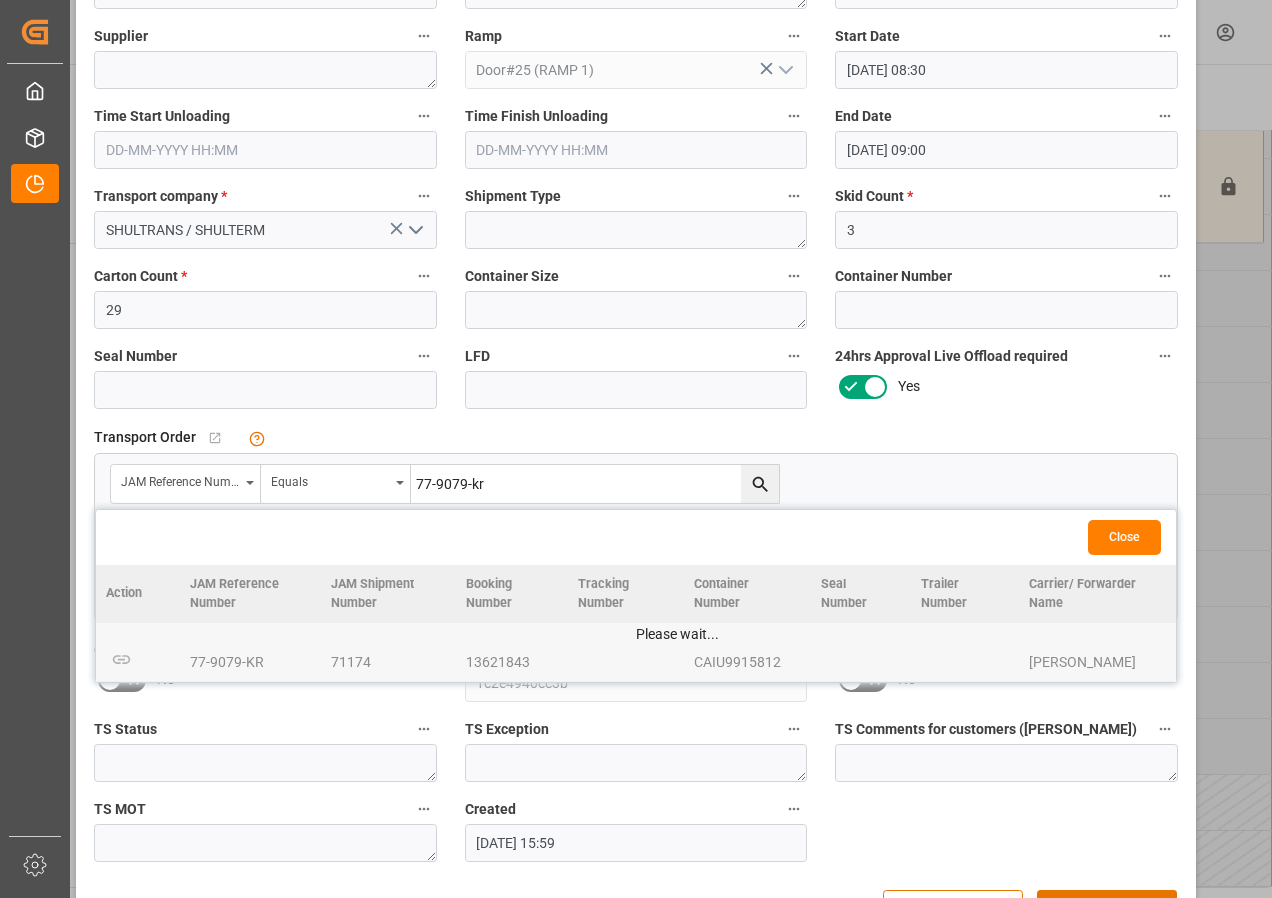 scroll, scrollTop: 244, scrollLeft: 0, axis: vertical 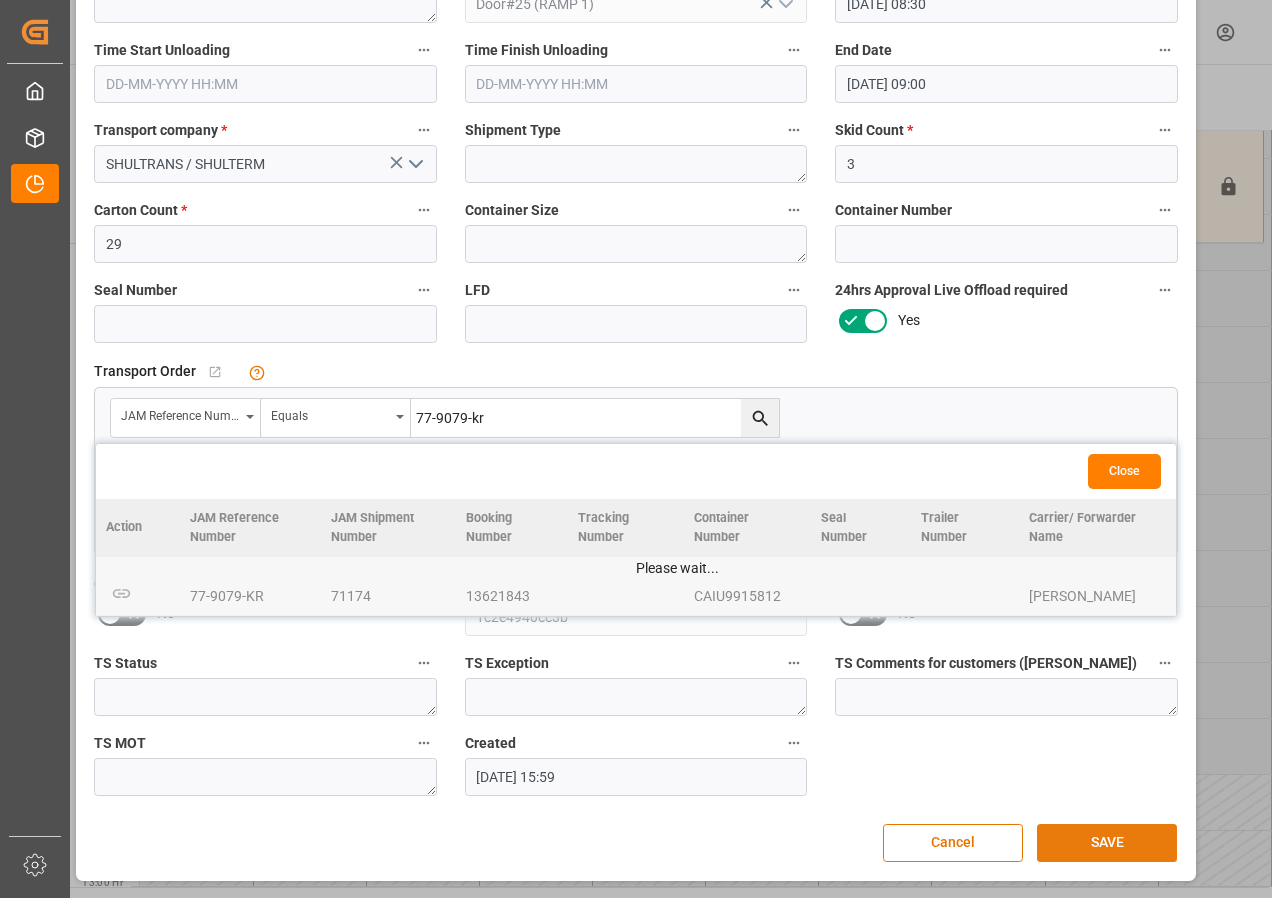 click on "SAVE" at bounding box center (1107, 843) 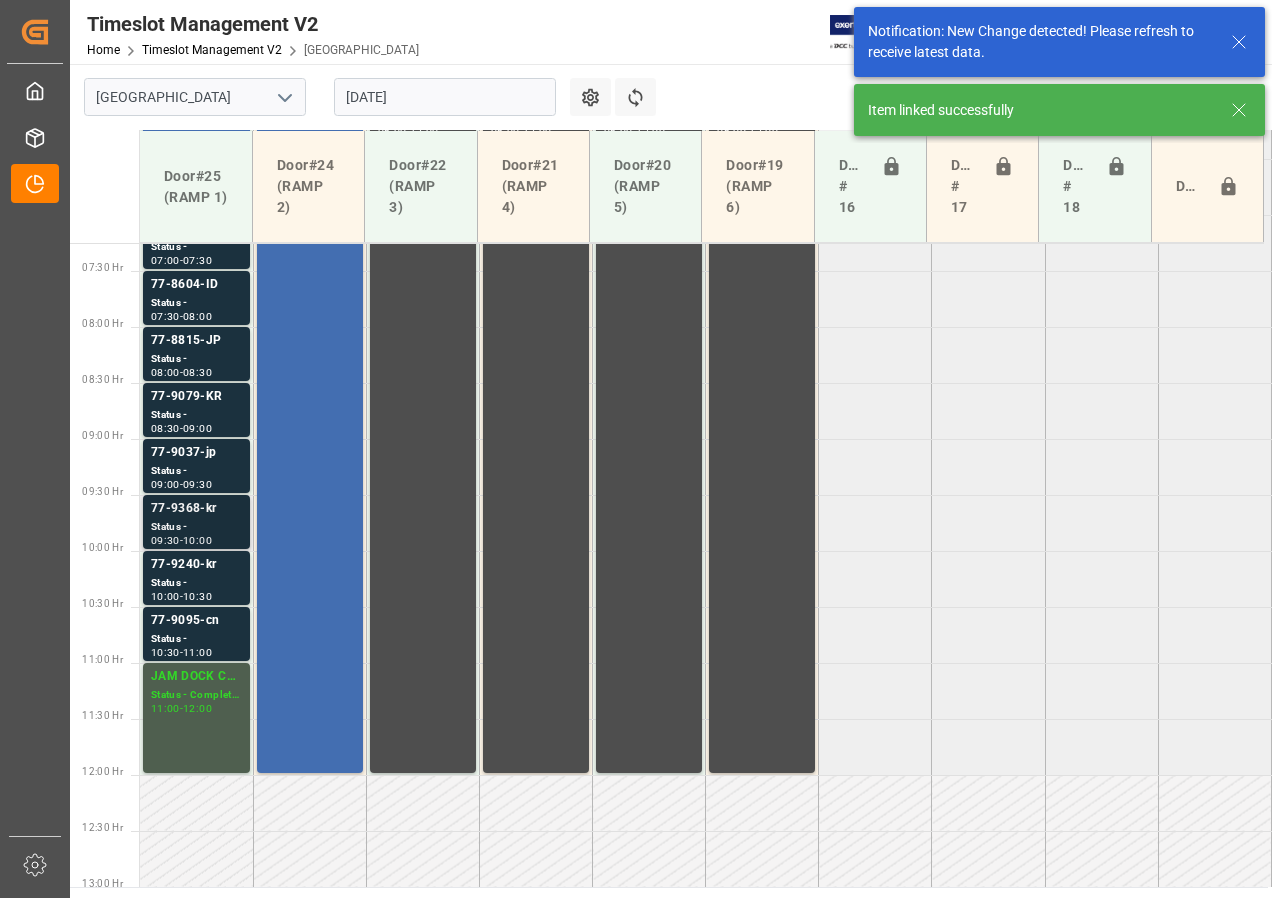 scroll, scrollTop: 813, scrollLeft: 0, axis: vertical 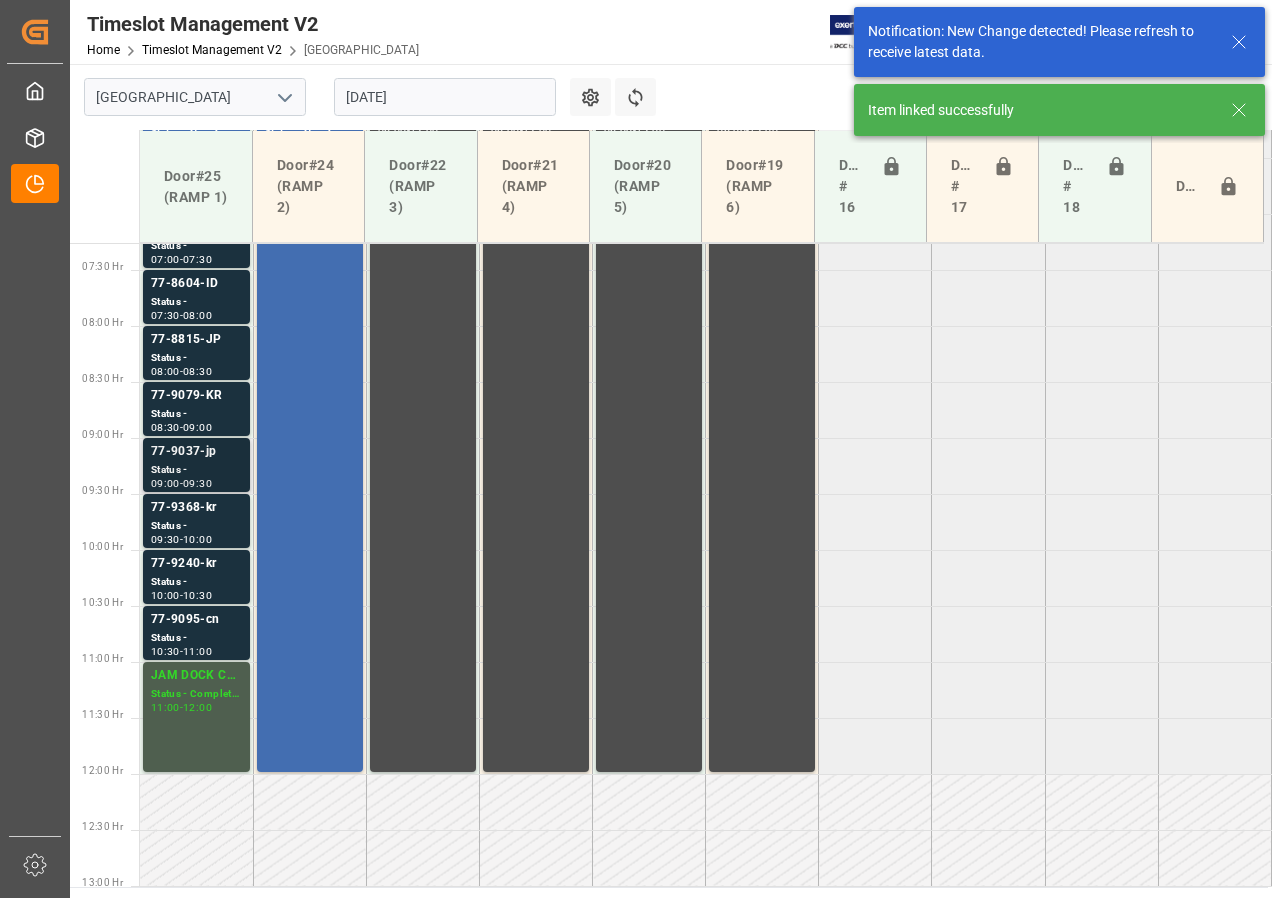 click on "77-9037-jp" at bounding box center (196, 452) 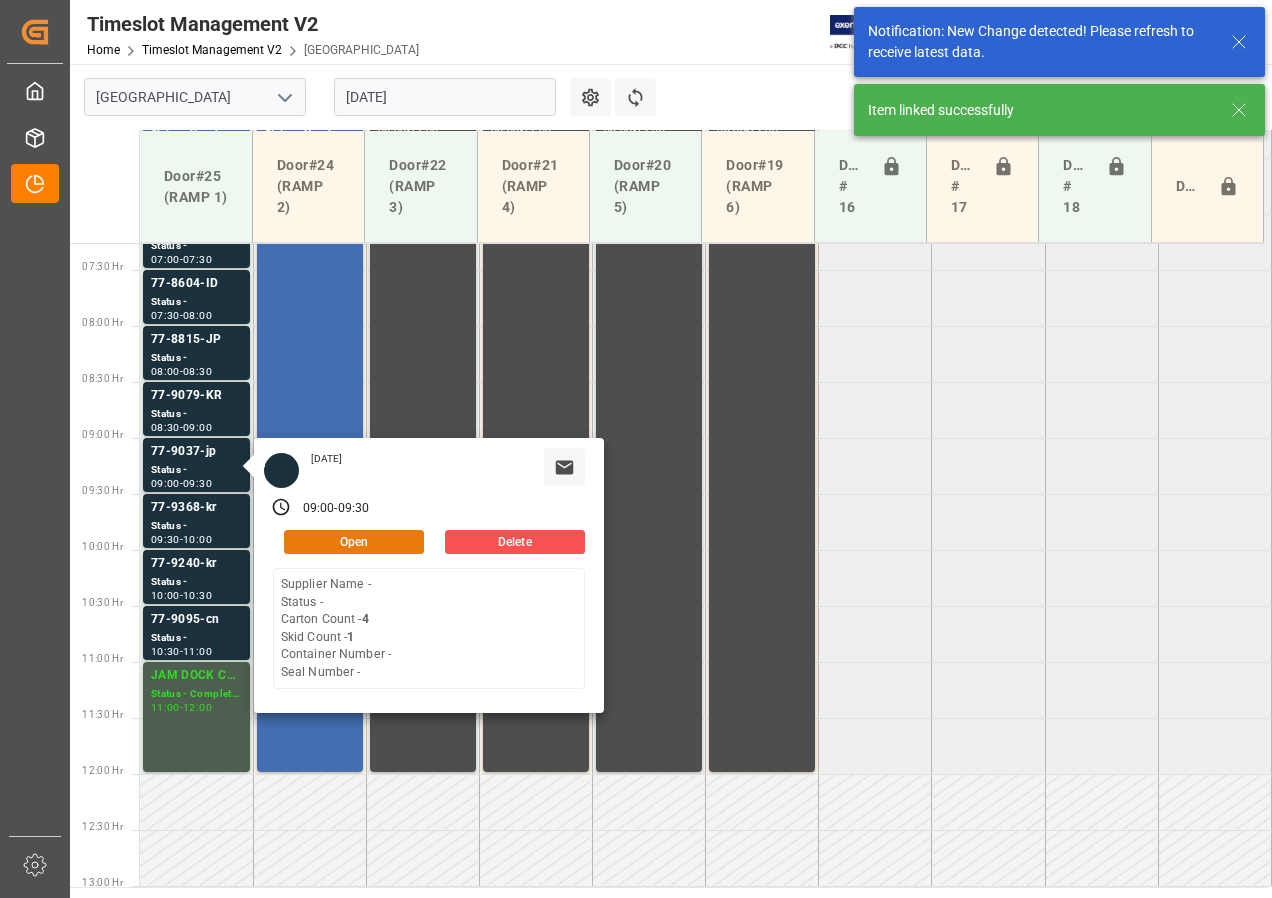 click on "Open" at bounding box center (354, 542) 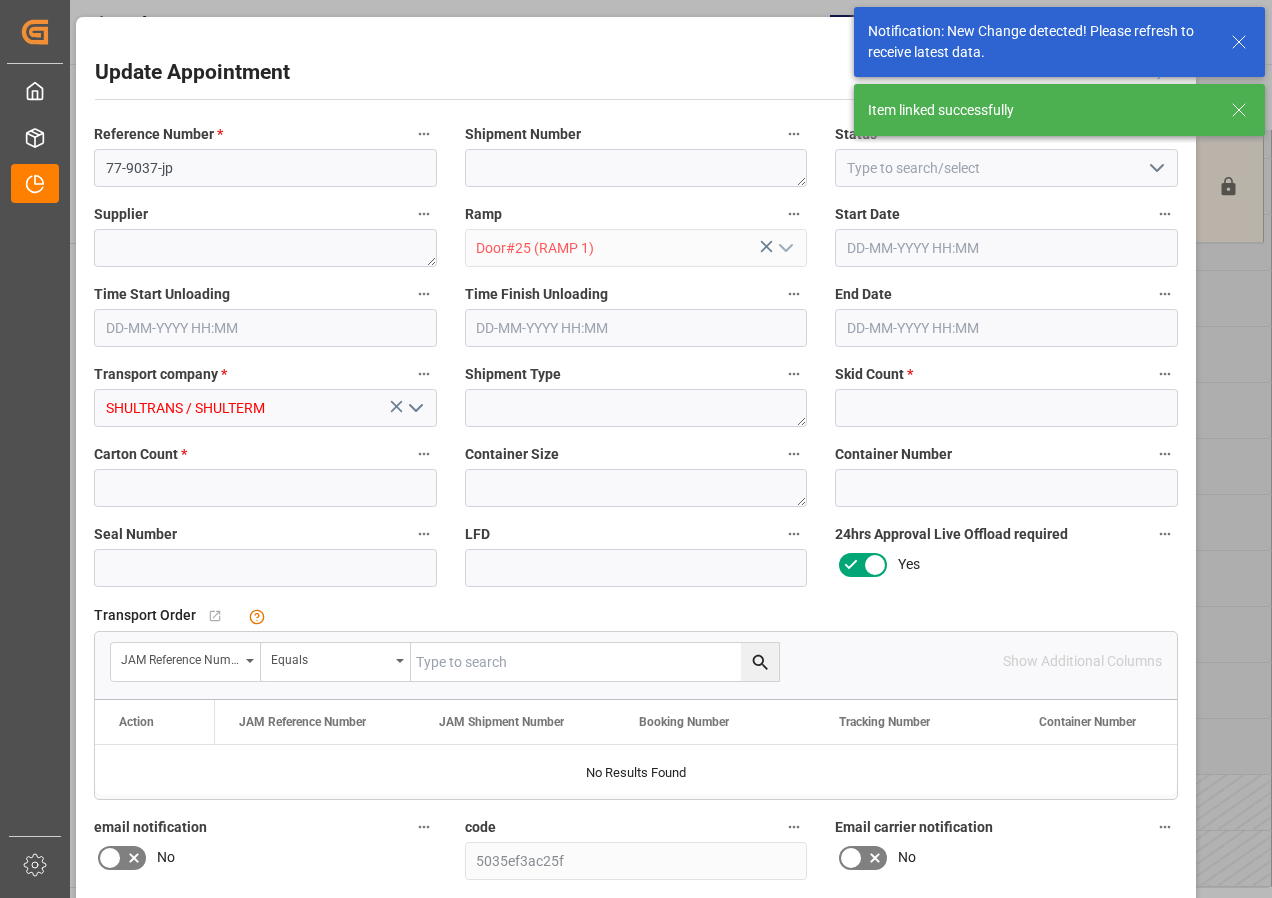 type on "1" 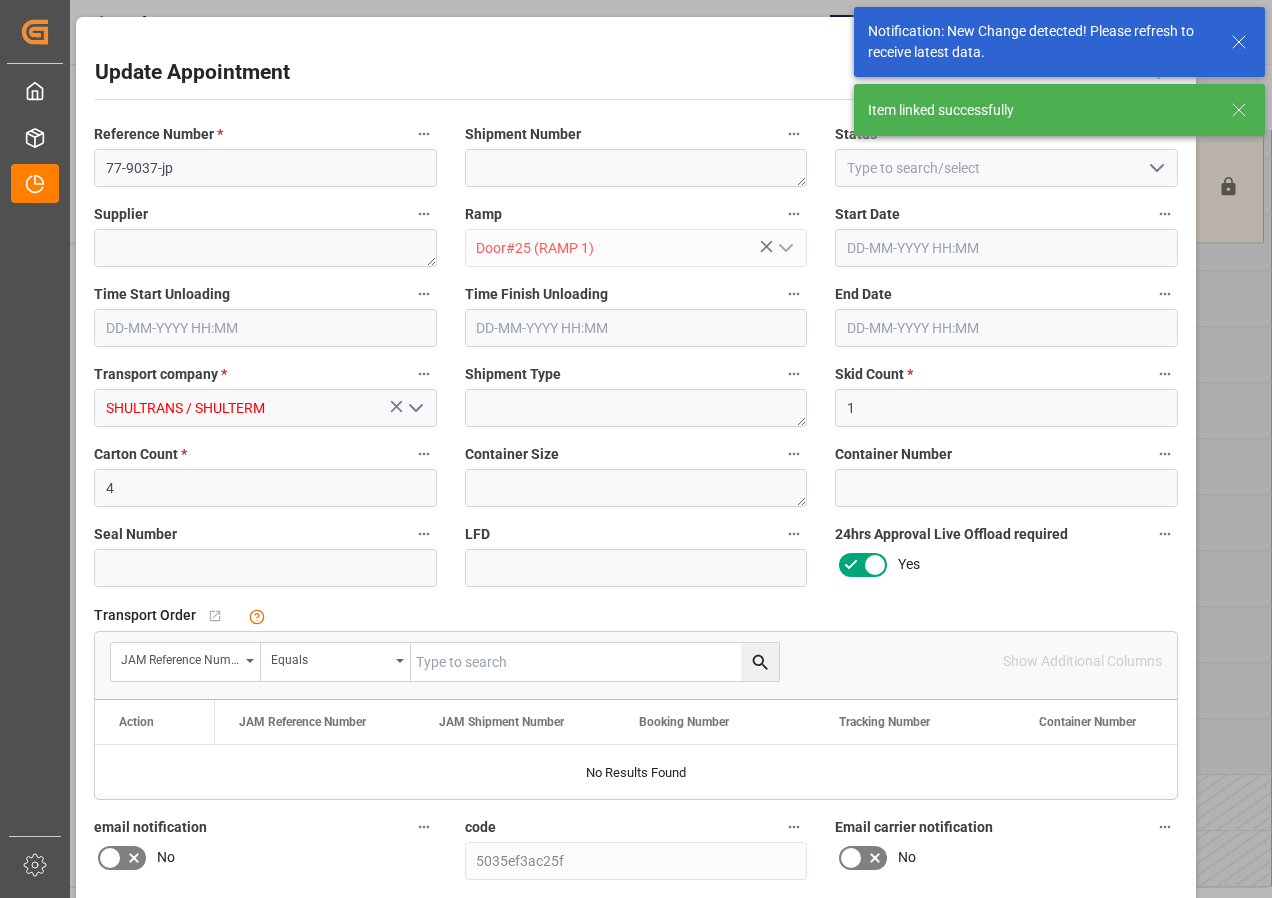 type on "[DATE] 09:00" 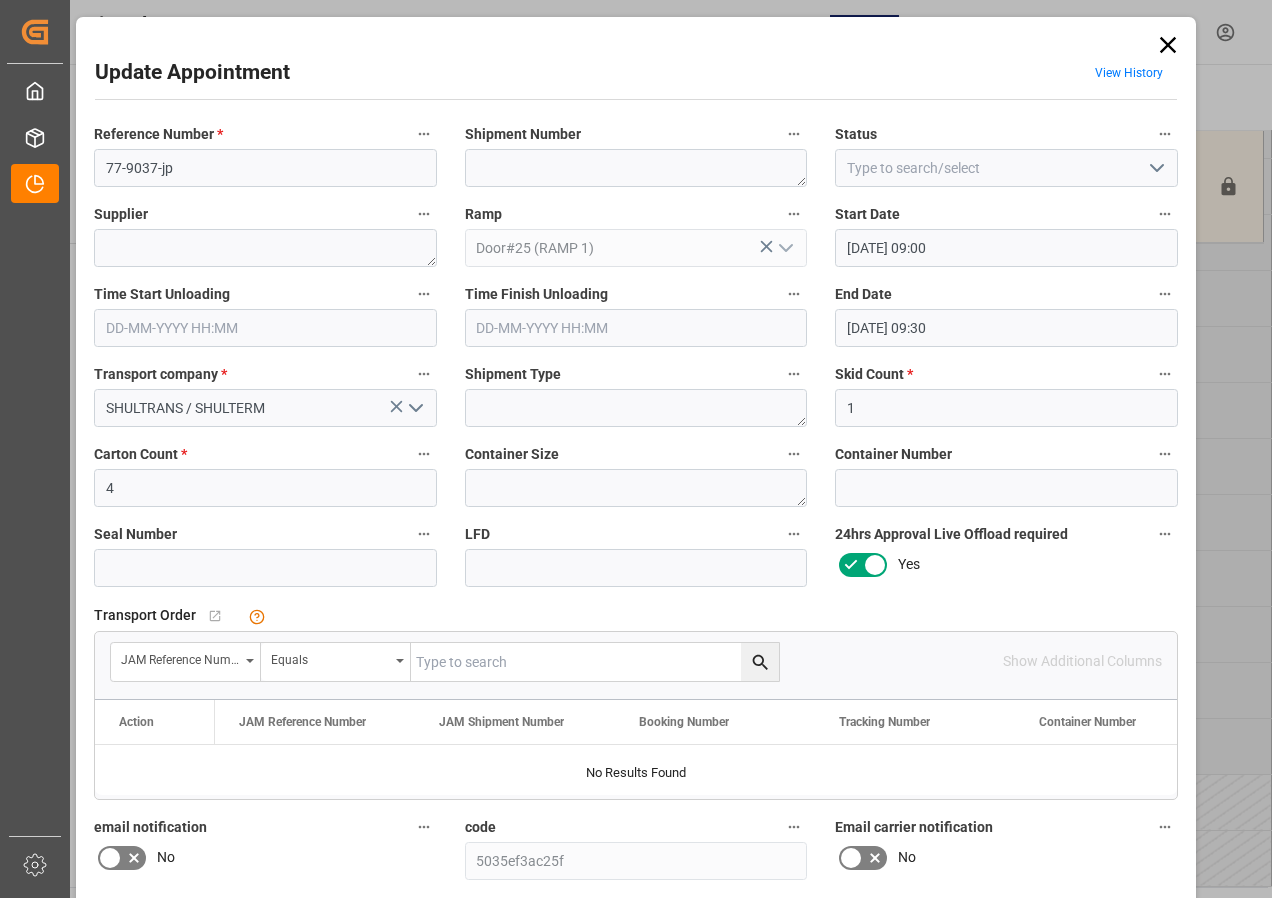 click at bounding box center [595, 662] 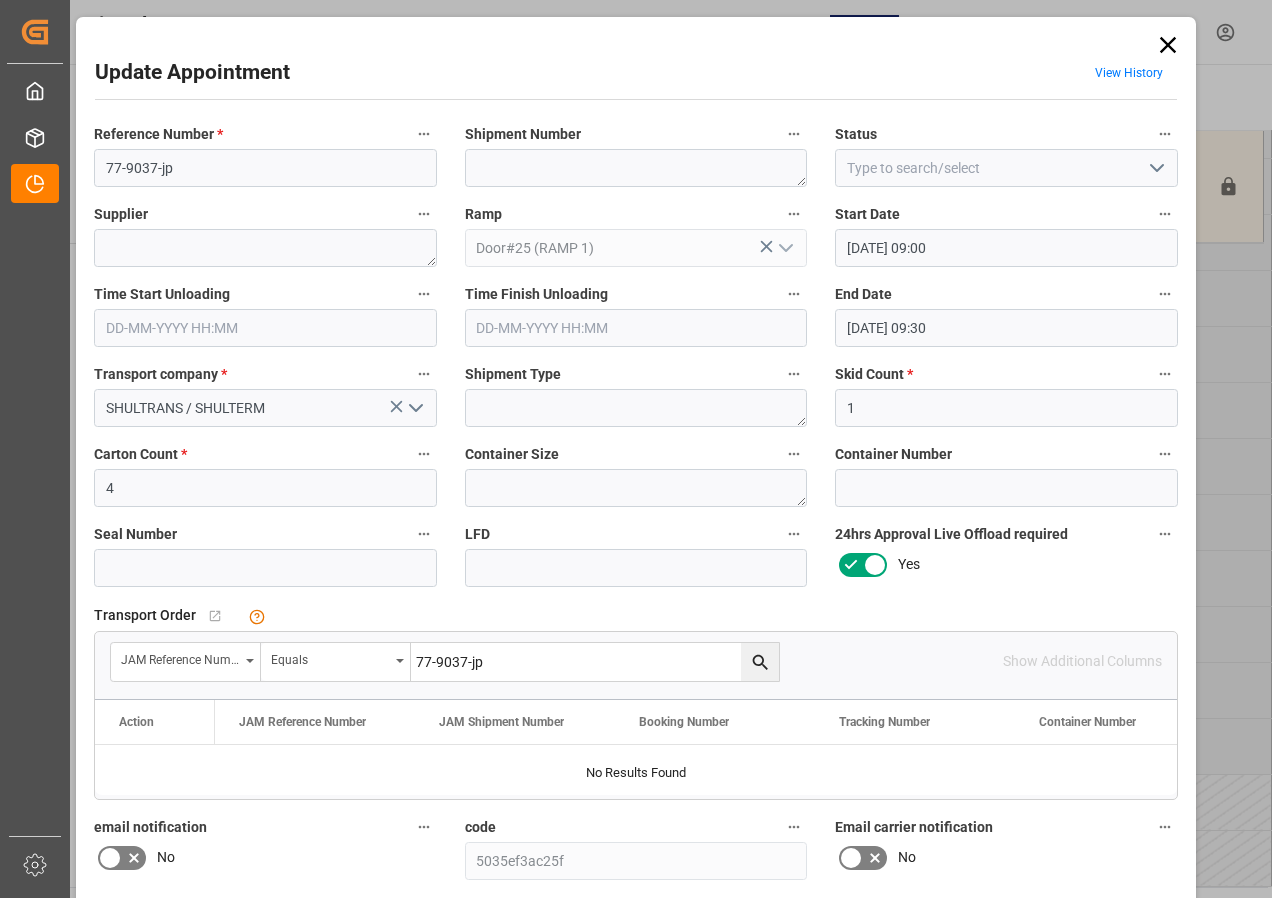type on "77-9037-jp" 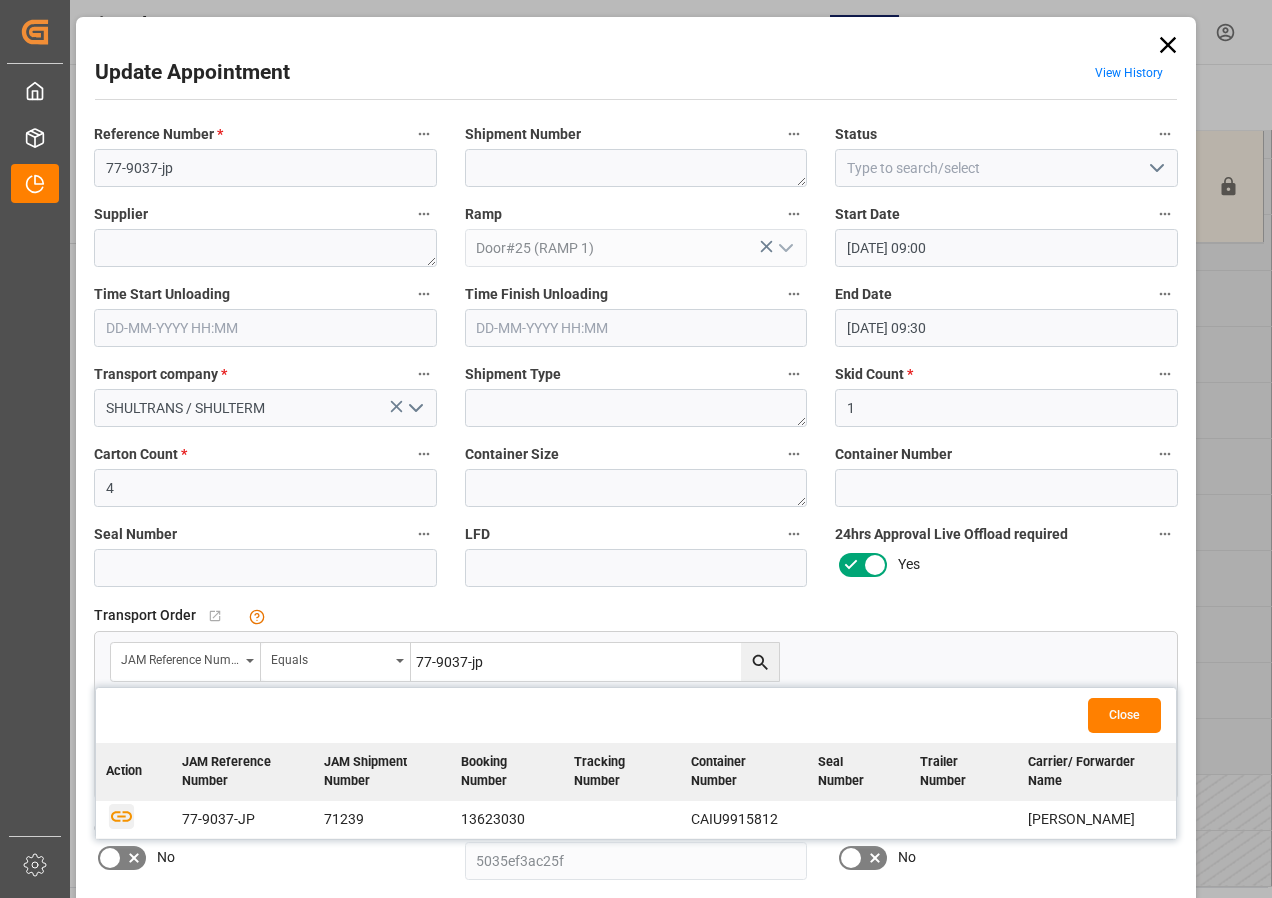 click 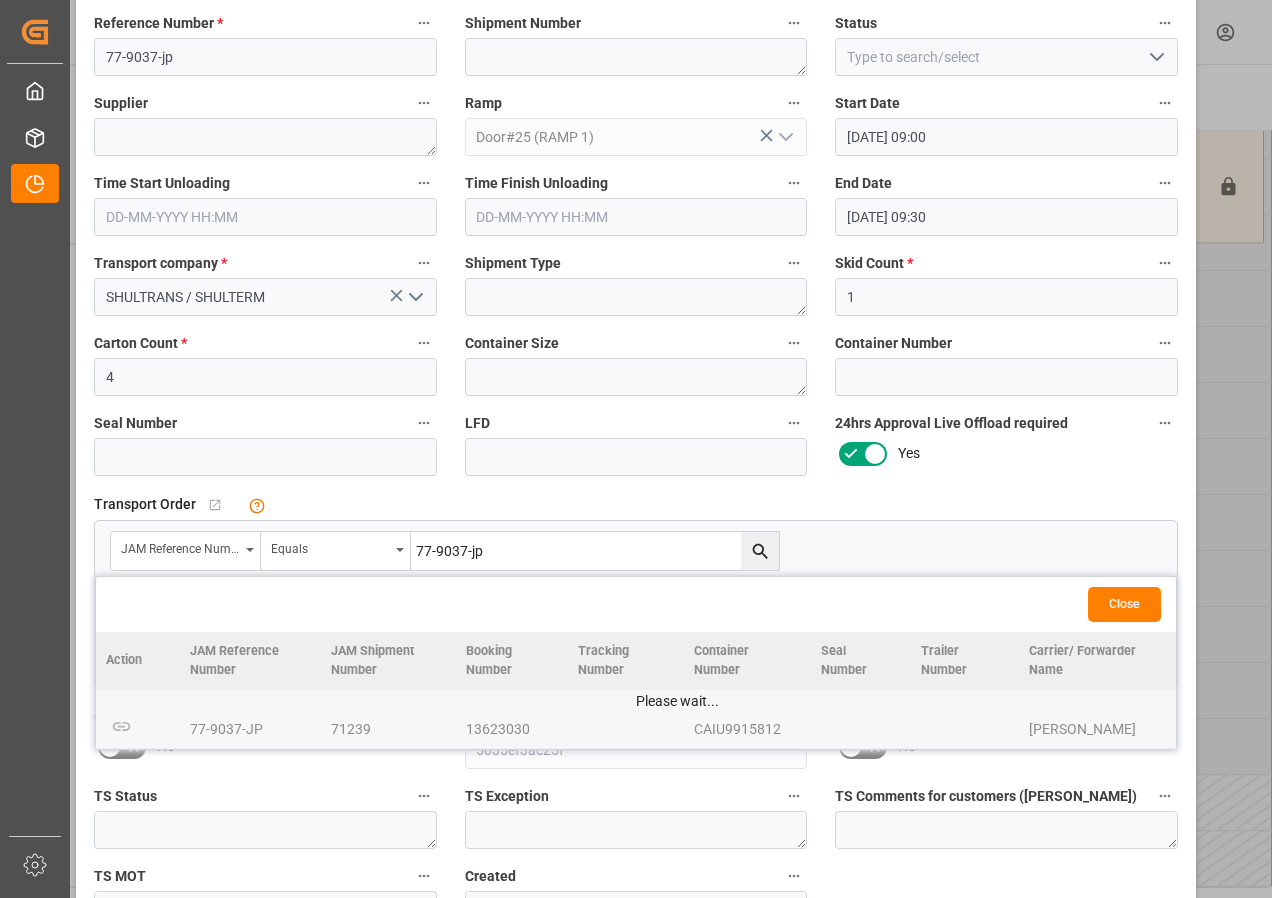 scroll, scrollTop: 244, scrollLeft: 0, axis: vertical 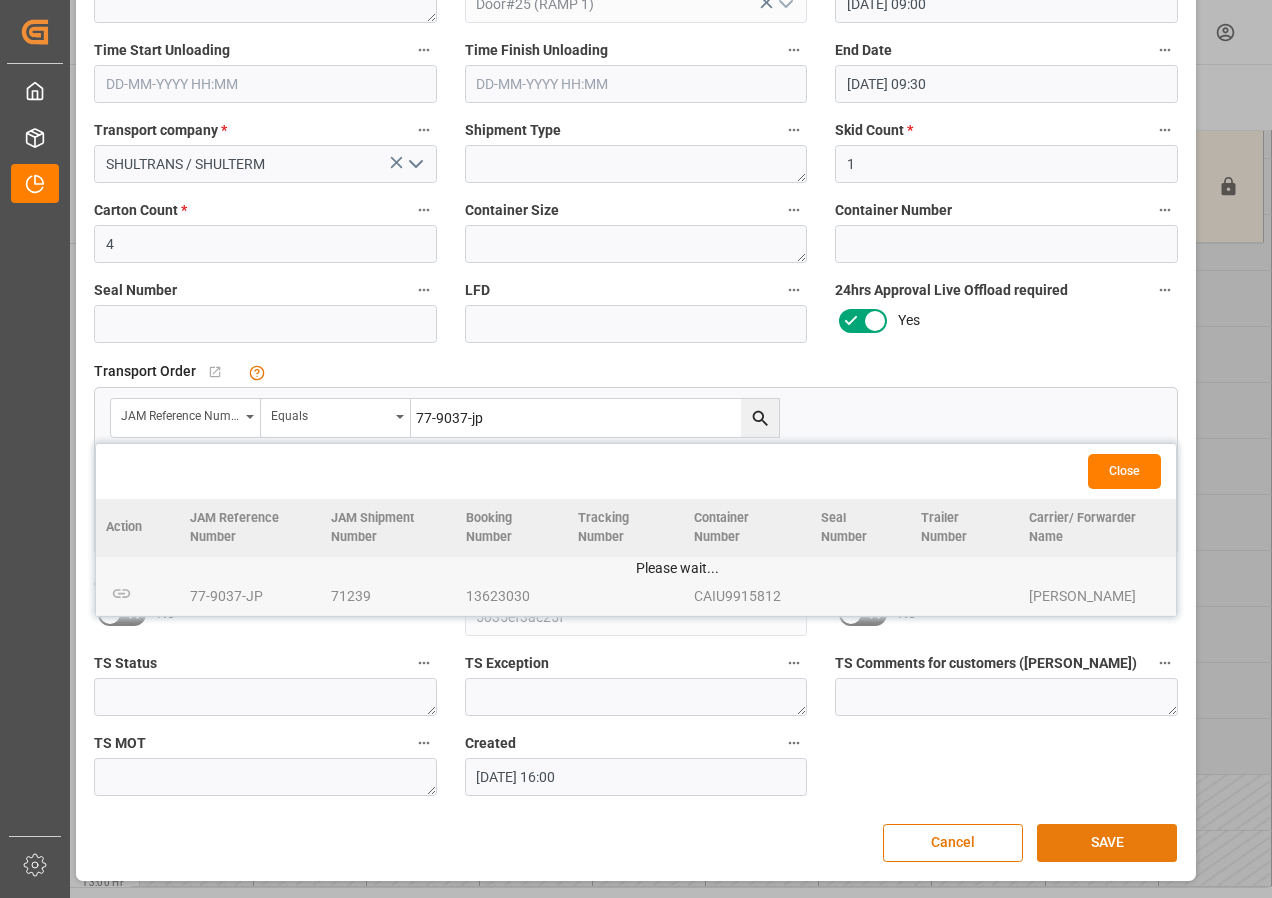 click on "SAVE" at bounding box center (1107, 843) 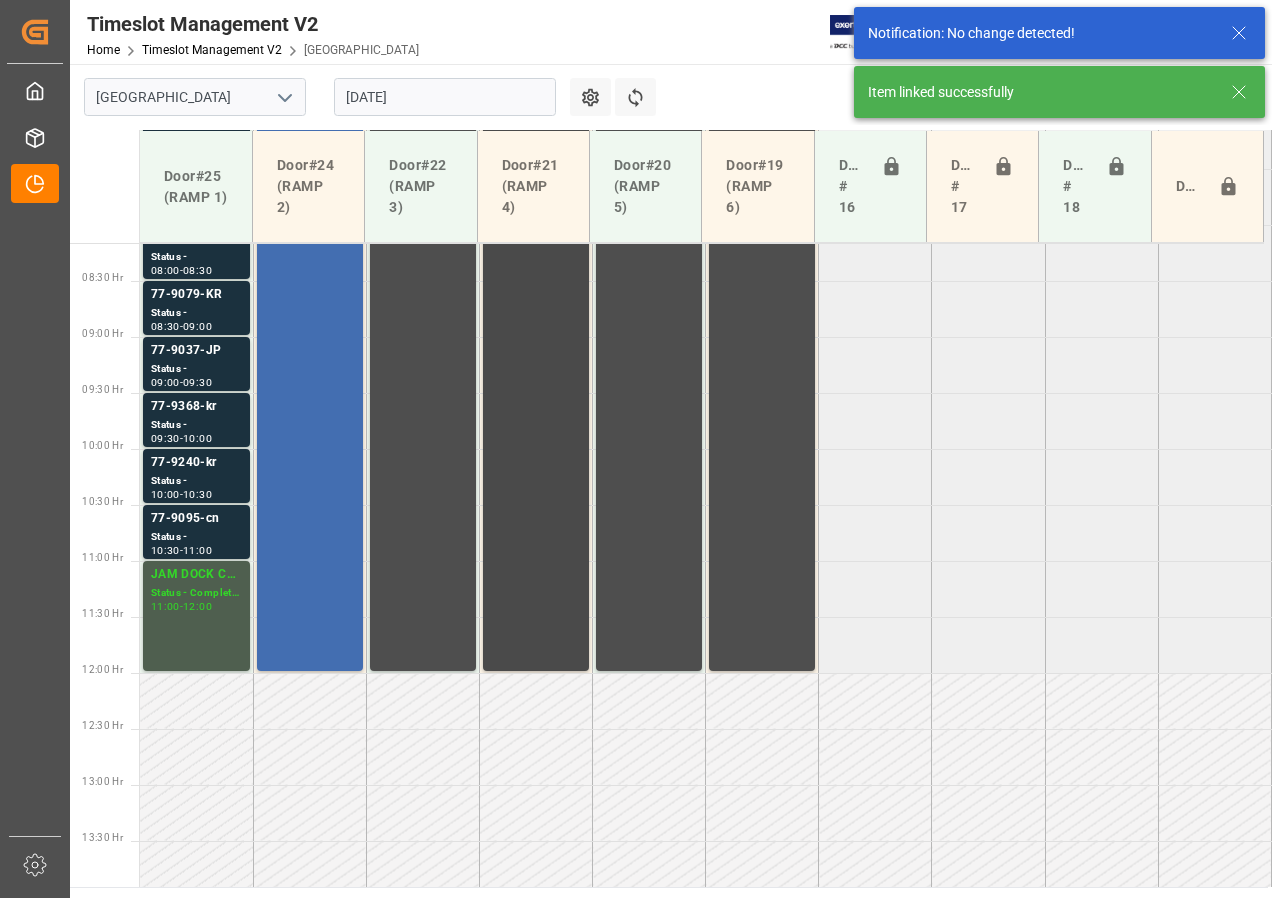 scroll, scrollTop: 925, scrollLeft: 0, axis: vertical 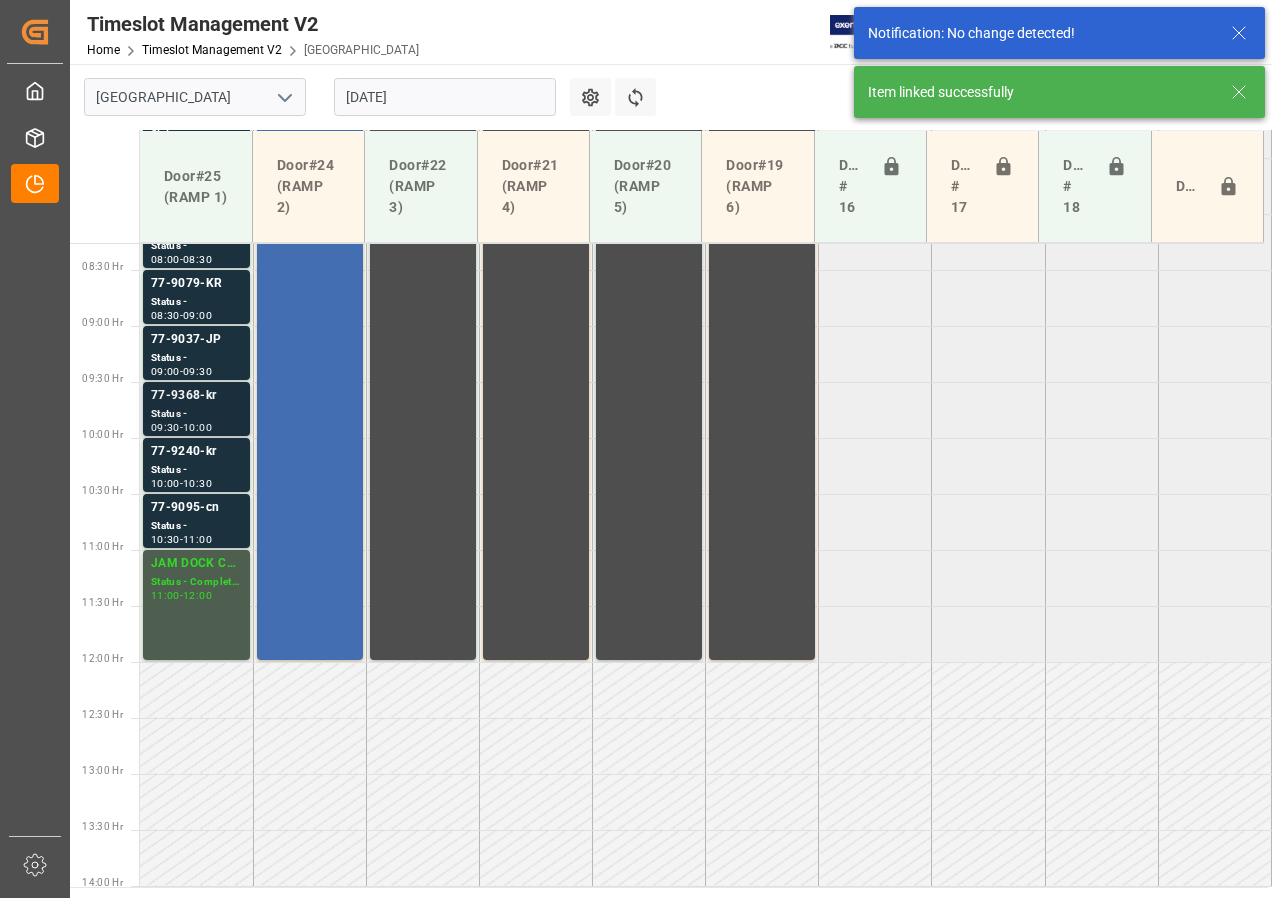 click on "77-9368-kr" at bounding box center (196, 396) 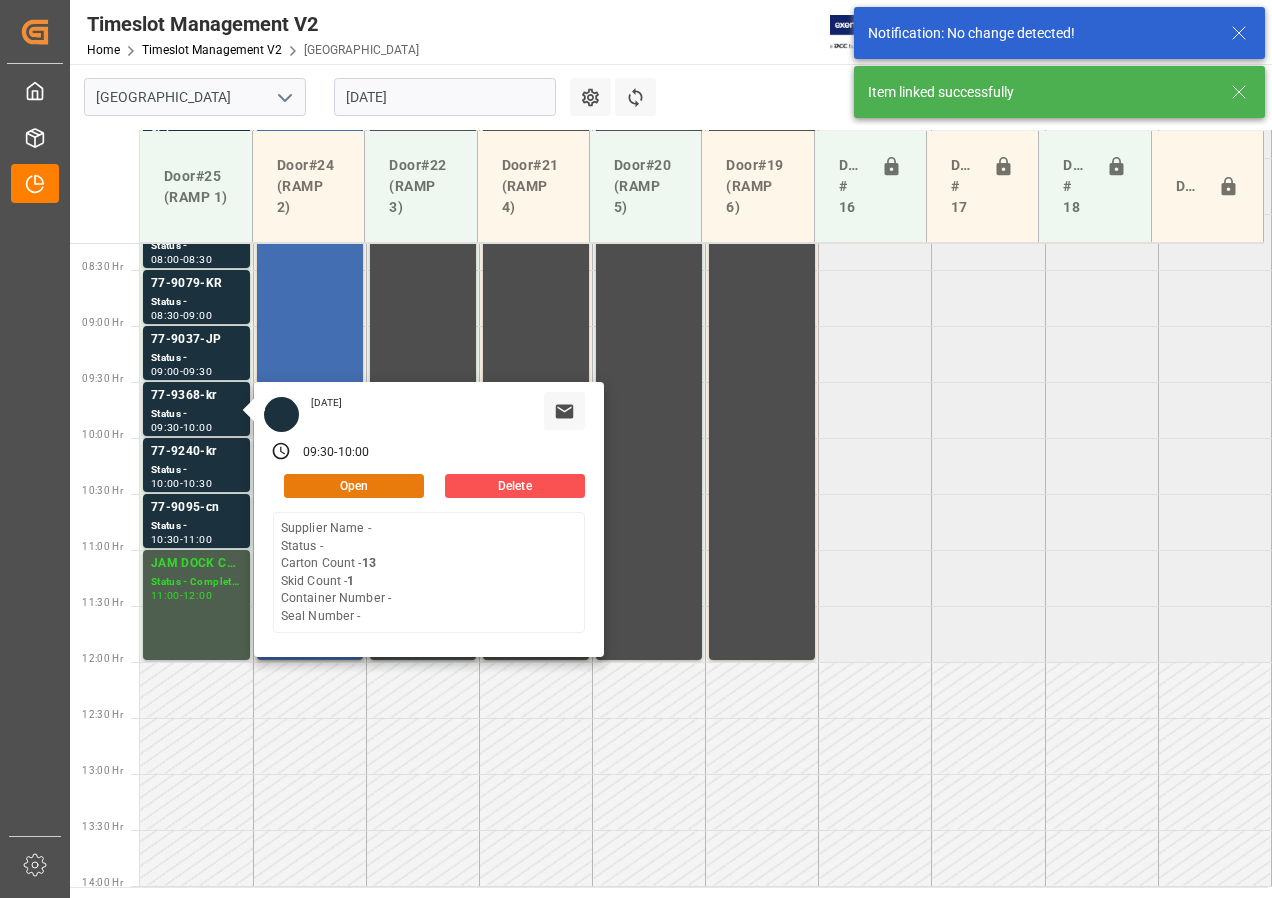 click on "Open" at bounding box center (354, 486) 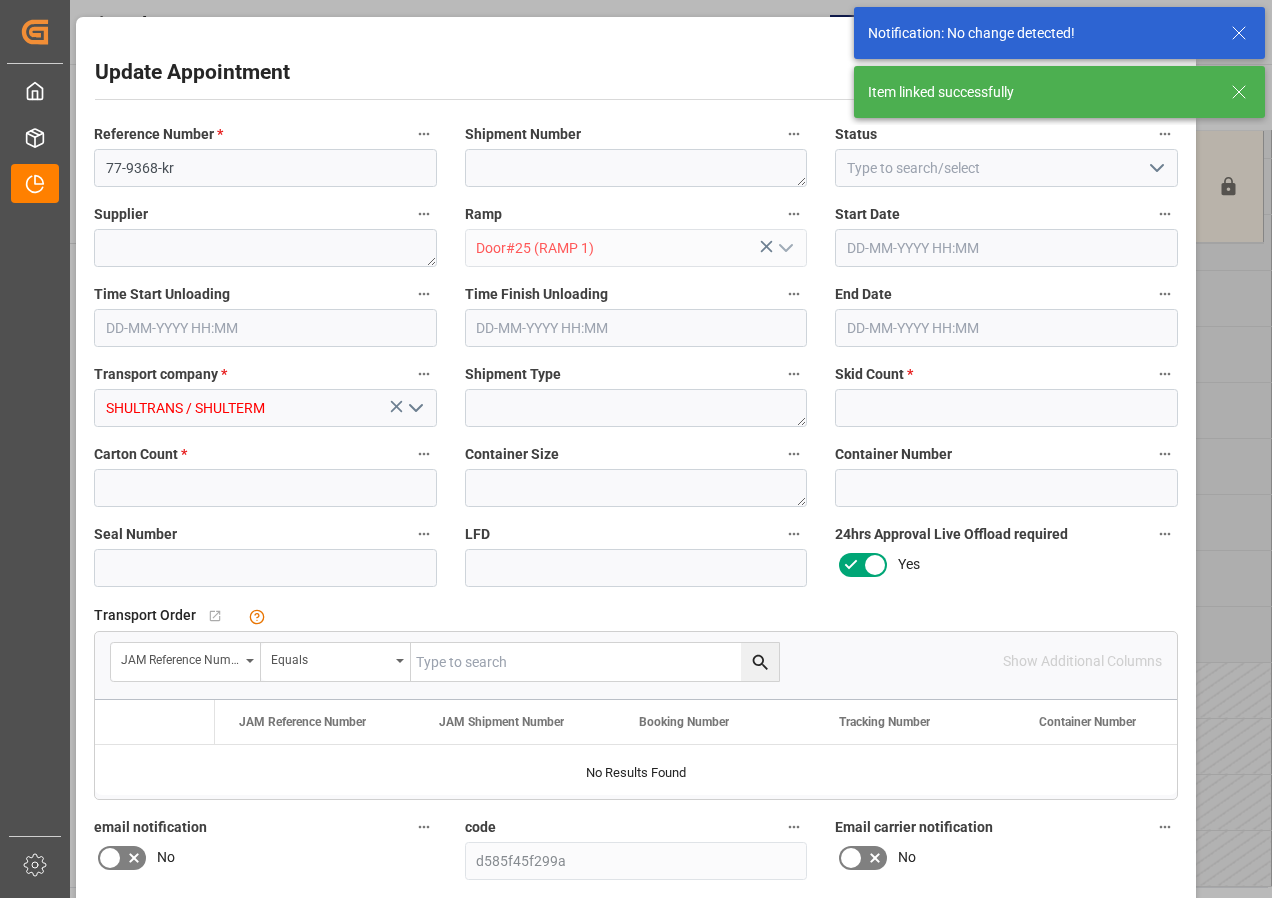 type on "1" 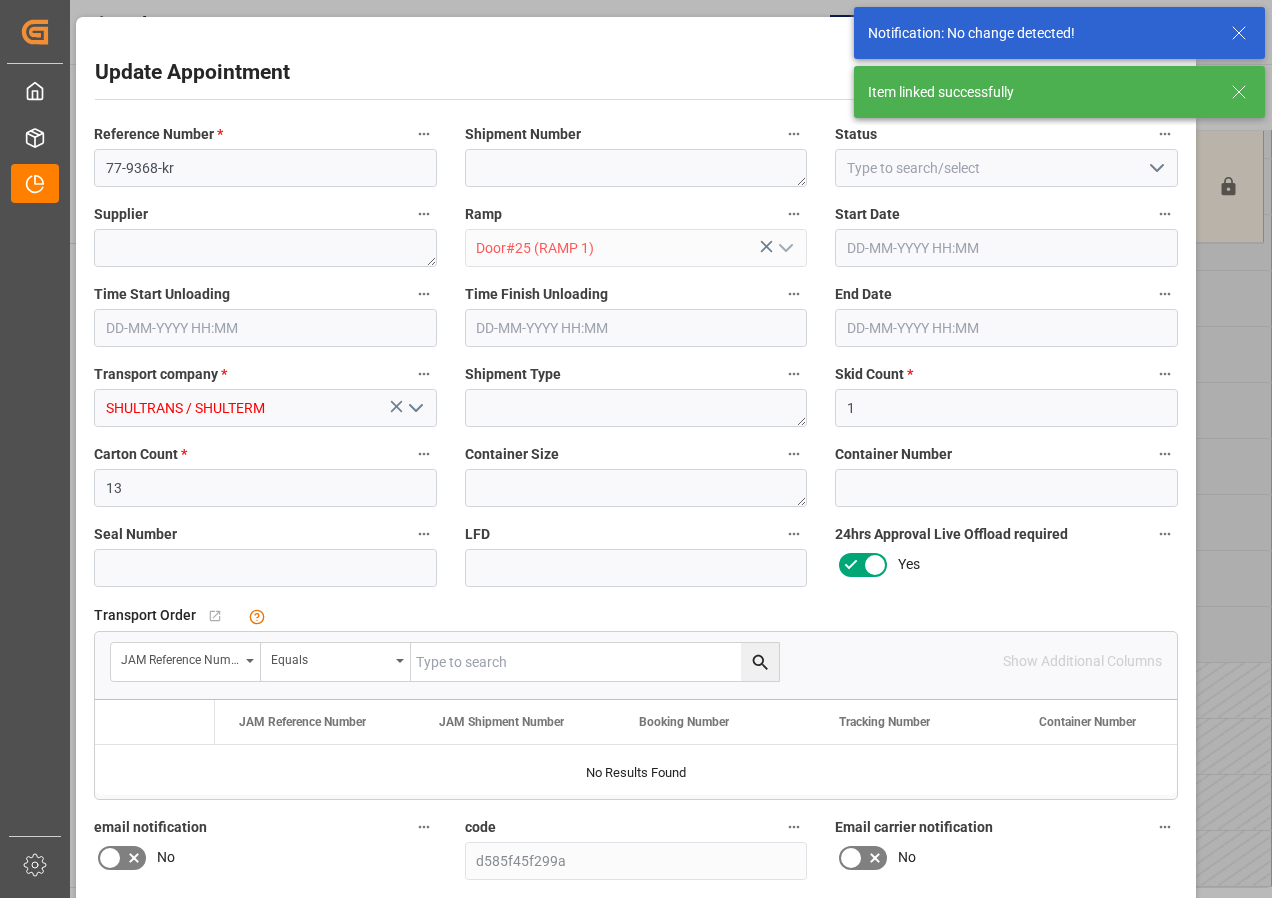 type on "[DATE] 09:30" 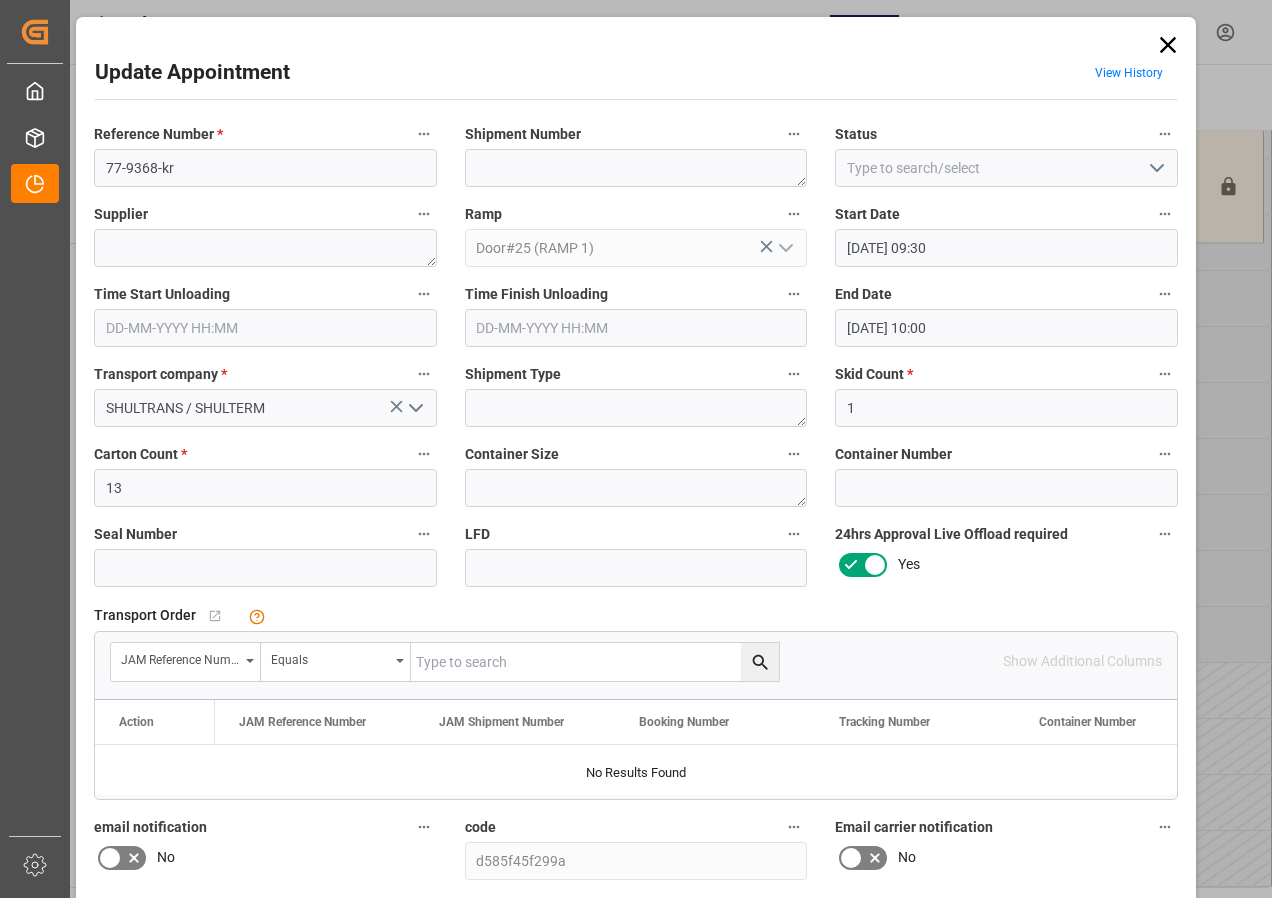 click at bounding box center [595, 662] 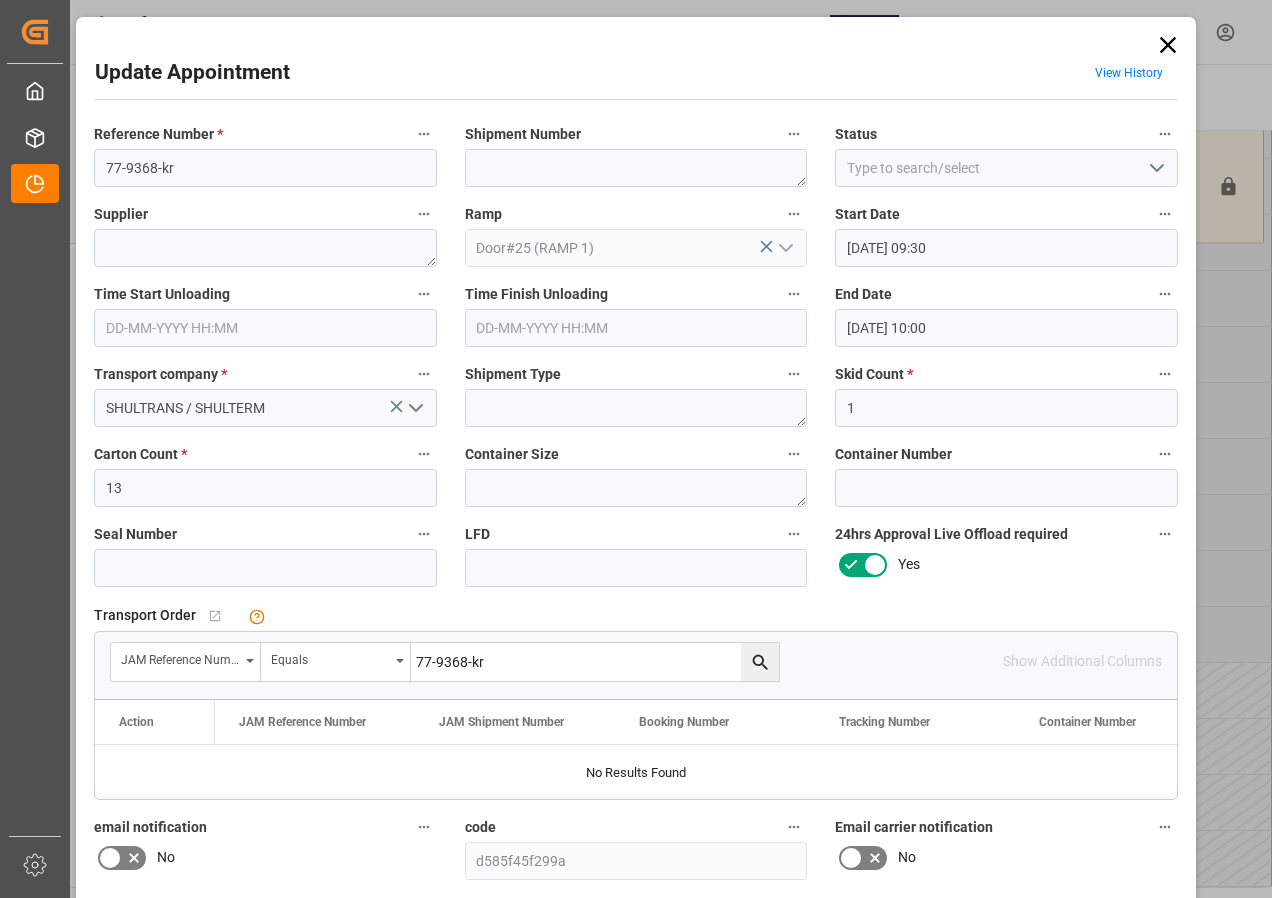 type on "77-9368-kr" 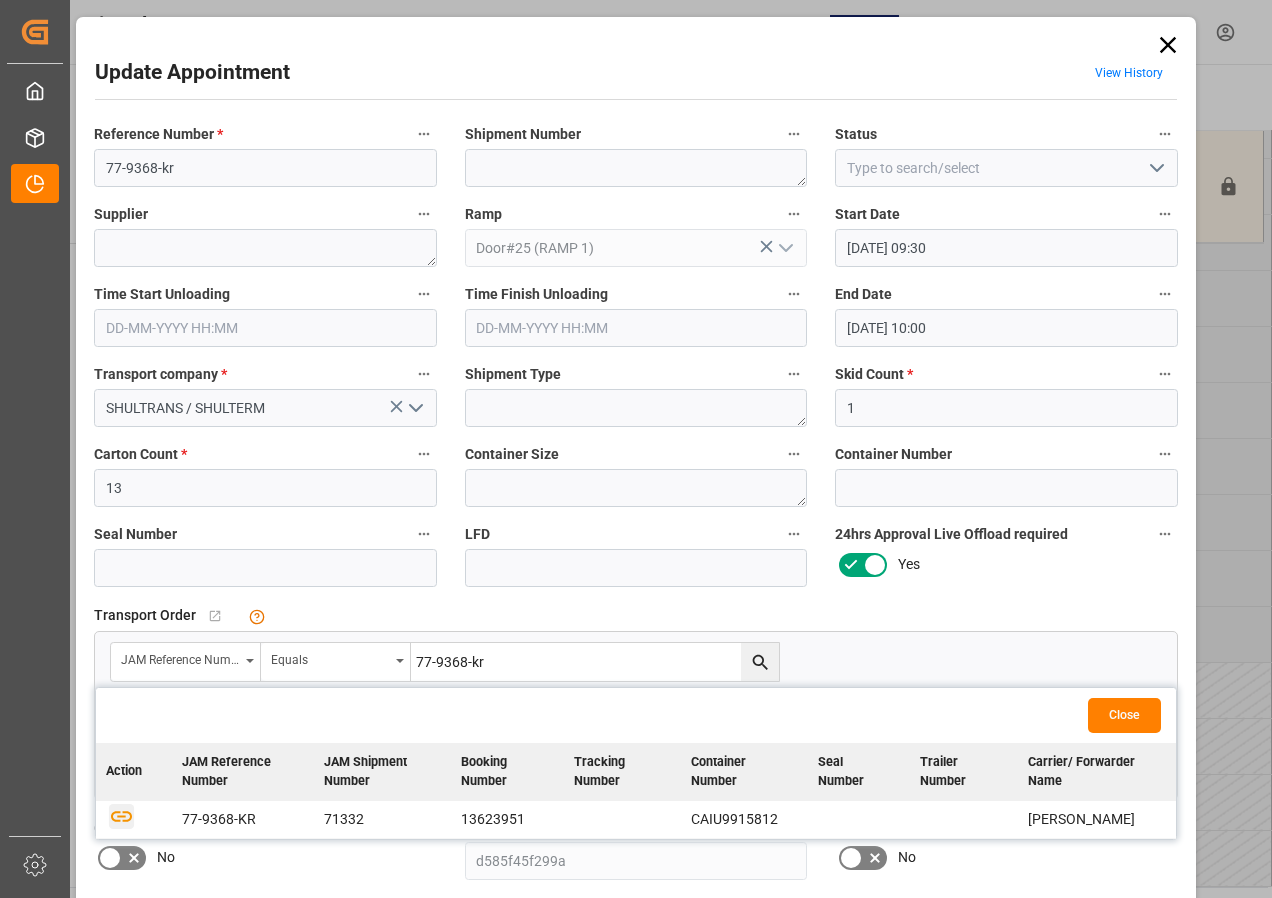click 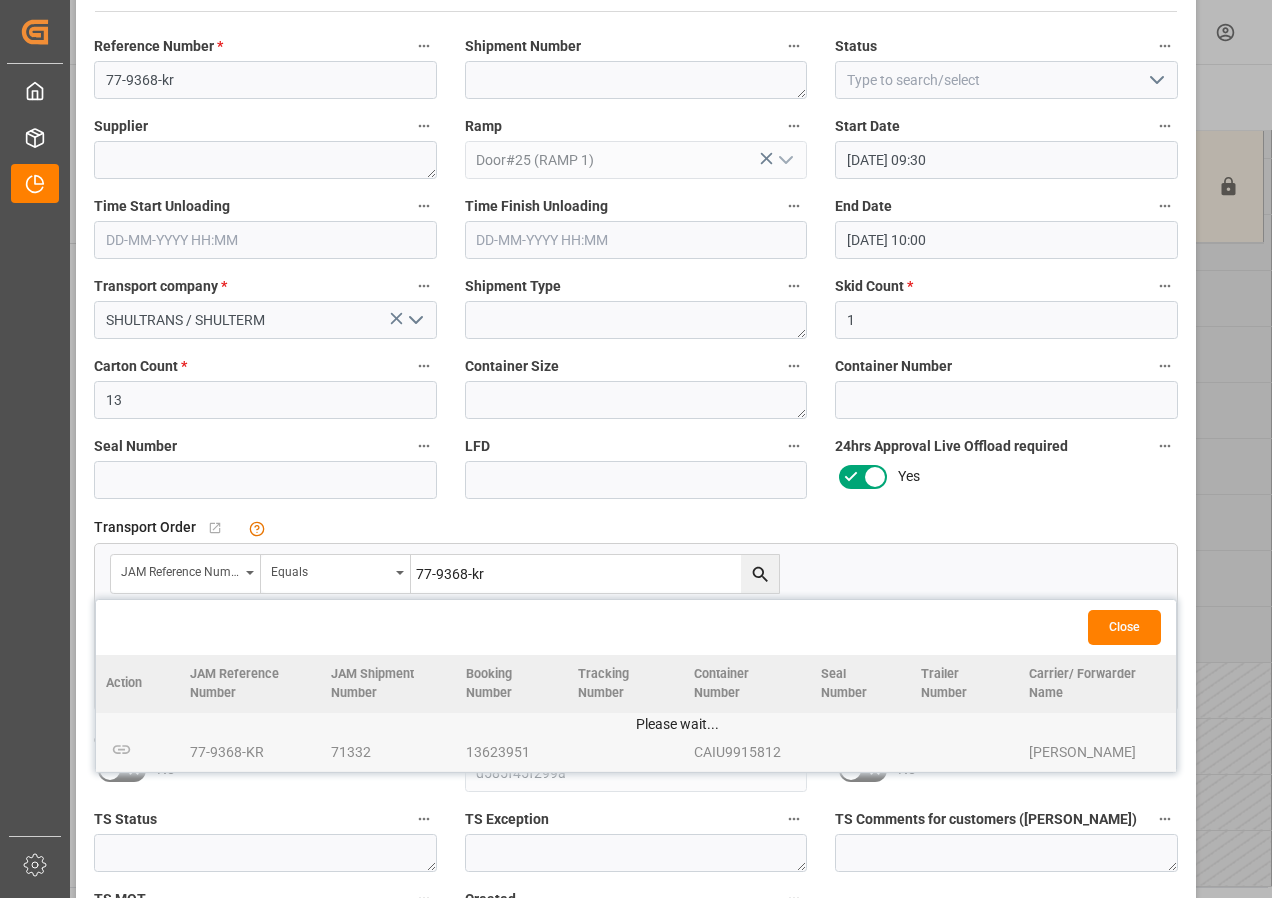 scroll, scrollTop: 200, scrollLeft: 0, axis: vertical 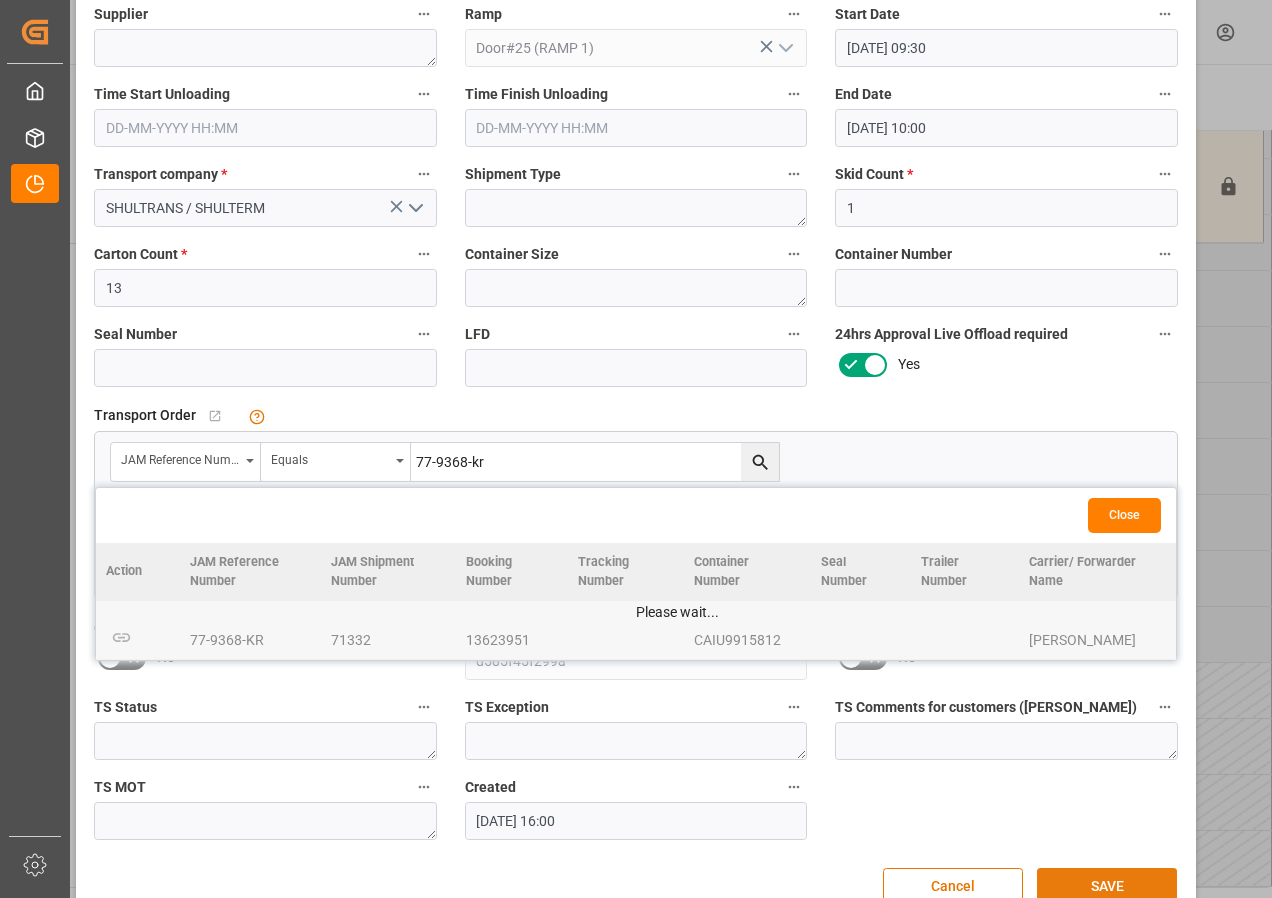 click on "SAVE" at bounding box center [1107, 887] 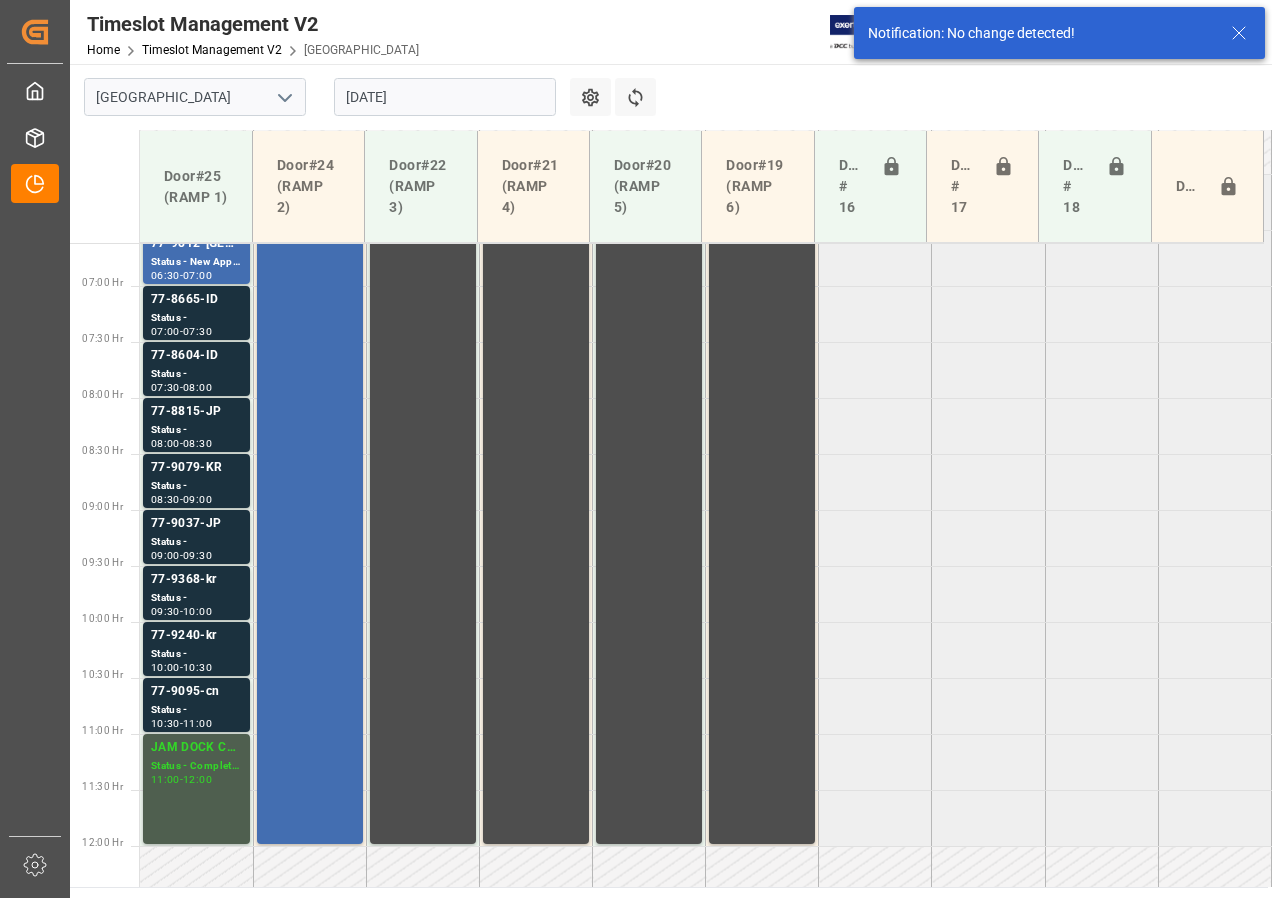 scroll, scrollTop: 925, scrollLeft: 0, axis: vertical 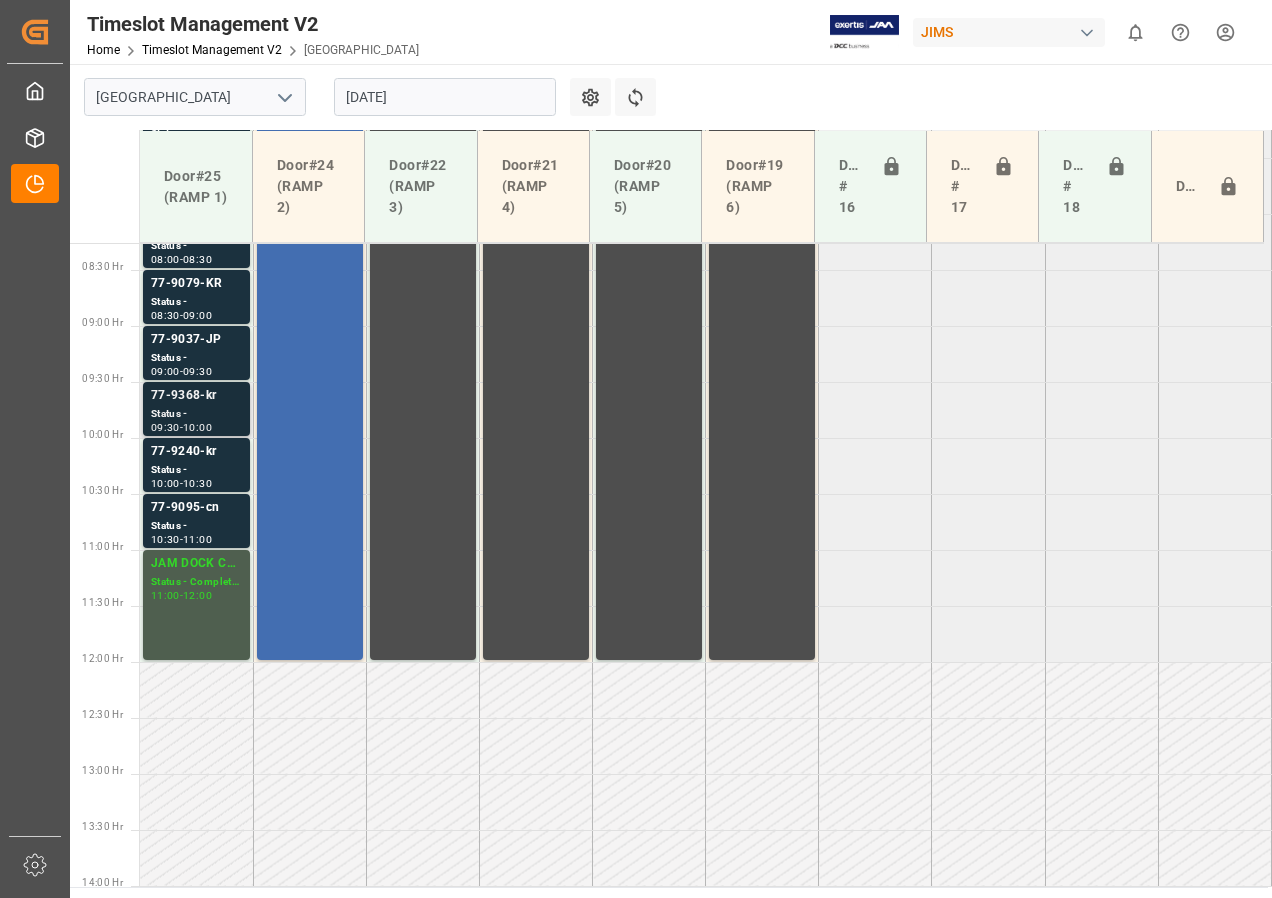 click on "77-9368-kr" at bounding box center (196, 396) 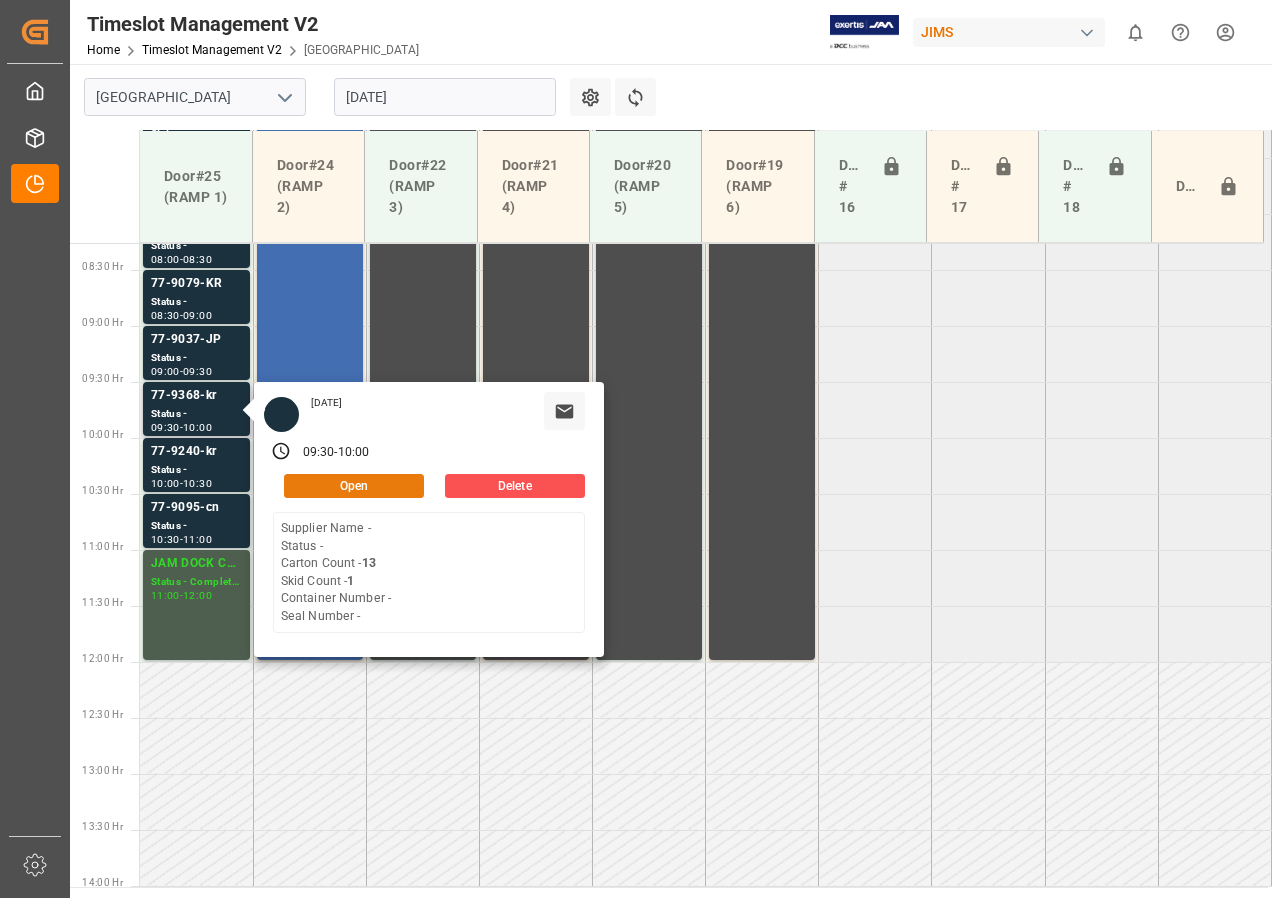 click on "Open" at bounding box center [354, 486] 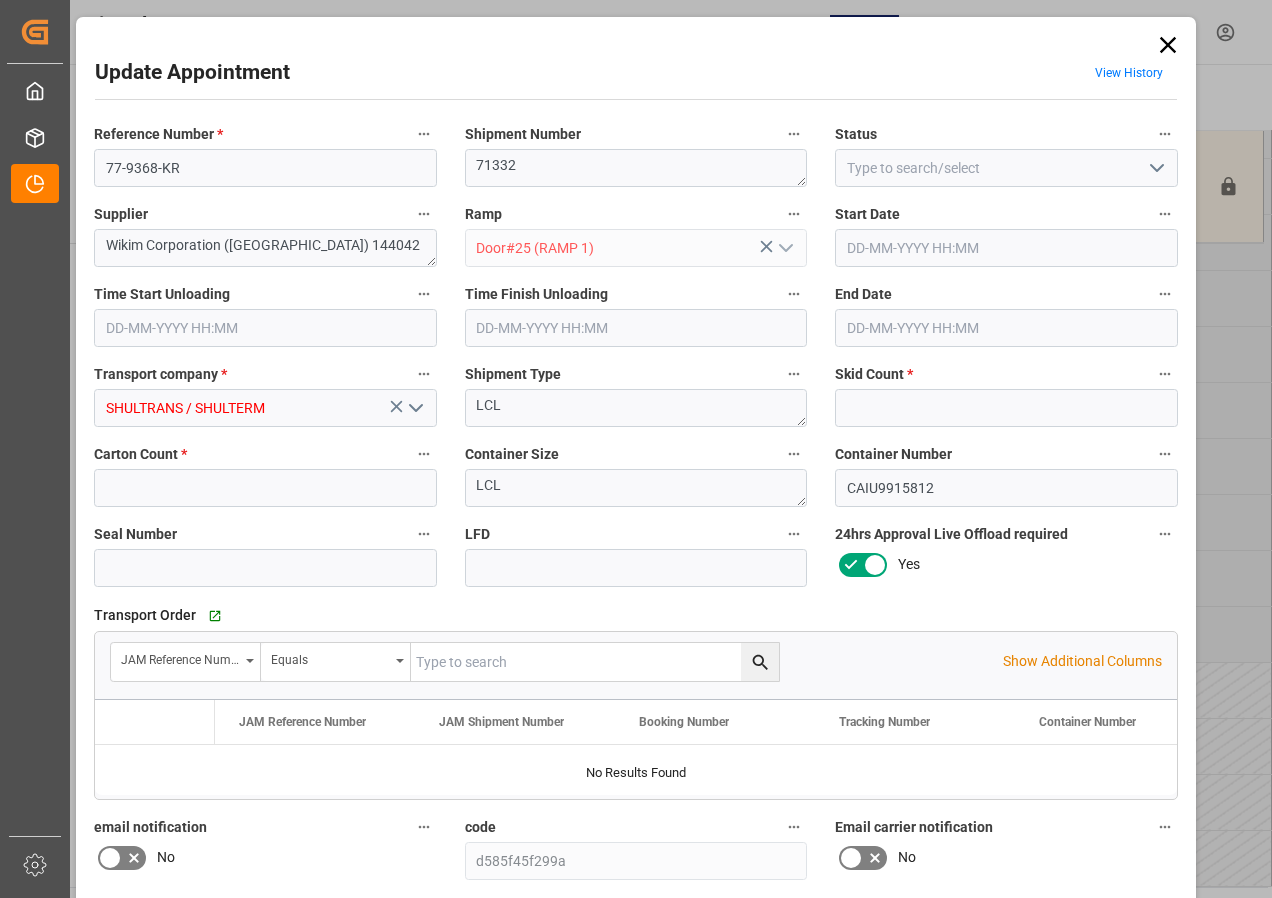 type on "1" 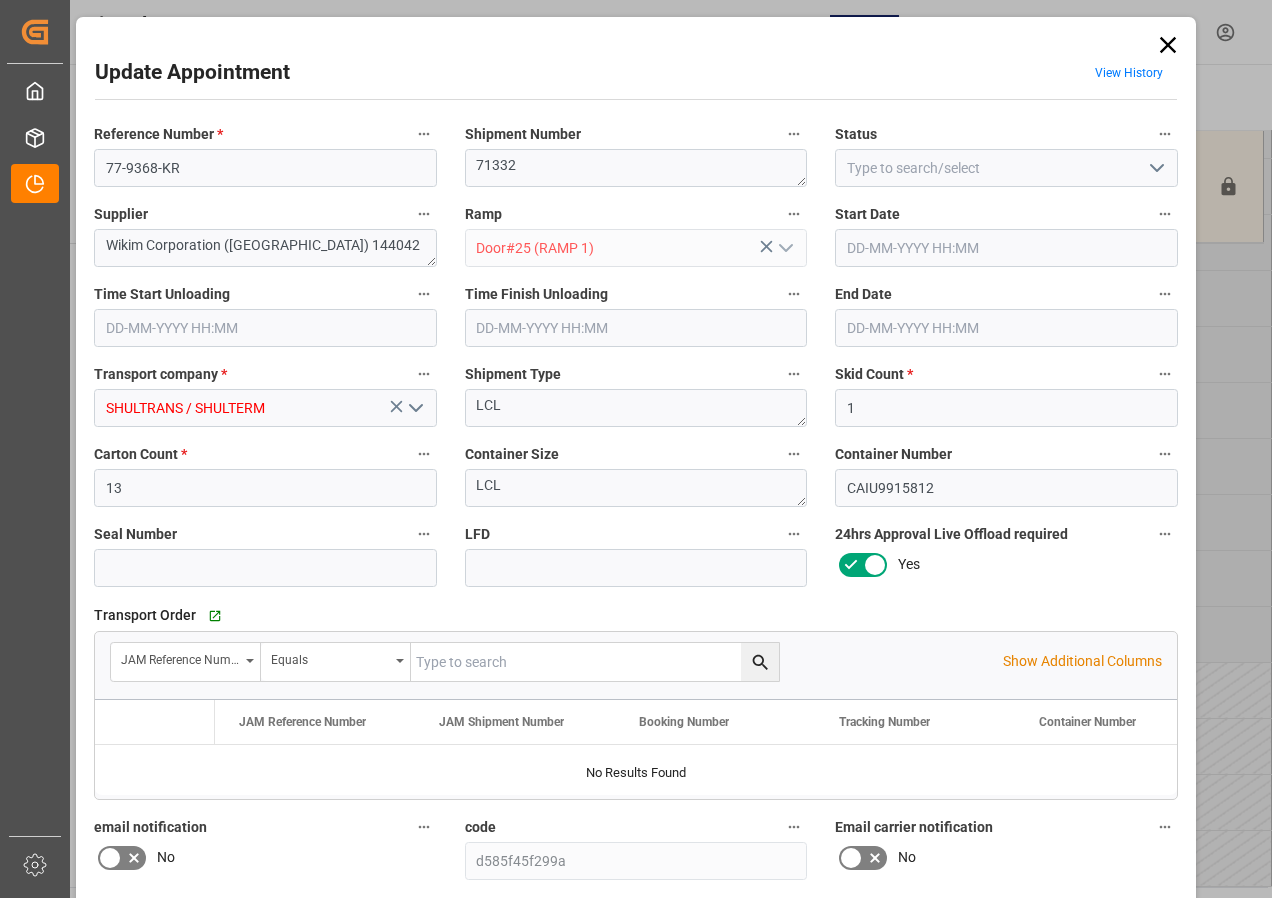 type on "[DATE] 09:30" 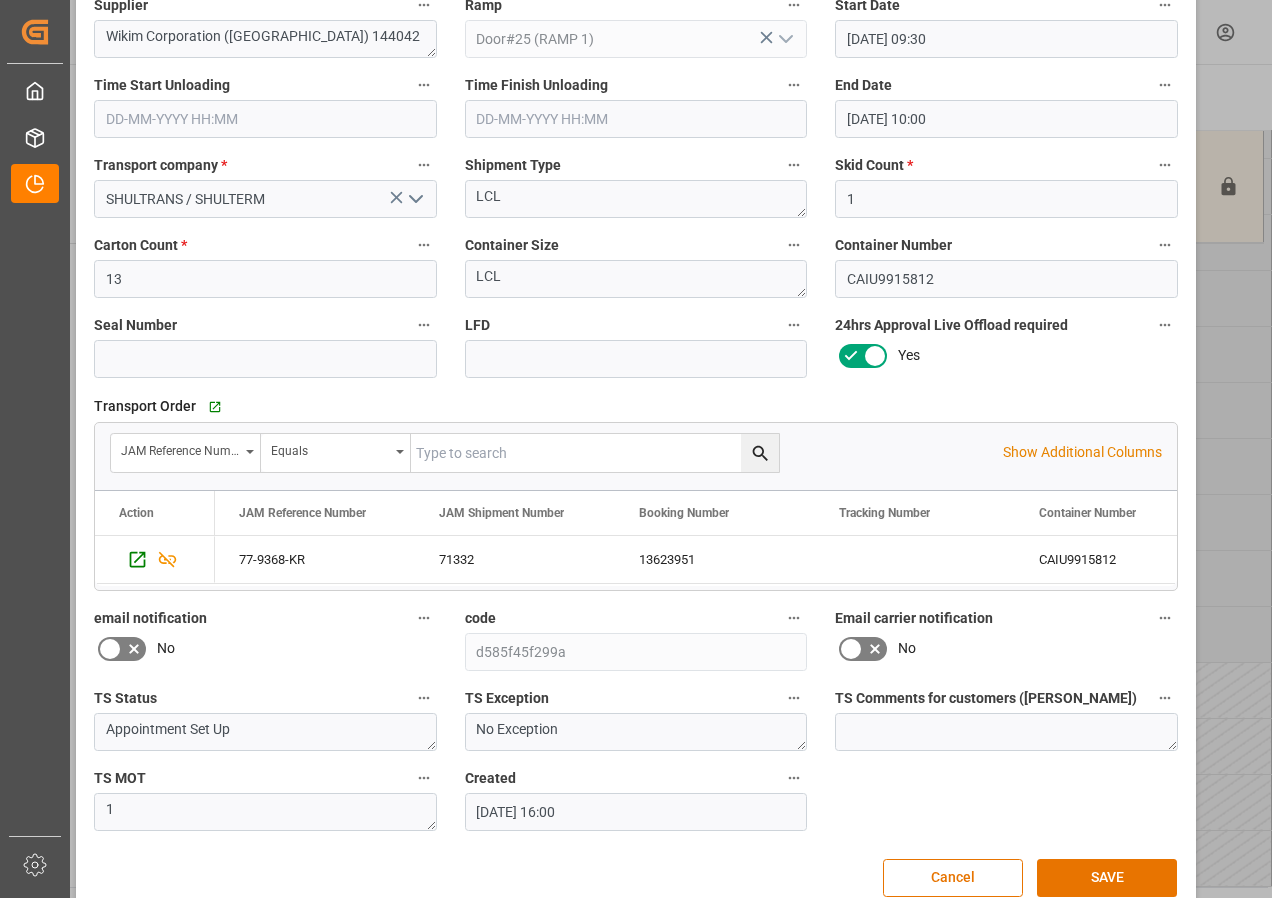 scroll, scrollTop: 244, scrollLeft: 0, axis: vertical 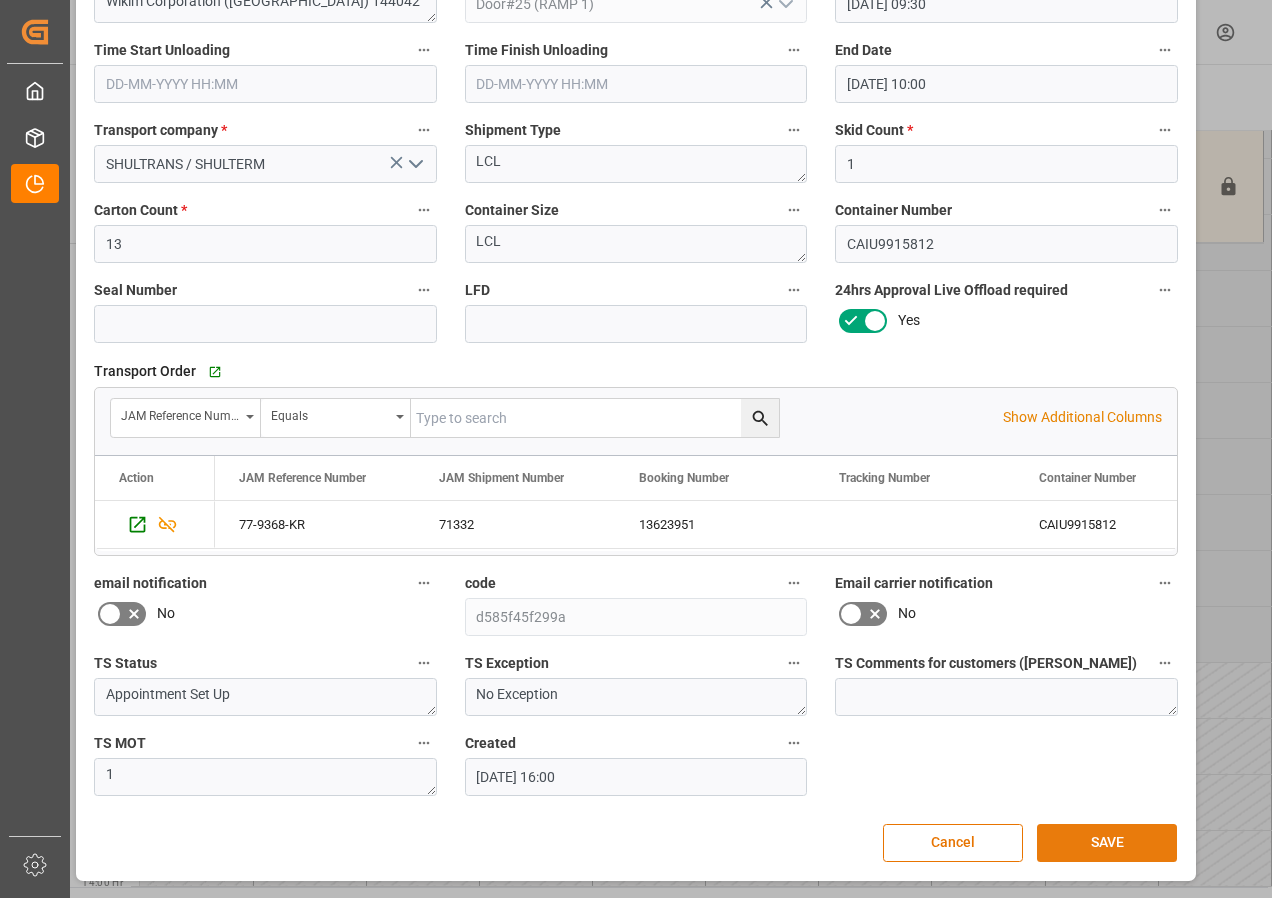 click on "SAVE" at bounding box center (1107, 843) 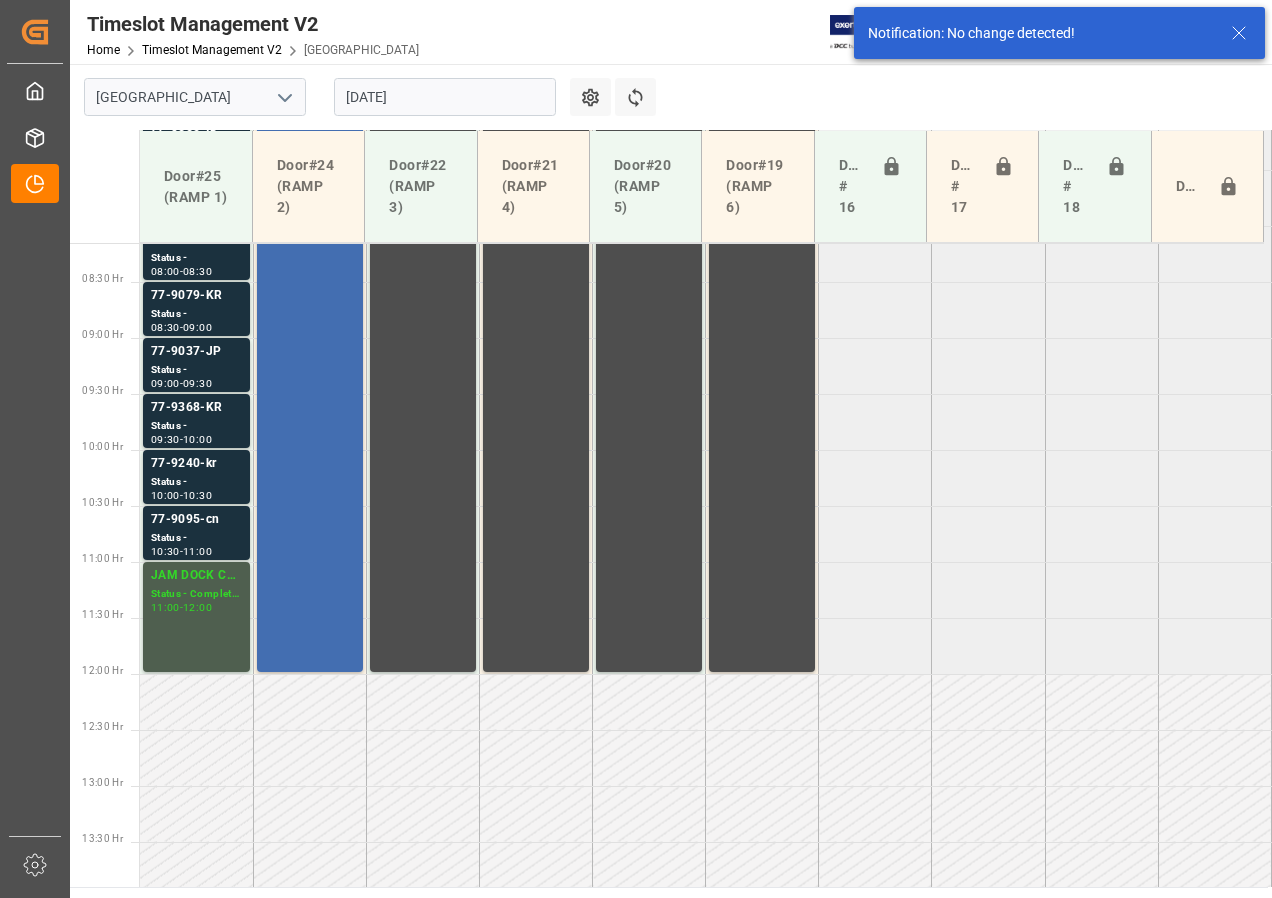 scroll, scrollTop: 925, scrollLeft: 0, axis: vertical 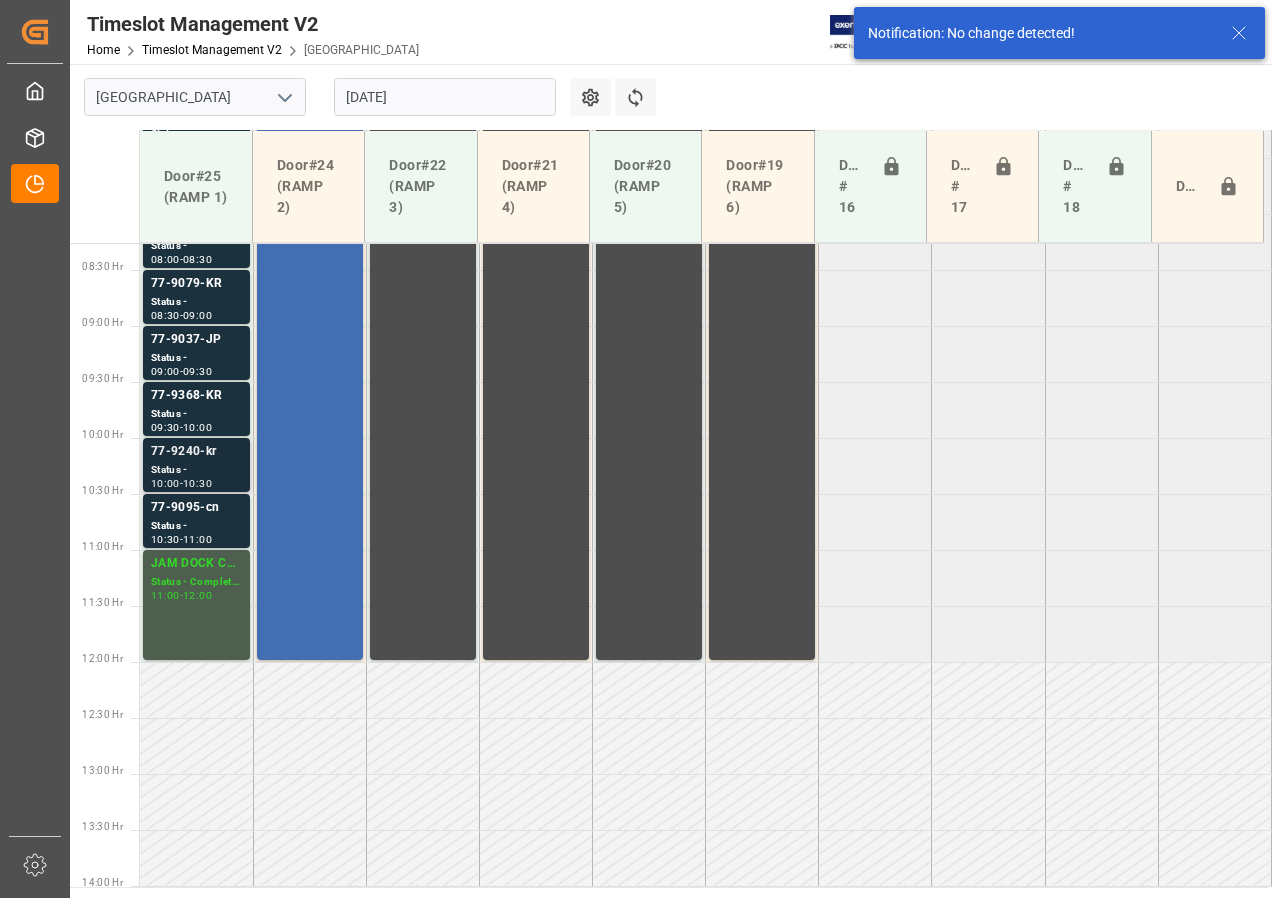 click on "Status -" at bounding box center [196, 470] 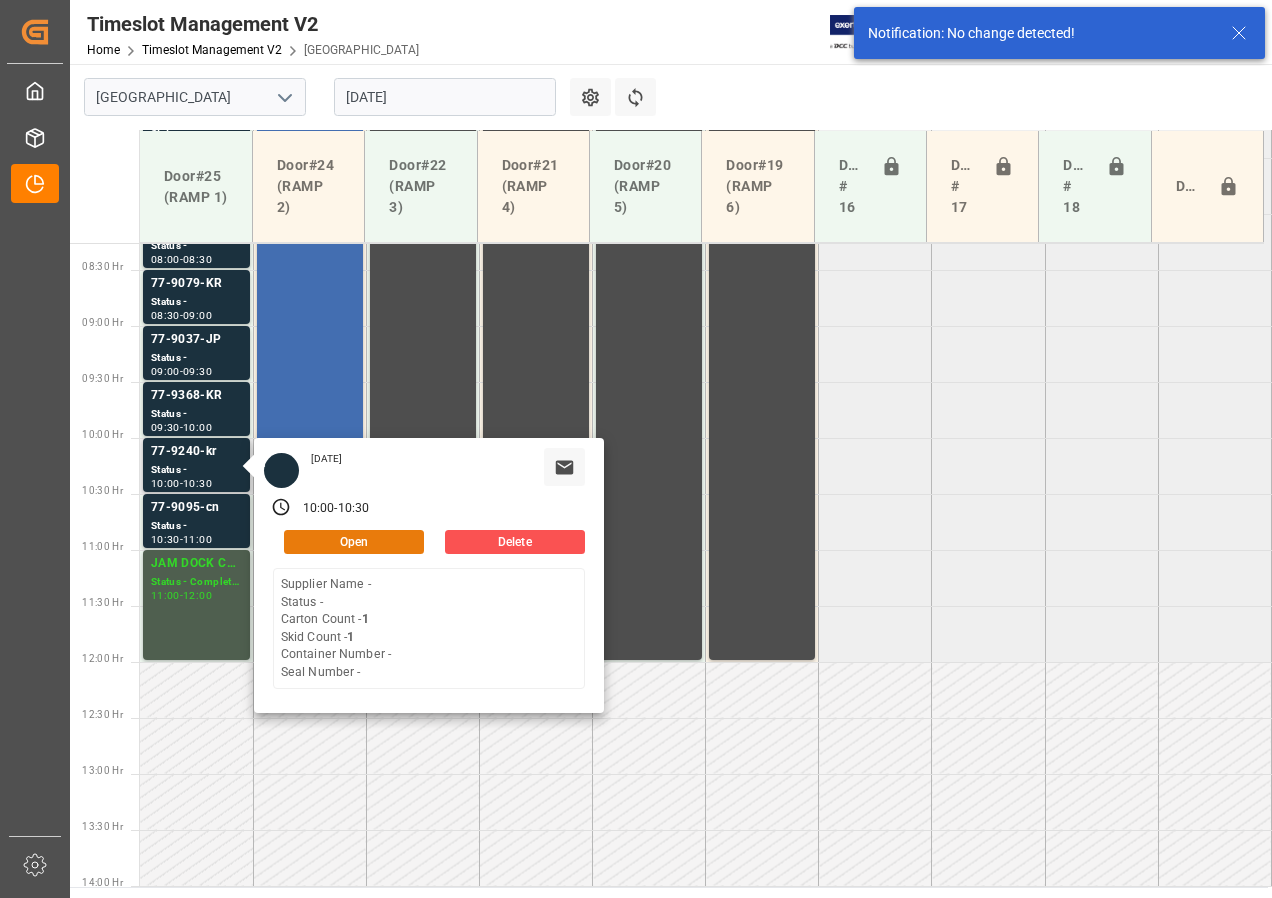 click on "Open" at bounding box center (354, 542) 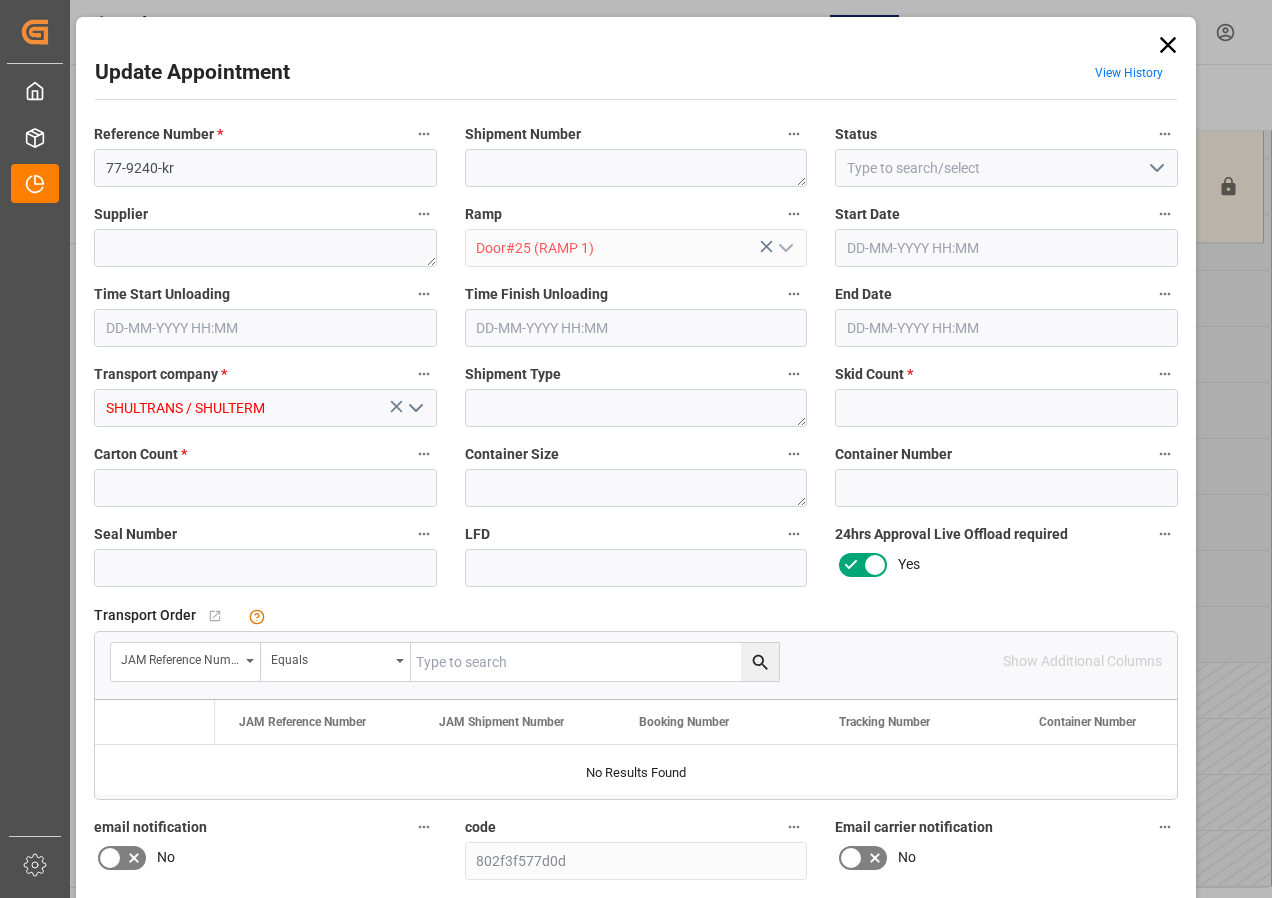 type on "1" 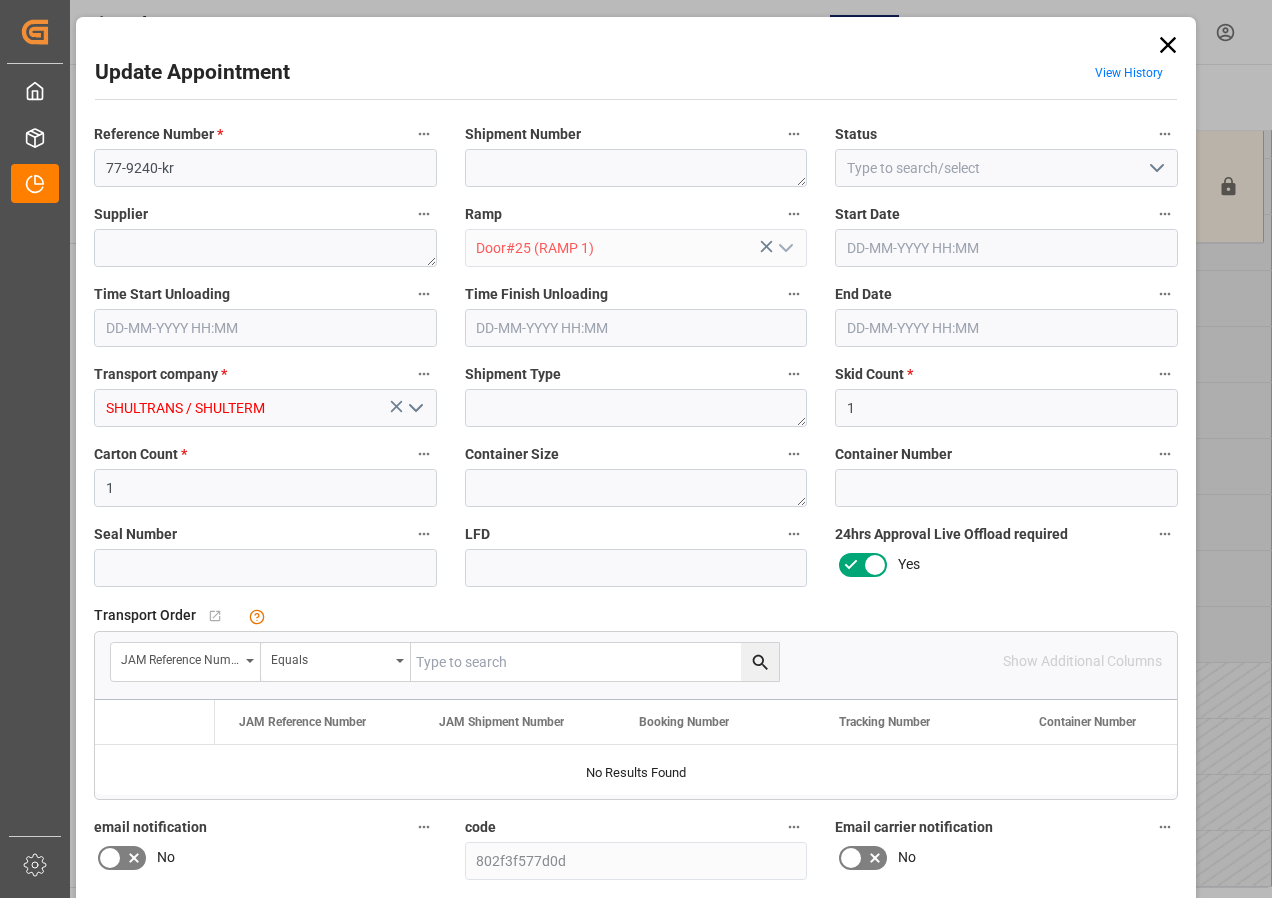 type on "[DATE] 10:00" 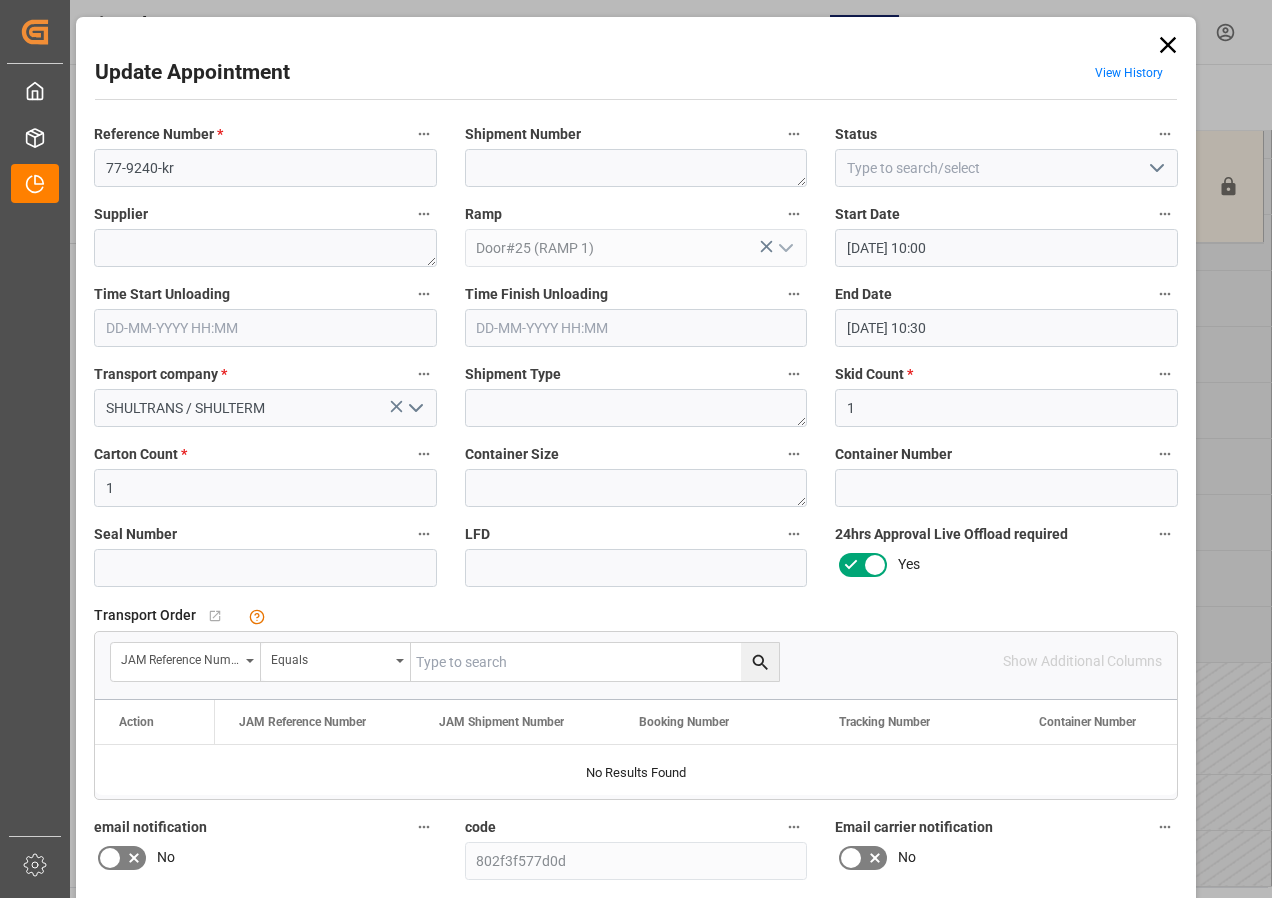 click at bounding box center (595, 662) 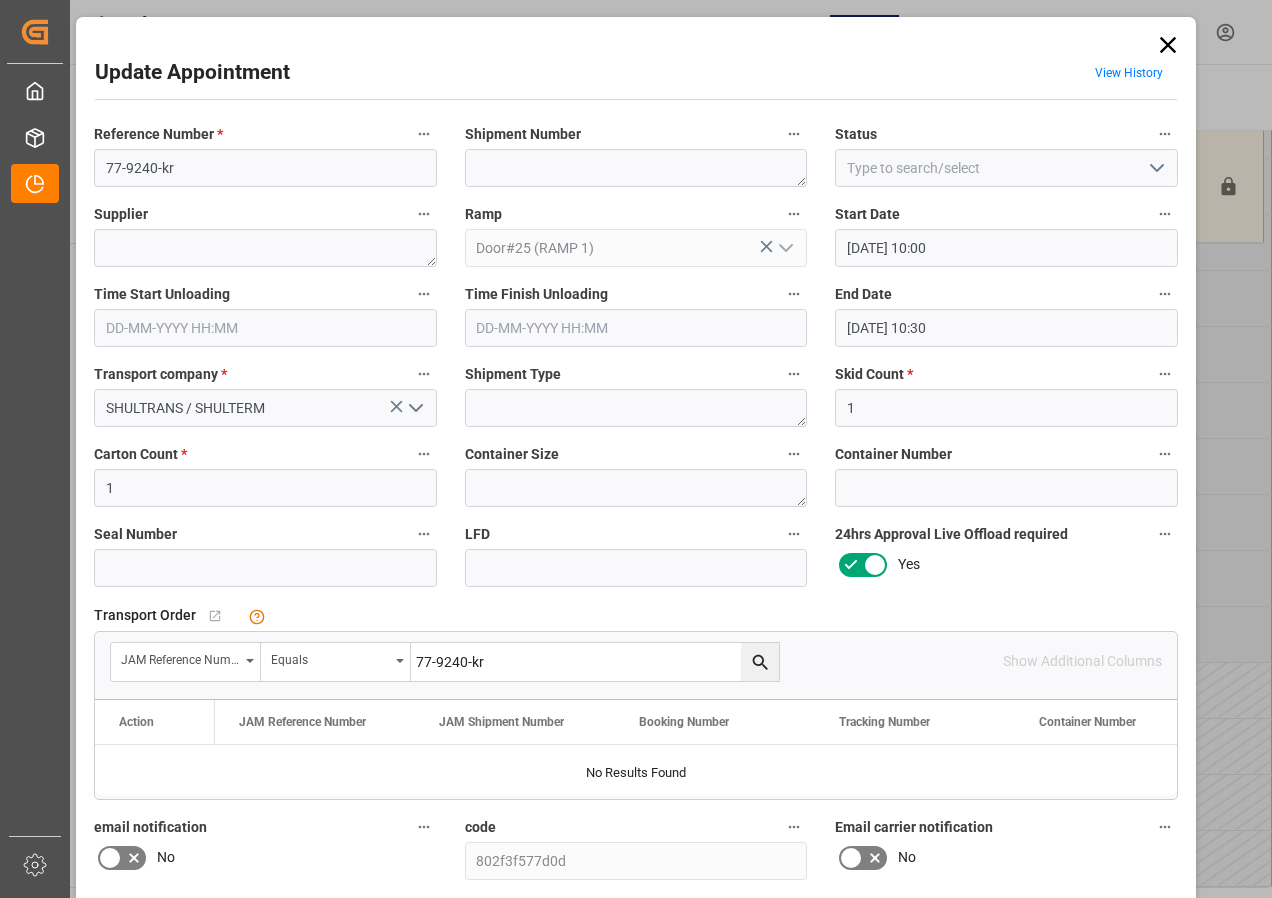 type on "77-9240-kr" 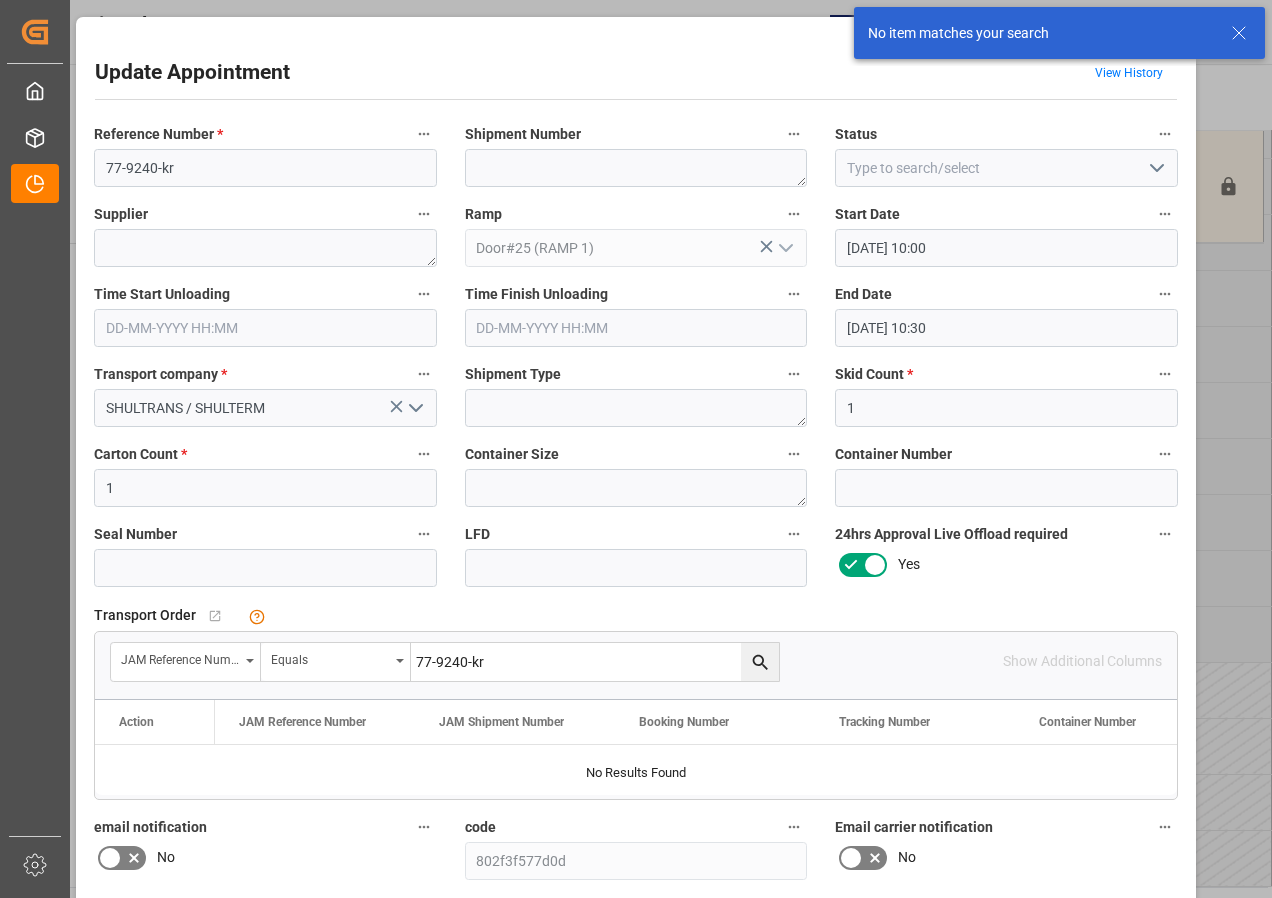 click 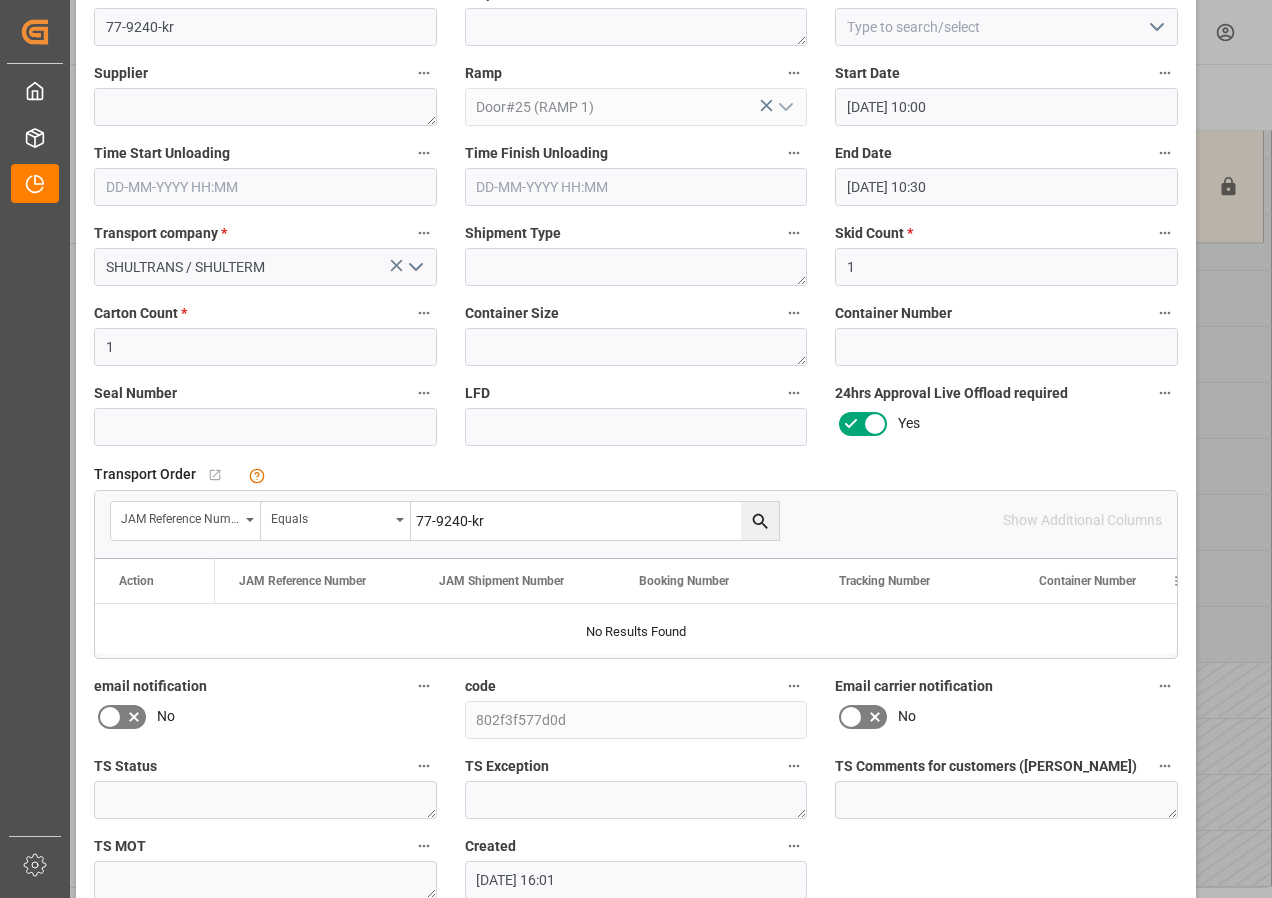 scroll, scrollTop: 0, scrollLeft: 0, axis: both 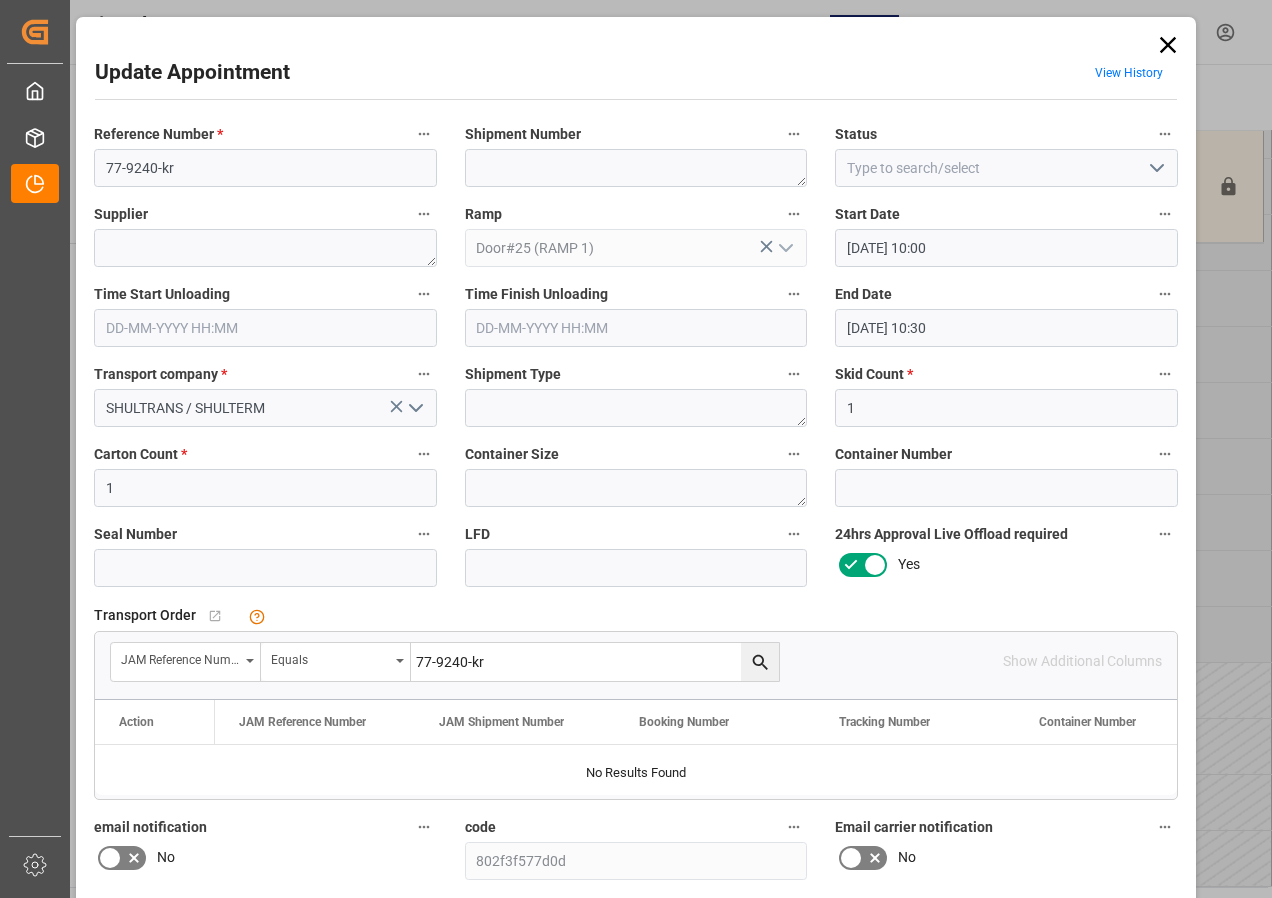 click 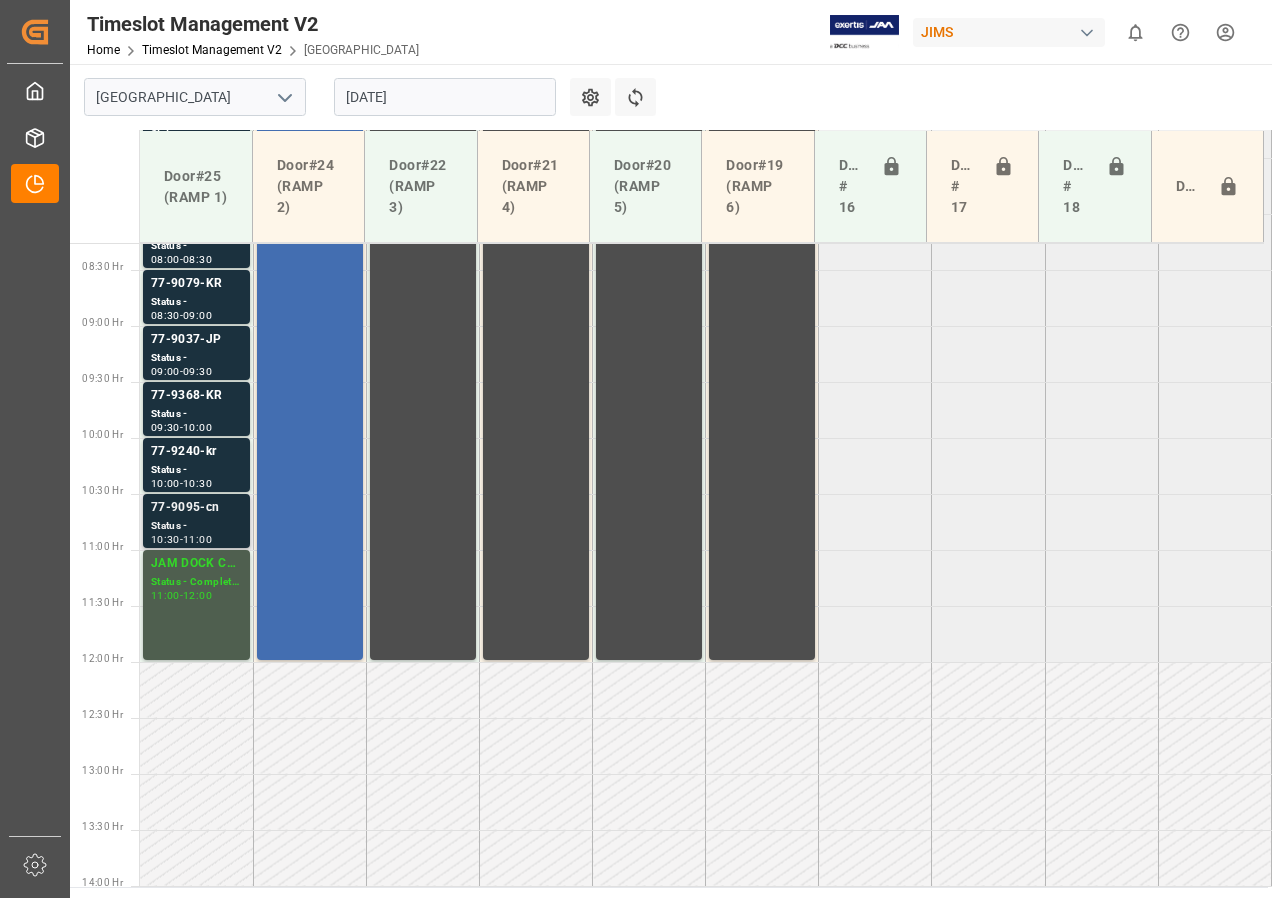 click on "77-9095-cn" at bounding box center [196, 508] 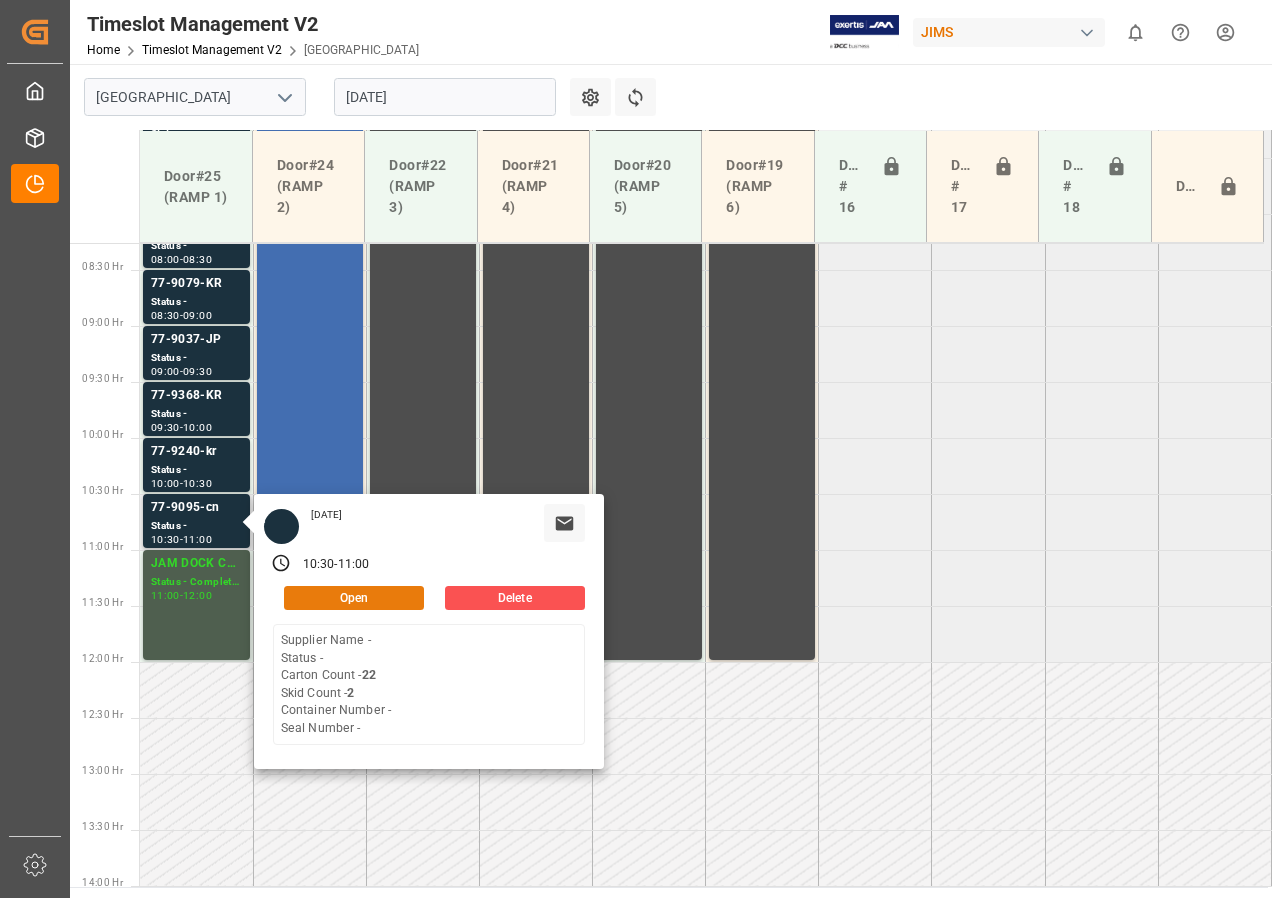 click on "Open" at bounding box center (354, 598) 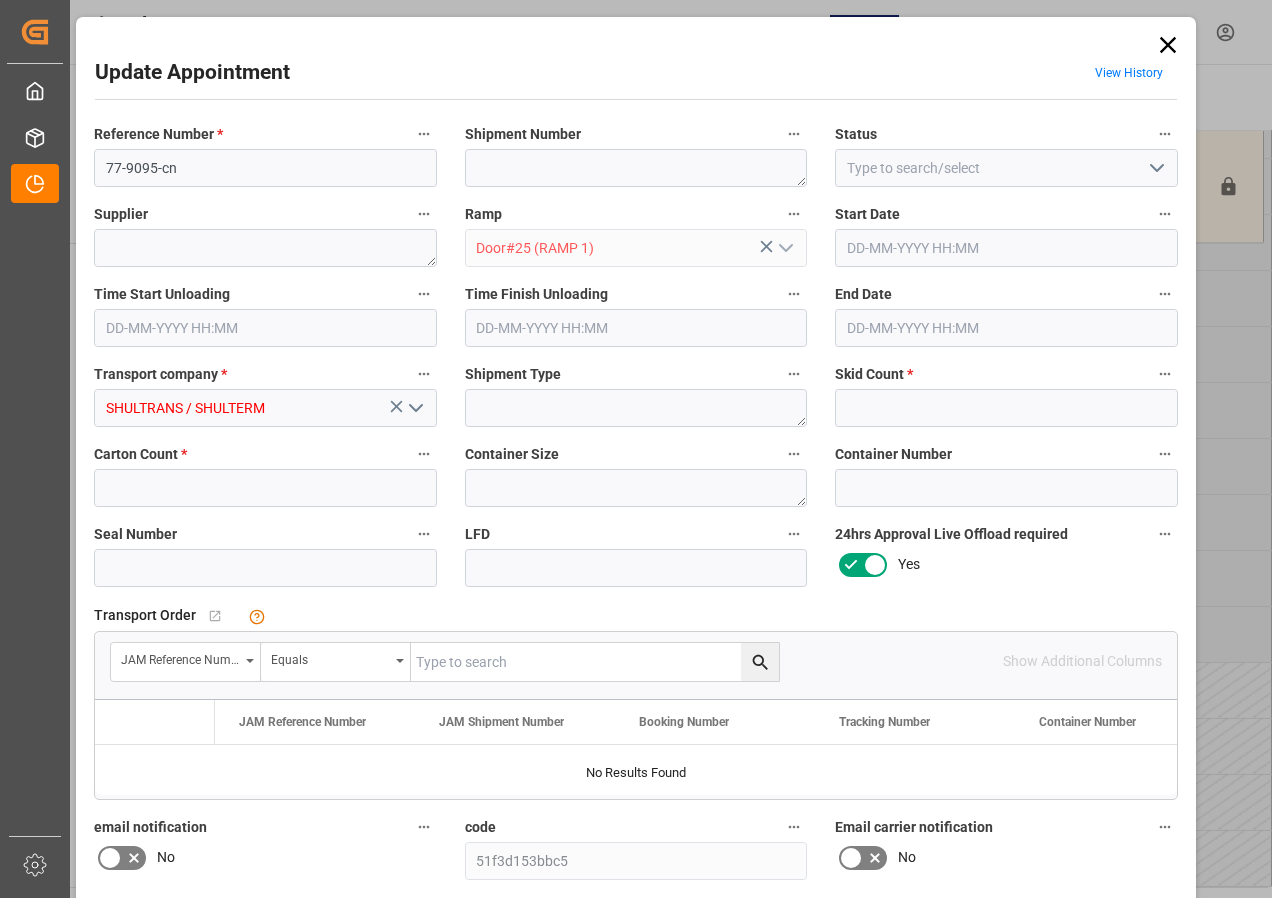 type on "2" 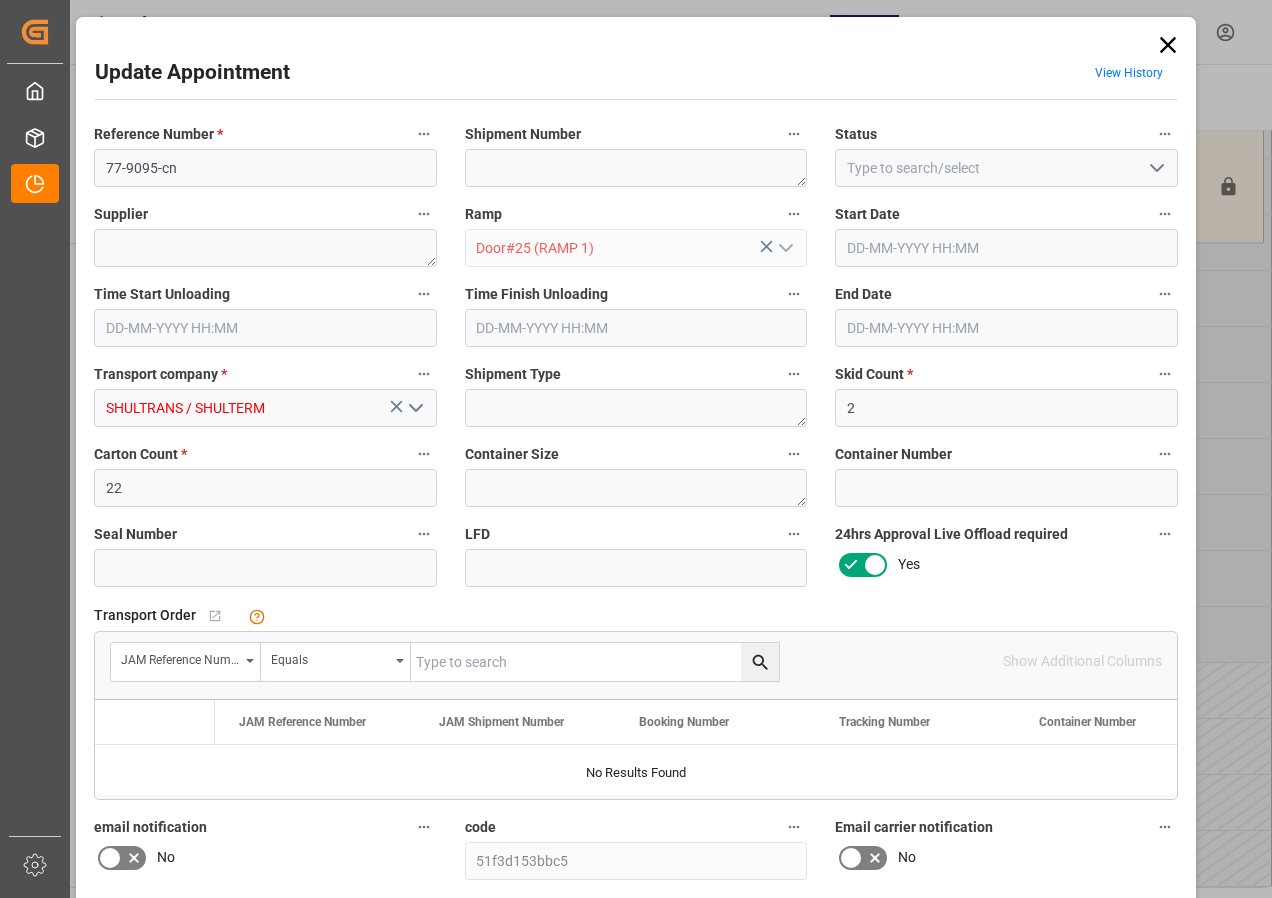type on "[DATE] 10:30" 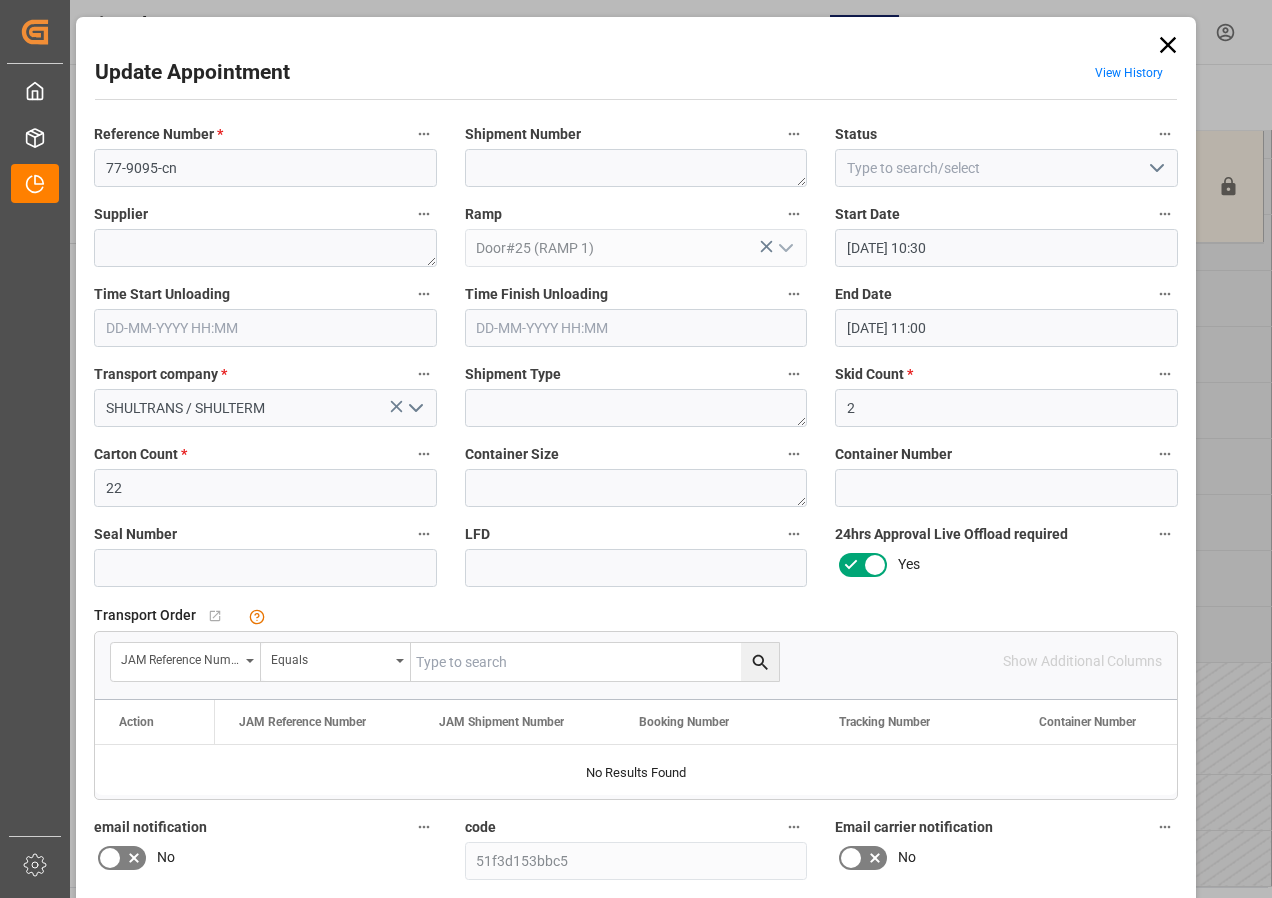 click at bounding box center [595, 662] 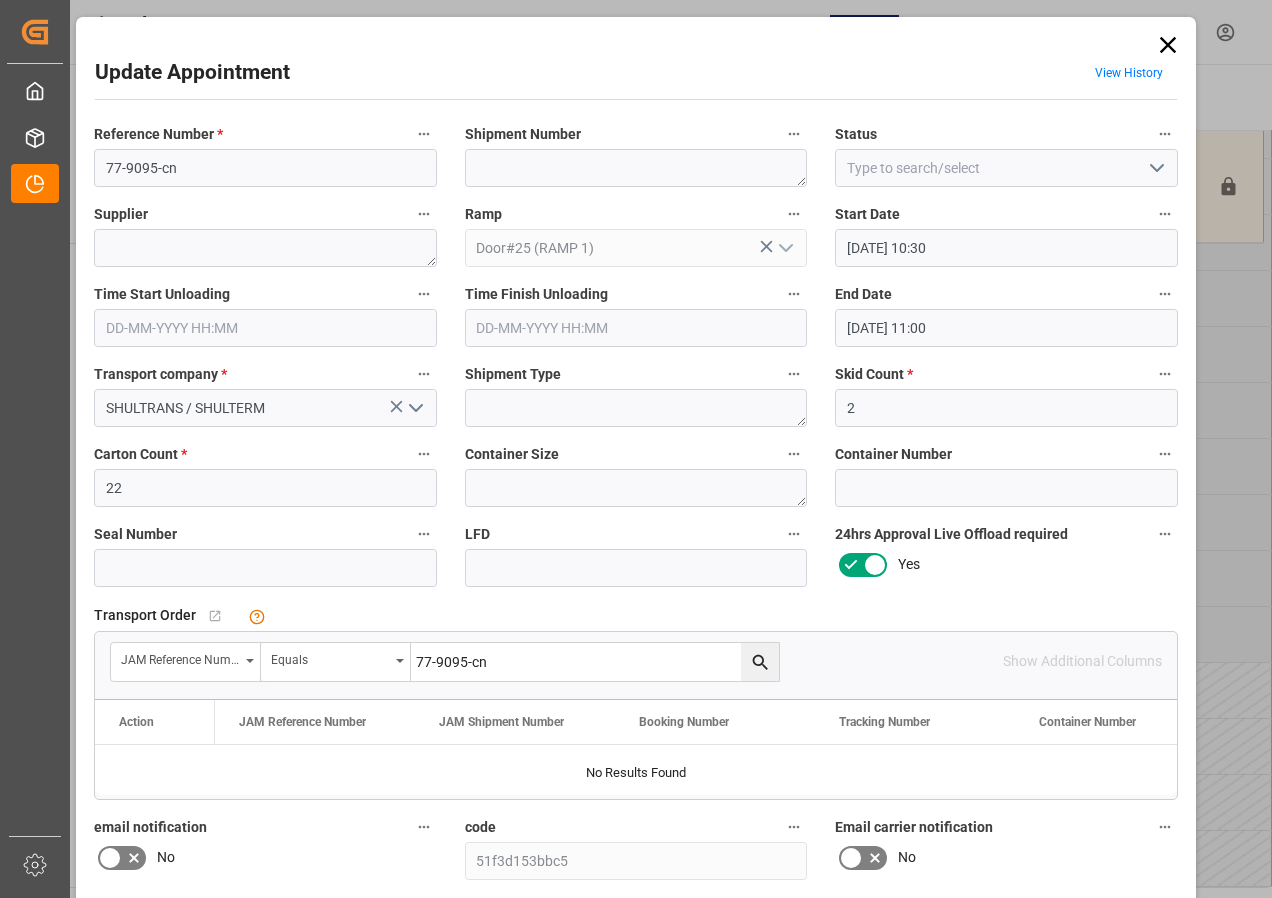 type on "77-9095-cn" 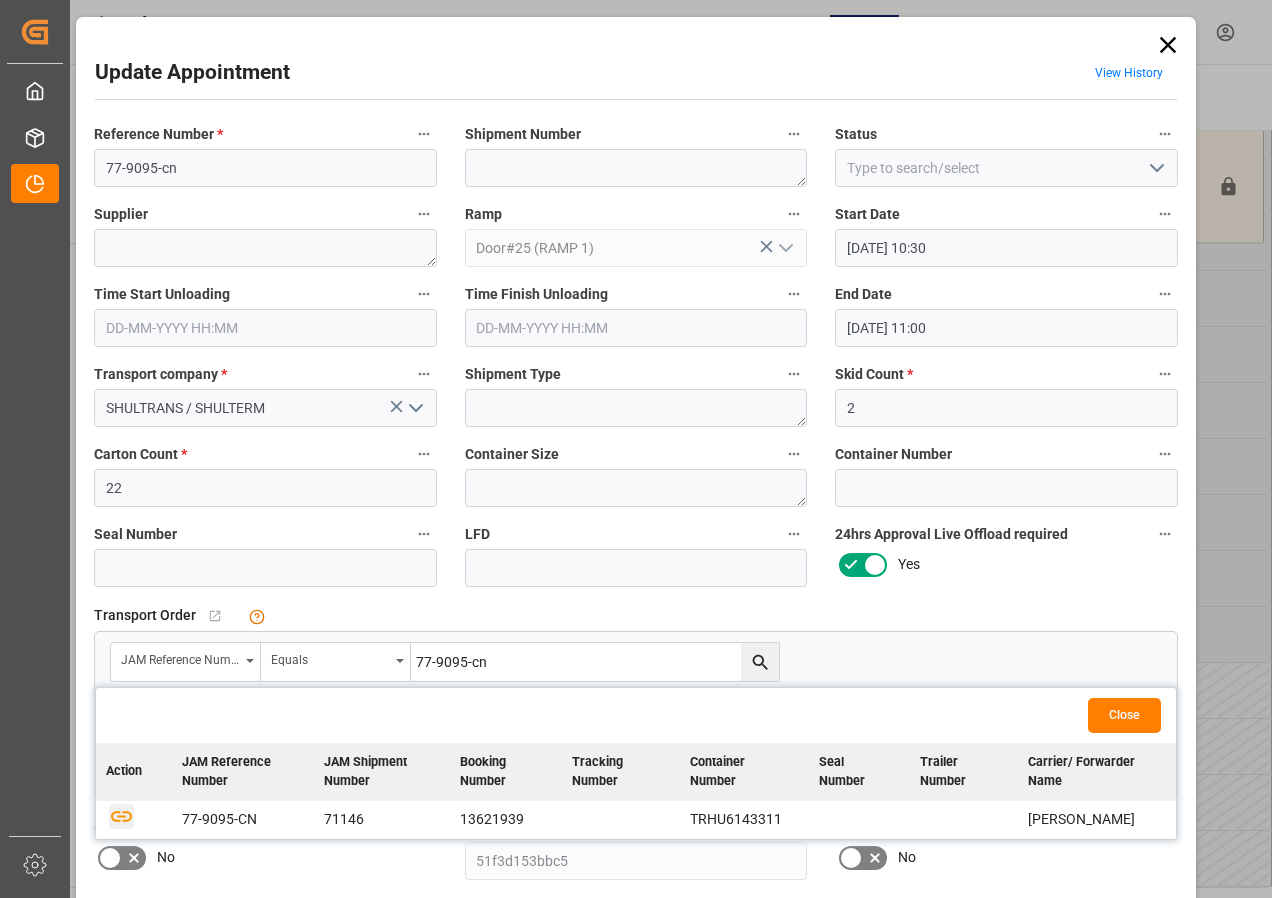 click 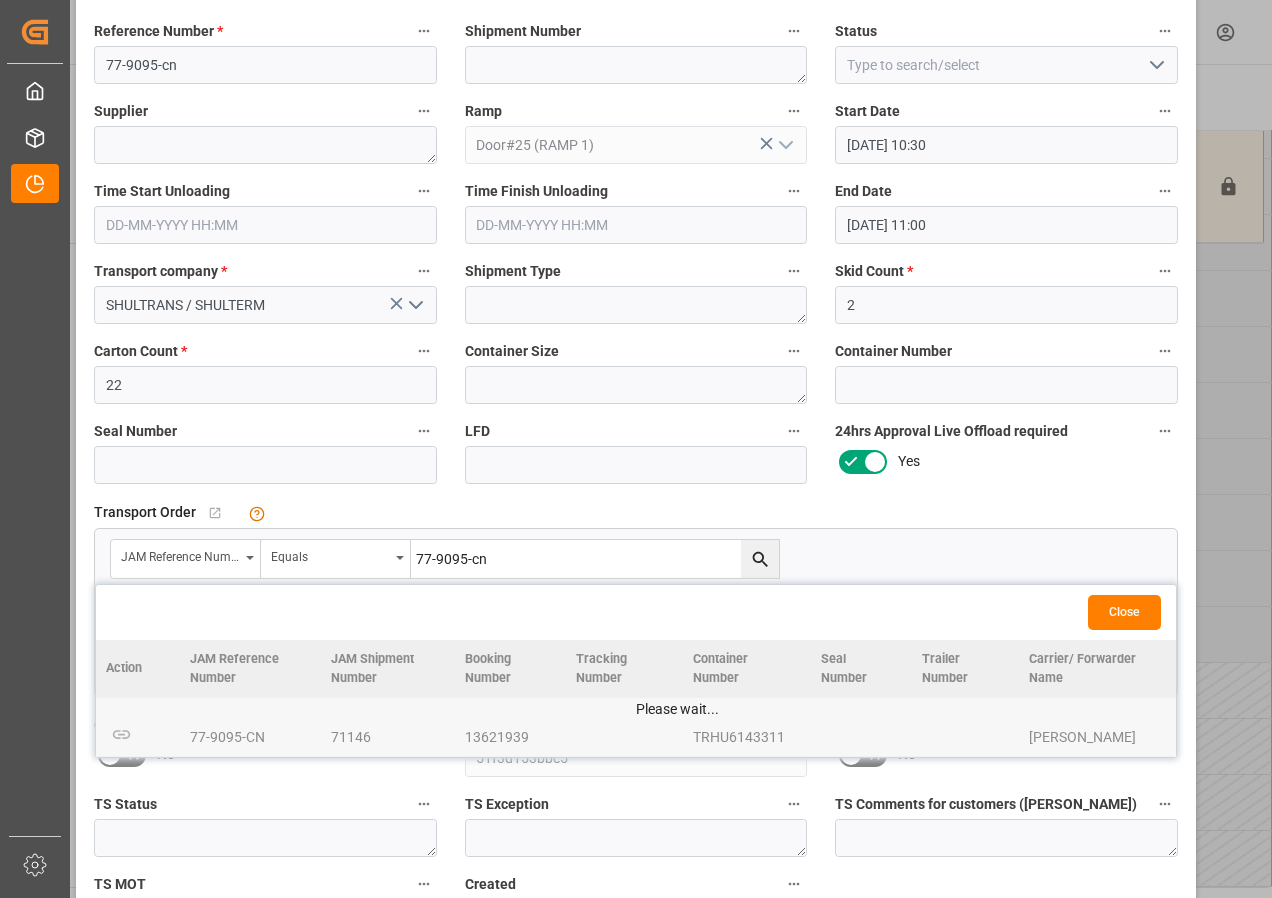 scroll, scrollTop: 244, scrollLeft: 0, axis: vertical 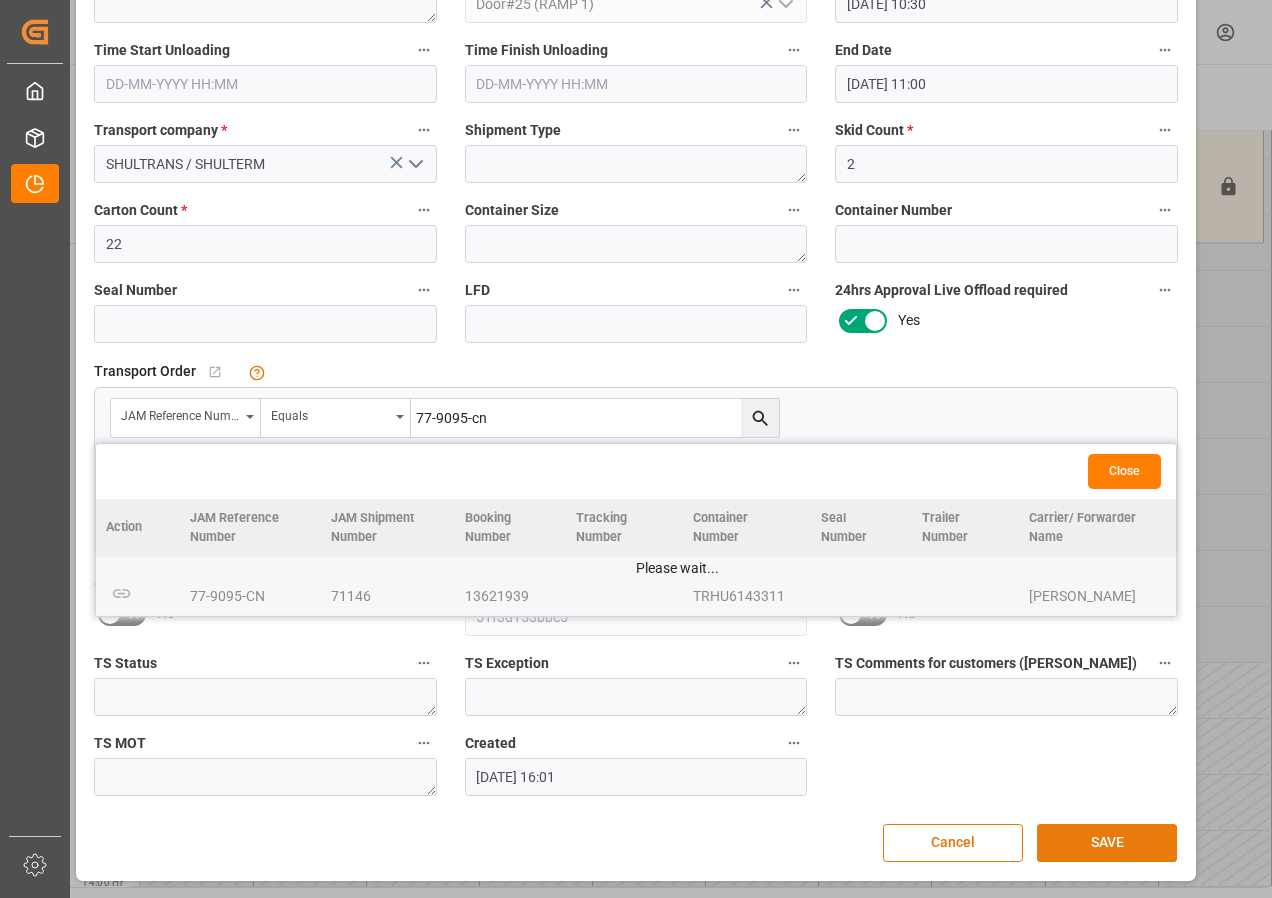 click on "SAVE" at bounding box center (1107, 843) 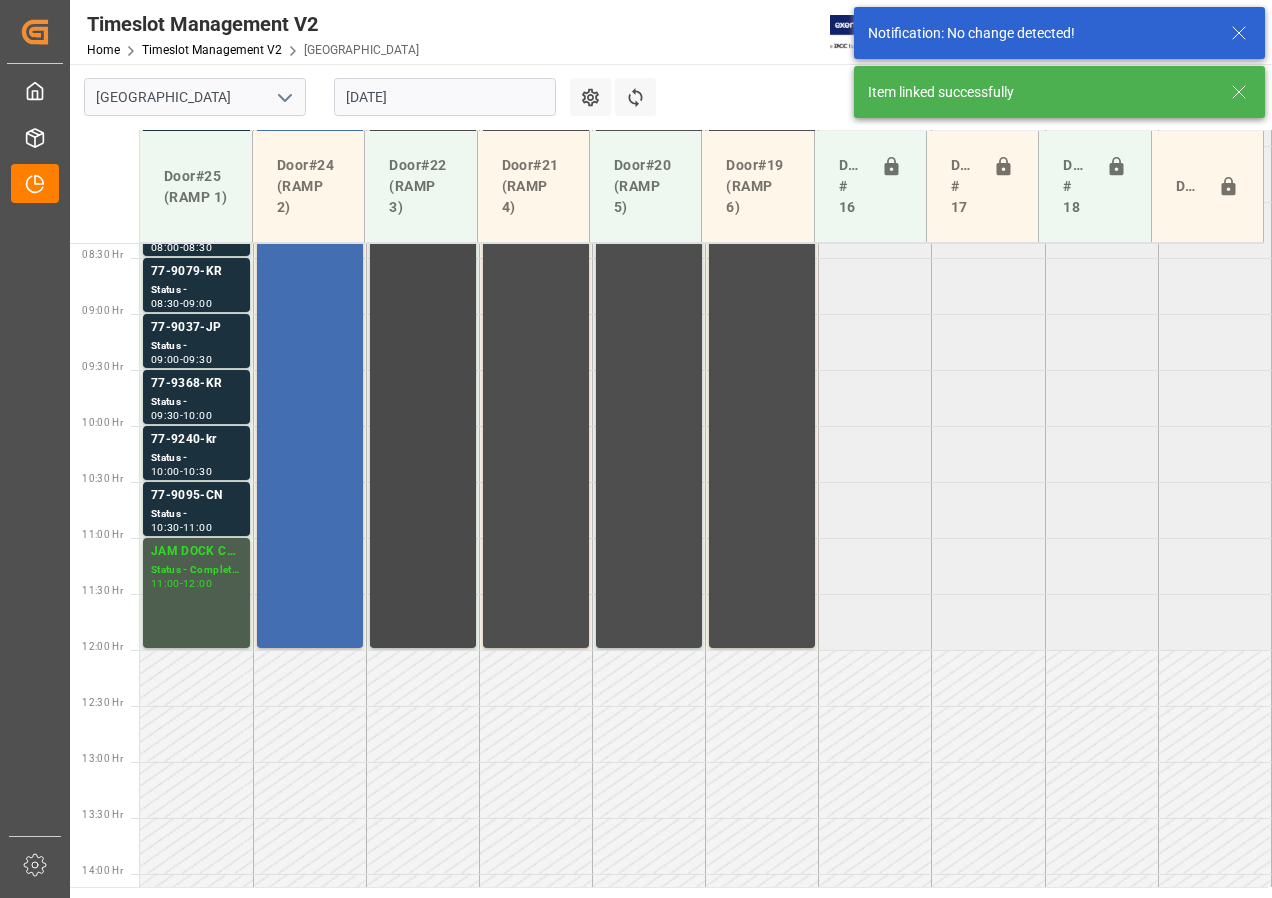 scroll, scrollTop: 837, scrollLeft: 0, axis: vertical 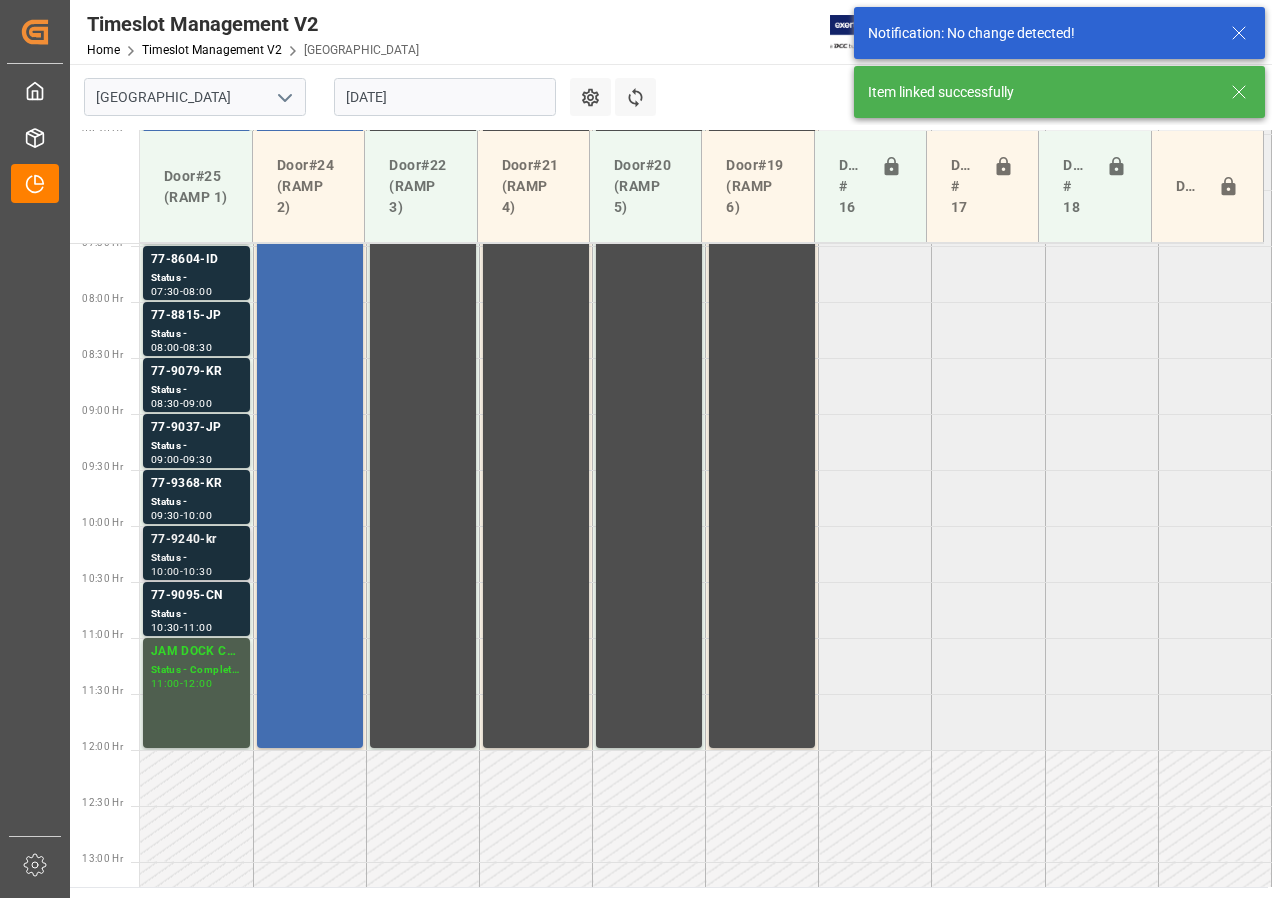 click on "77-9240-kr" at bounding box center (196, 540) 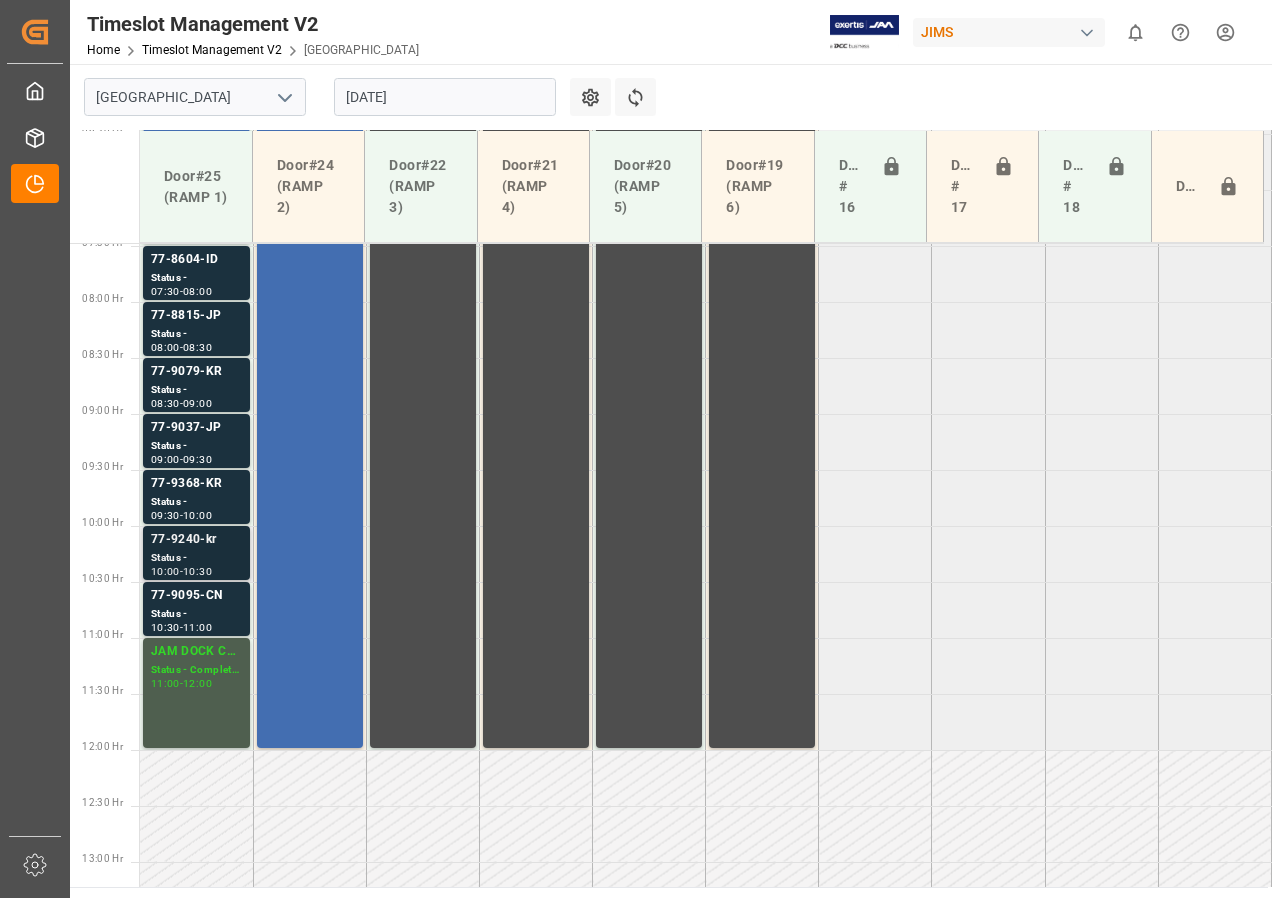 click on "77-9240-kr" at bounding box center [196, 540] 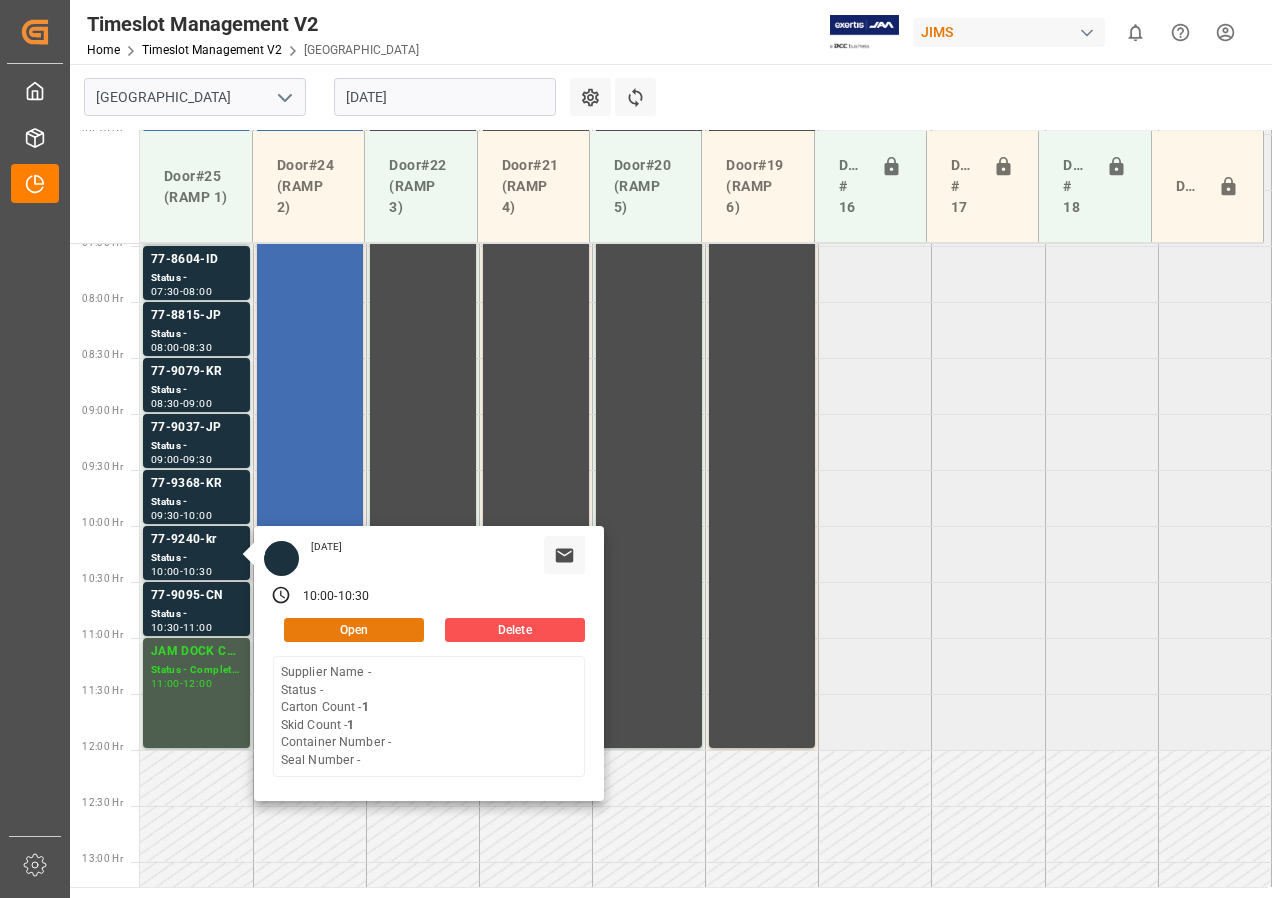 click on "Open" at bounding box center [354, 630] 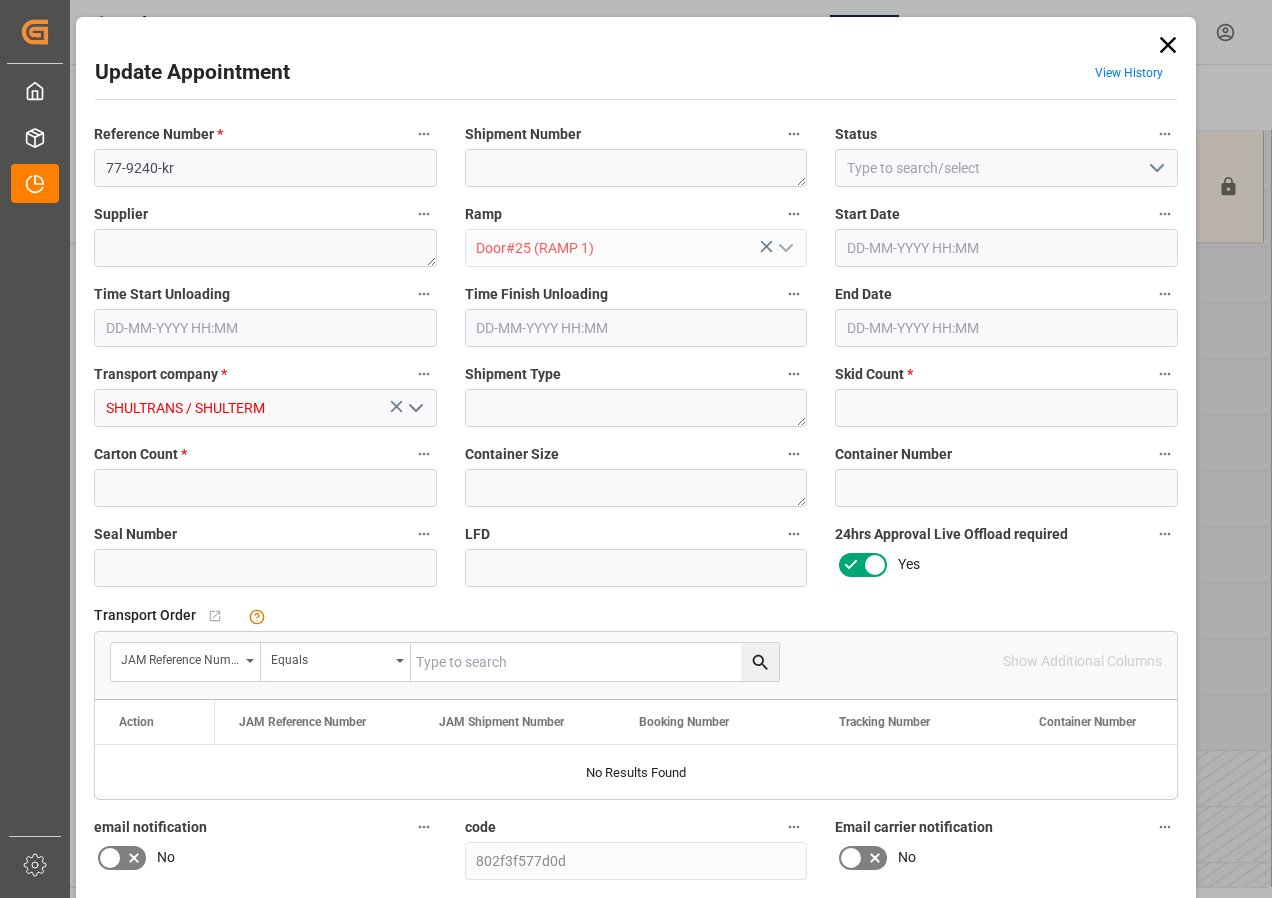 type on "1" 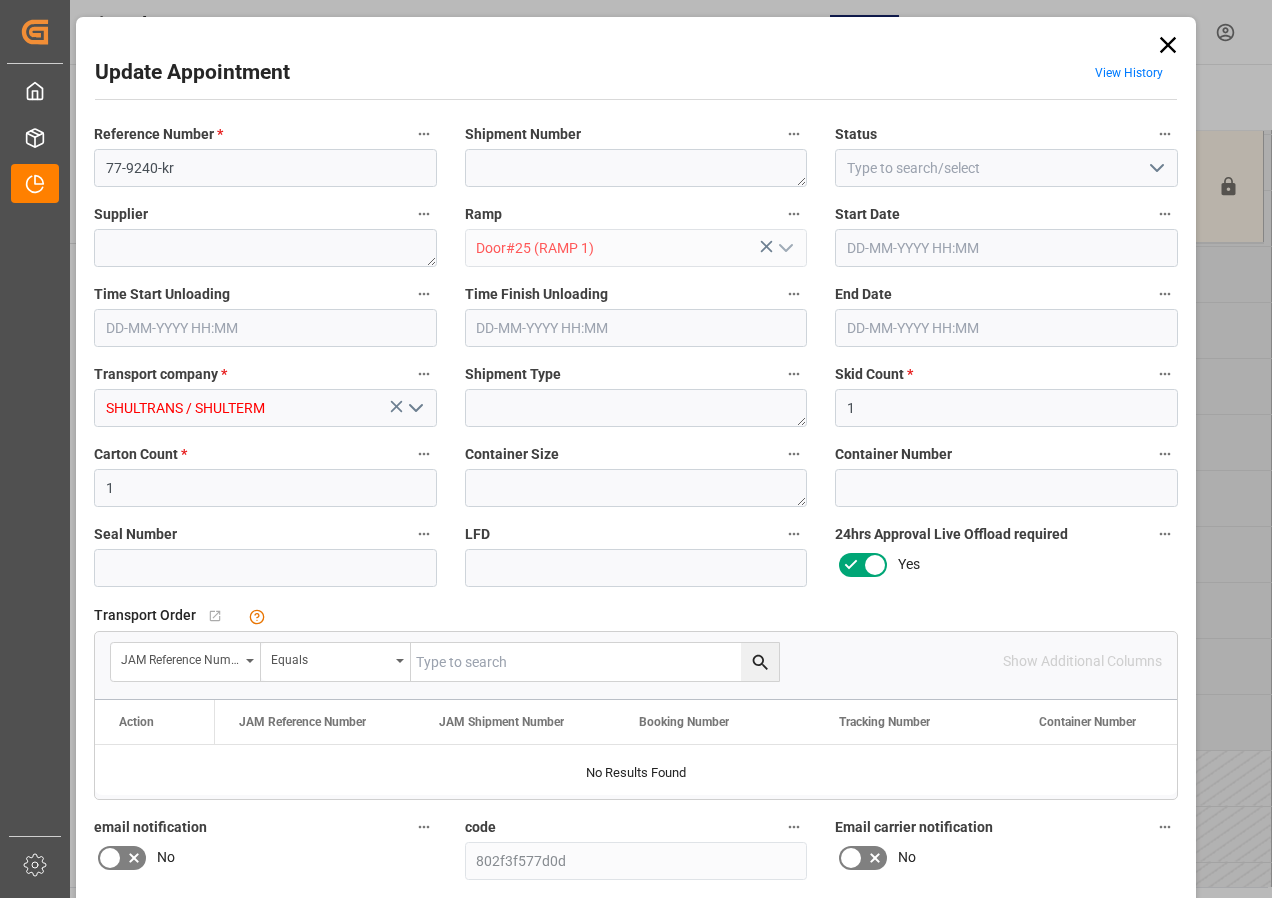 type on "[DATE] 10:00" 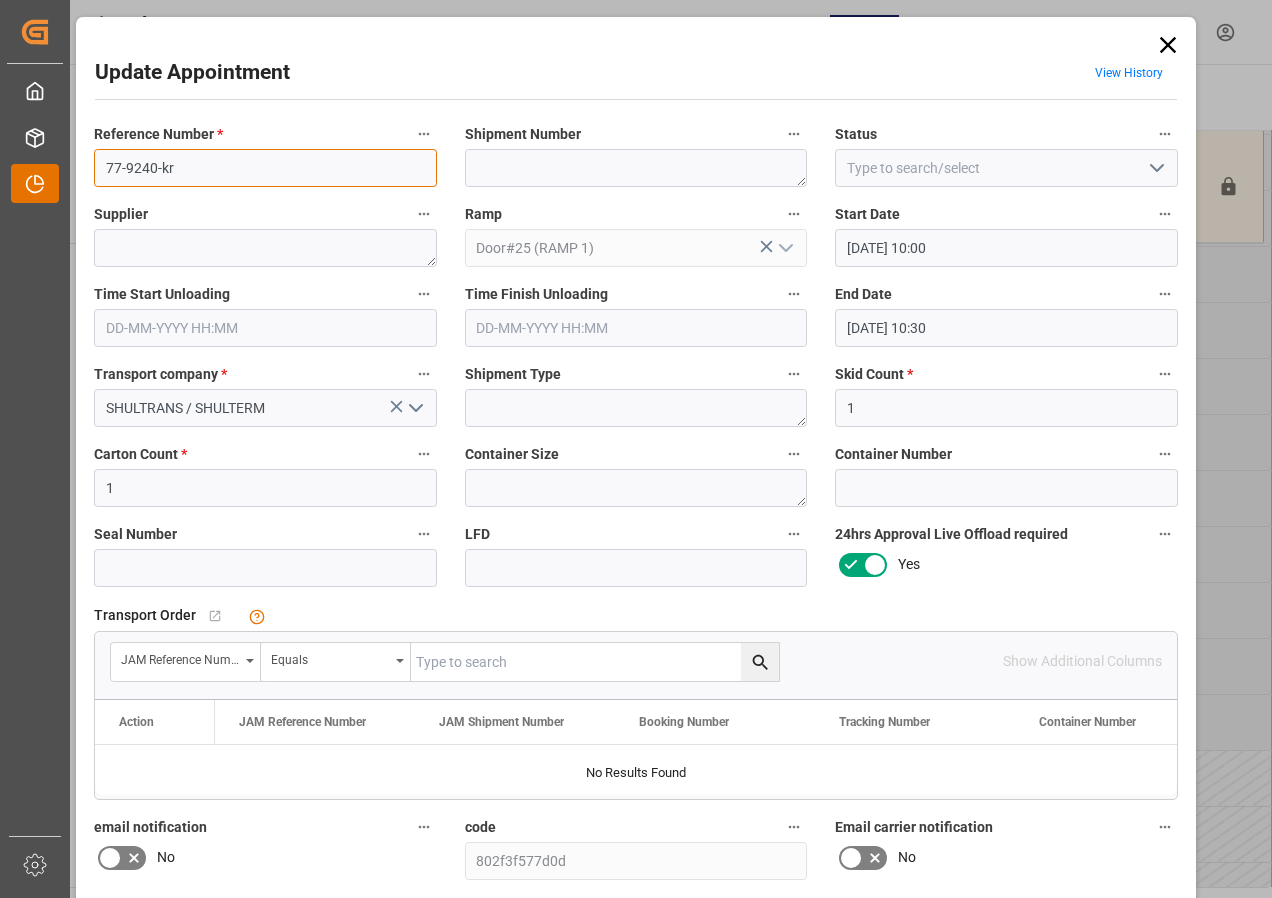 drag, startPoint x: 191, startPoint y: 170, endPoint x: 35, endPoint y: 171, distance: 156.0032 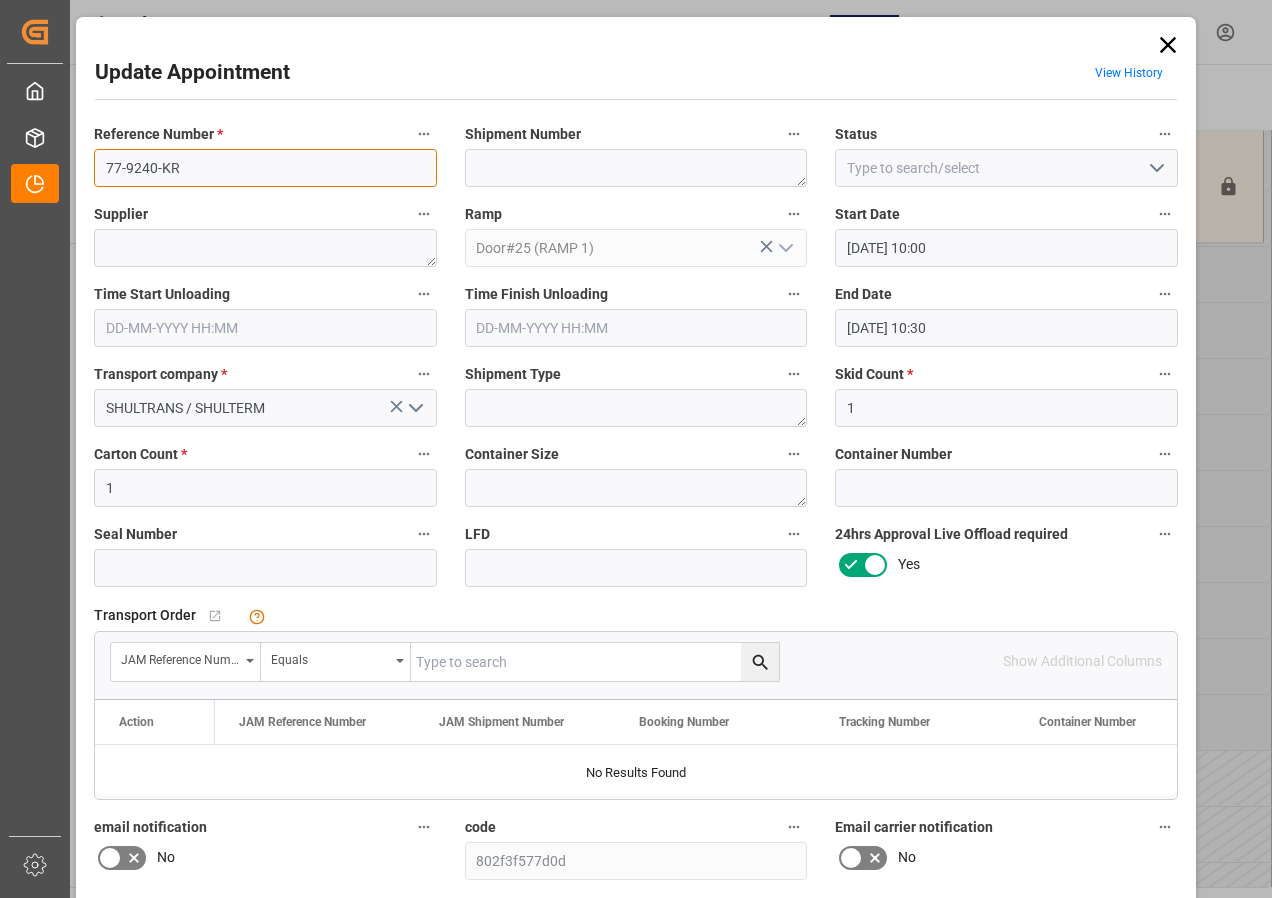 type on "77-9240-KR" 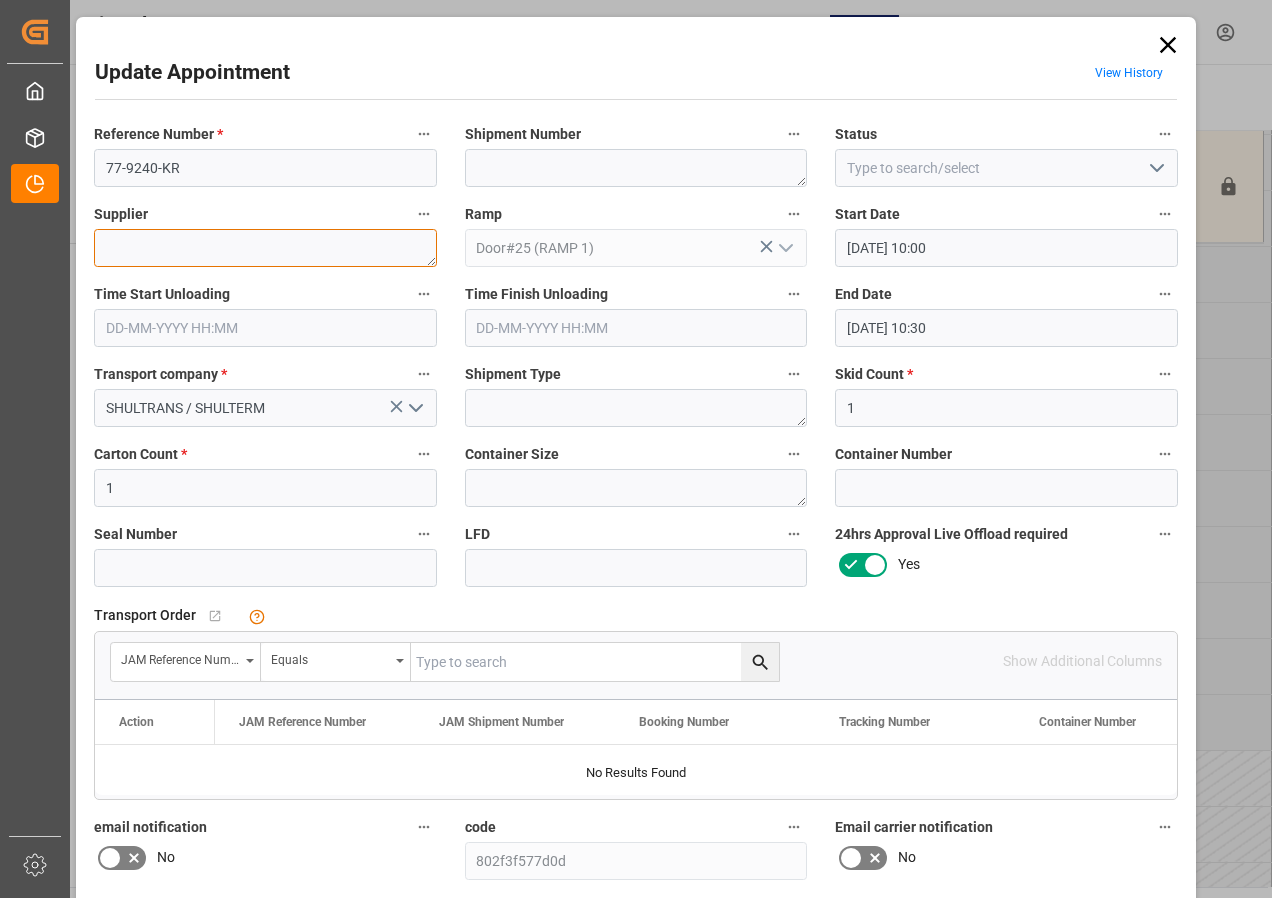 click at bounding box center (265, 248) 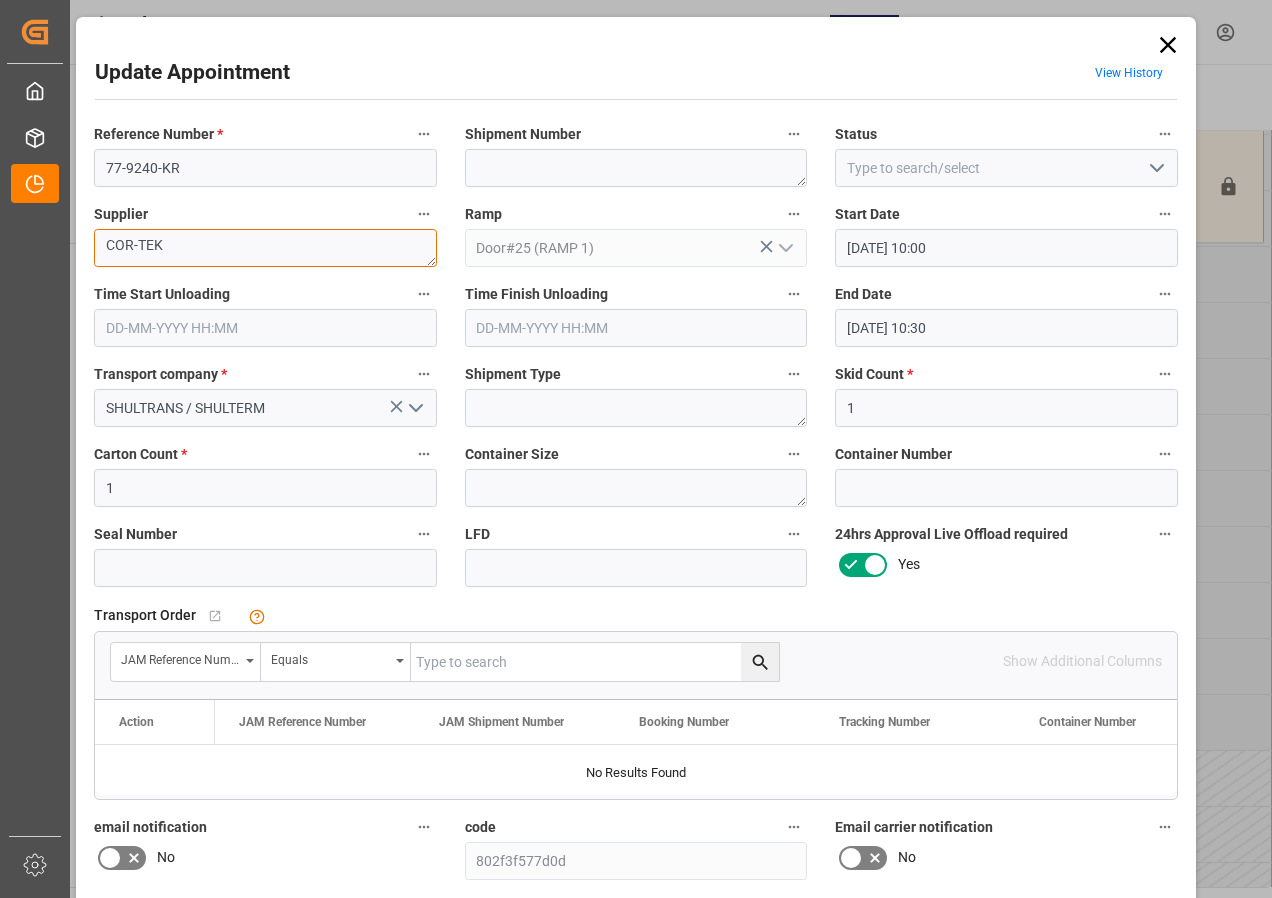 type on "COR-TEK" 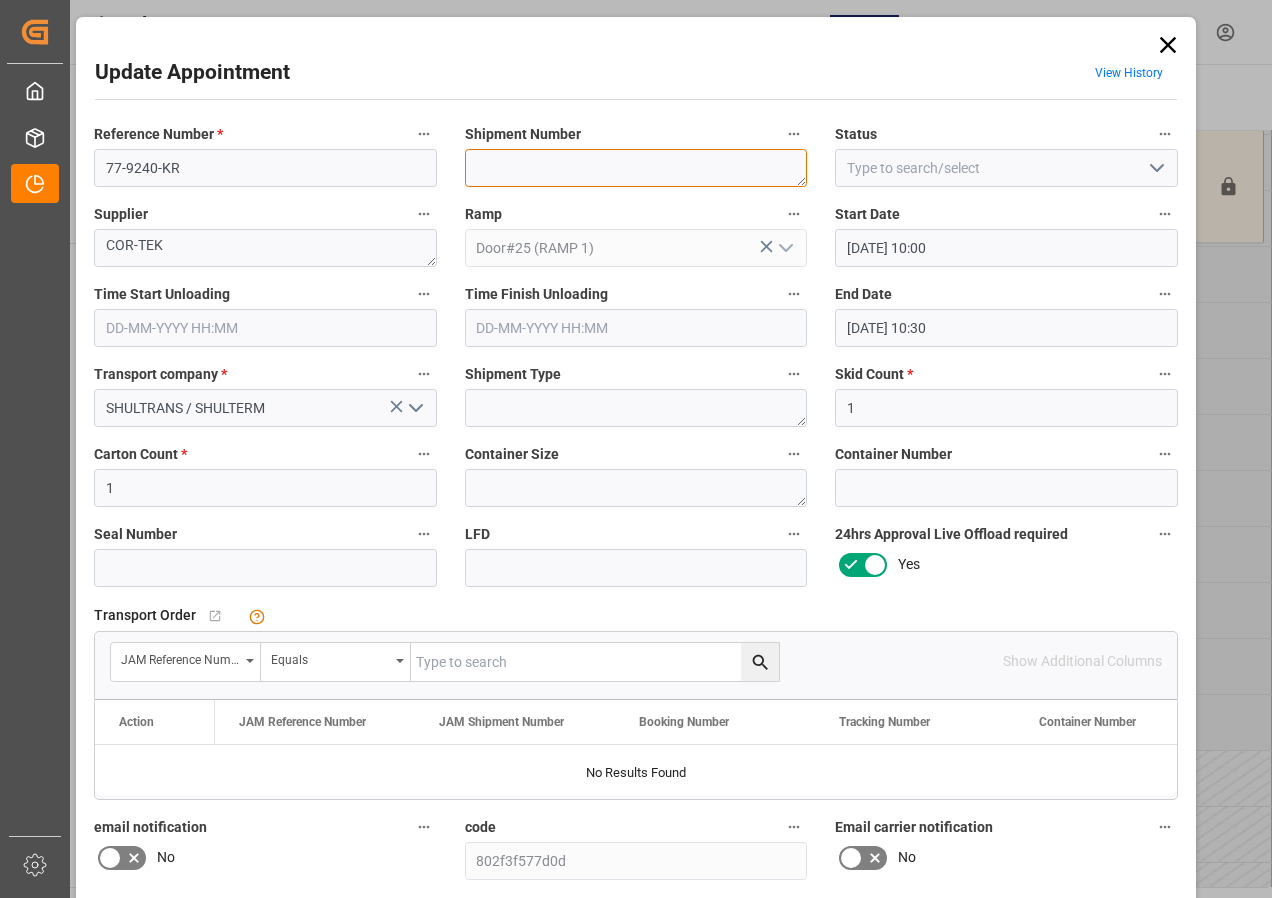 click at bounding box center (636, 168) 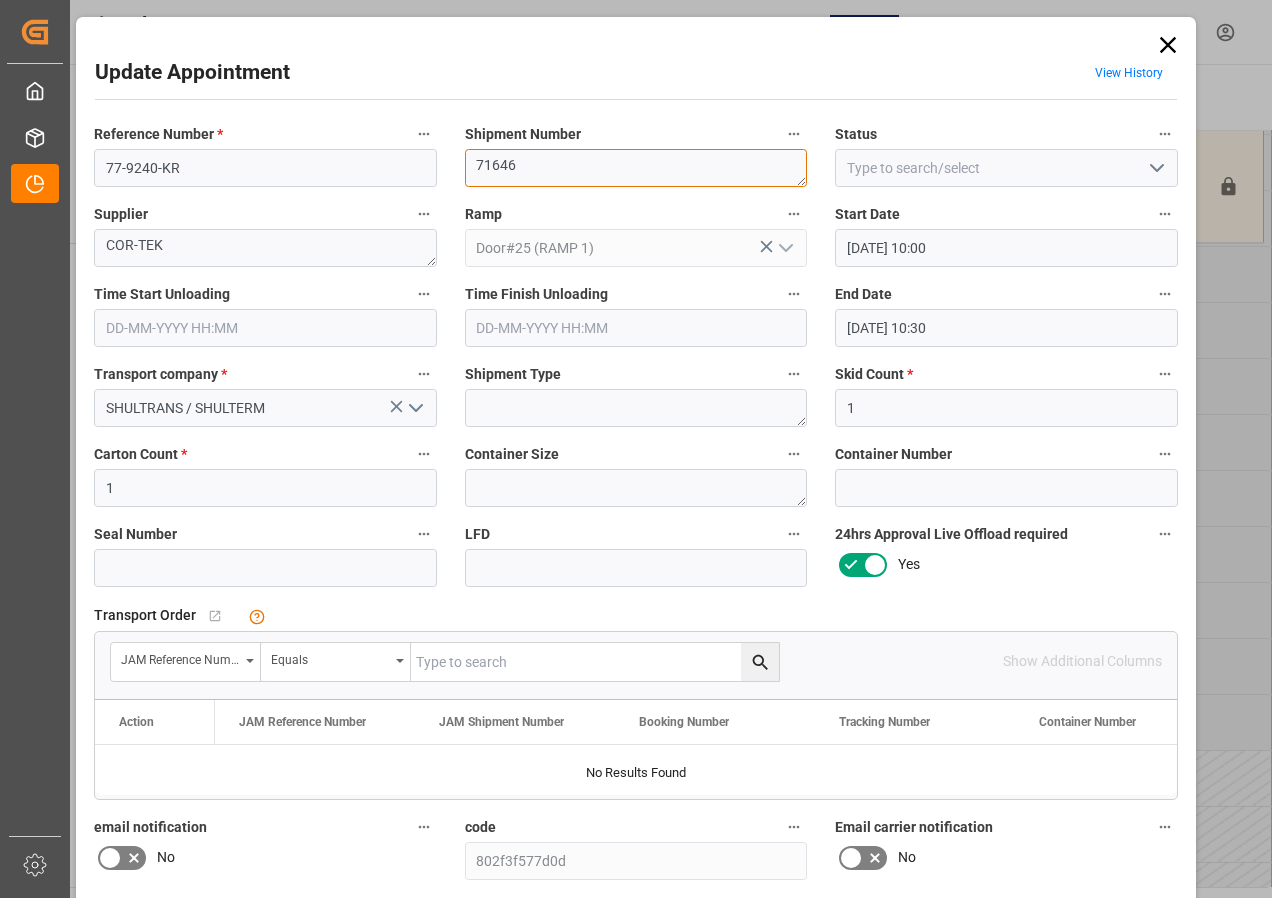 type on "71646" 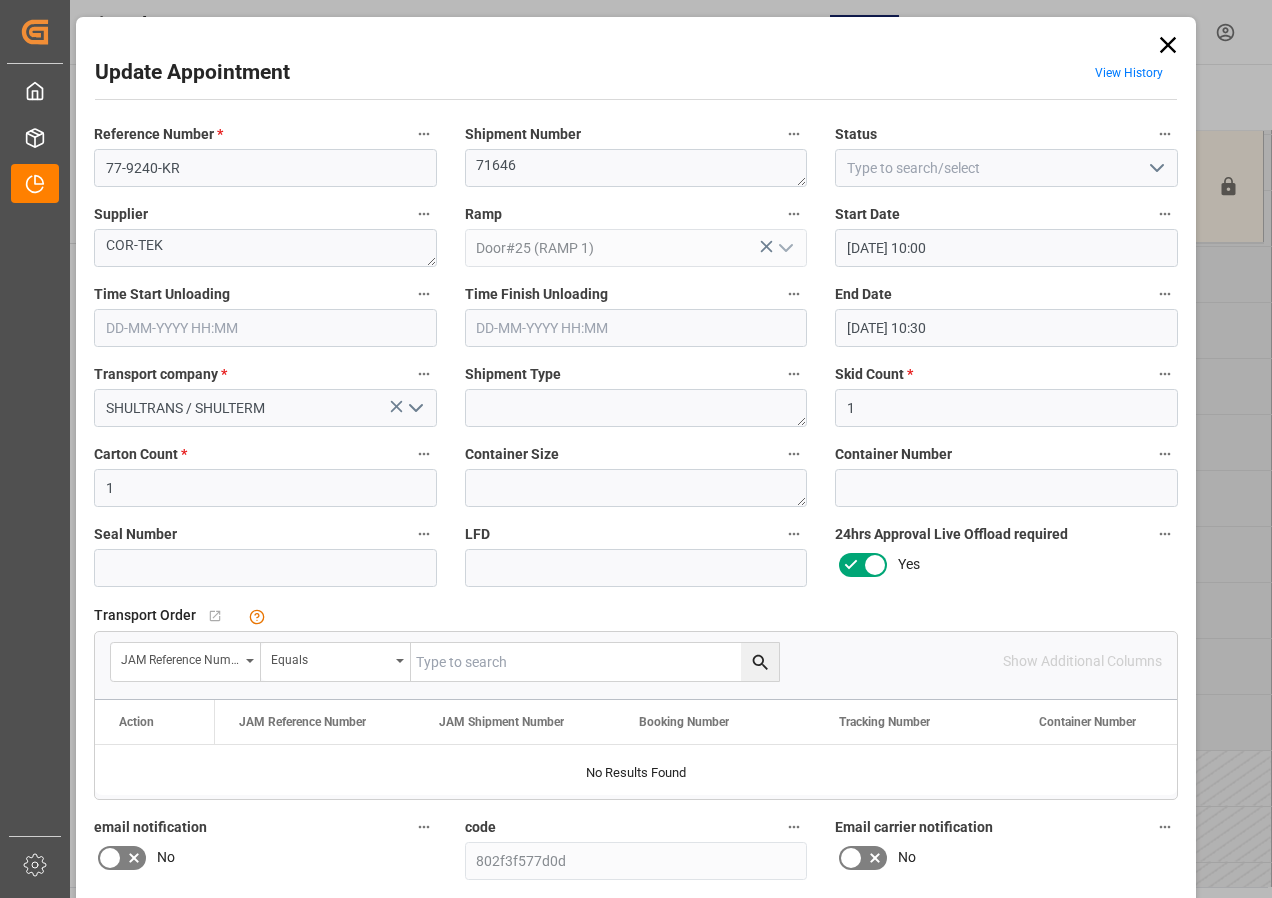 click 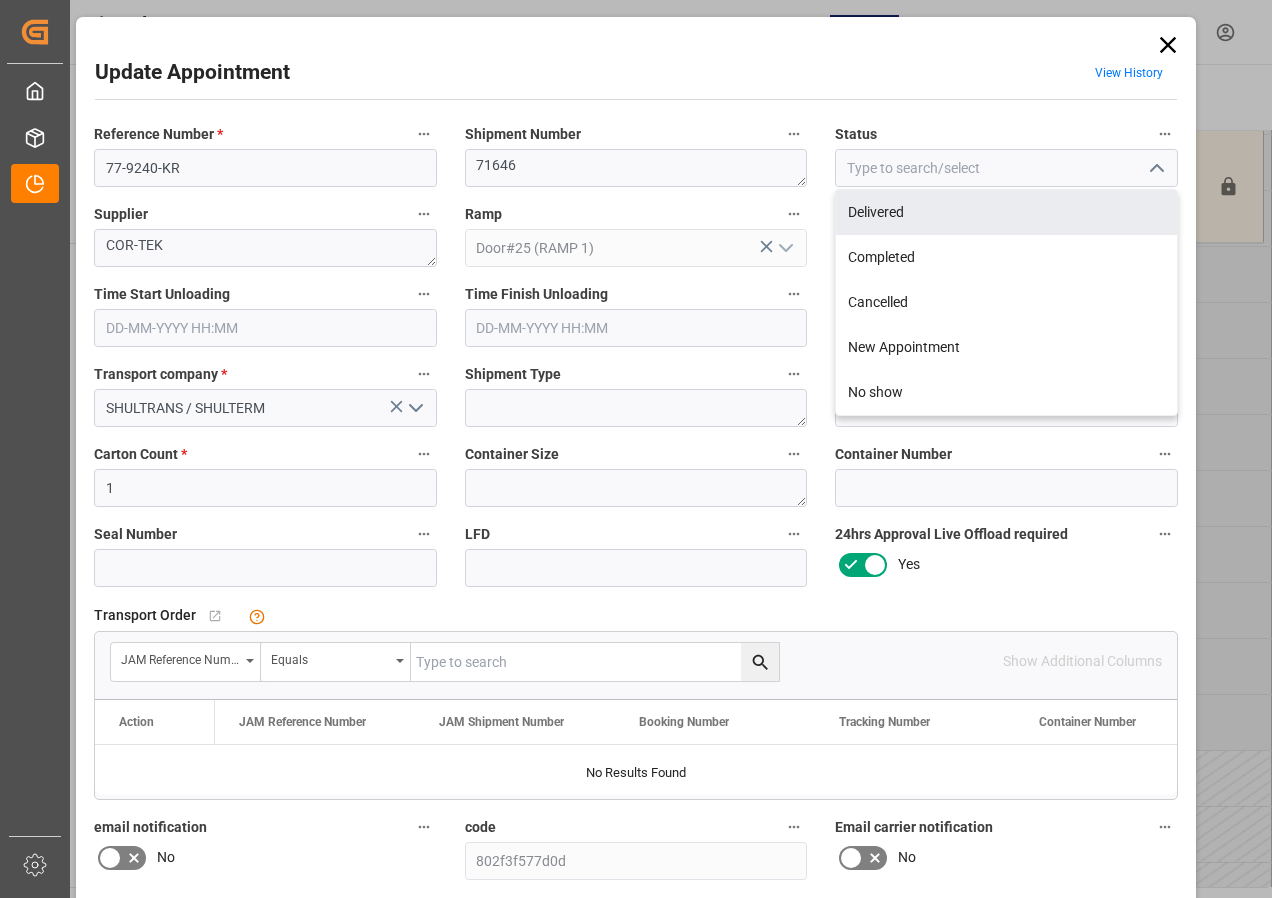 click on "Shipment Number" at bounding box center [636, 135] 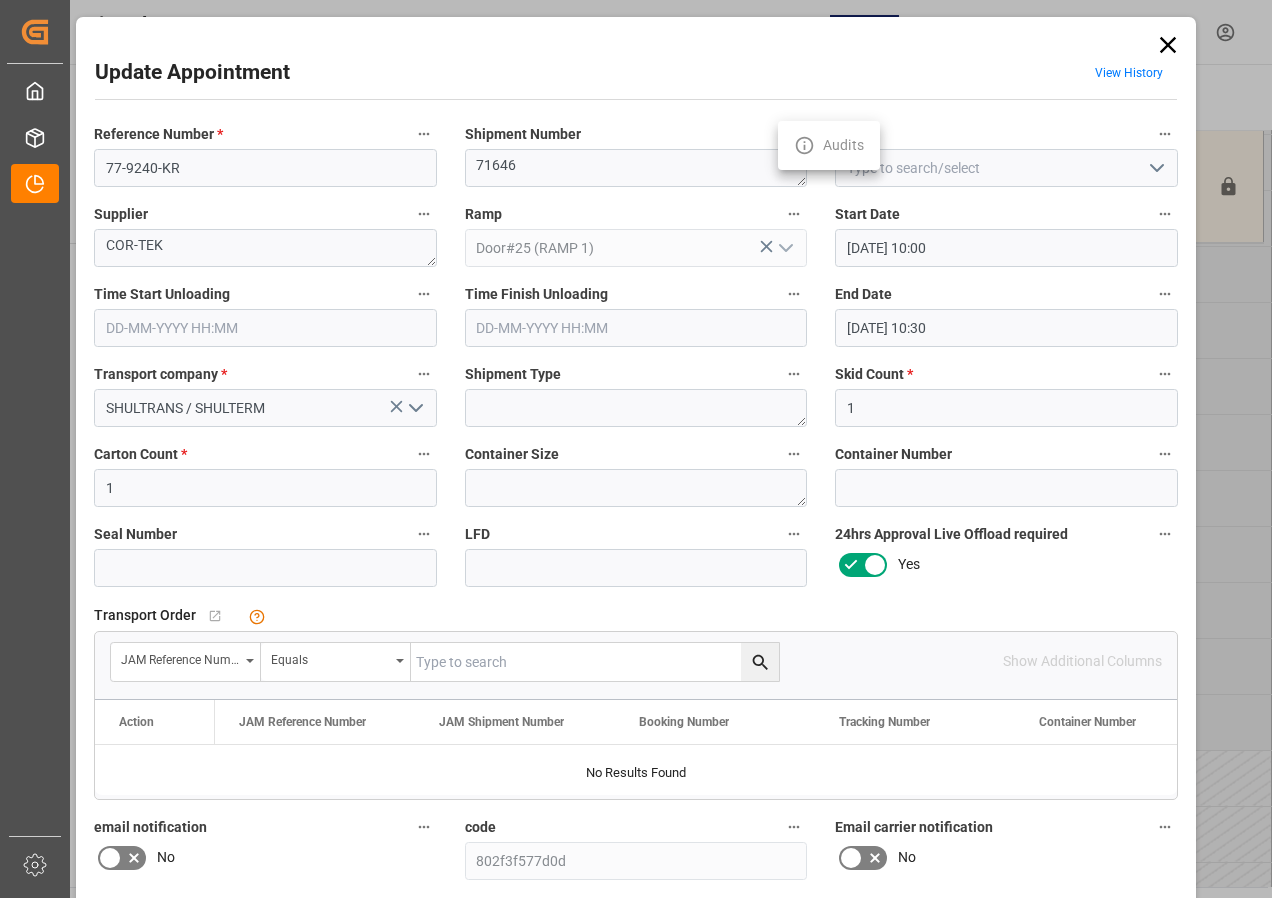 click at bounding box center (636, 449) 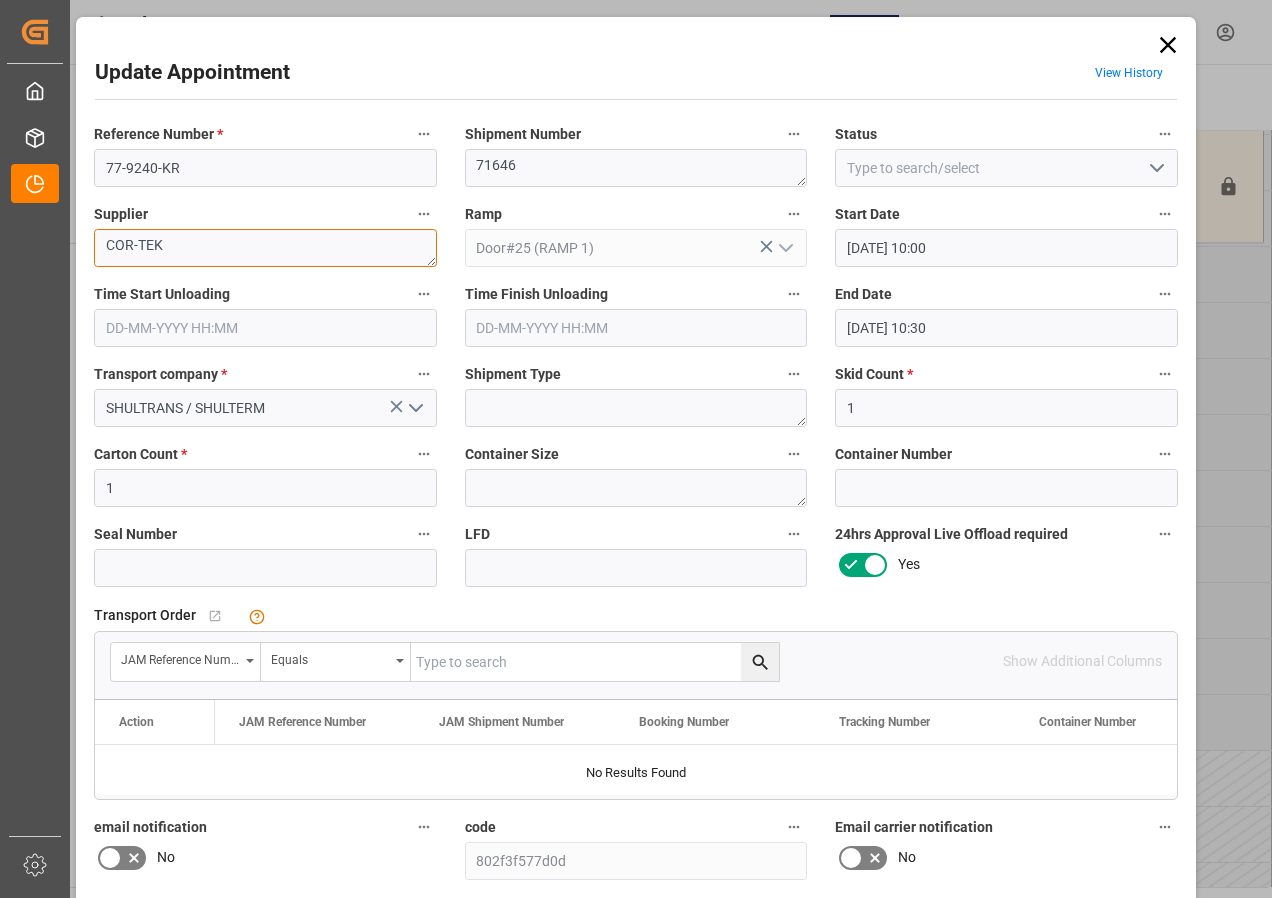 click on "COR-TEK" at bounding box center (265, 248) 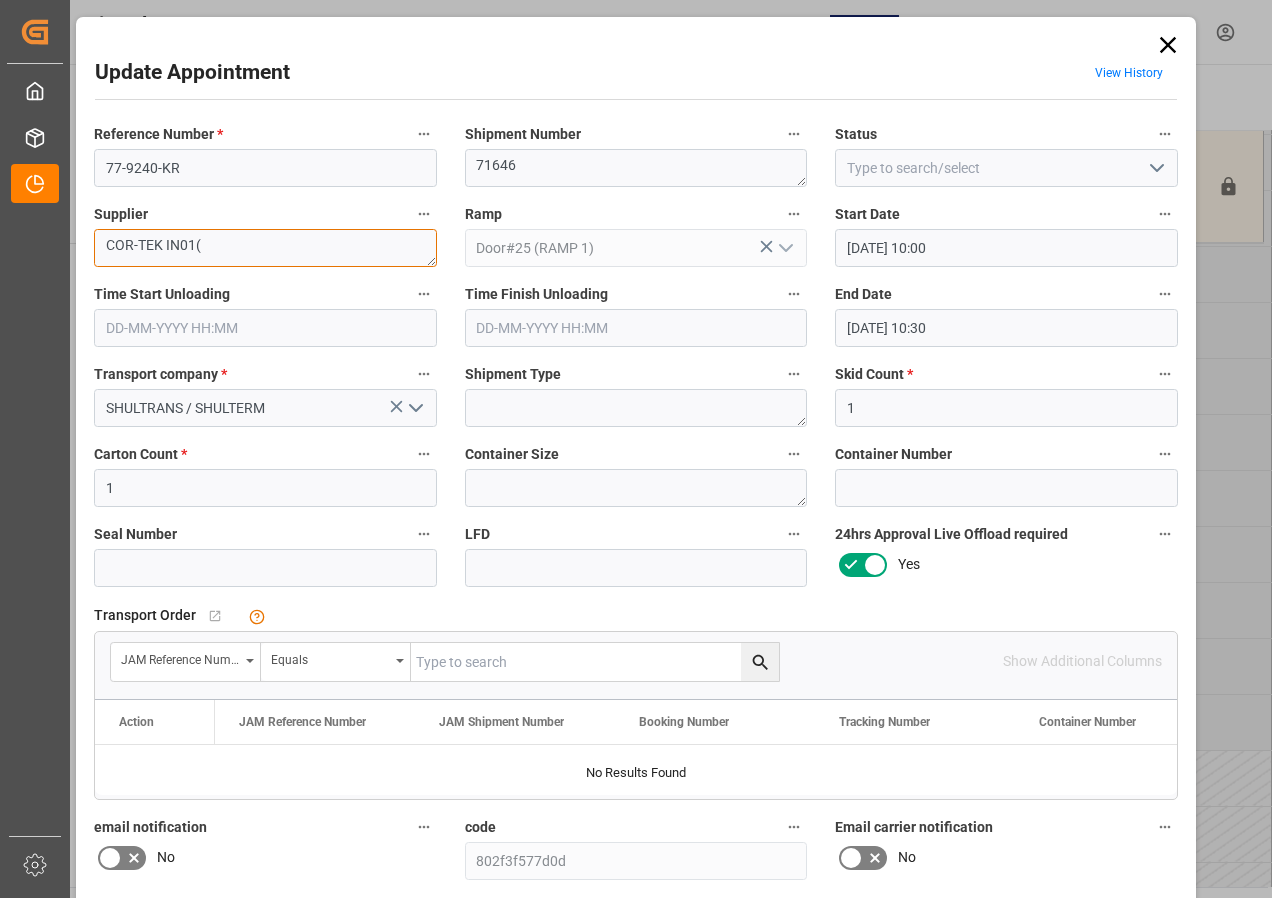 click on "COR-TEK IN01(" at bounding box center [265, 248] 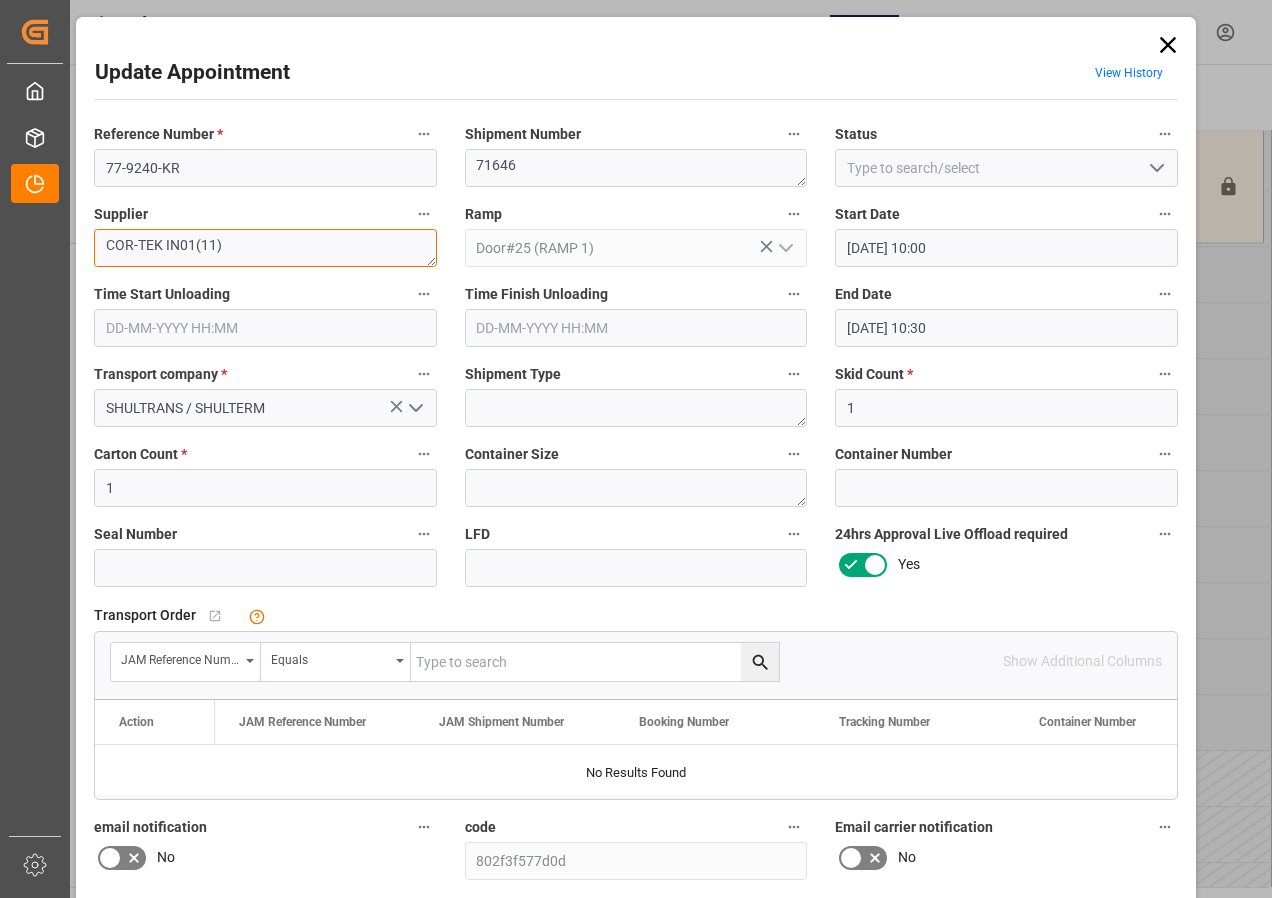 type on "COR-TEK IN01(11)" 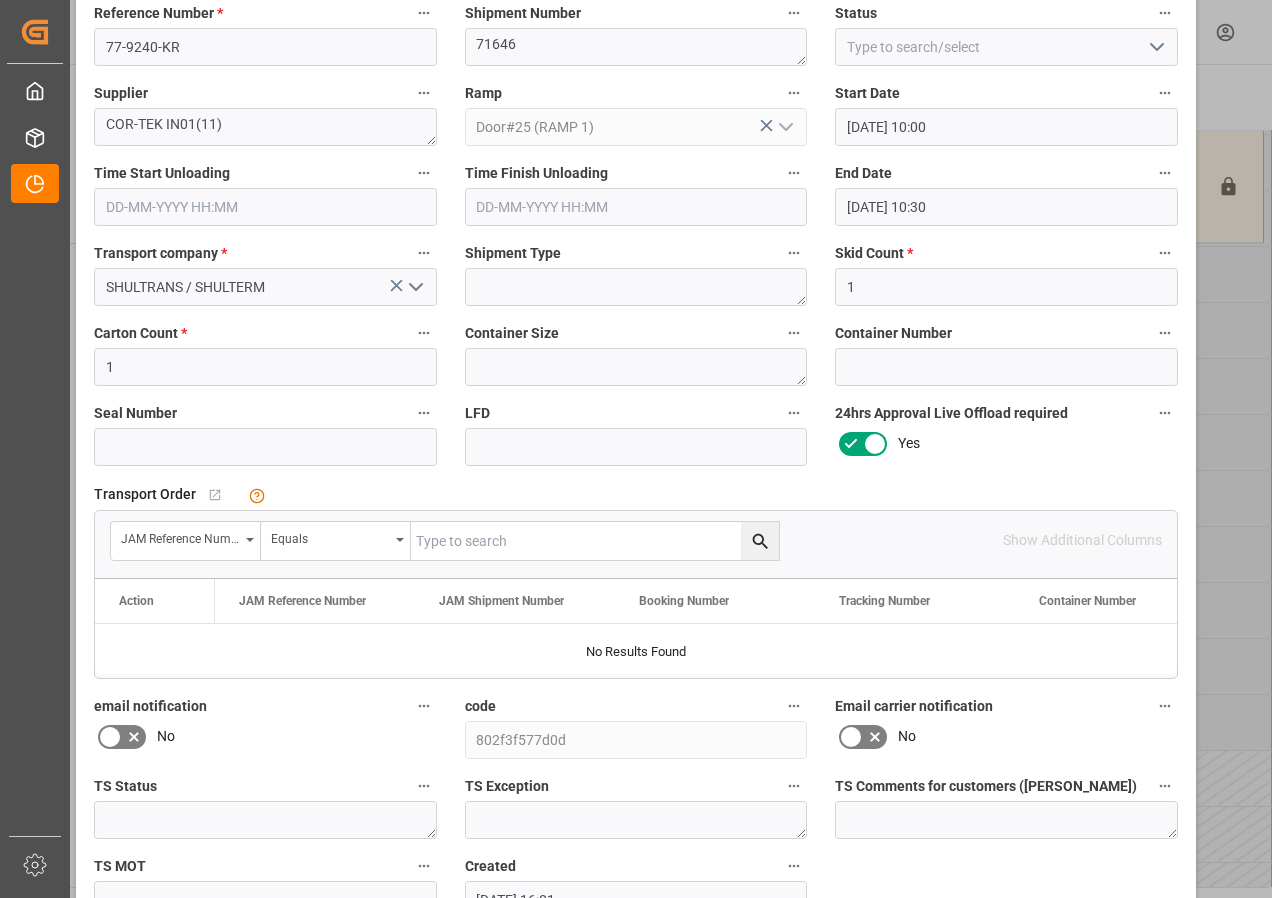 scroll, scrollTop: 244, scrollLeft: 0, axis: vertical 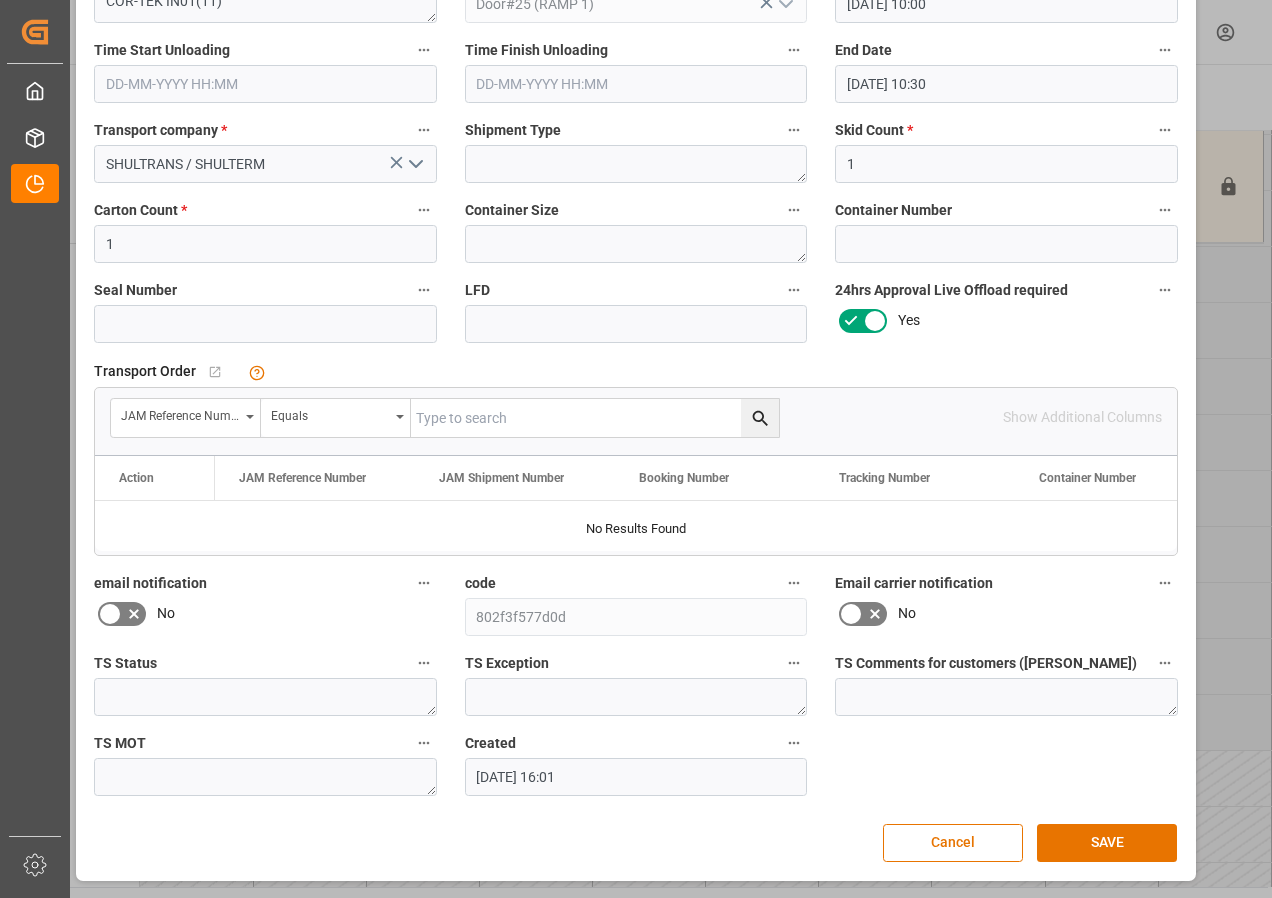 click on "SAVE" at bounding box center (1107, 843) 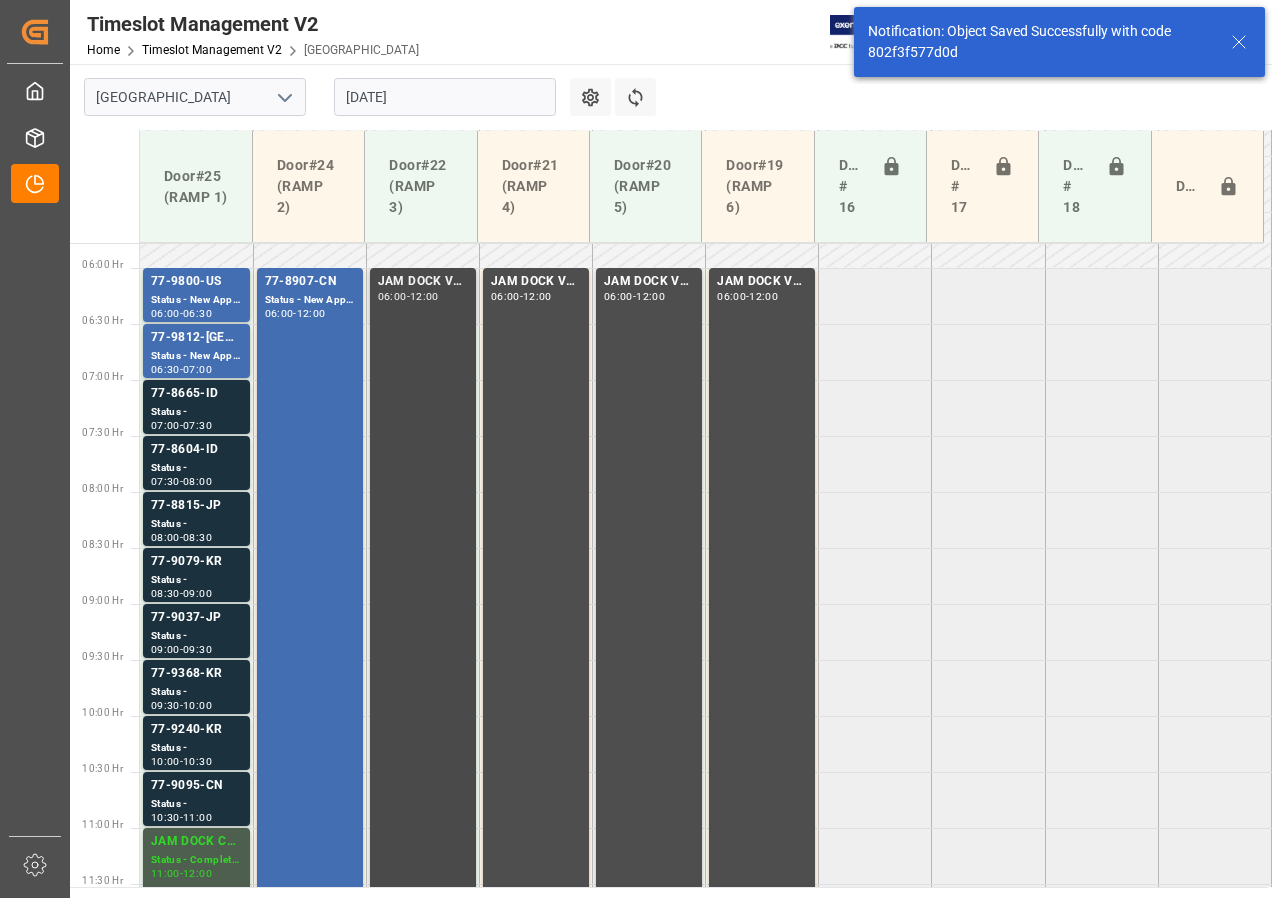 scroll, scrollTop: 537, scrollLeft: 0, axis: vertical 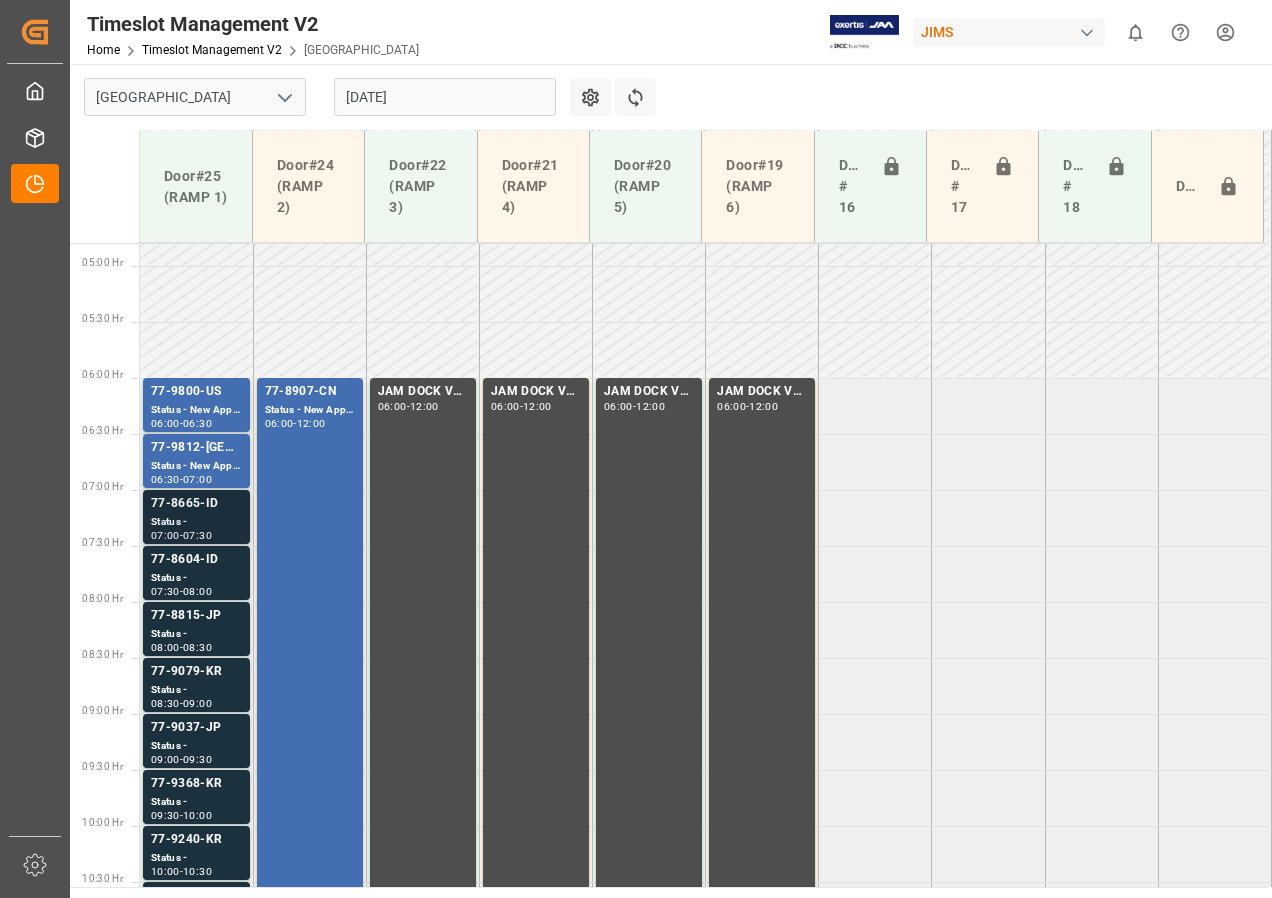 click on "77-8665-ID" at bounding box center (196, 504) 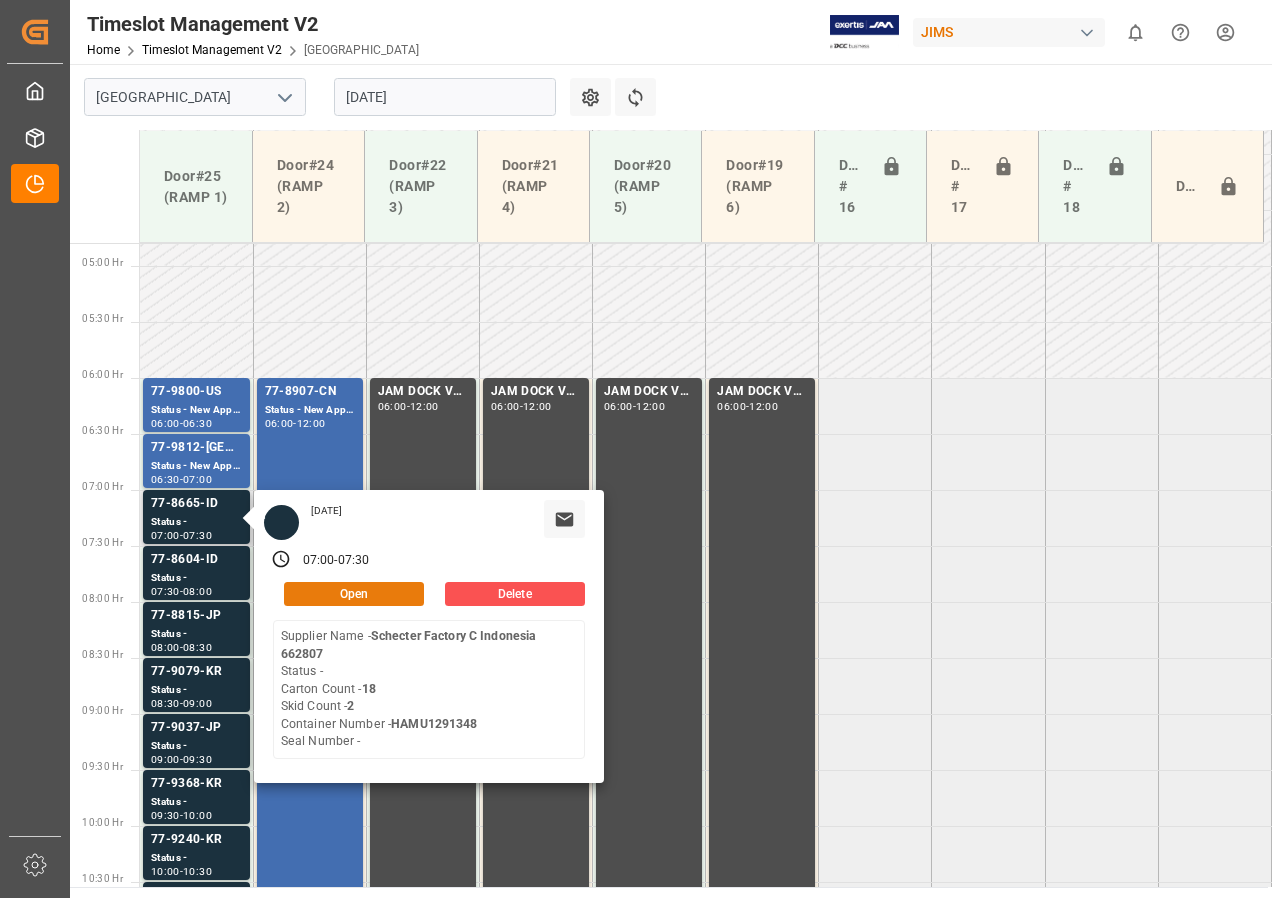 click on "Open" at bounding box center (354, 594) 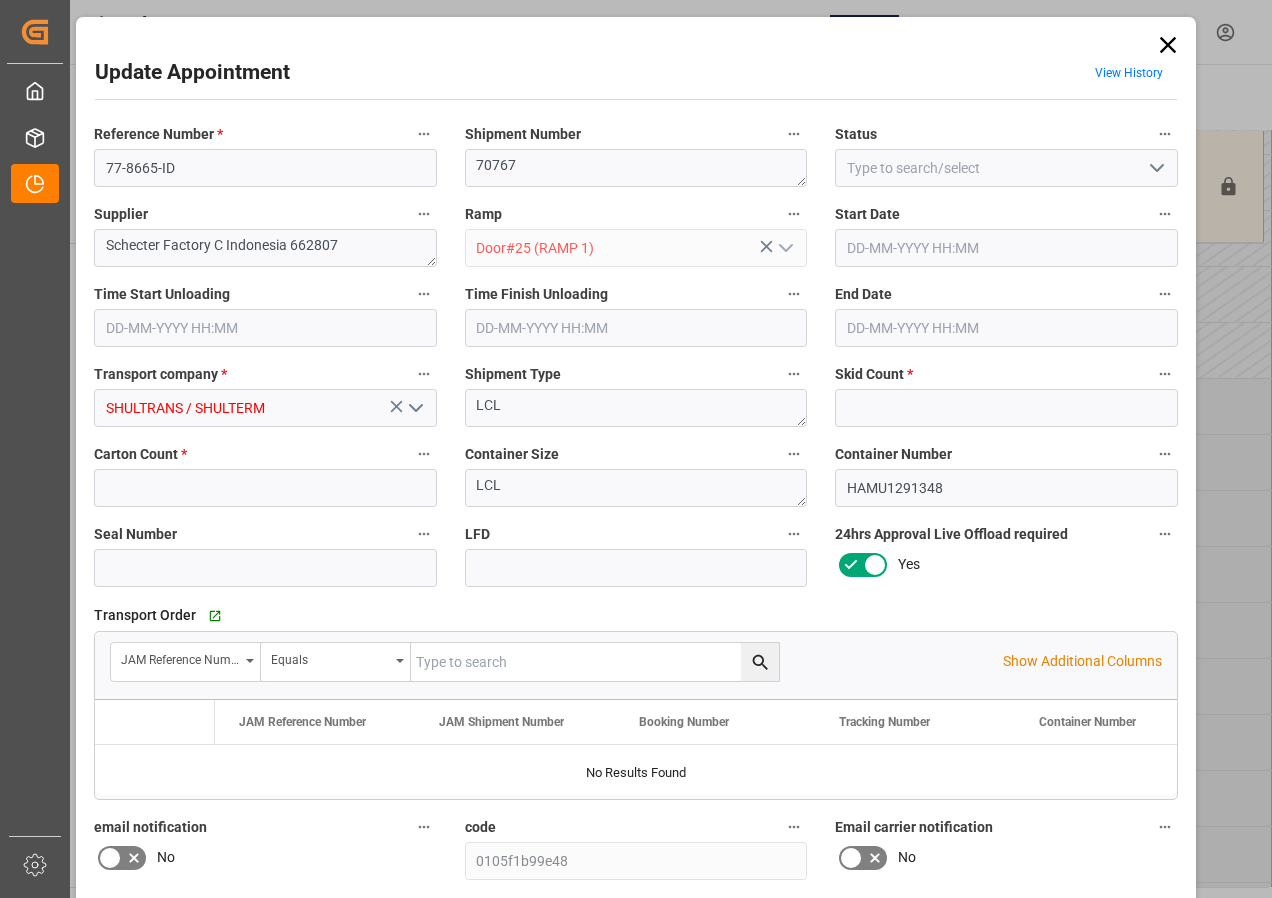 type on "2" 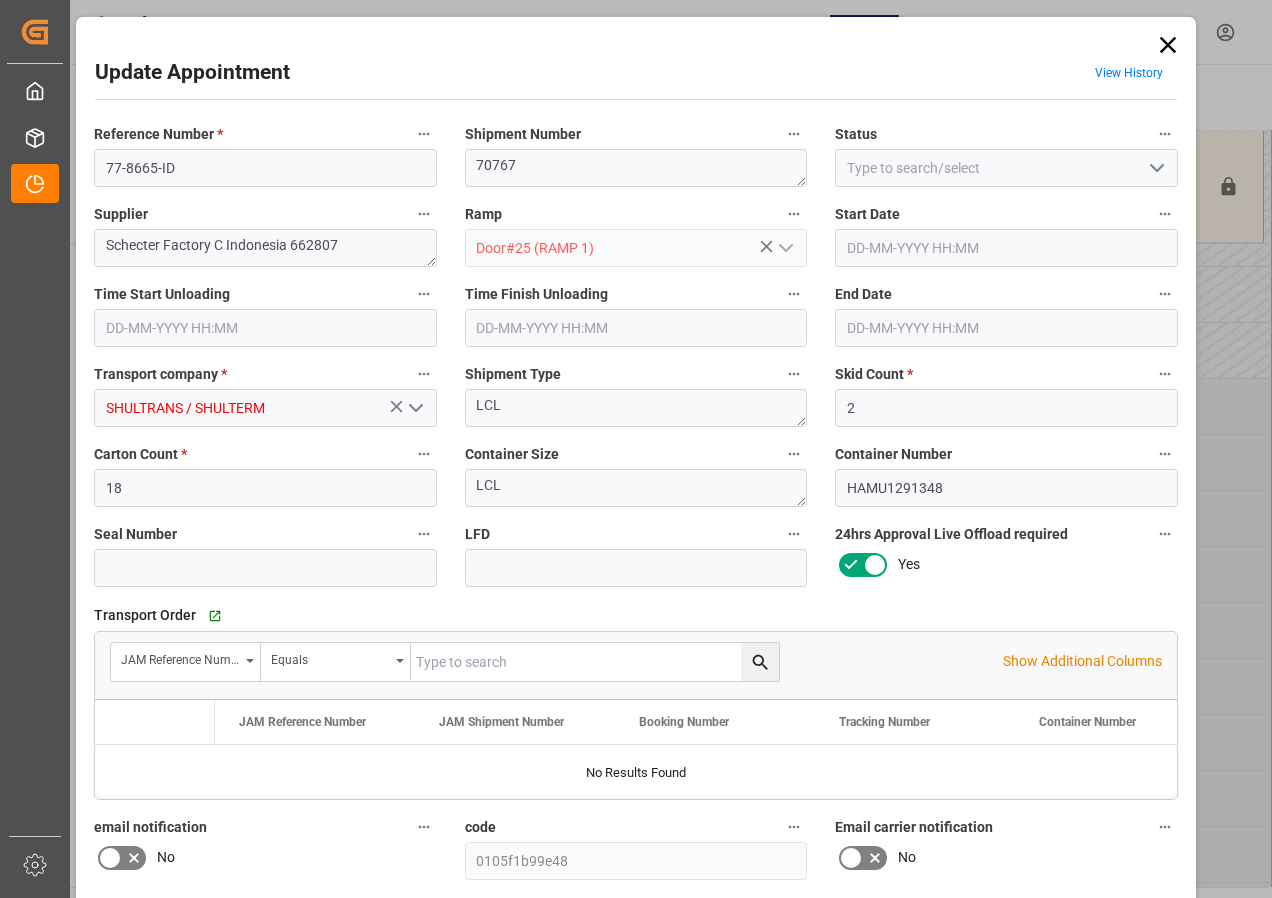 type on "[DATE] 07:00" 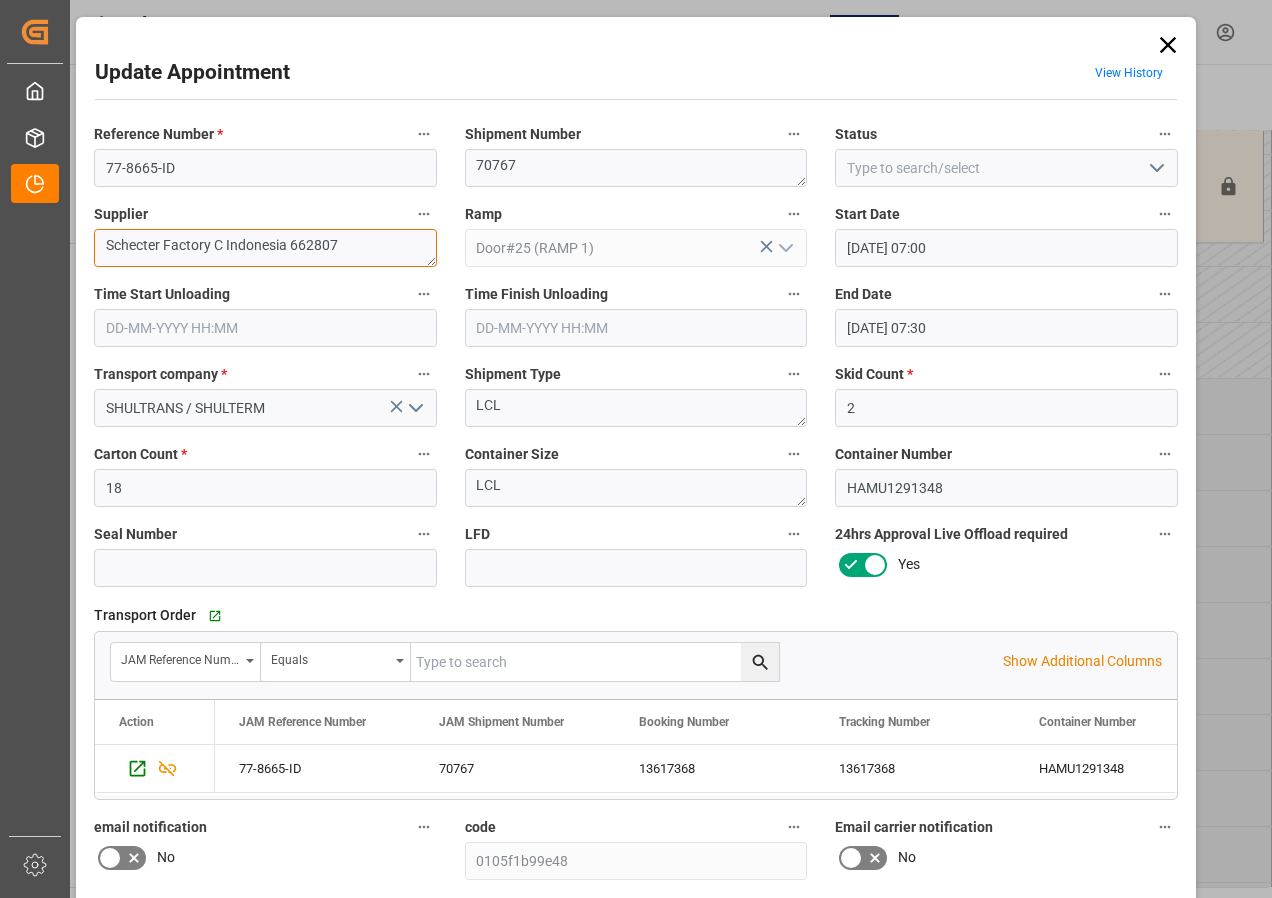 drag, startPoint x: 161, startPoint y: 248, endPoint x: 354, endPoint y: 251, distance: 193.02332 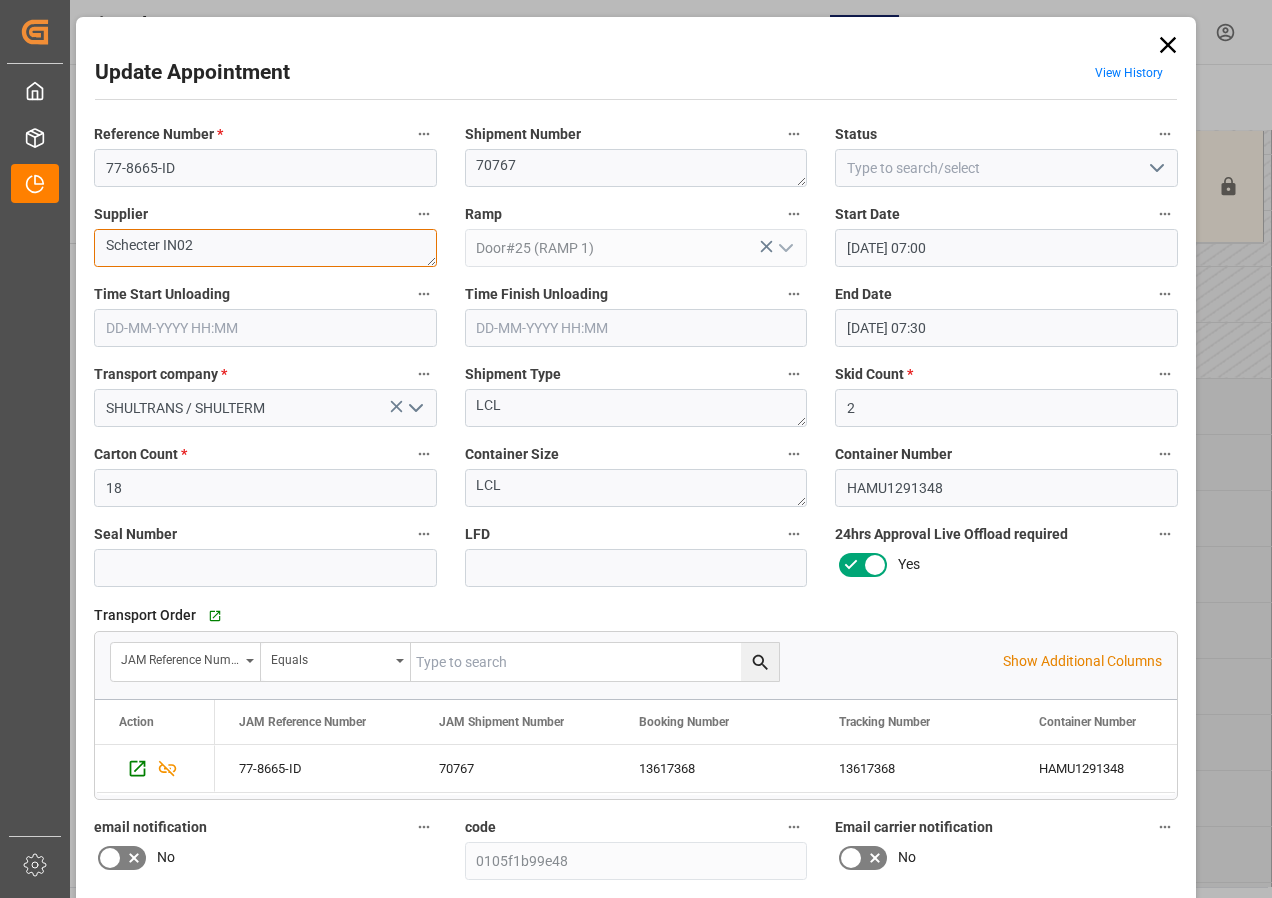click on "Schecter IN02" at bounding box center [265, 248] 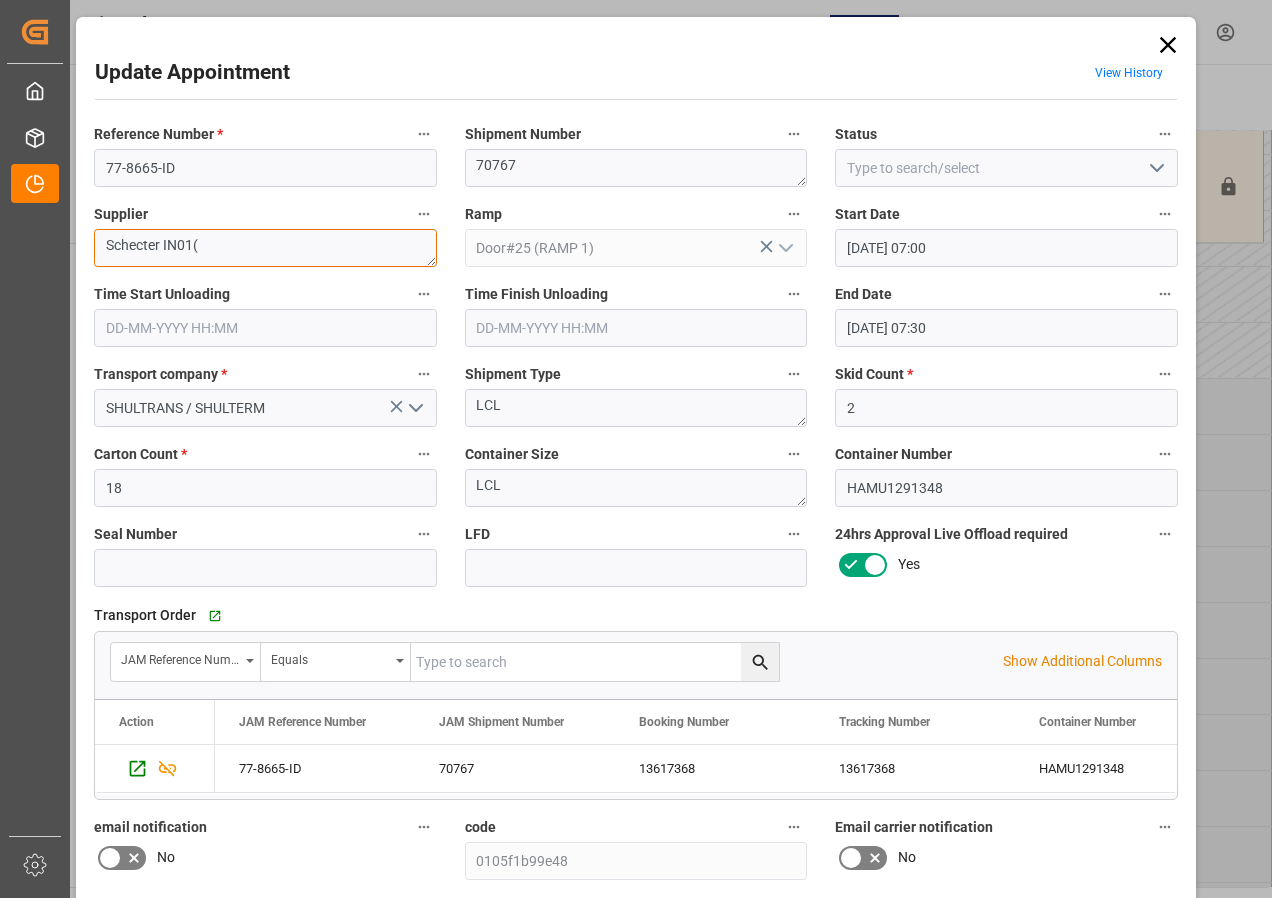 click on "Schecter IN01(" at bounding box center (265, 248) 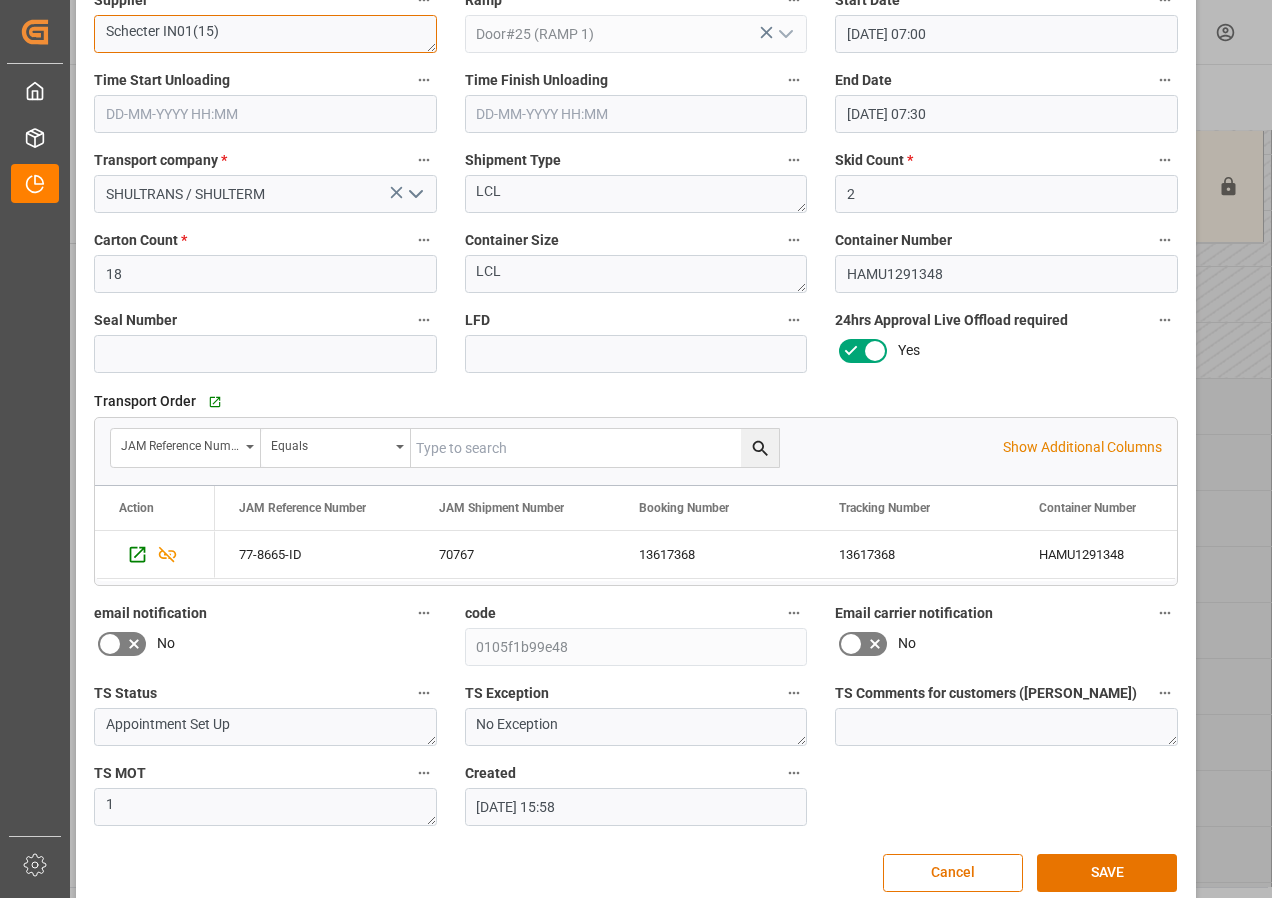 scroll, scrollTop: 244, scrollLeft: 0, axis: vertical 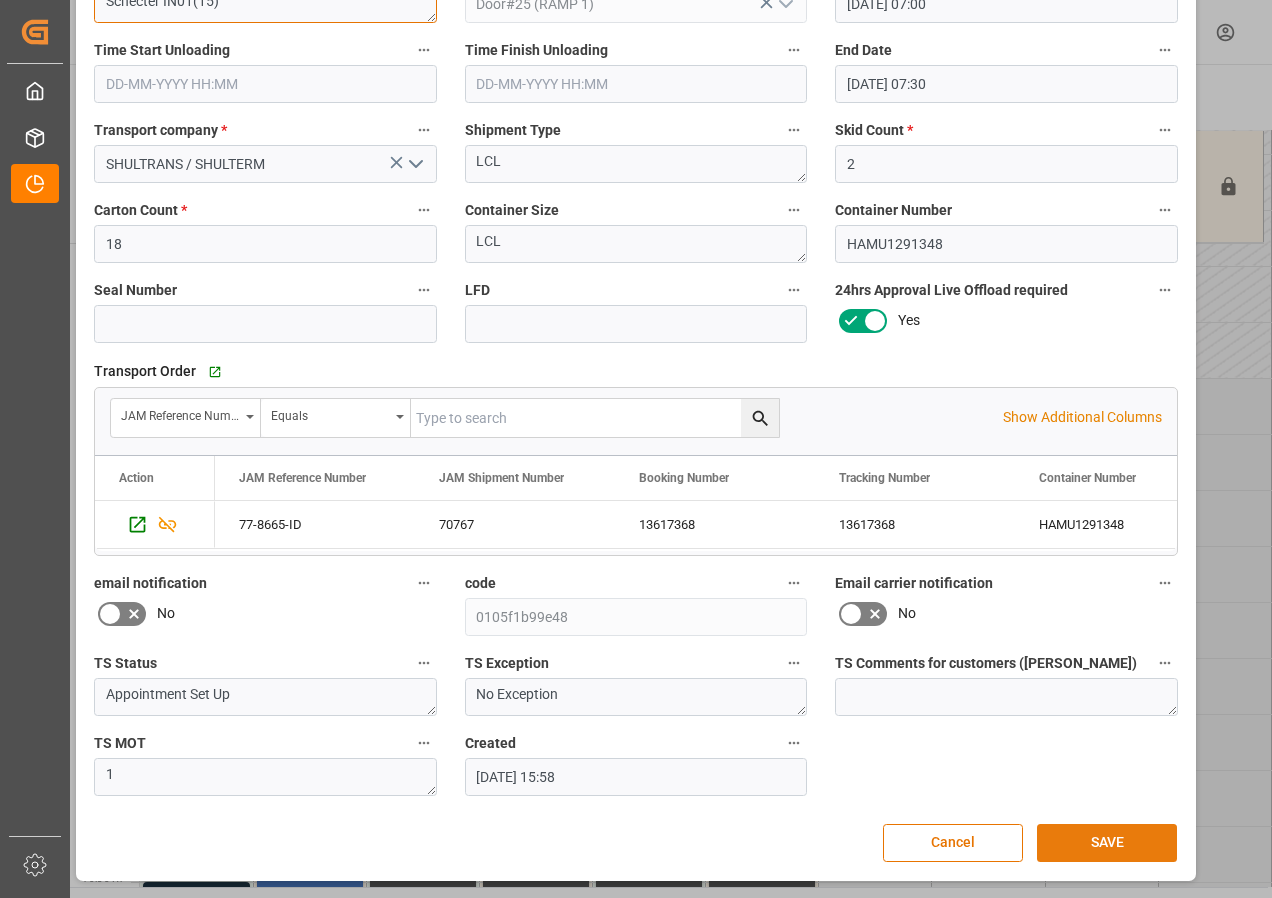 type on "Schecter IN01(15)" 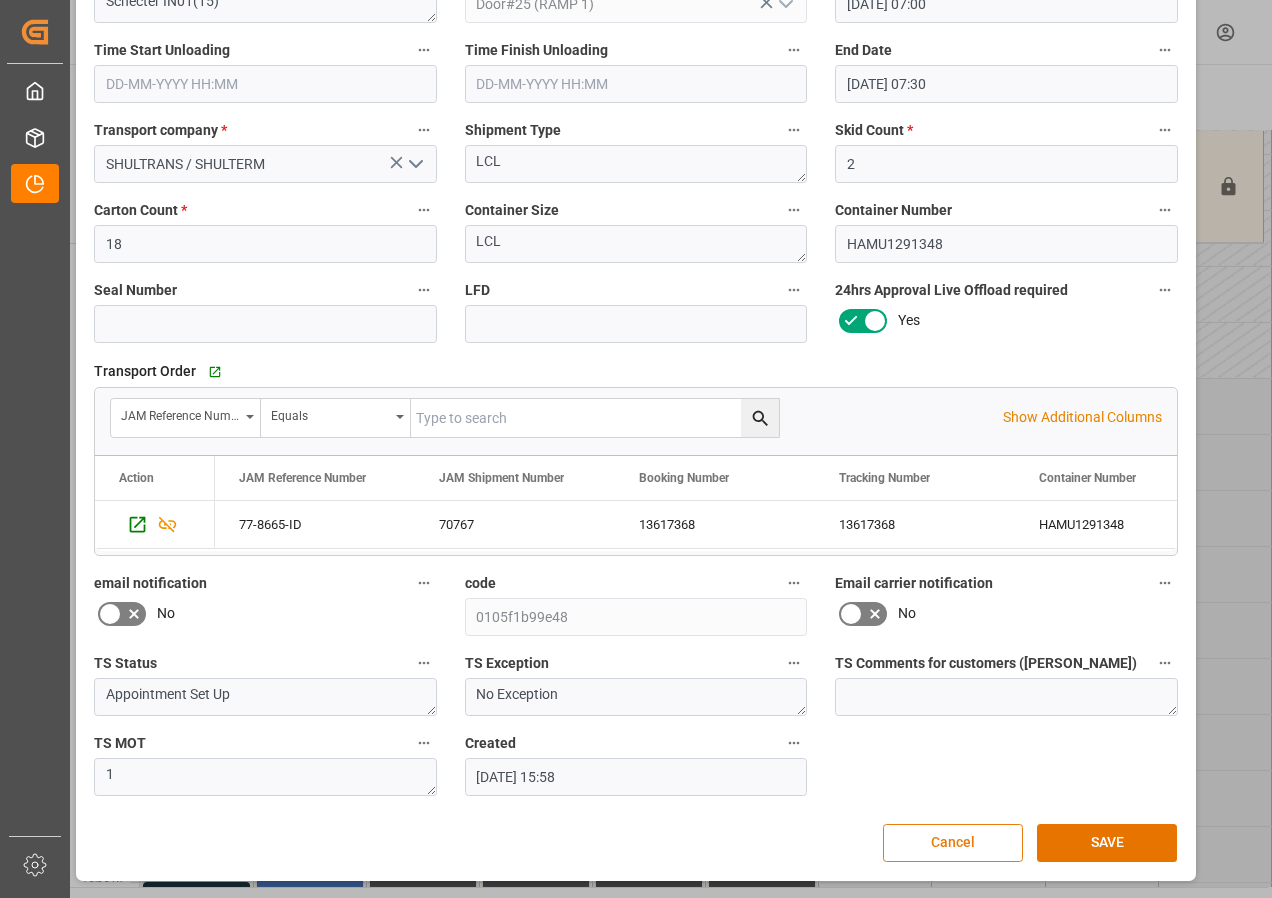 drag, startPoint x: 1101, startPoint y: 844, endPoint x: 978, endPoint y: 835, distance: 123.32883 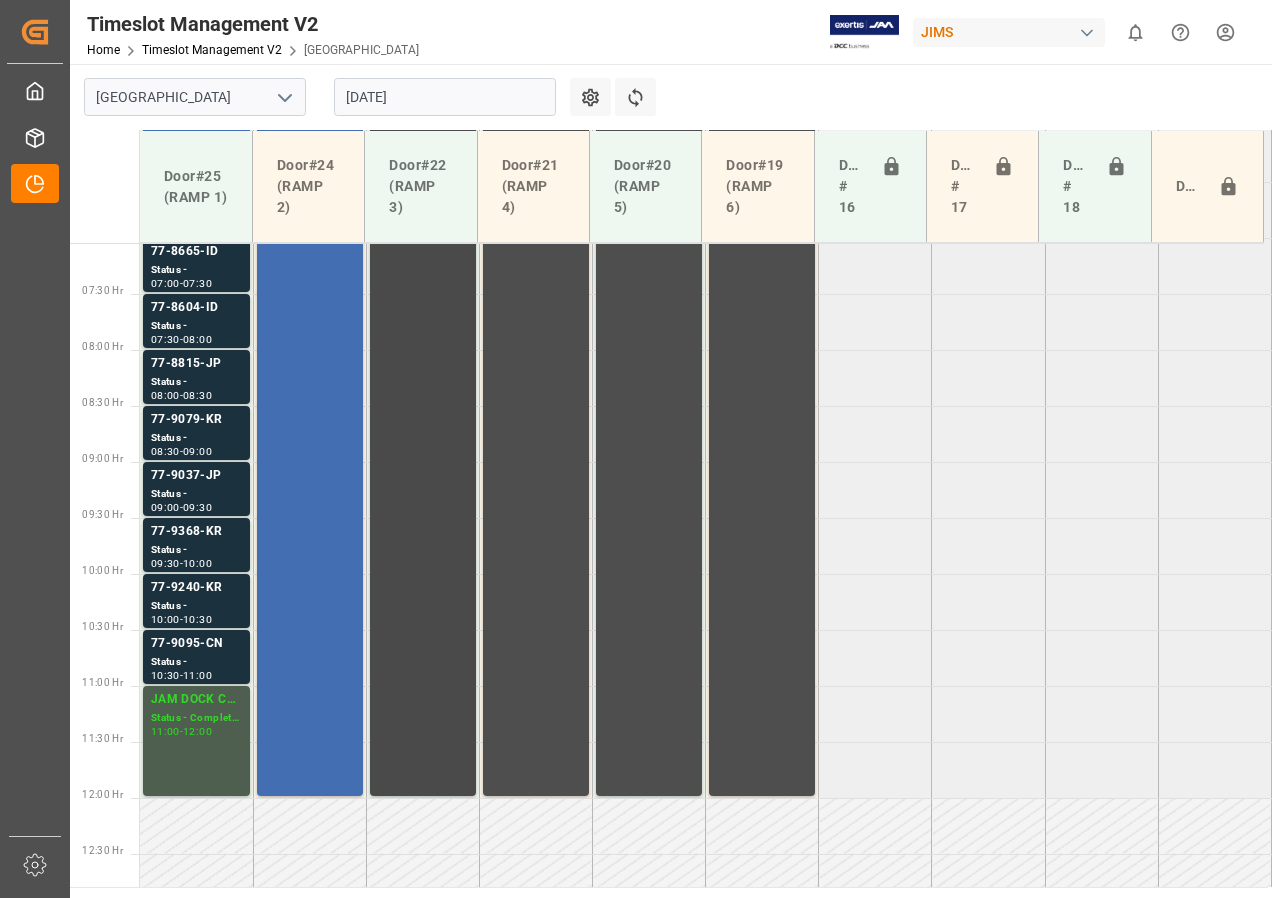 scroll, scrollTop: 689, scrollLeft: 0, axis: vertical 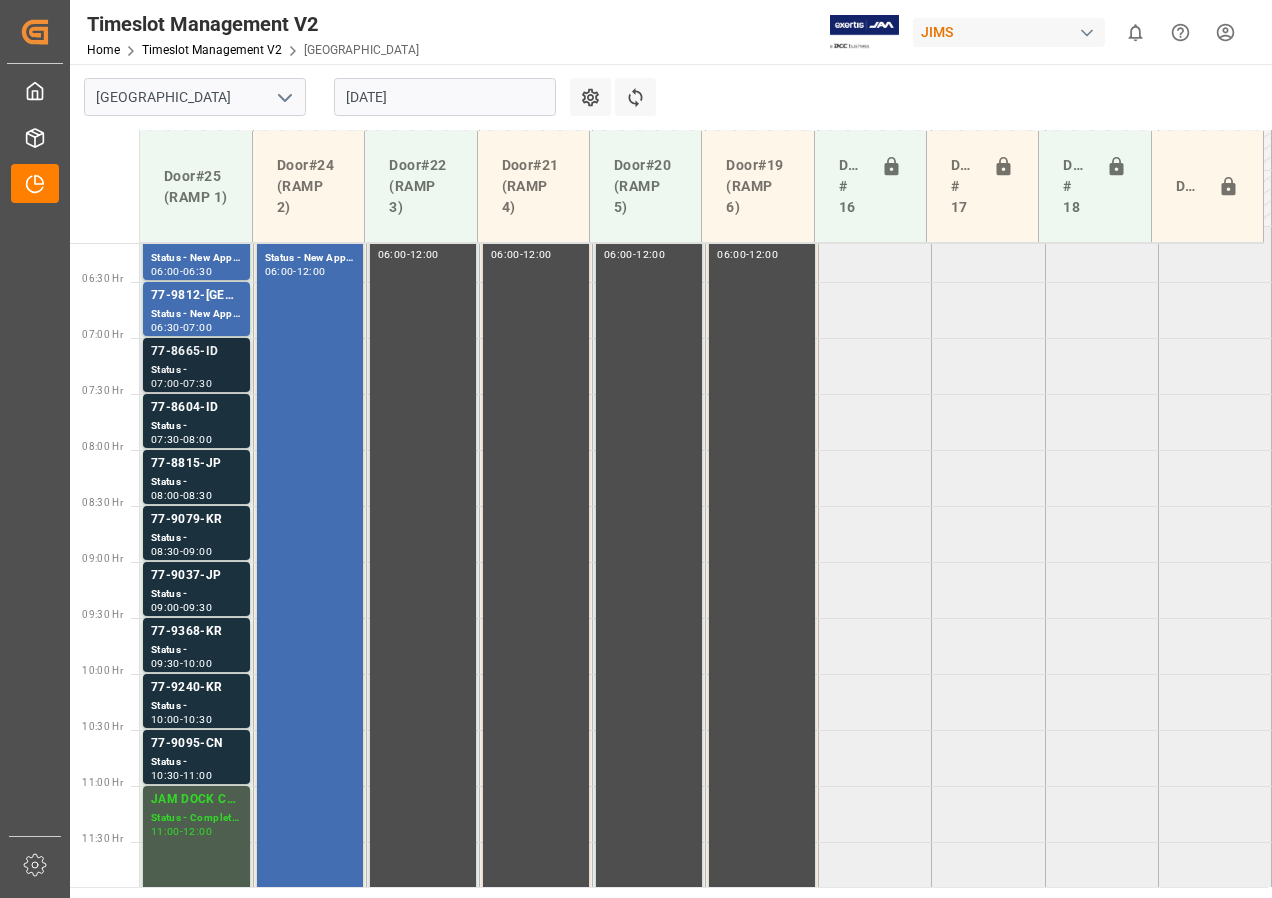 click on "77-8665-ID" at bounding box center (196, 352) 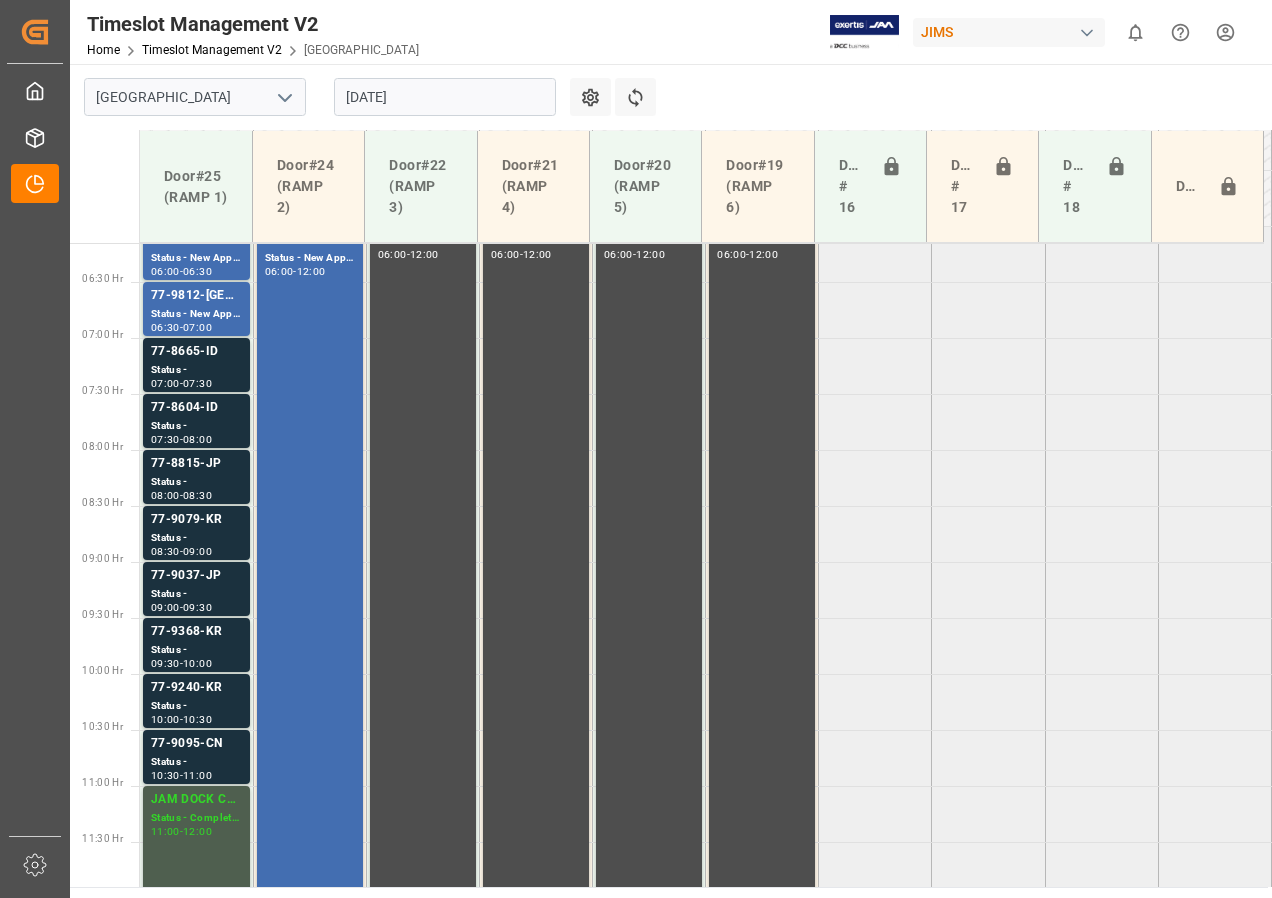 click on "Status -" at bounding box center [196, 426] 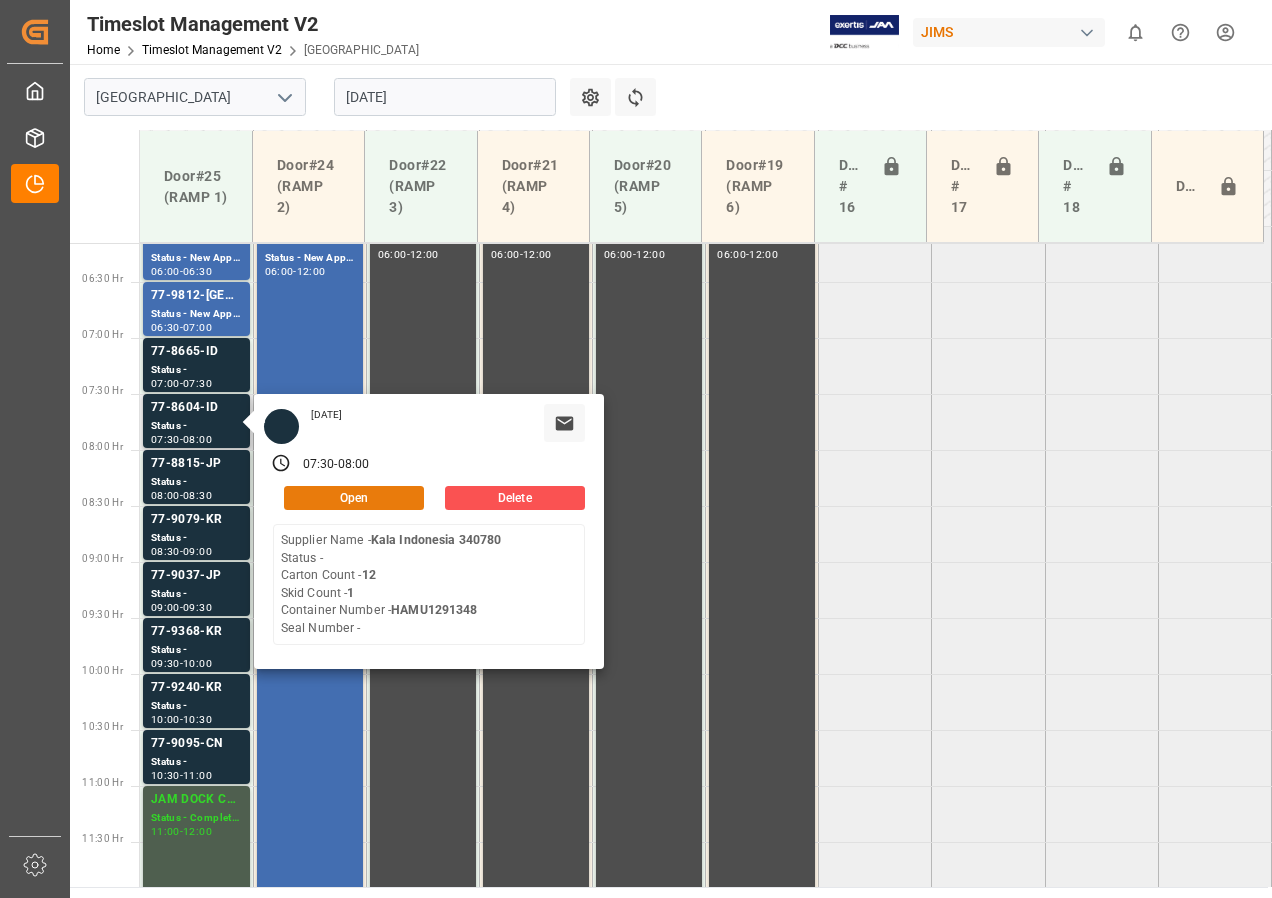 click on "Open" at bounding box center [354, 498] 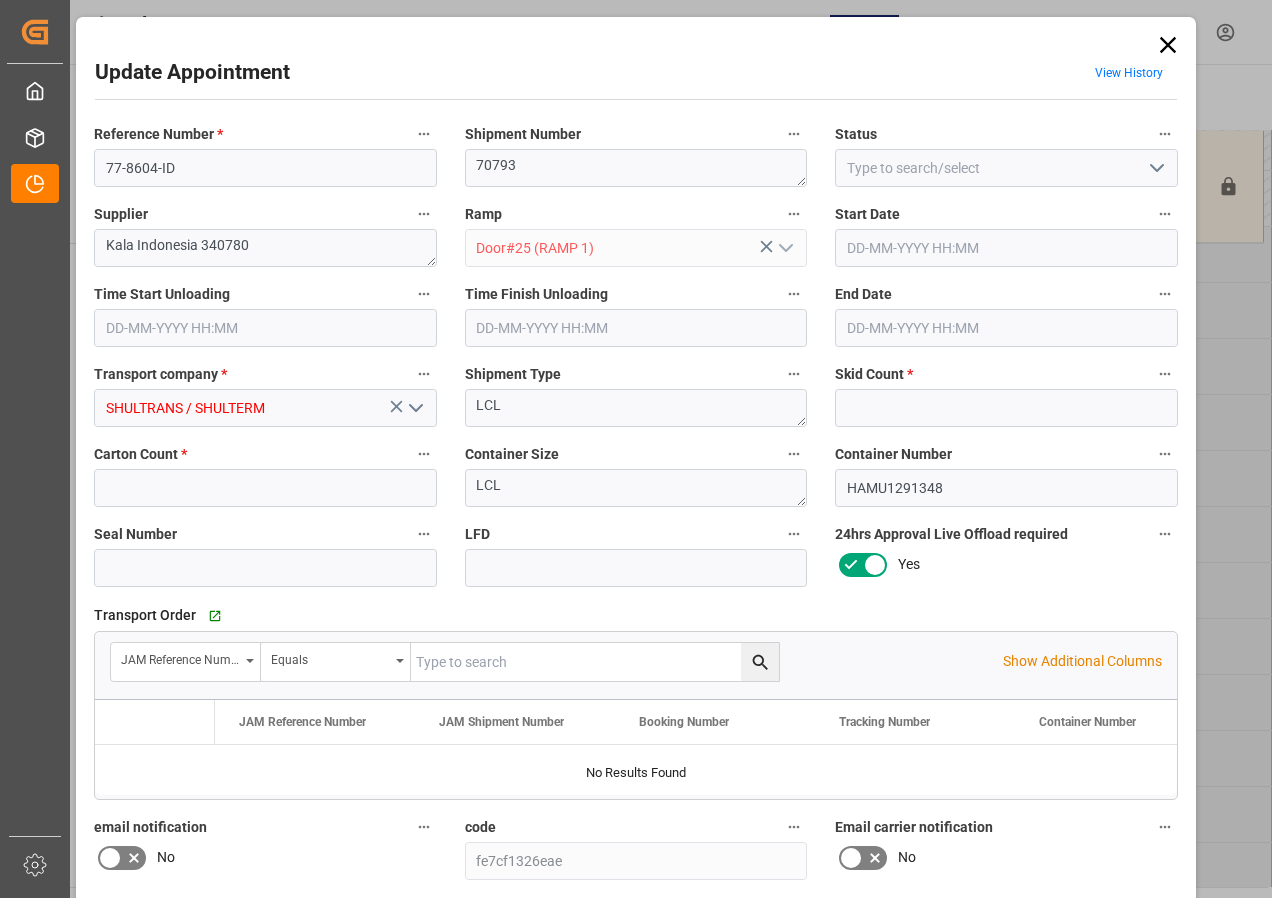 type on "1" 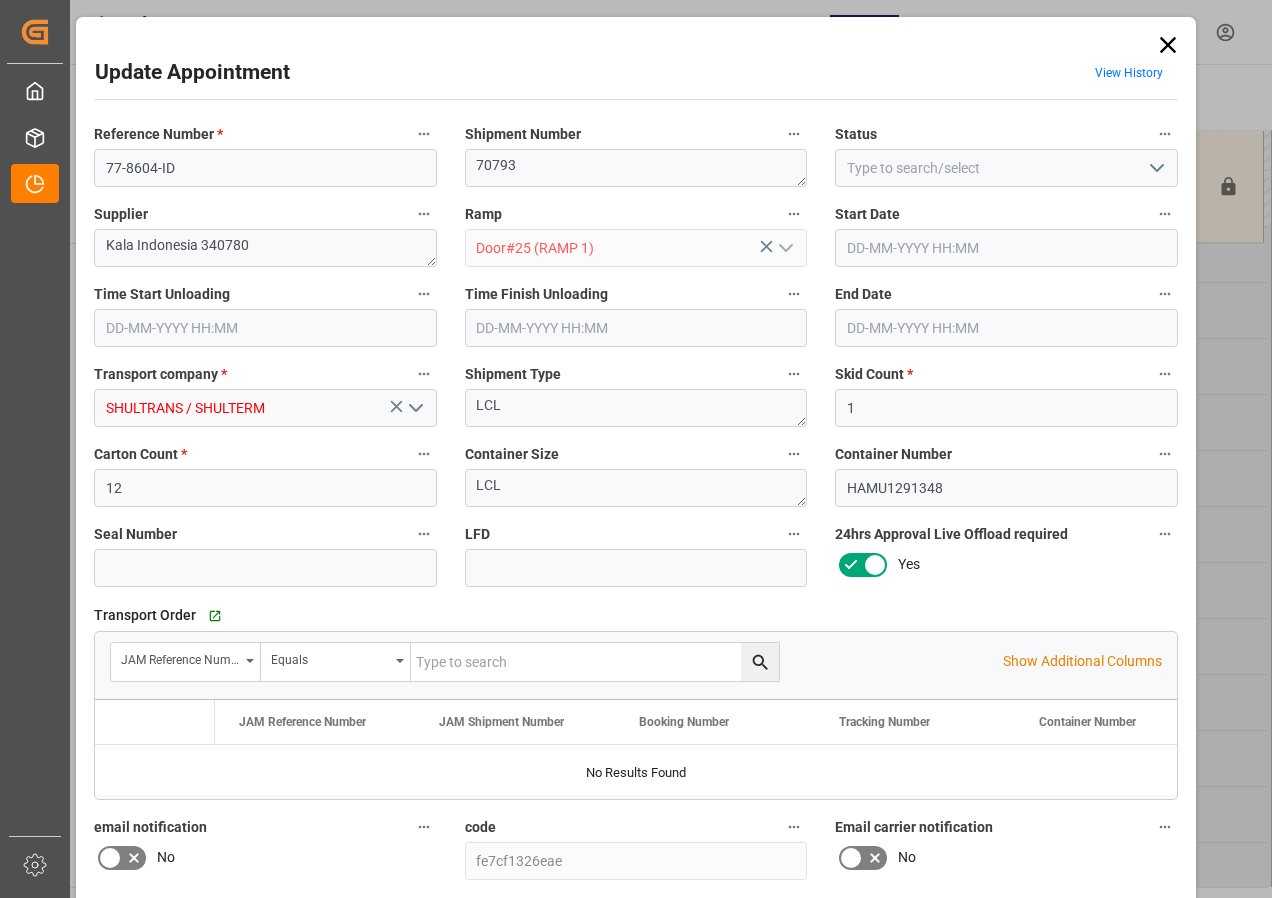 type on "[DATE] 07:30" 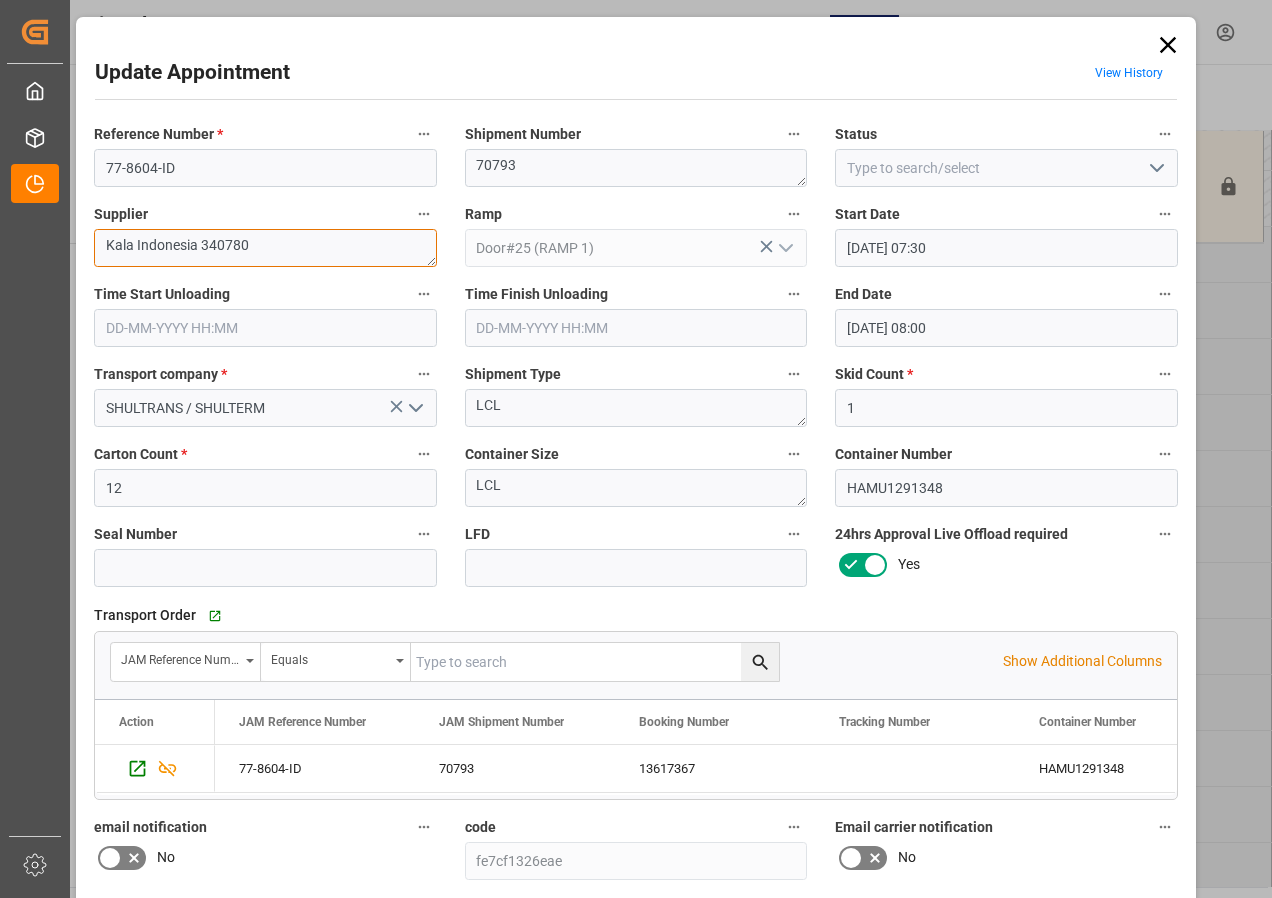 drag, startPoint x: 136, startPoint y: 244, endPoint x: 275, endPoint y: 247, distance: 139.03236 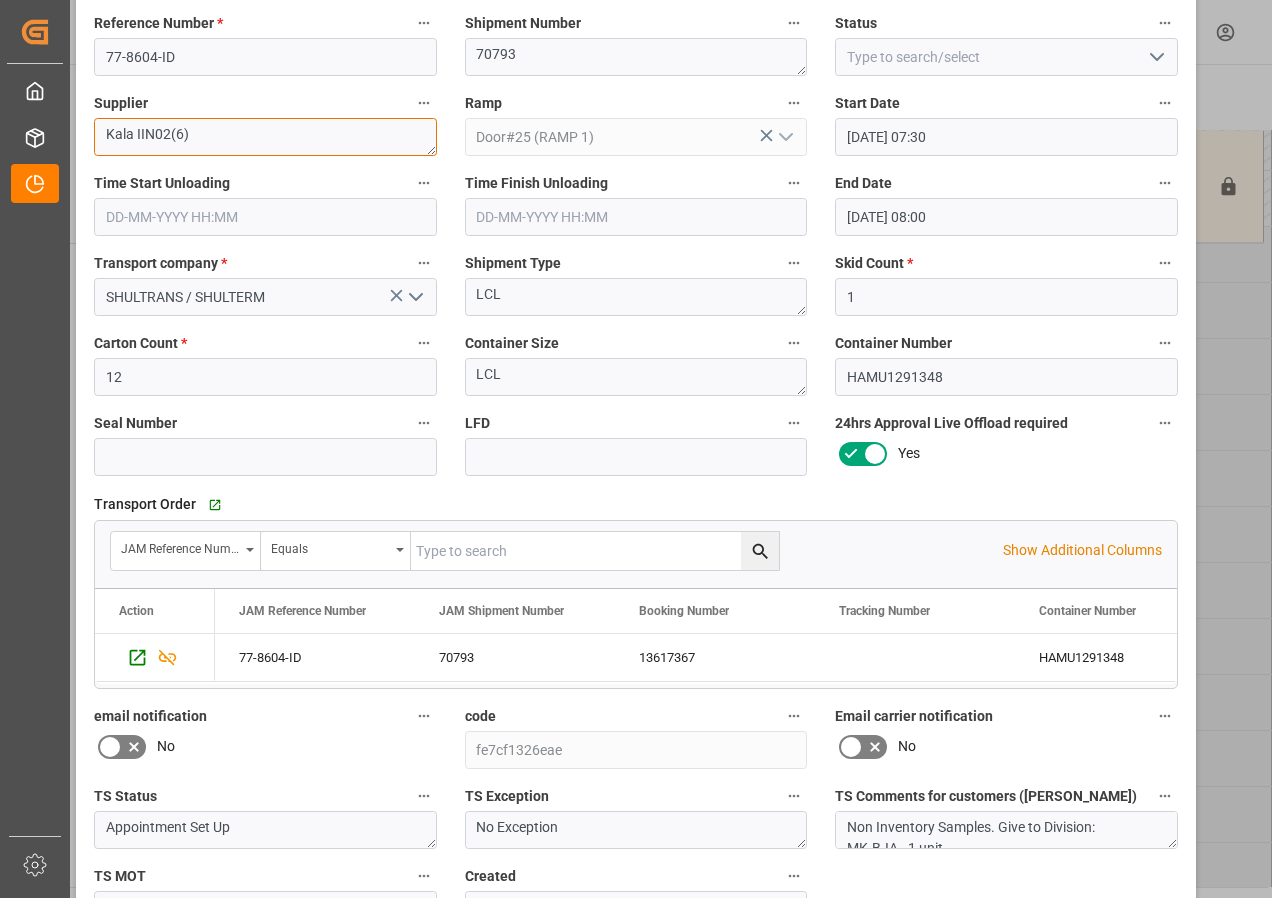 scroll, scrollTop: 244, scrollLeft: 0, axis: vertical 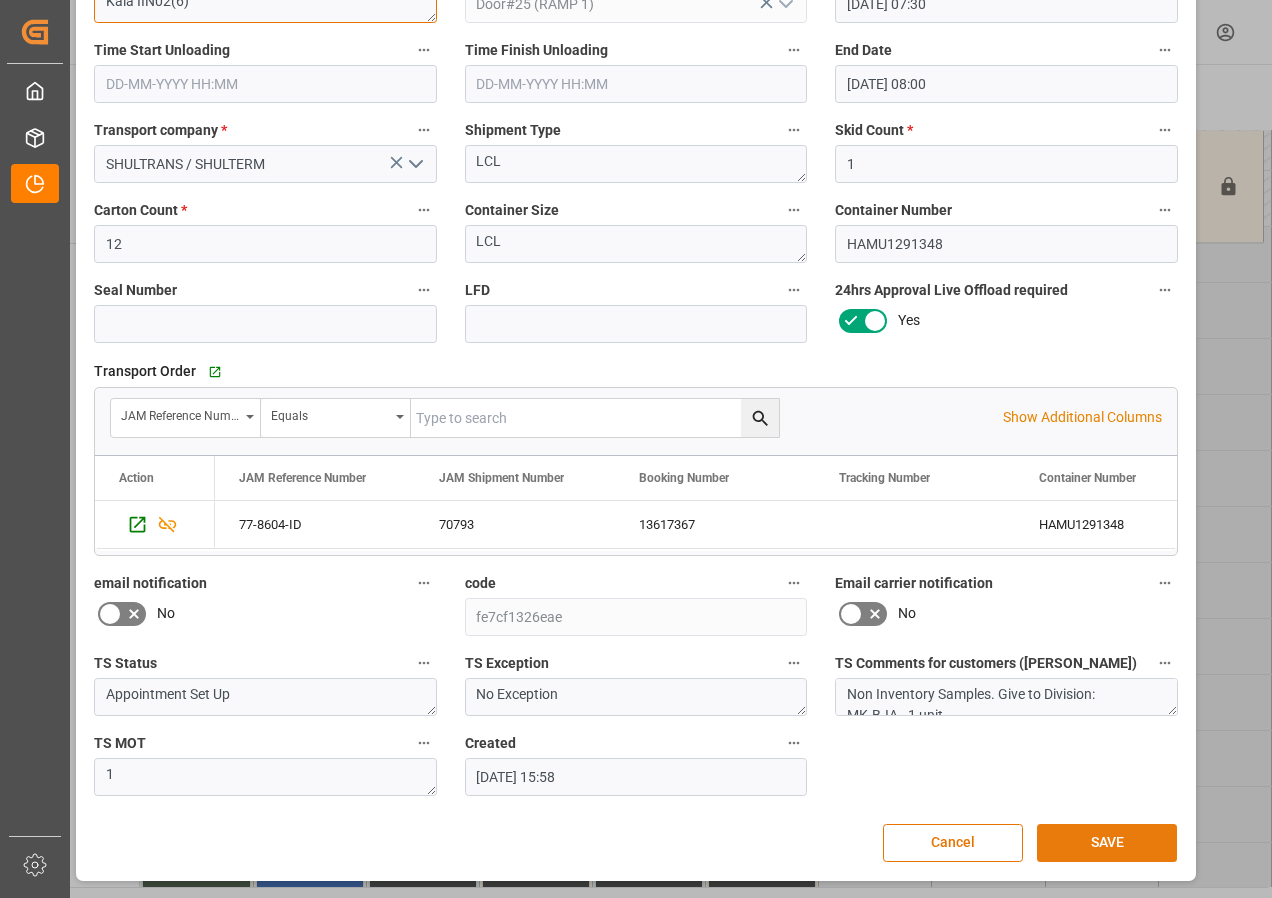 type on "Kala IIN02(6)" 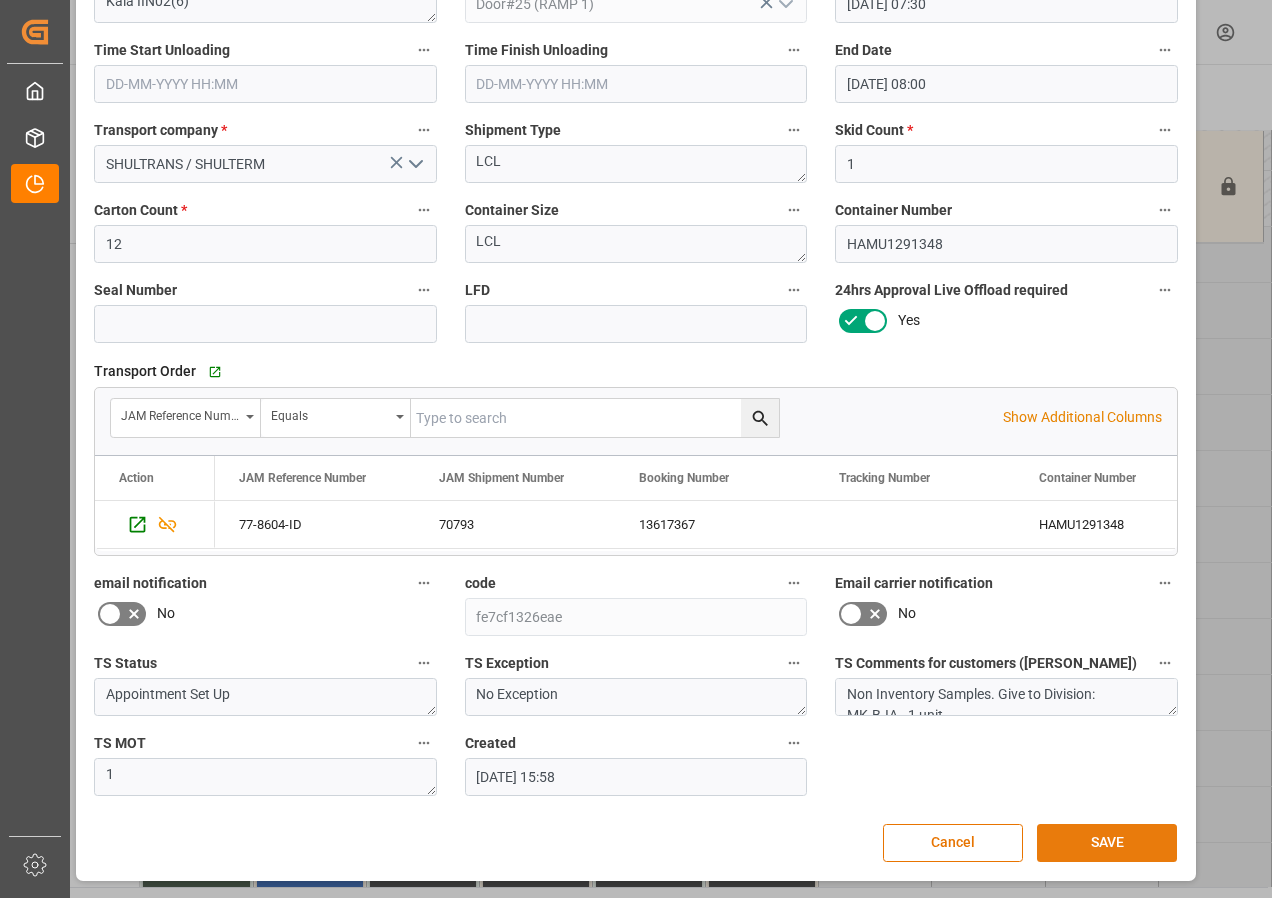 click on "SAVE" at bounding box center [1107, 843] 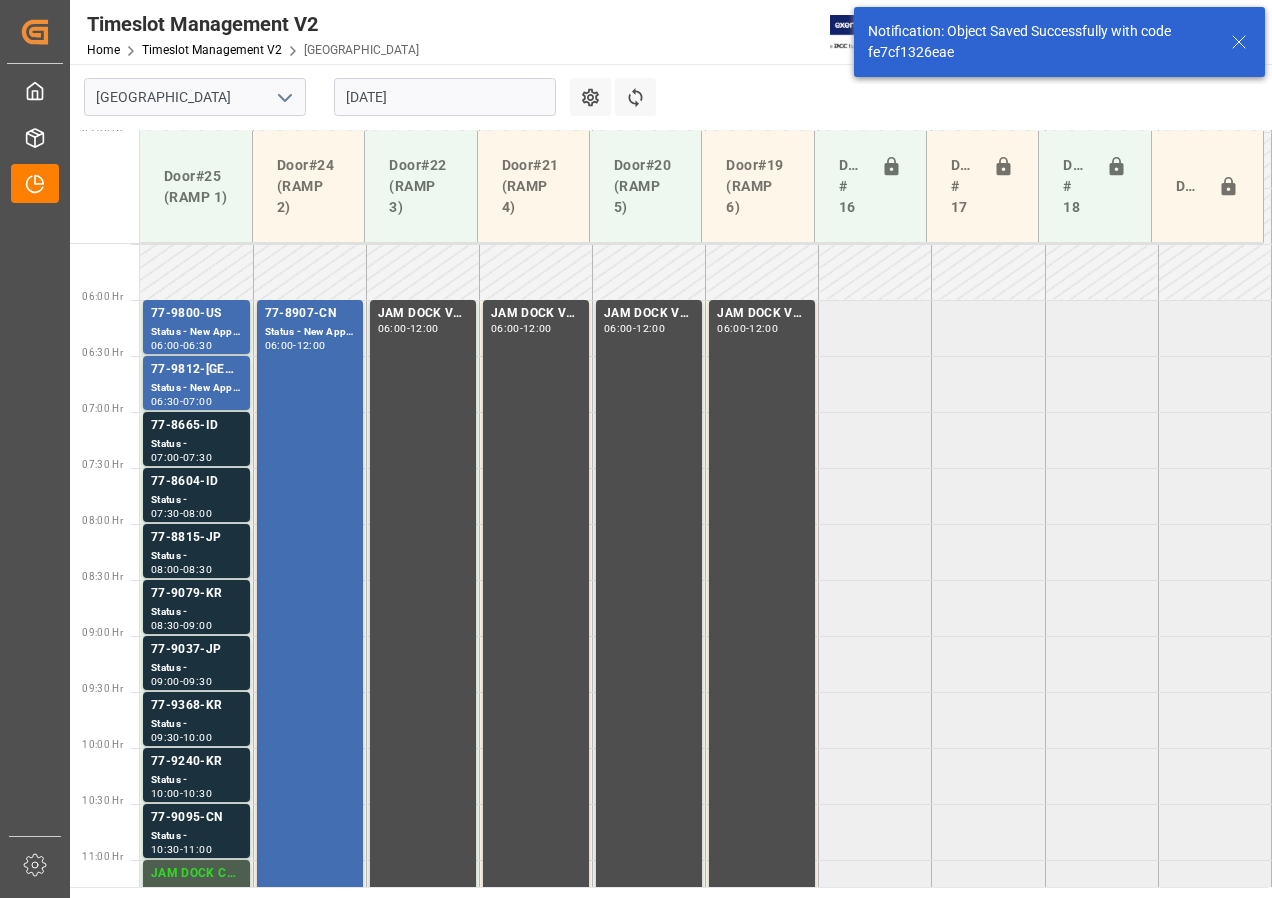 scroll, scrollTop: 701, scrollLeft: 0, axis: vertical 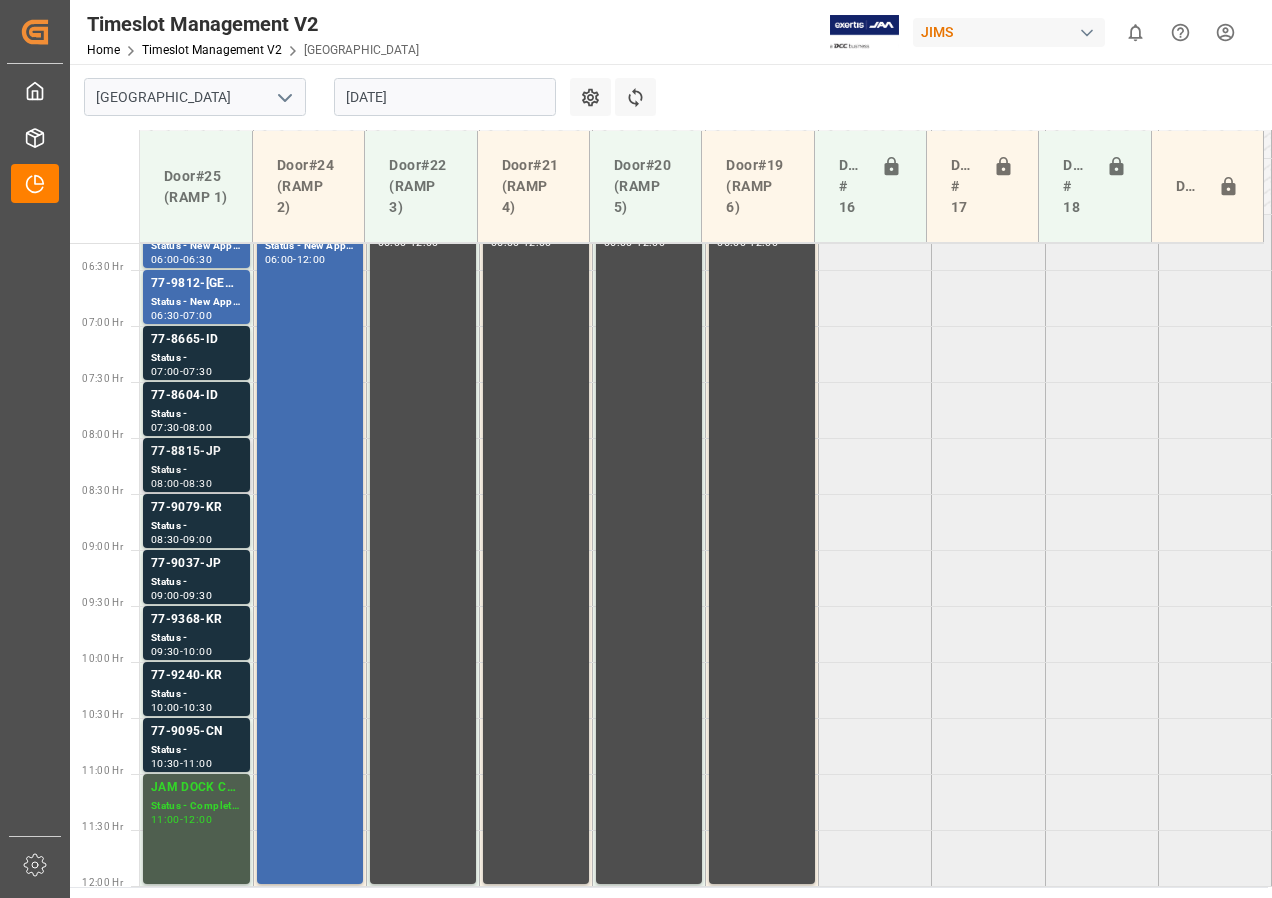 click on "Status -" at bounding box center (196, 470) 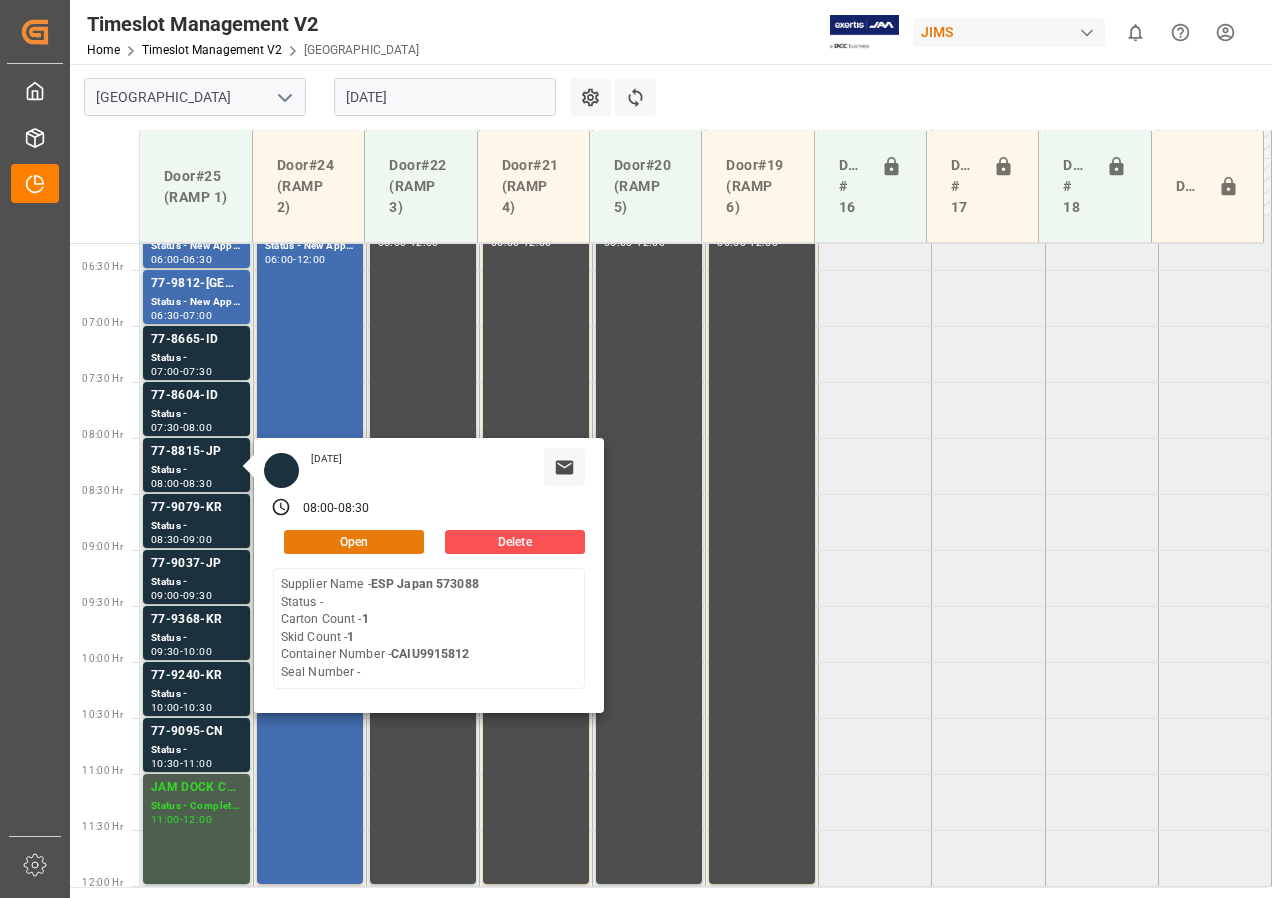 click on "Open" at bounding box center [354, 542] 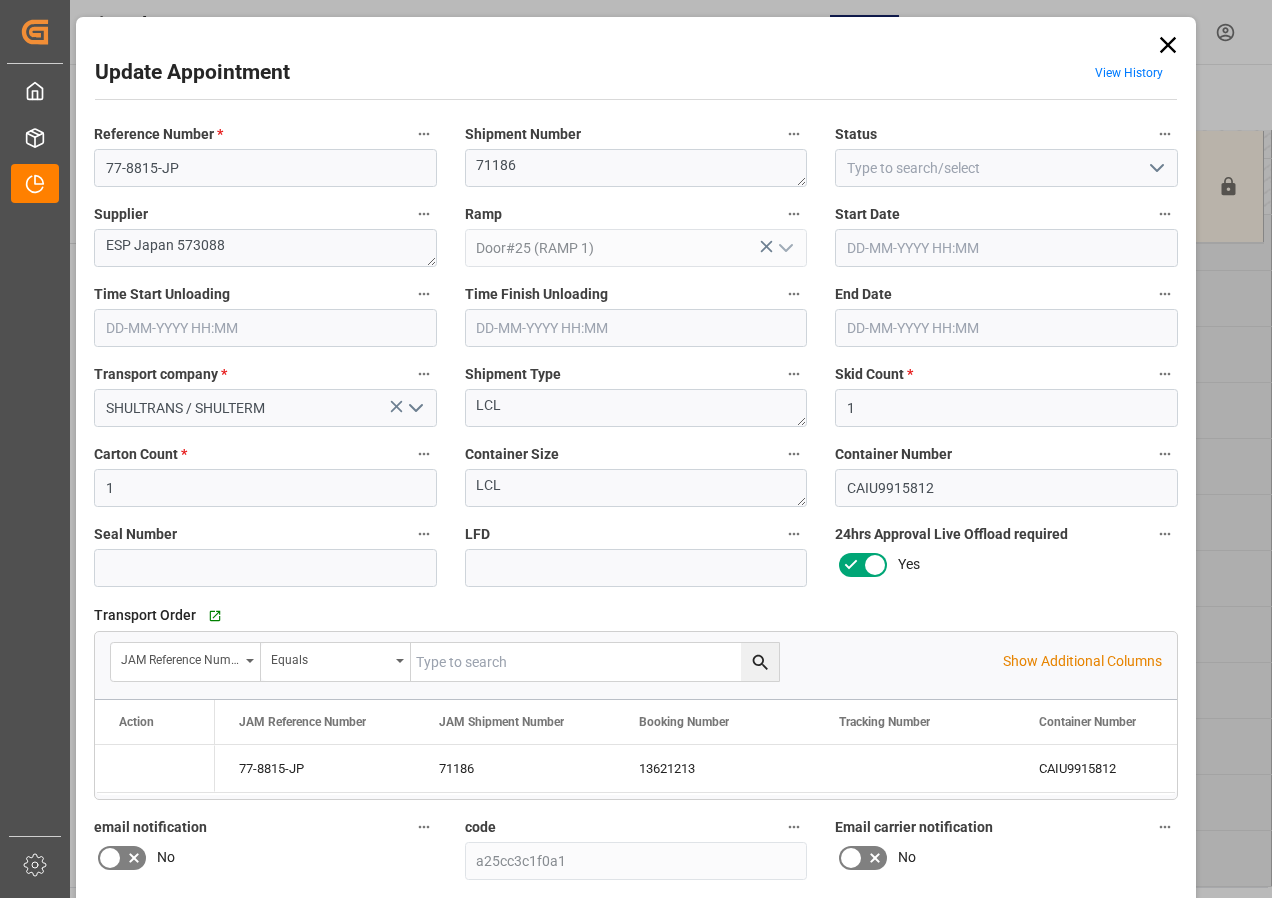 type on "[DATE] 08:00" 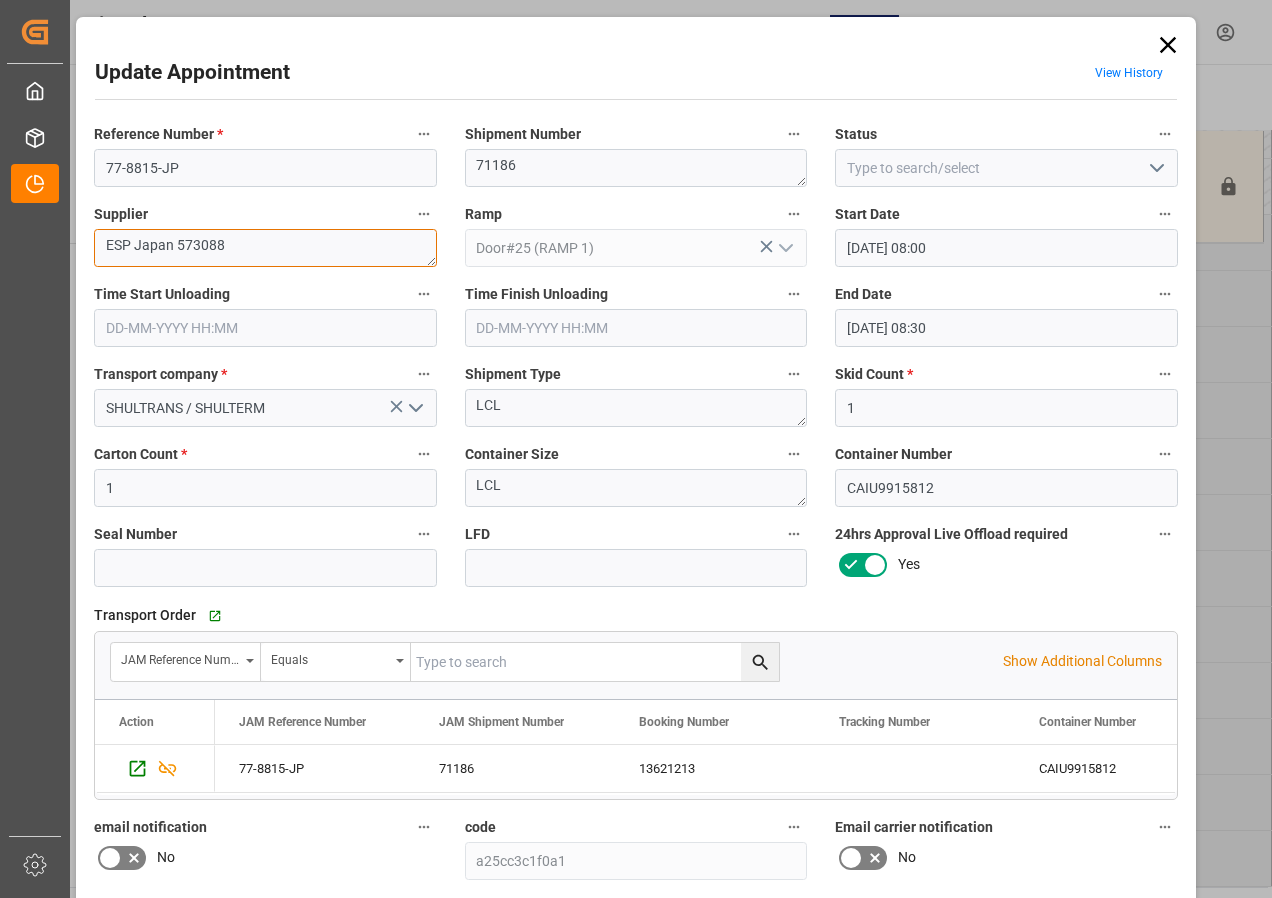 drag, startPoint x: 135, startPoint y: 247, endPoint x: 247, endPoint y: 247, distance: 112 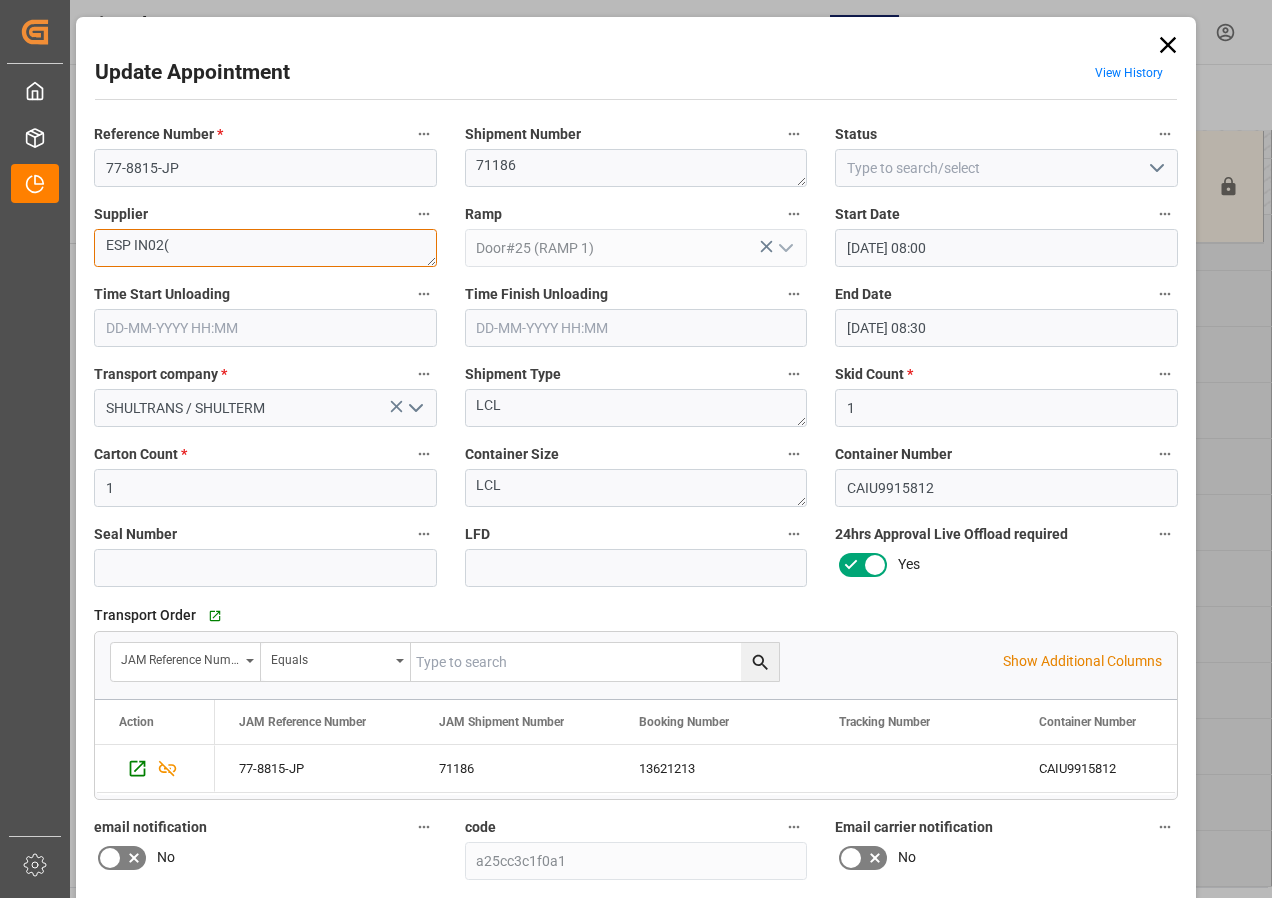 click on "ESP IN02(" at bounding box center (265, 248) 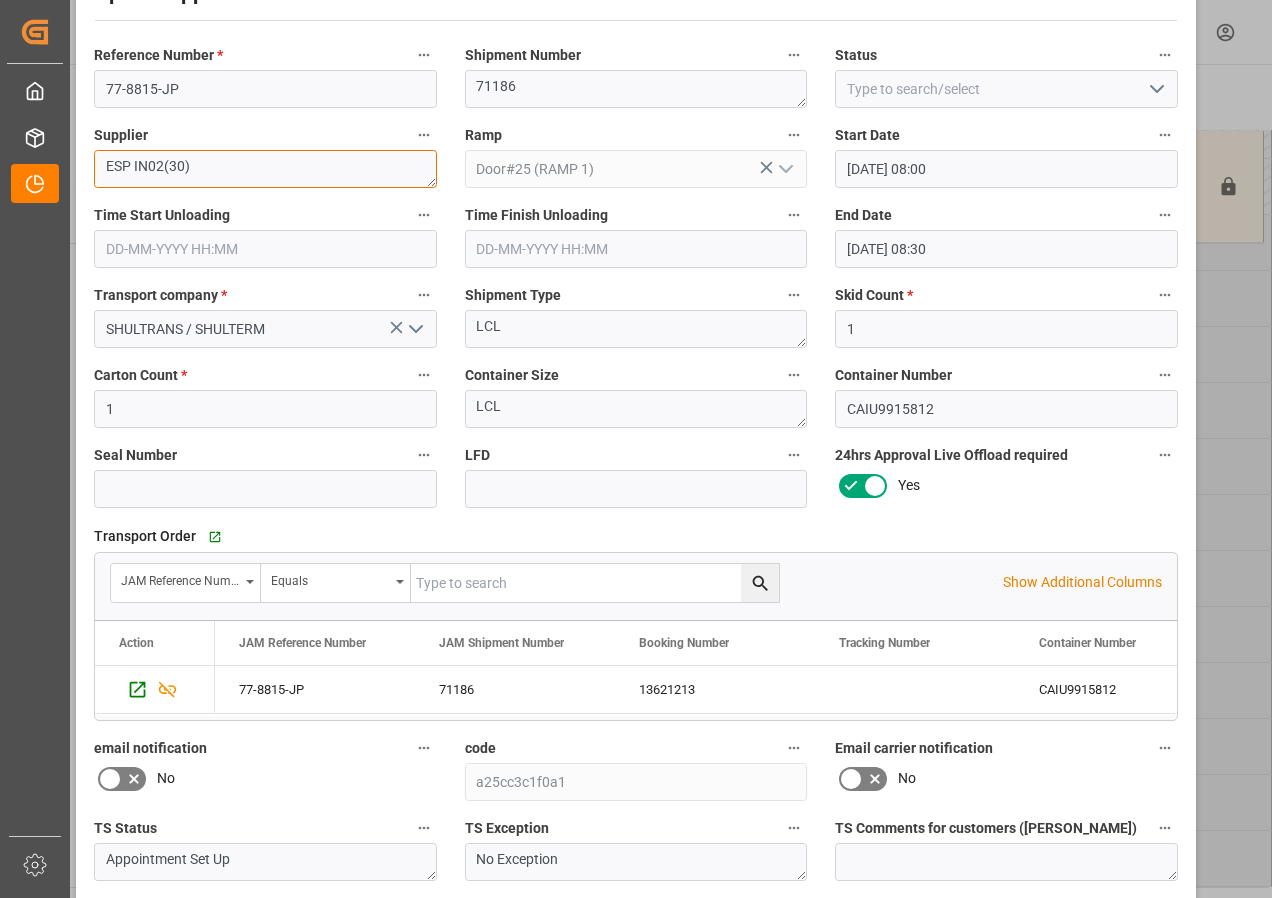scroll, scrollTop: 244, scrollLeft: 0, axis: vertical 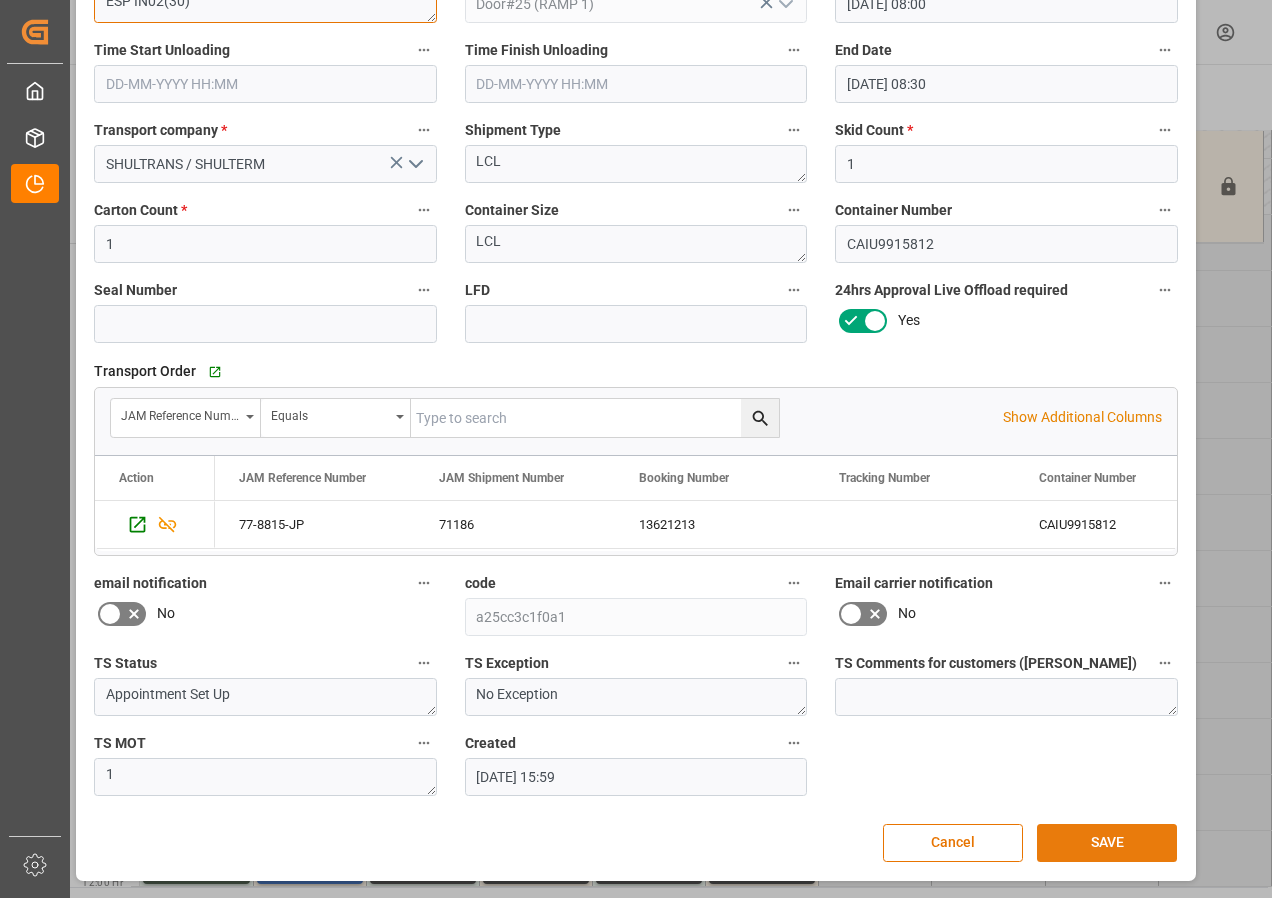 type on "ESP IN02(30)" 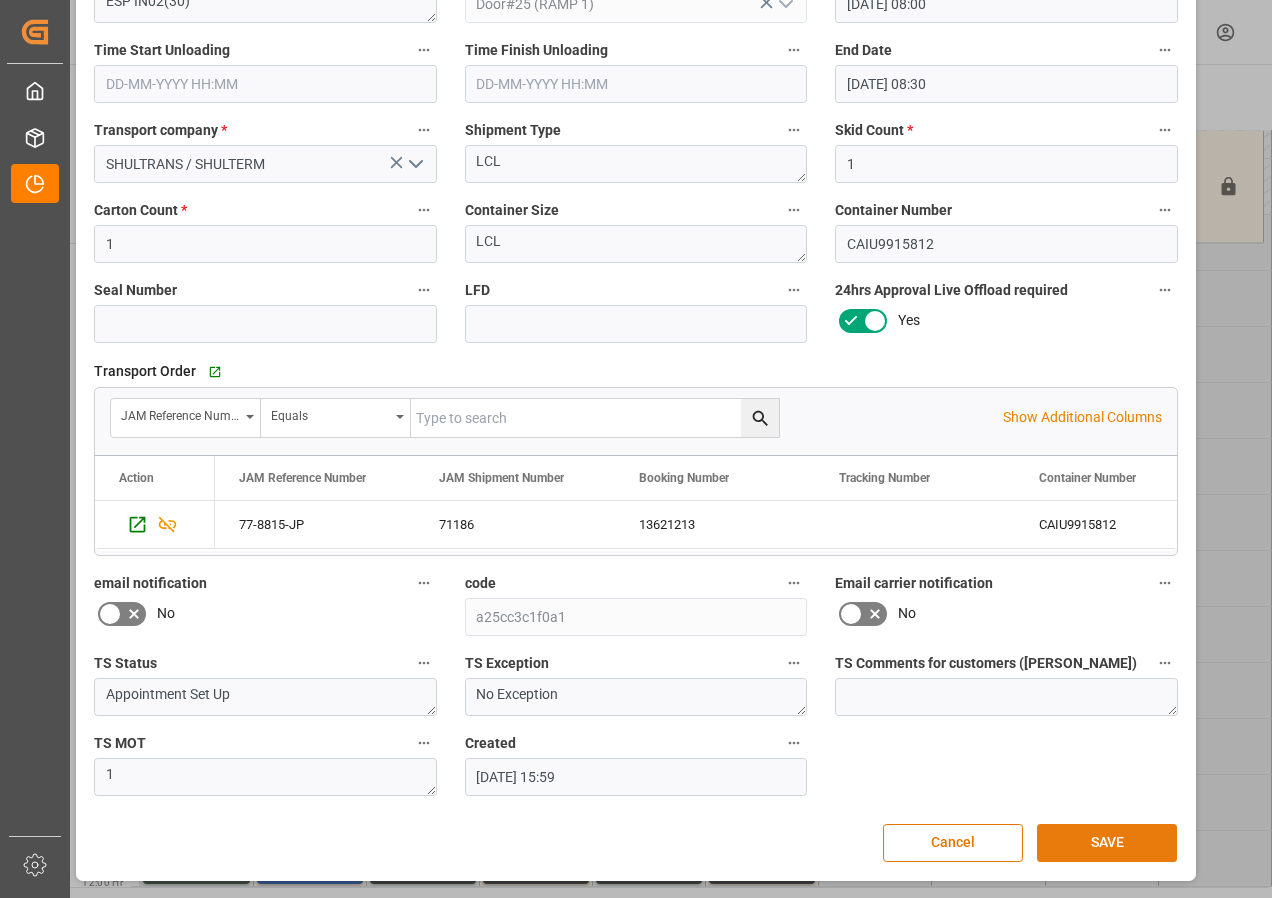 click on "SAVE" at bounding box center [1107, 843] 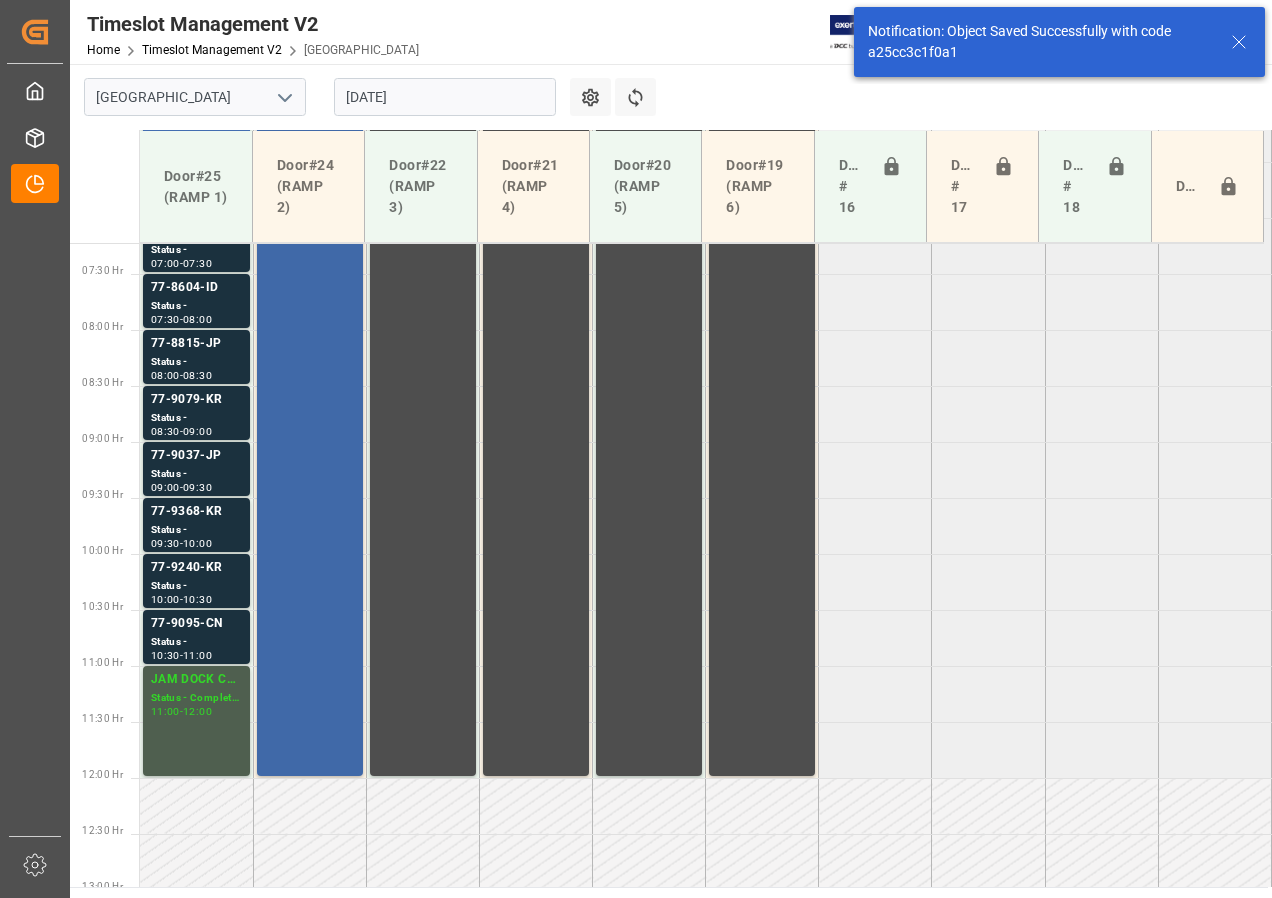 scroll, scrollTop: 813, scrollLeft: 0, axis: vertical 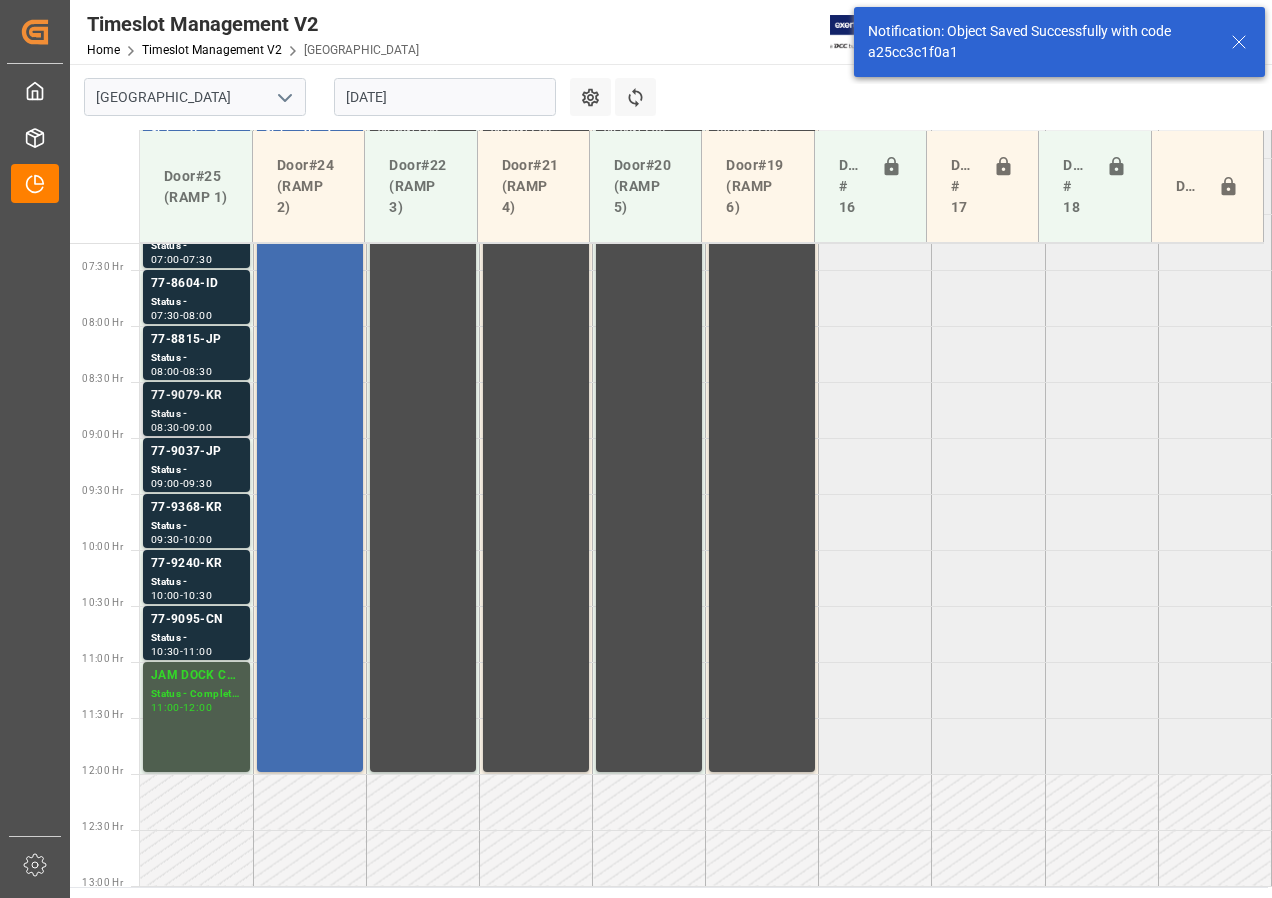 click on "77-9079-KR" at bounding box center [196, 396] 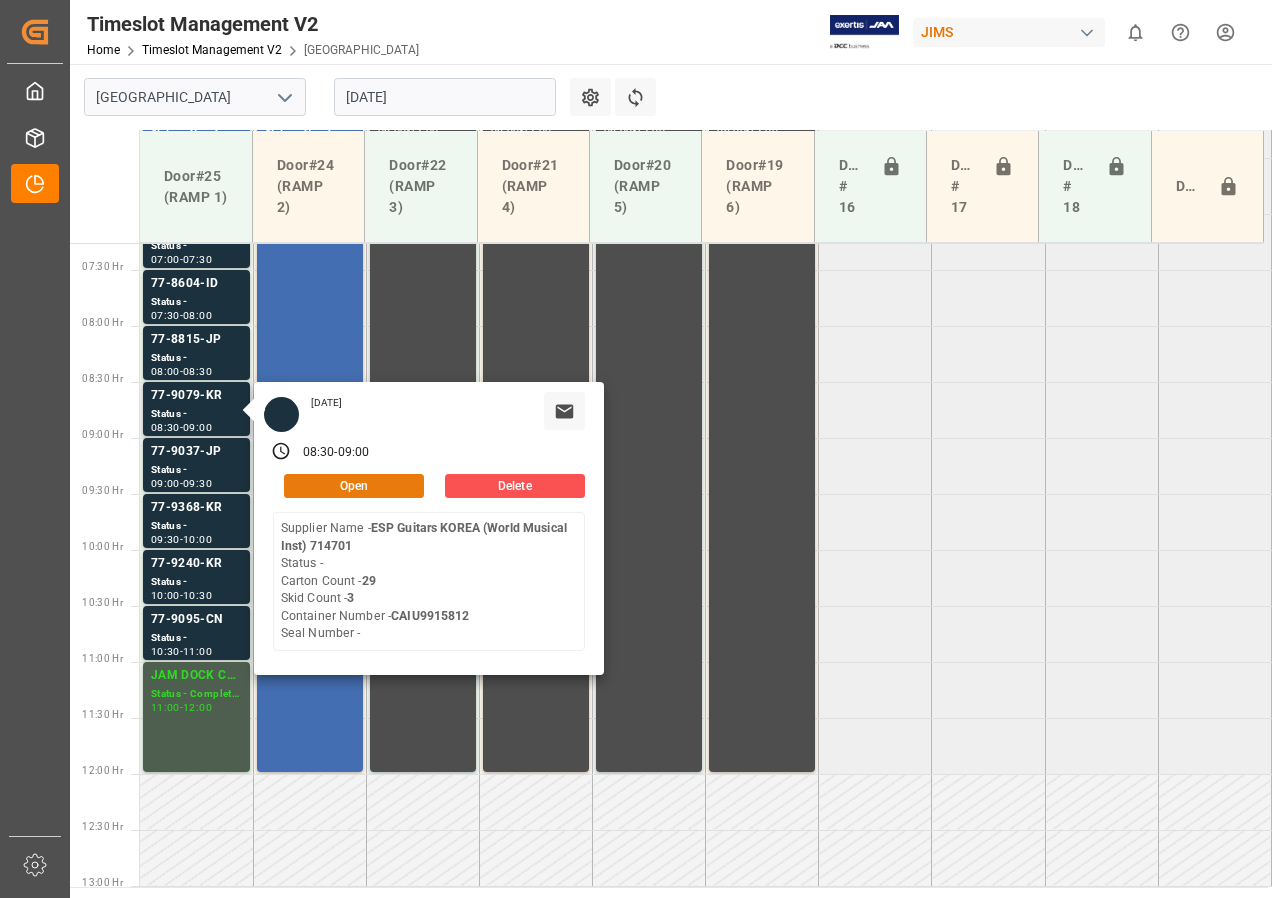 click on "Open" at bounding box center [354, 486] 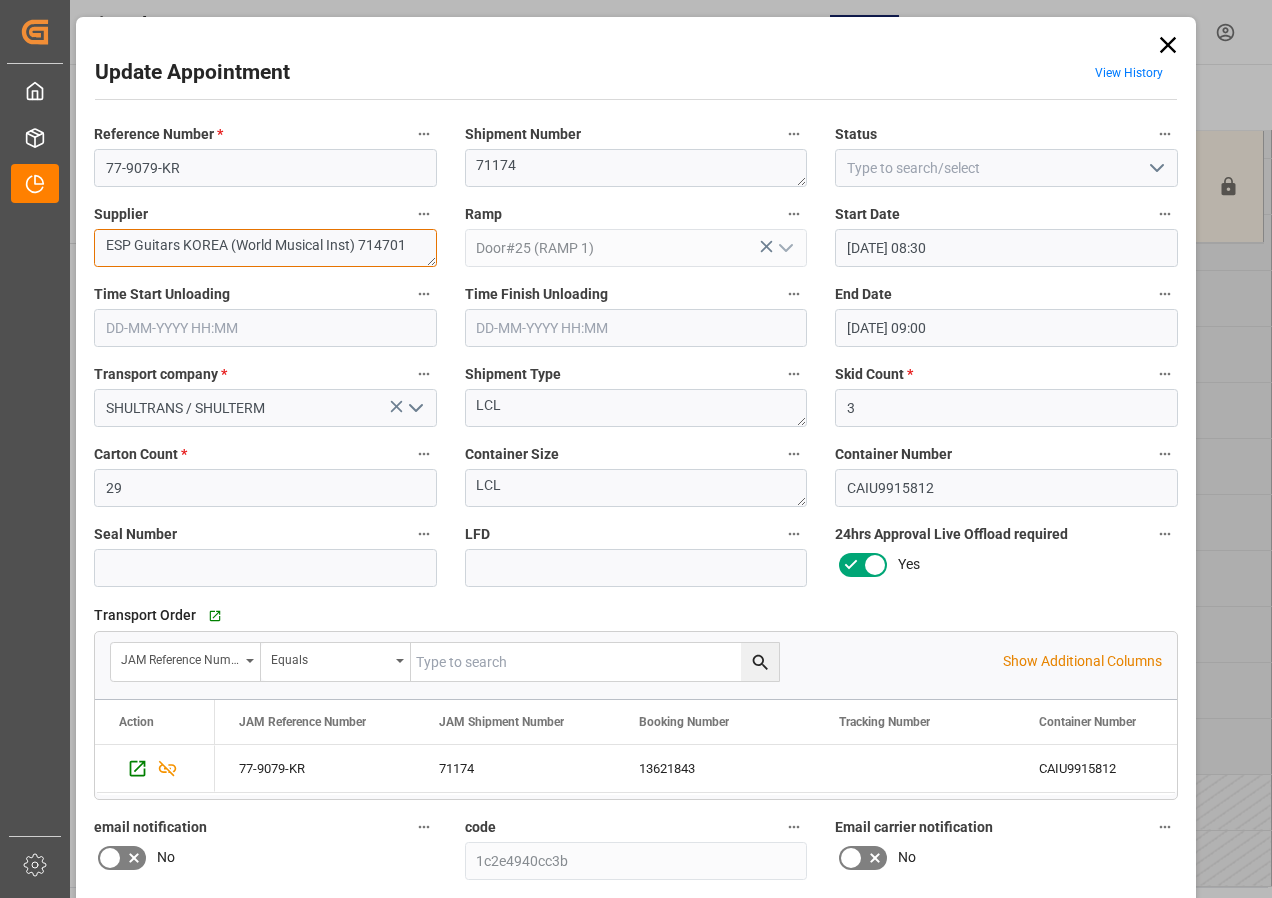 drag, startPoint x: 132, startPoint y: 242, endPoint x: 410, endPoint y: 247, distance: 278.04495 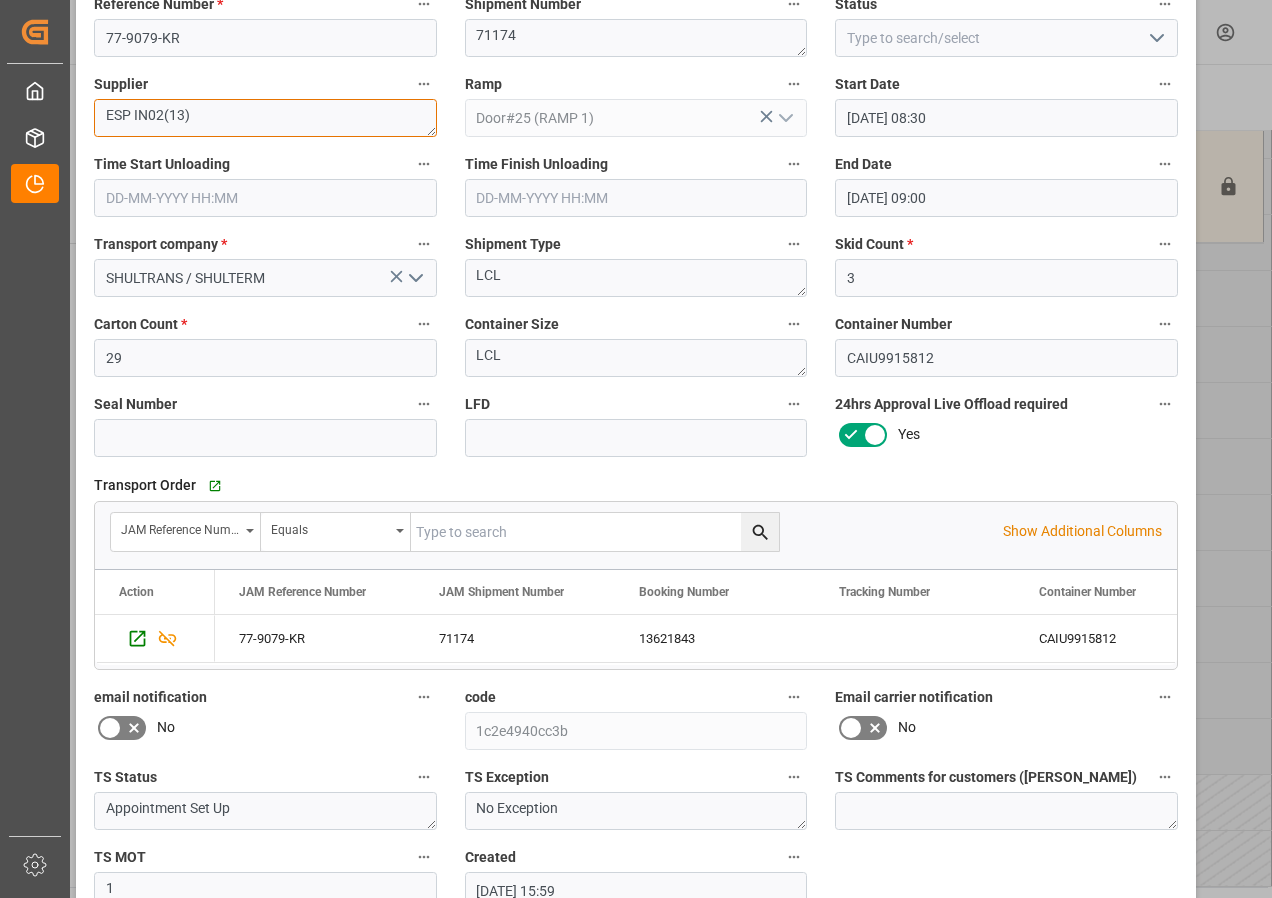 scroll, scrollTop: 244, scrollLeft: 0, axis: vertical 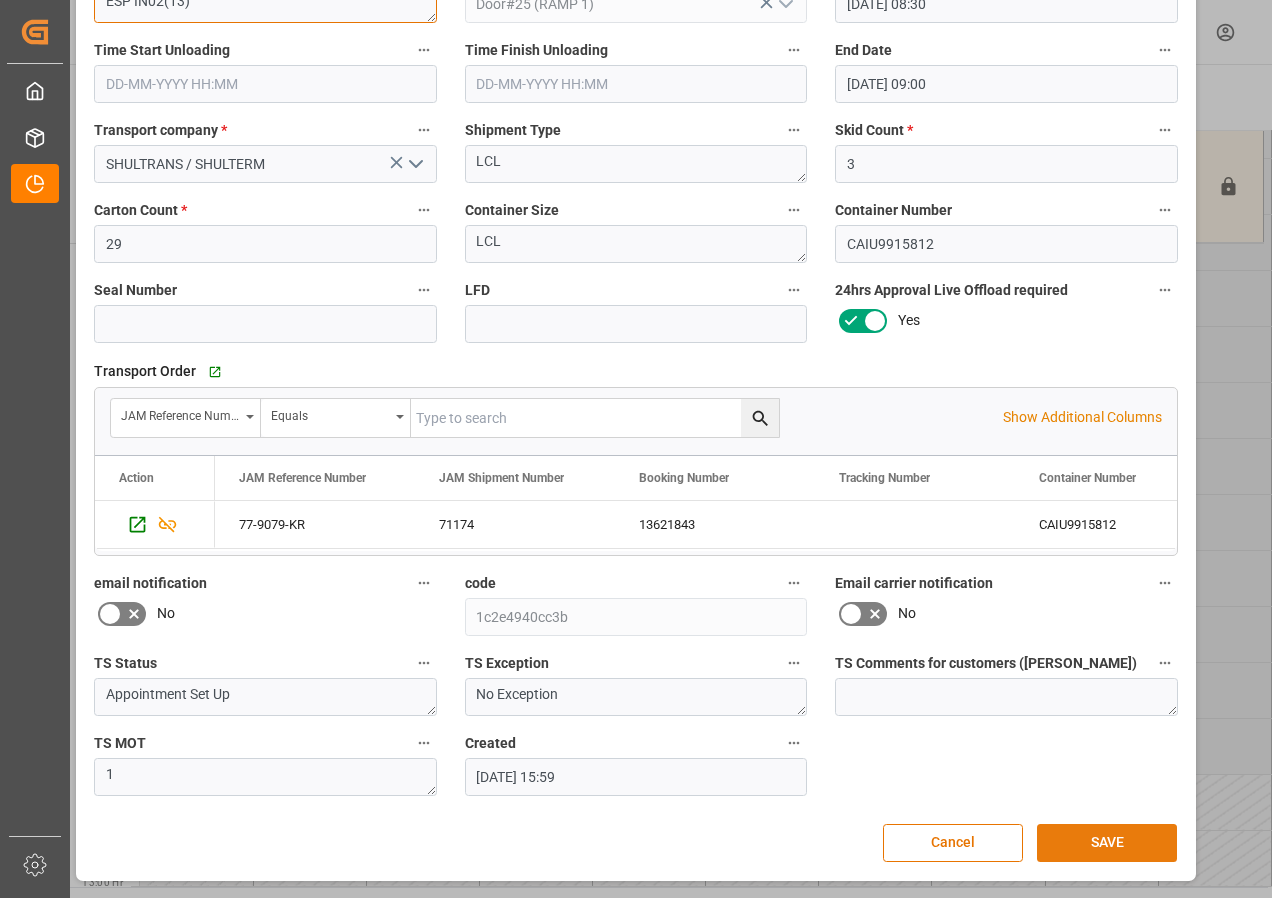 type on "ESP IN02(13)" 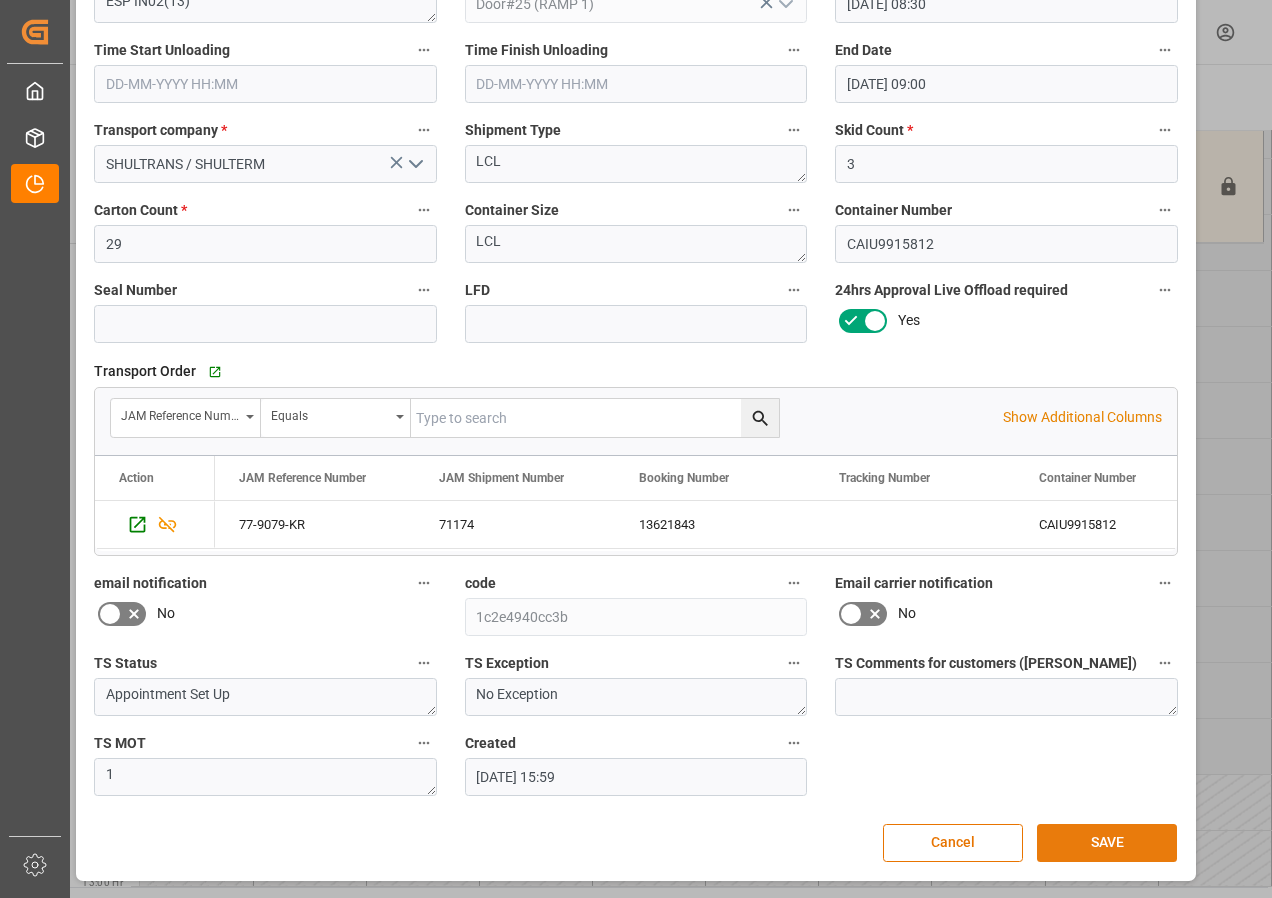 drag, startPoint x: 1079, startPoint y: 838, endPoint x: 1044, endPoint y: 825, distance: 37.336308 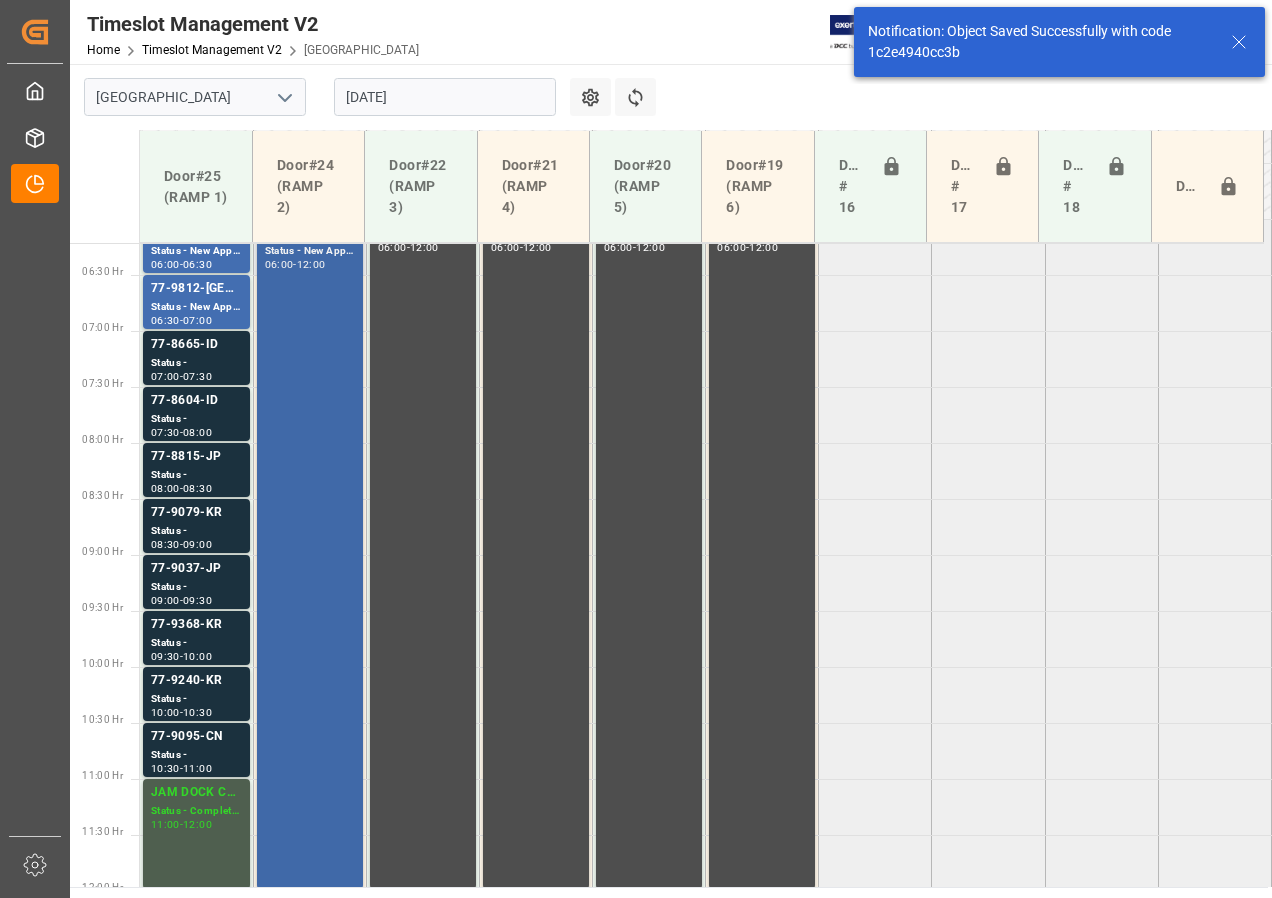 scroll, scrollTop: 813, scrollLeft: 0, axis: vertical 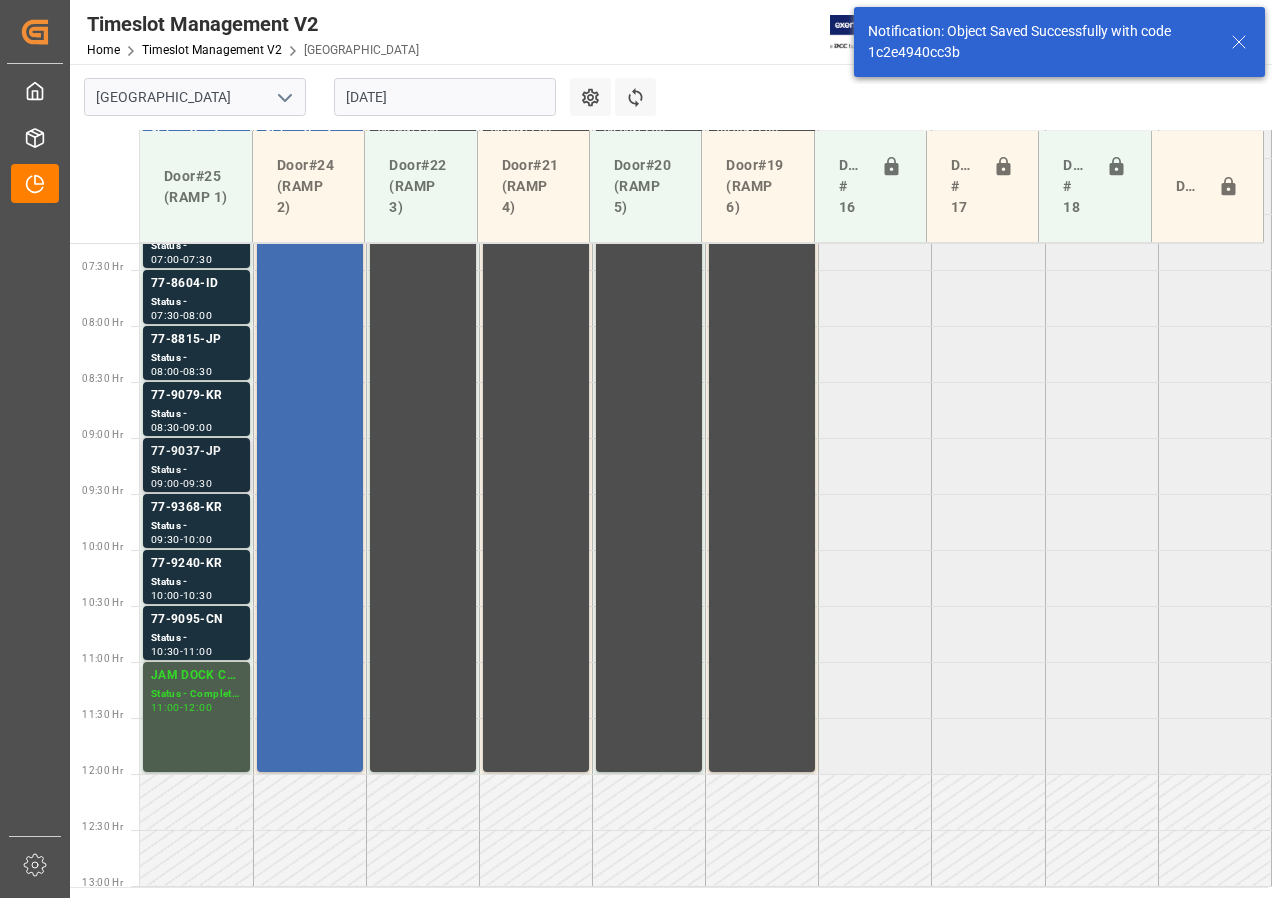 click on "77-9037-JP" at bounding box center (196, 452) 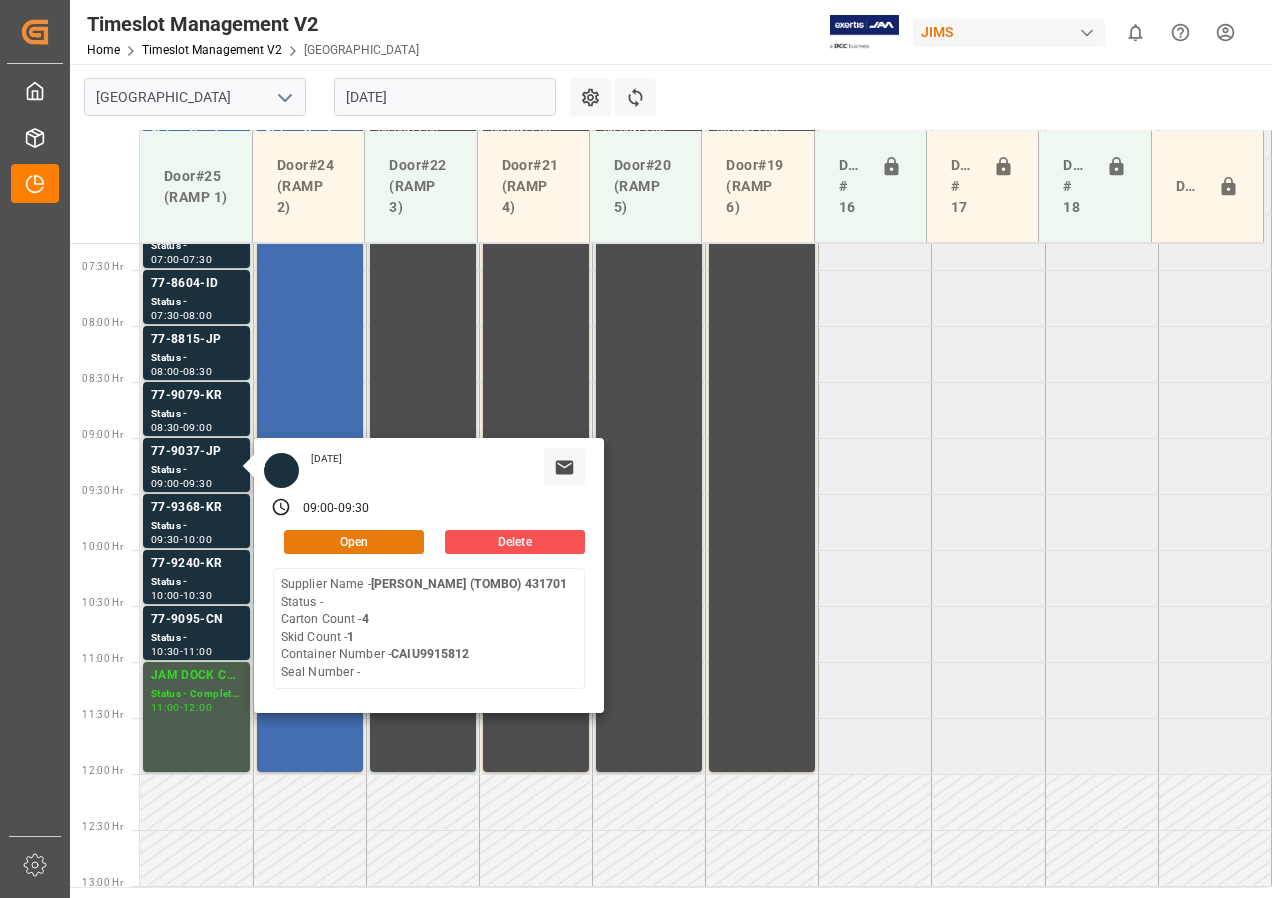 click on "Open" at bounding box center [354, 542] 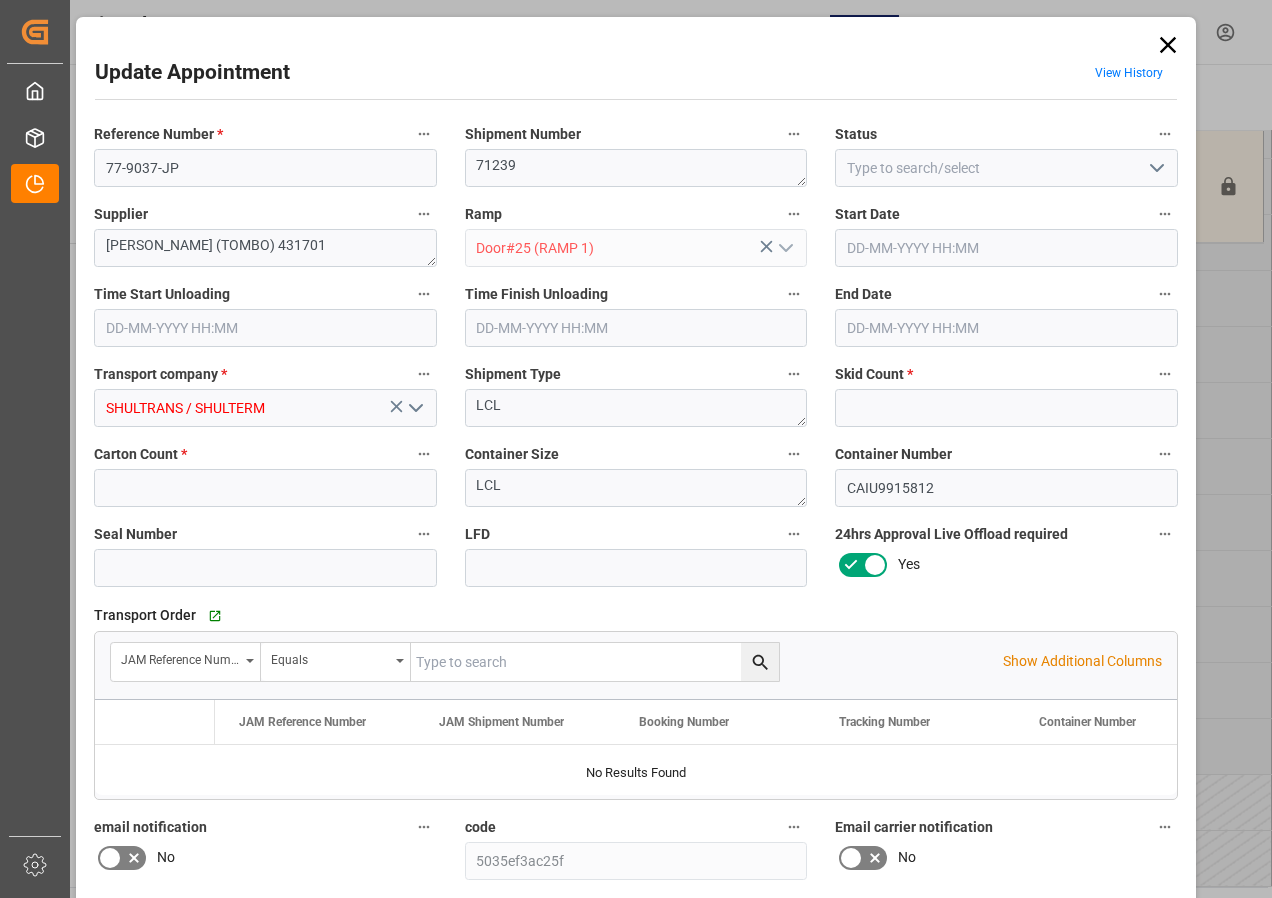type on "1" 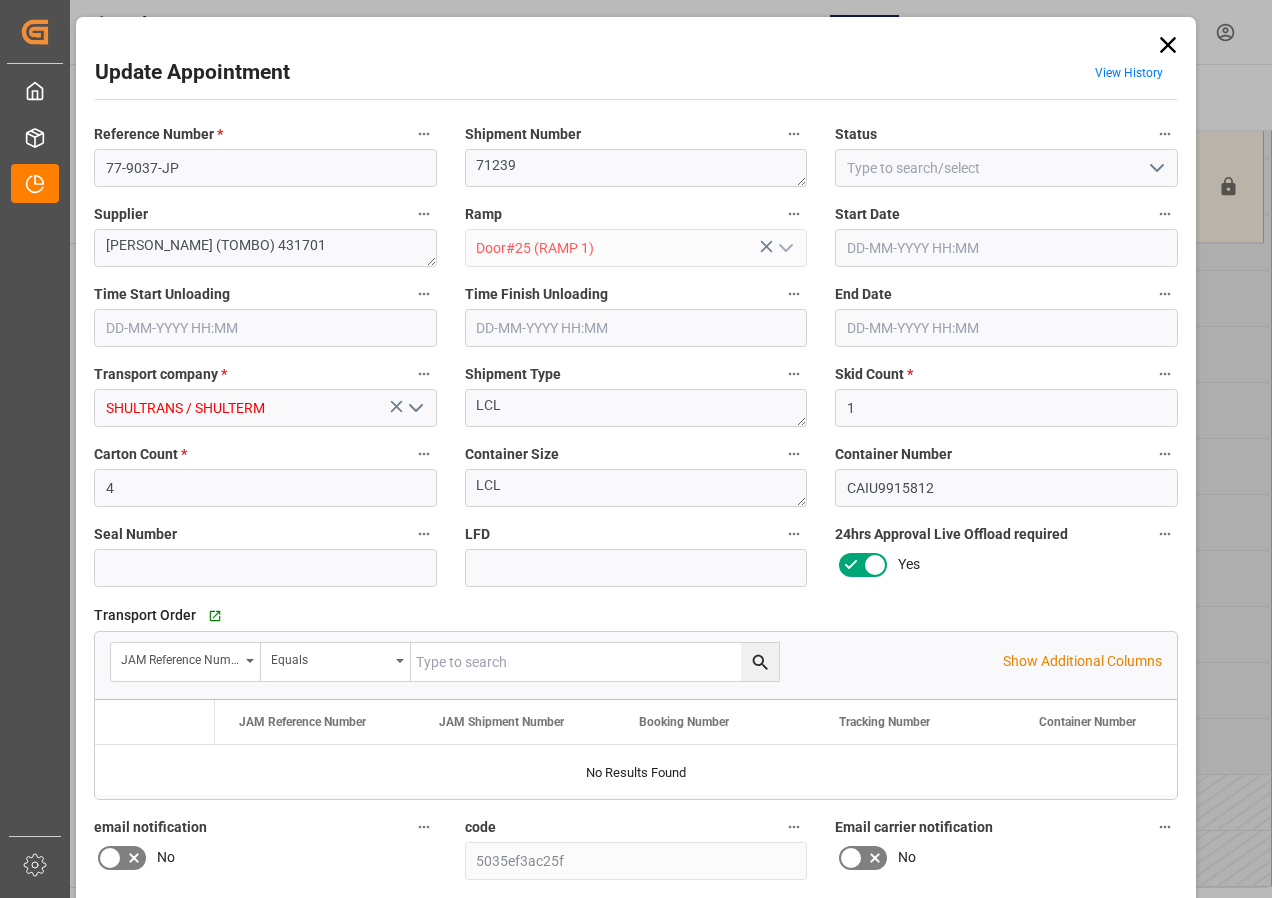 type on "[DATE] 09:00" 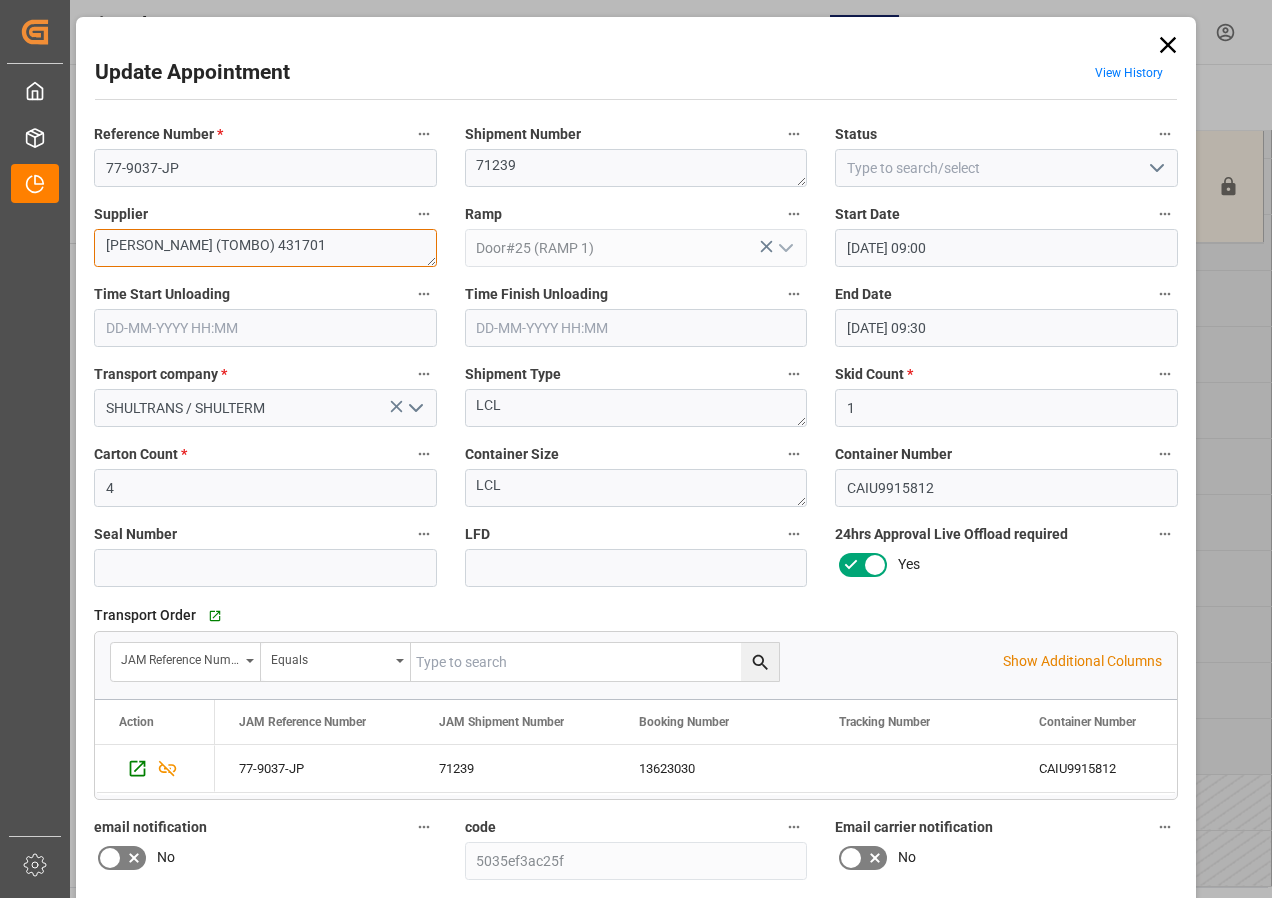 drag, startPoint x: 307, startPoint y: 243, endPoint x: 382, endPoint y: 246, distance: 75.059975 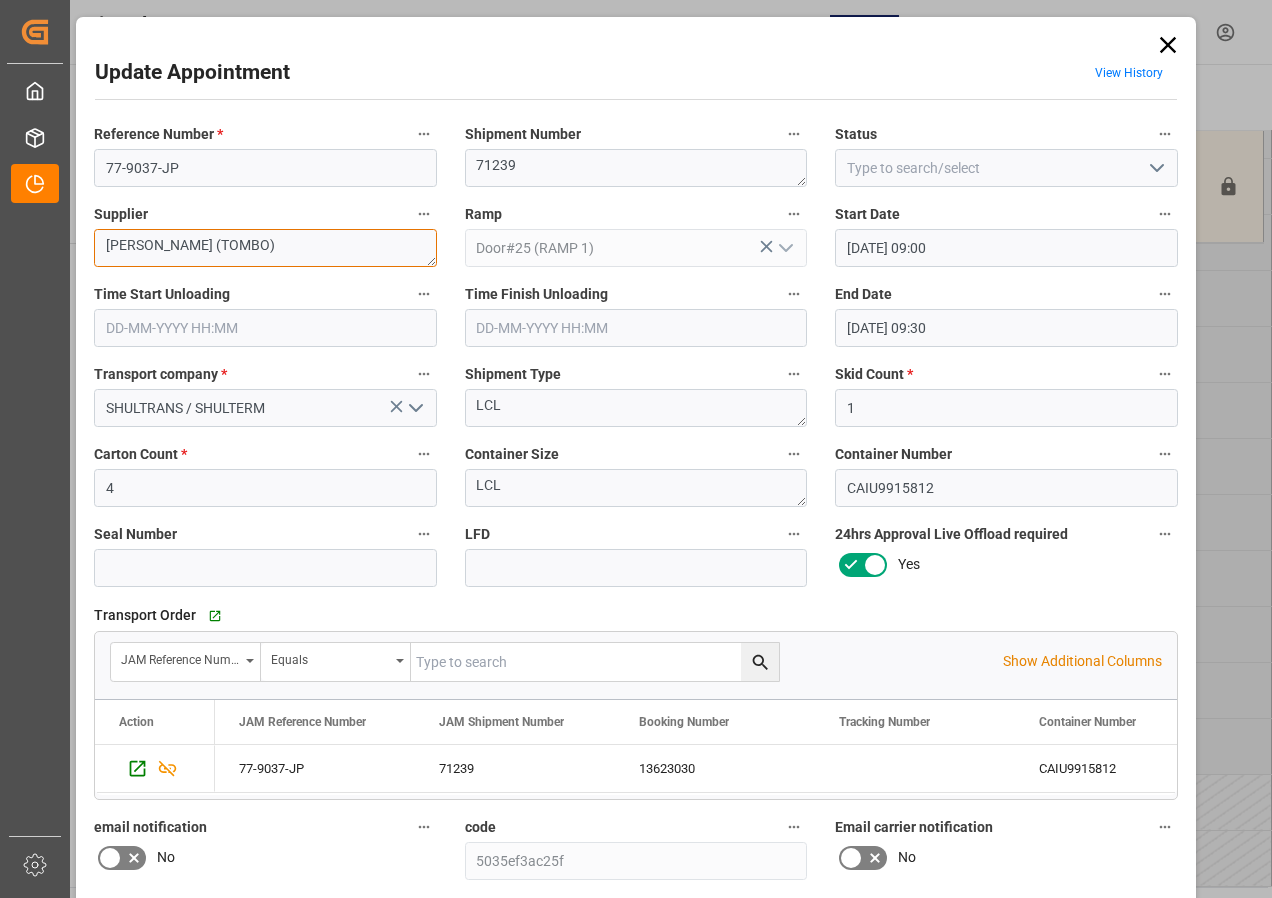 click on "[PERSON_NAME] (TOMBO)" at bounding box center (265, 248) 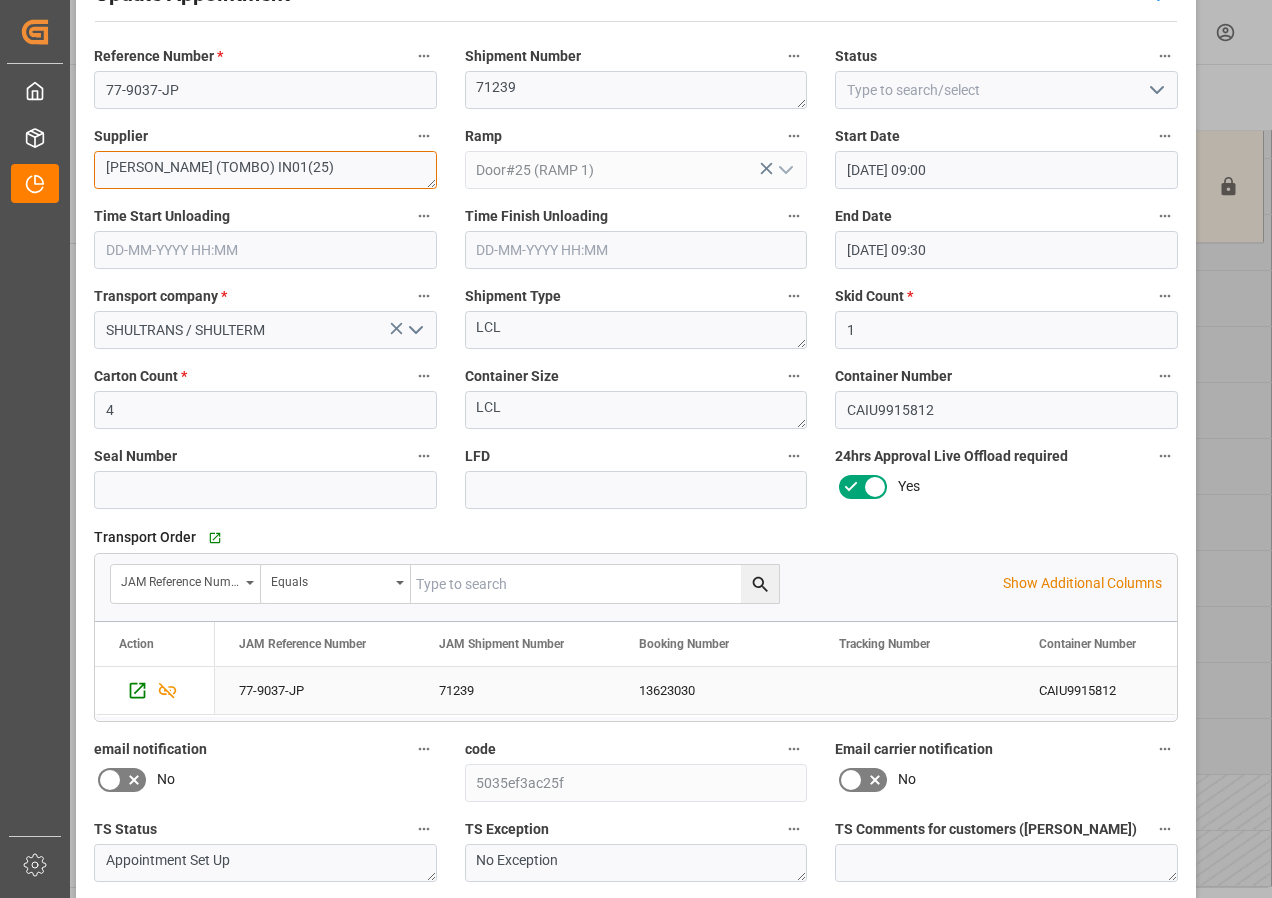 scroll, scrollTop: 244, scrollLeft: 0, axis: vertical 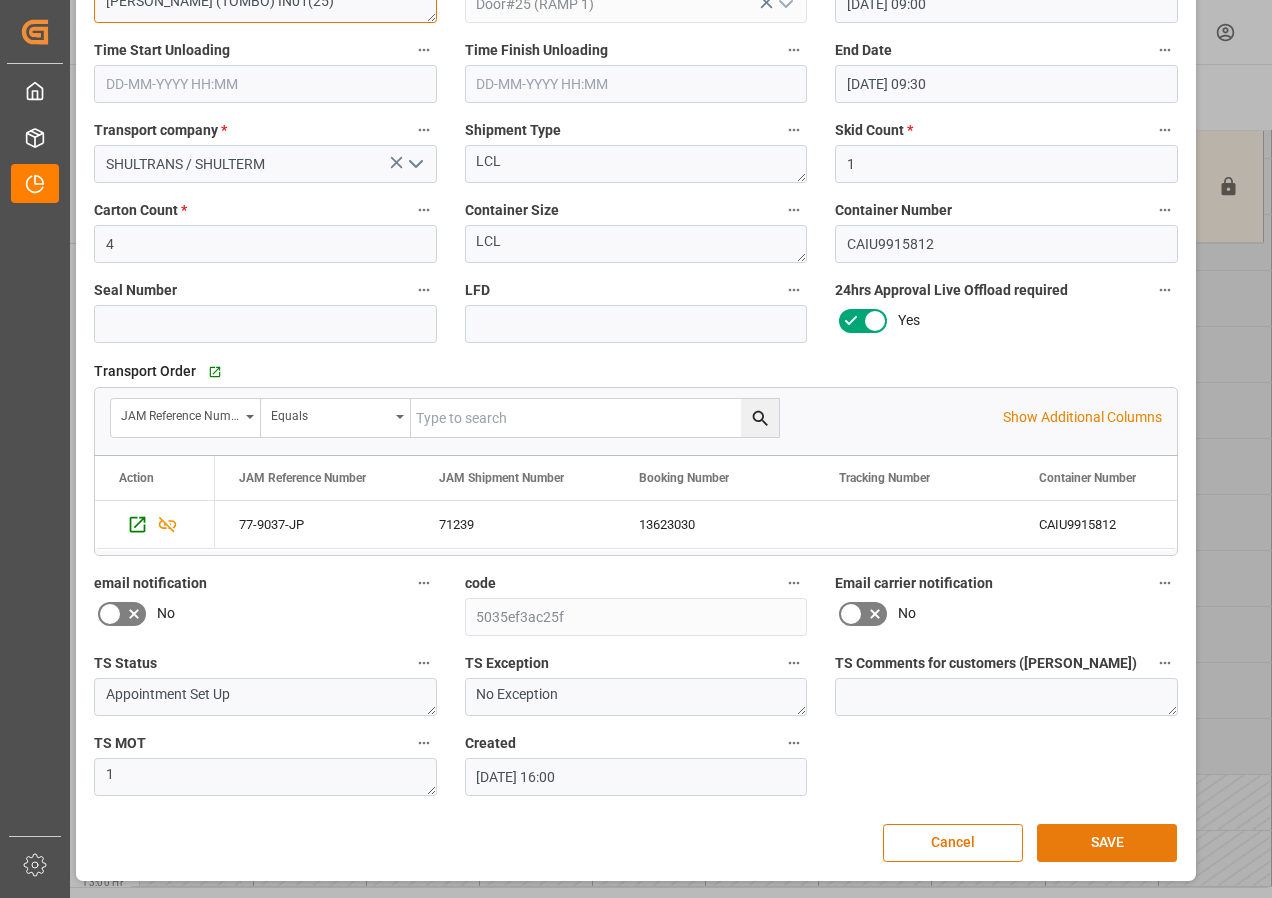 type on "[PERSON_NAME] (TOMBO) IN01(25)" 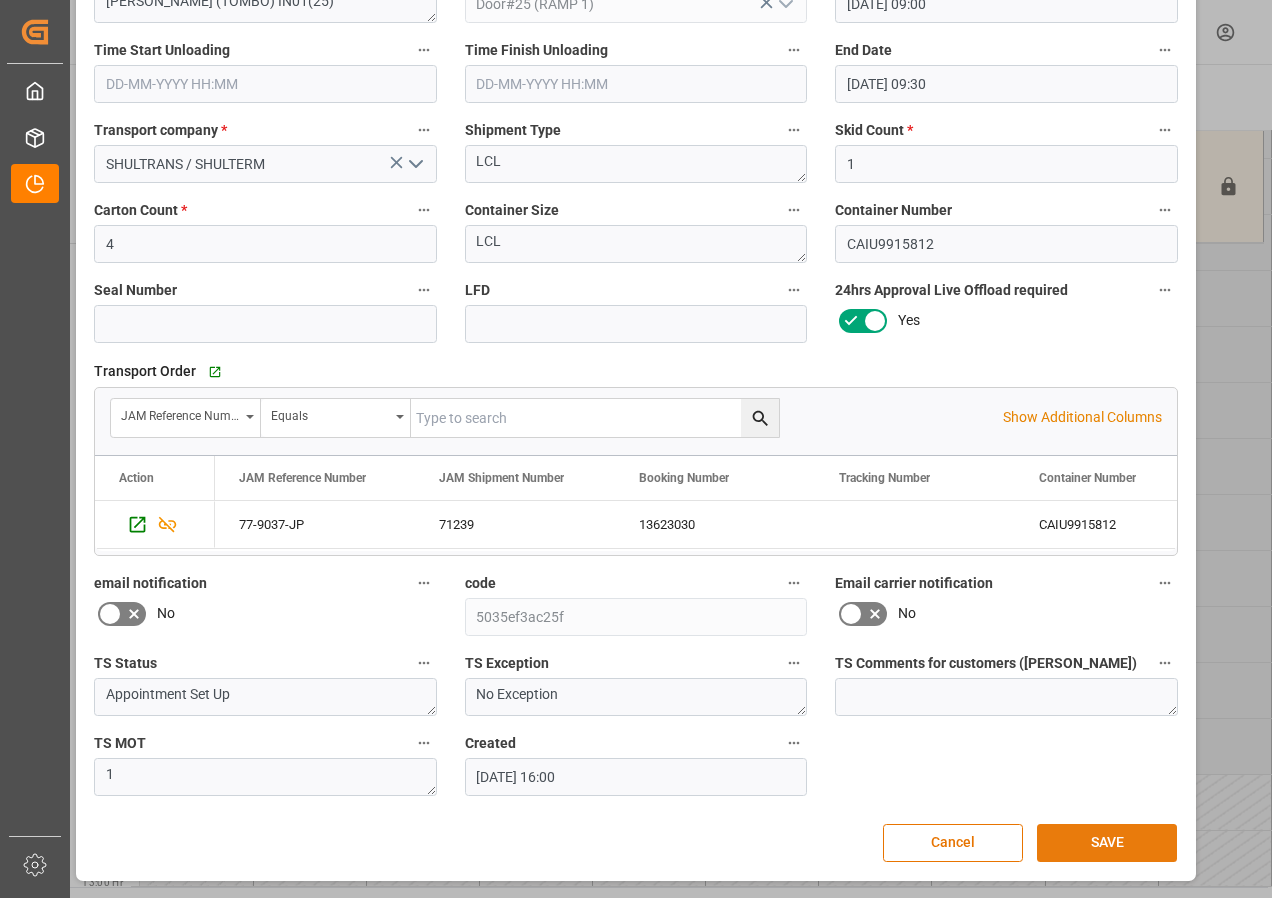 click on "SAVE" at bounding box center [1107, 843] 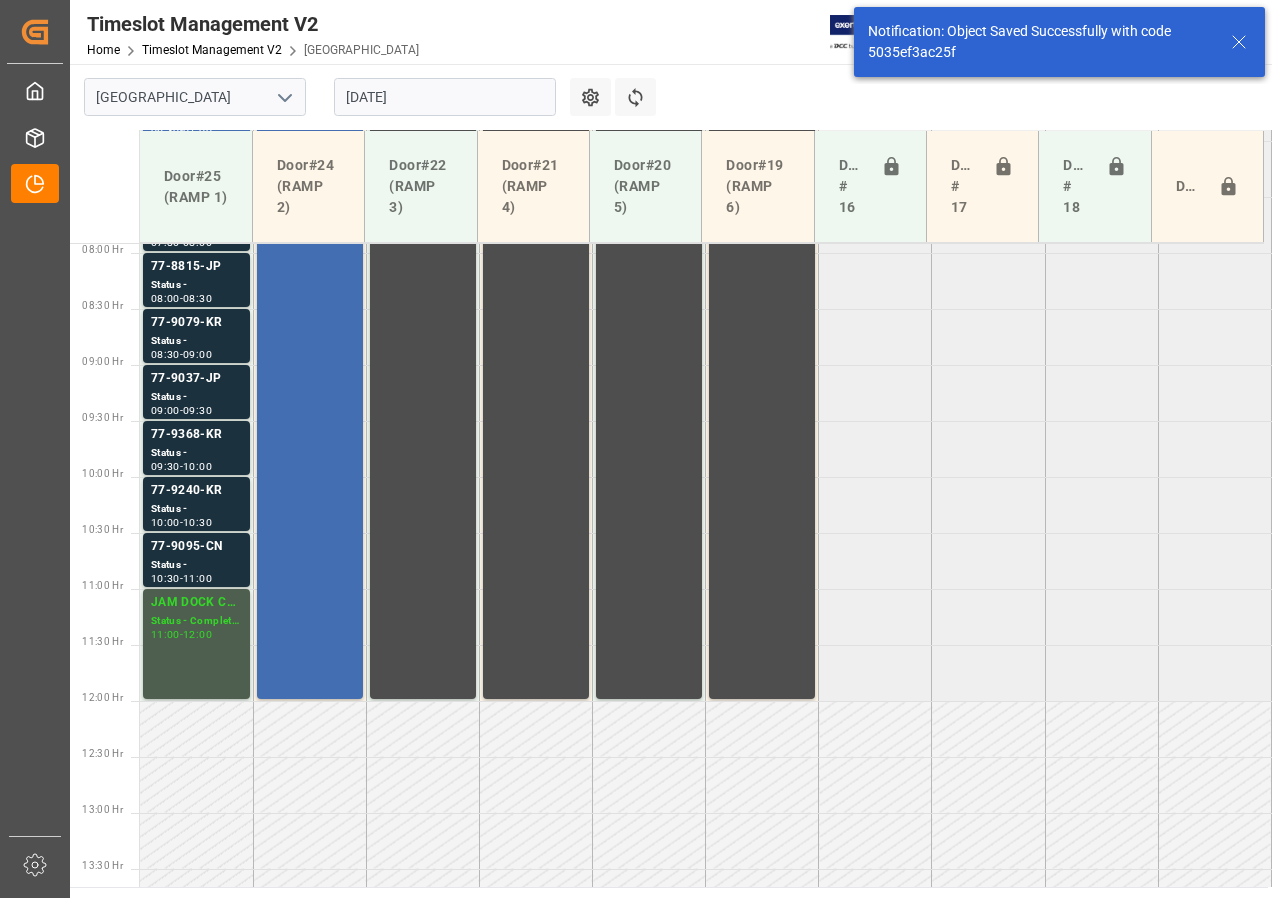 scroll, scrollTop: 925, scrollLeft: 0, axis: vertical 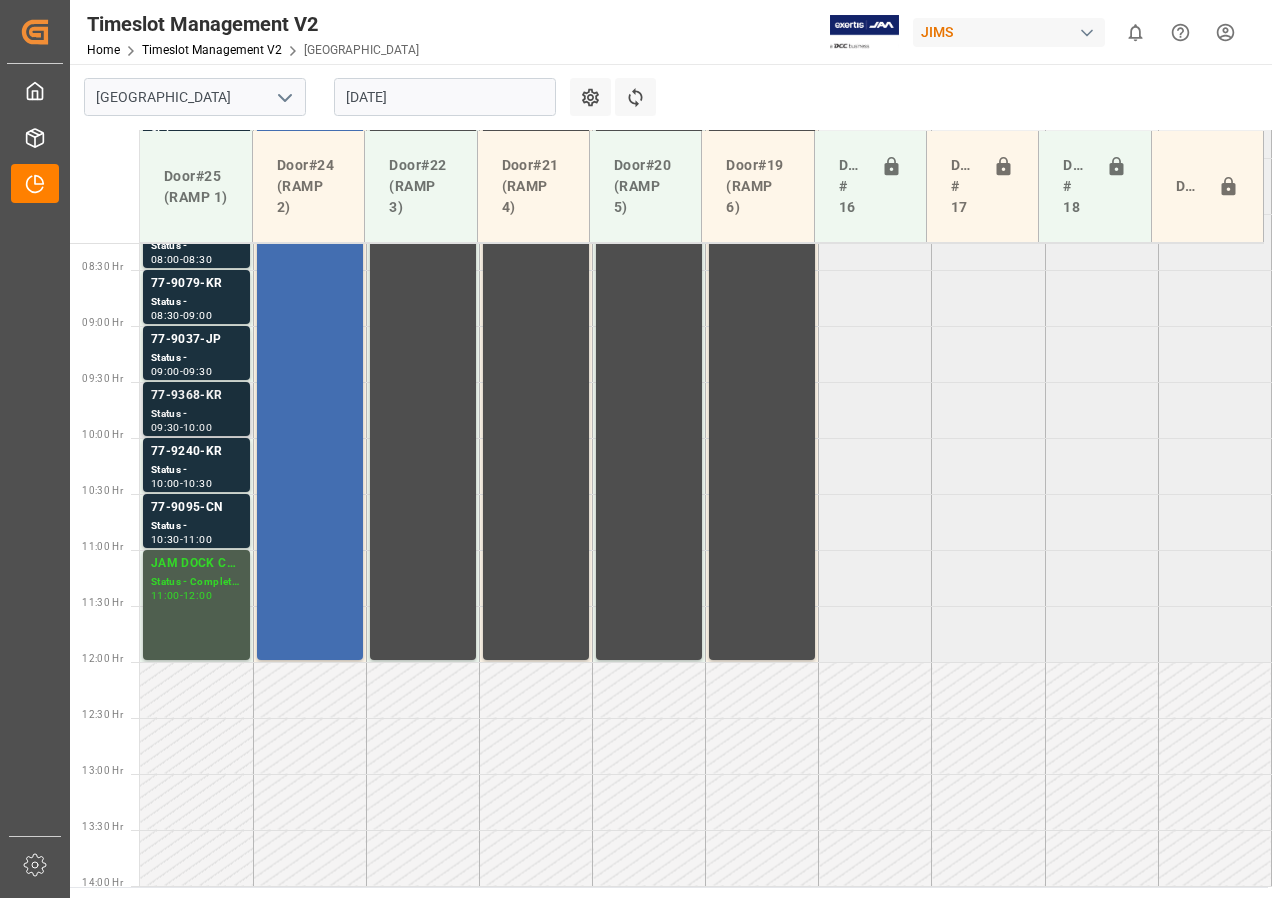 click on "77-9368-KR" at bounding box center [196, 396] 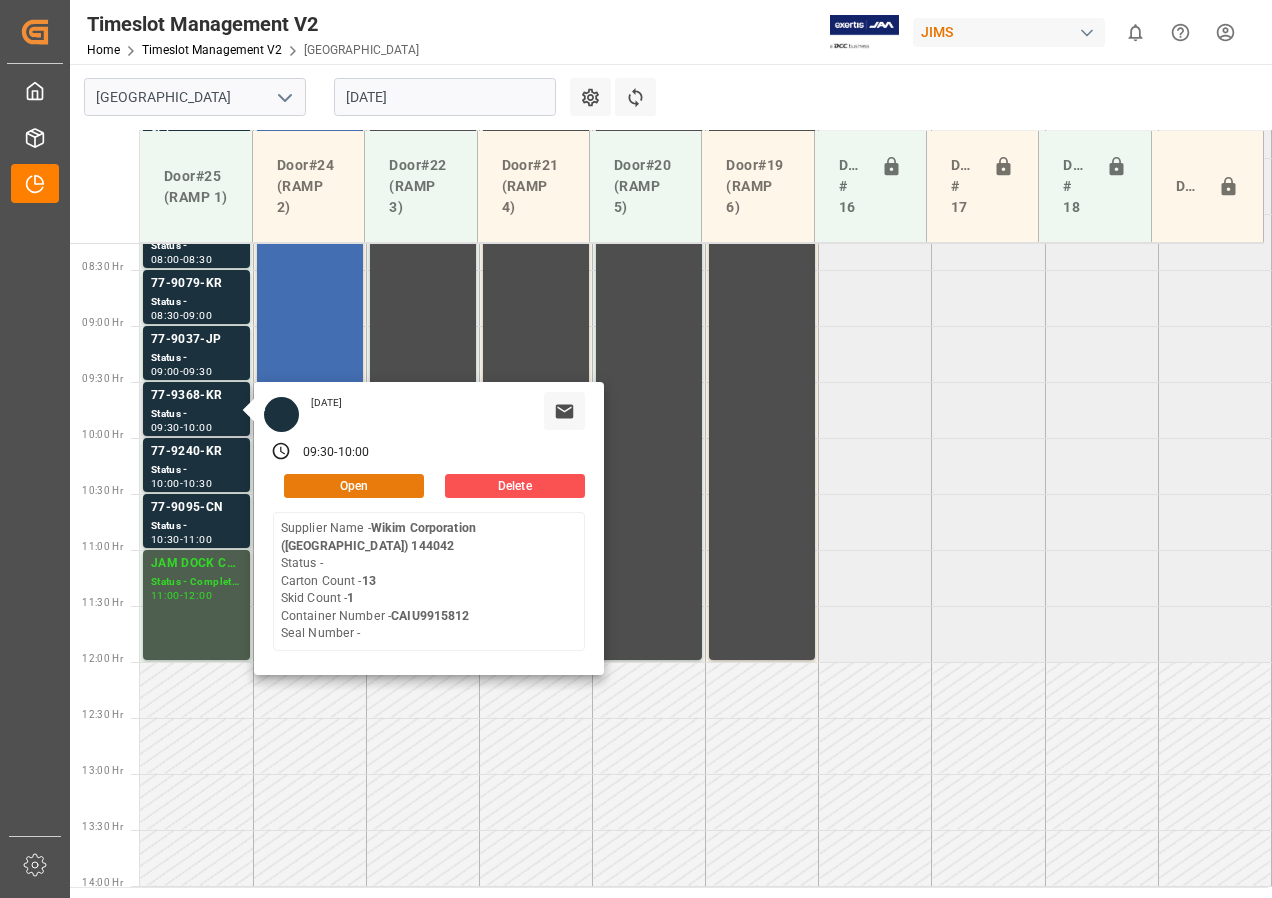 click on "Open" at bounding box center (354, 486) 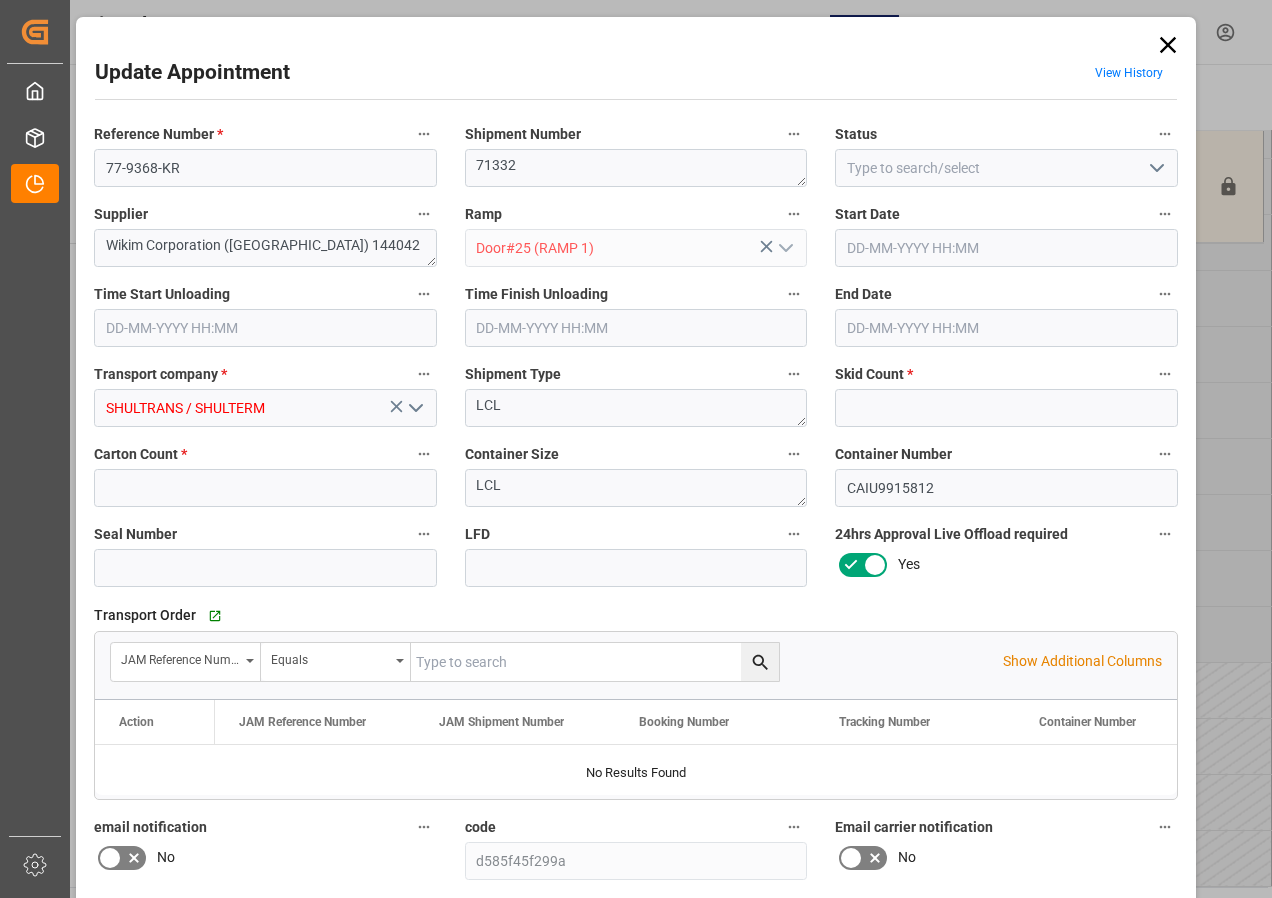 type on "1" 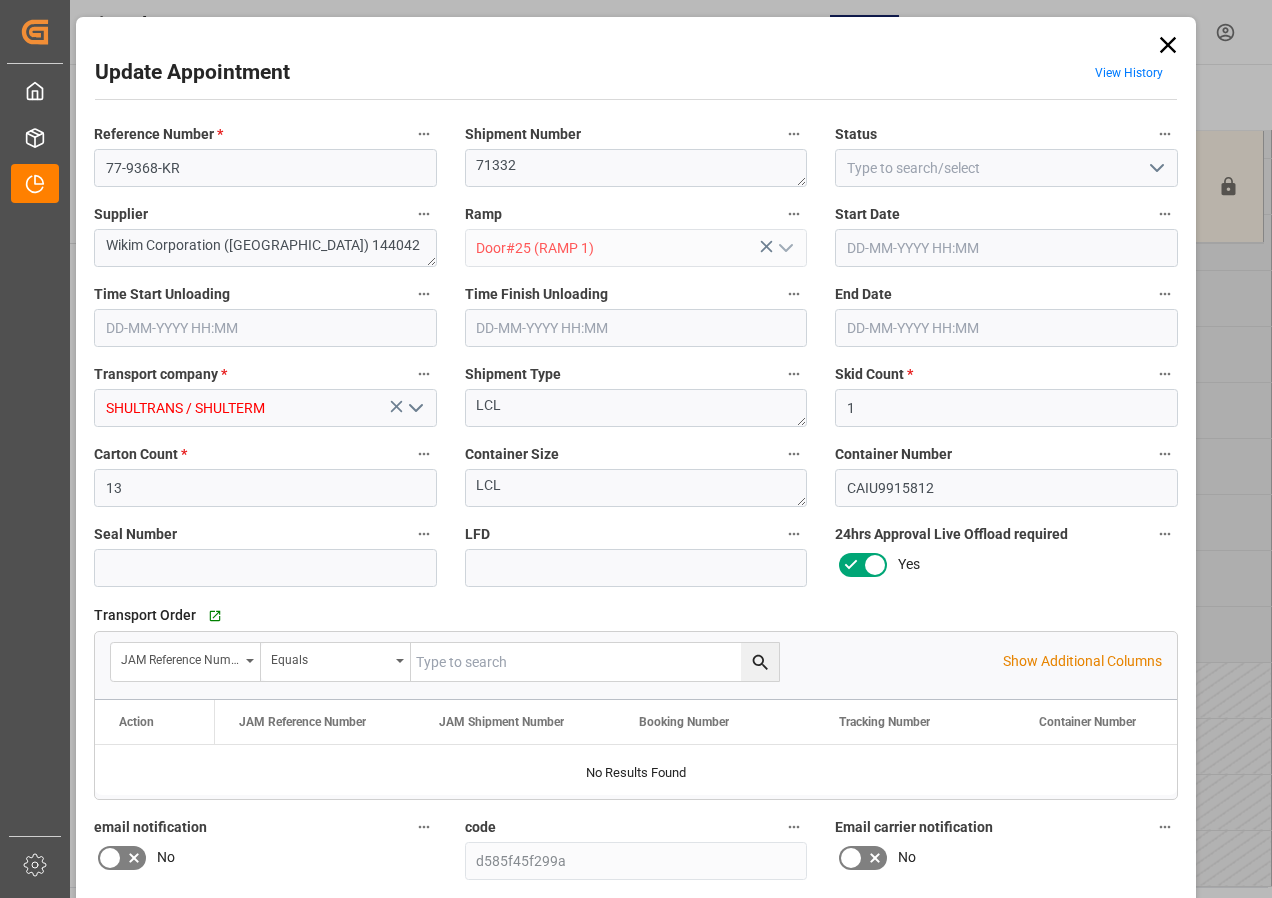 type on "[DATE] 09:30" 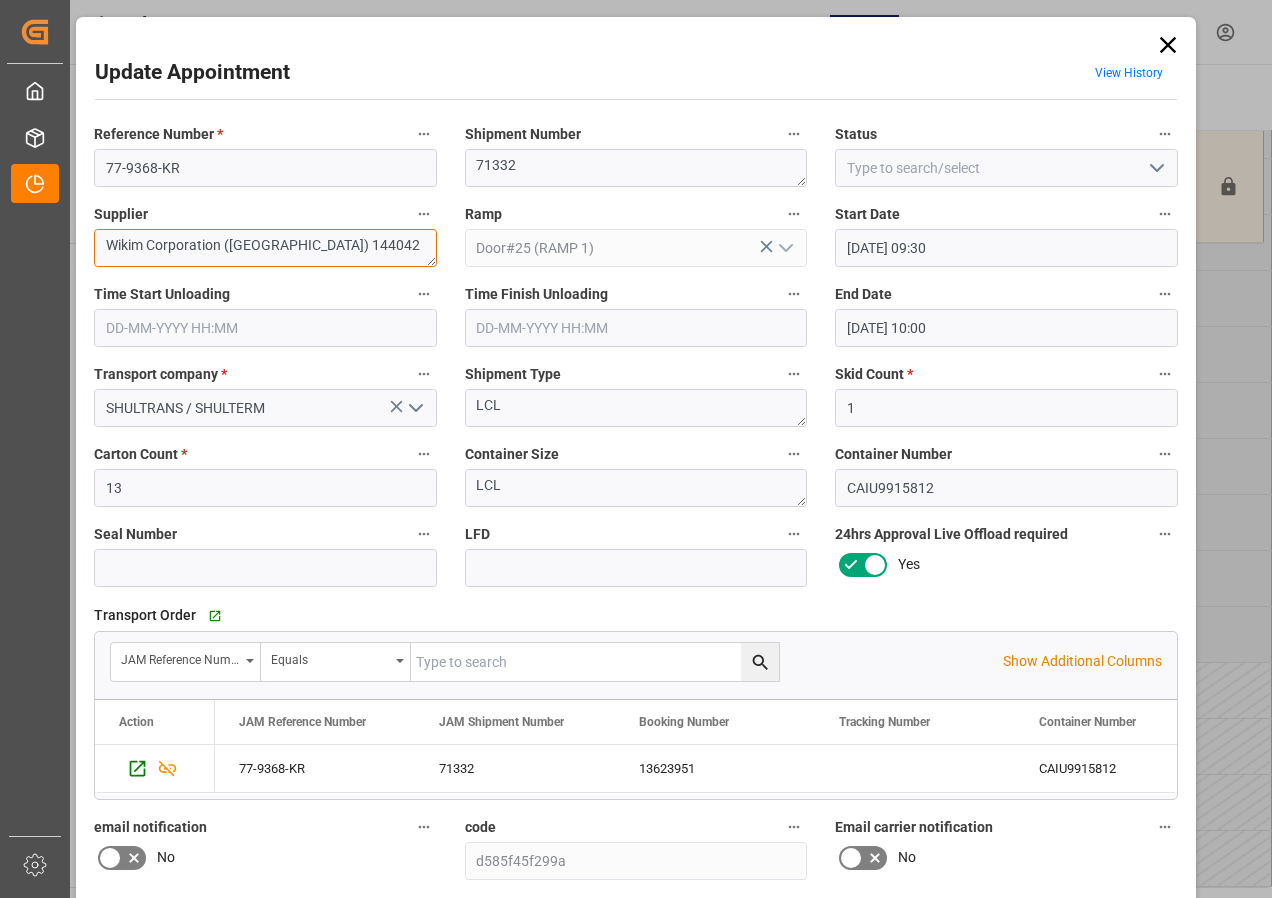 drag, startPoint x: 145, startPoint y: 246, endPoint x: 357, endPoint y: 244, distance: 212.00943 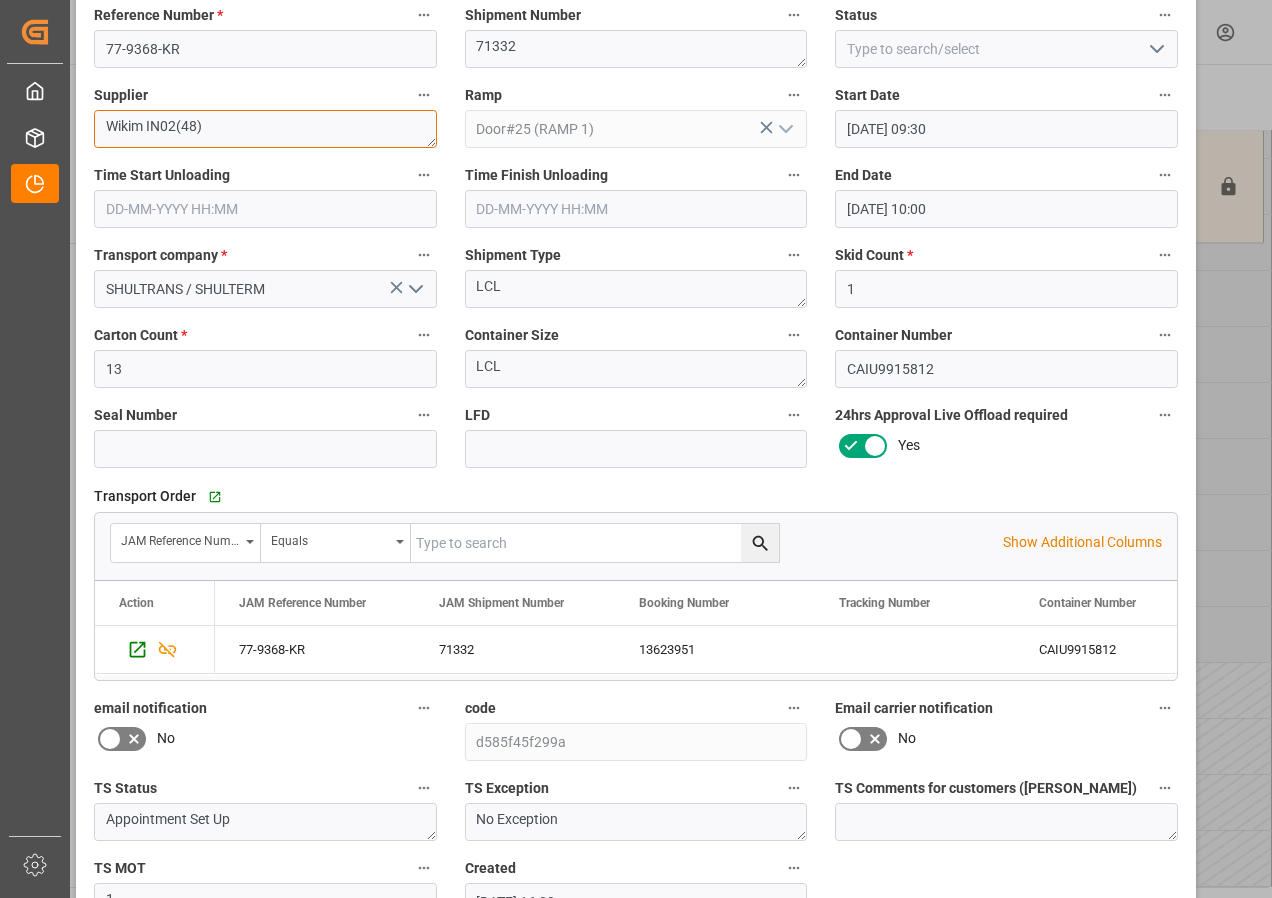 scroll, scrollTop: 244, scrollLeft: 0, axis: vertical 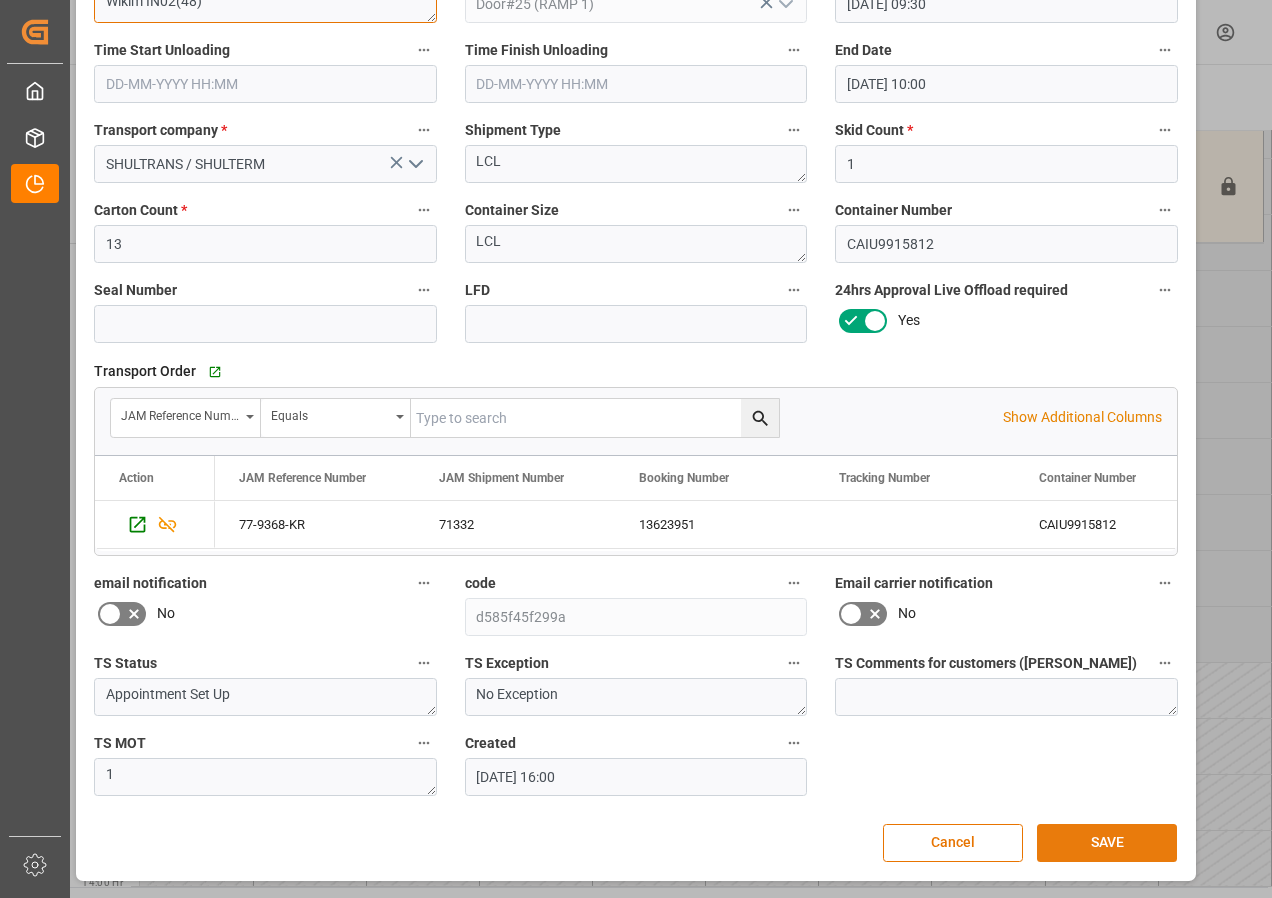 type on "Wikim IN02(48)" 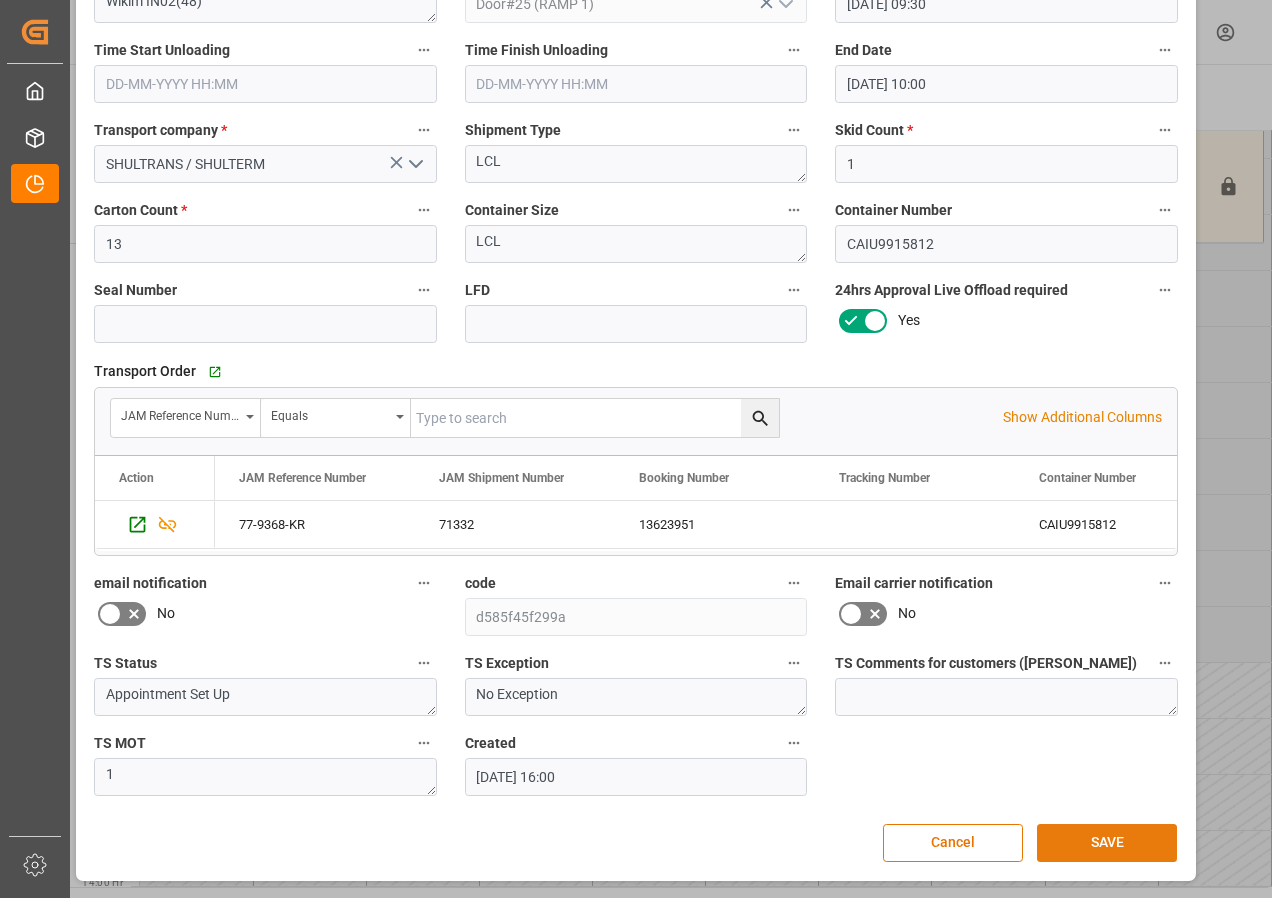 click on "SAVE" at bounding box center (1107, 843) 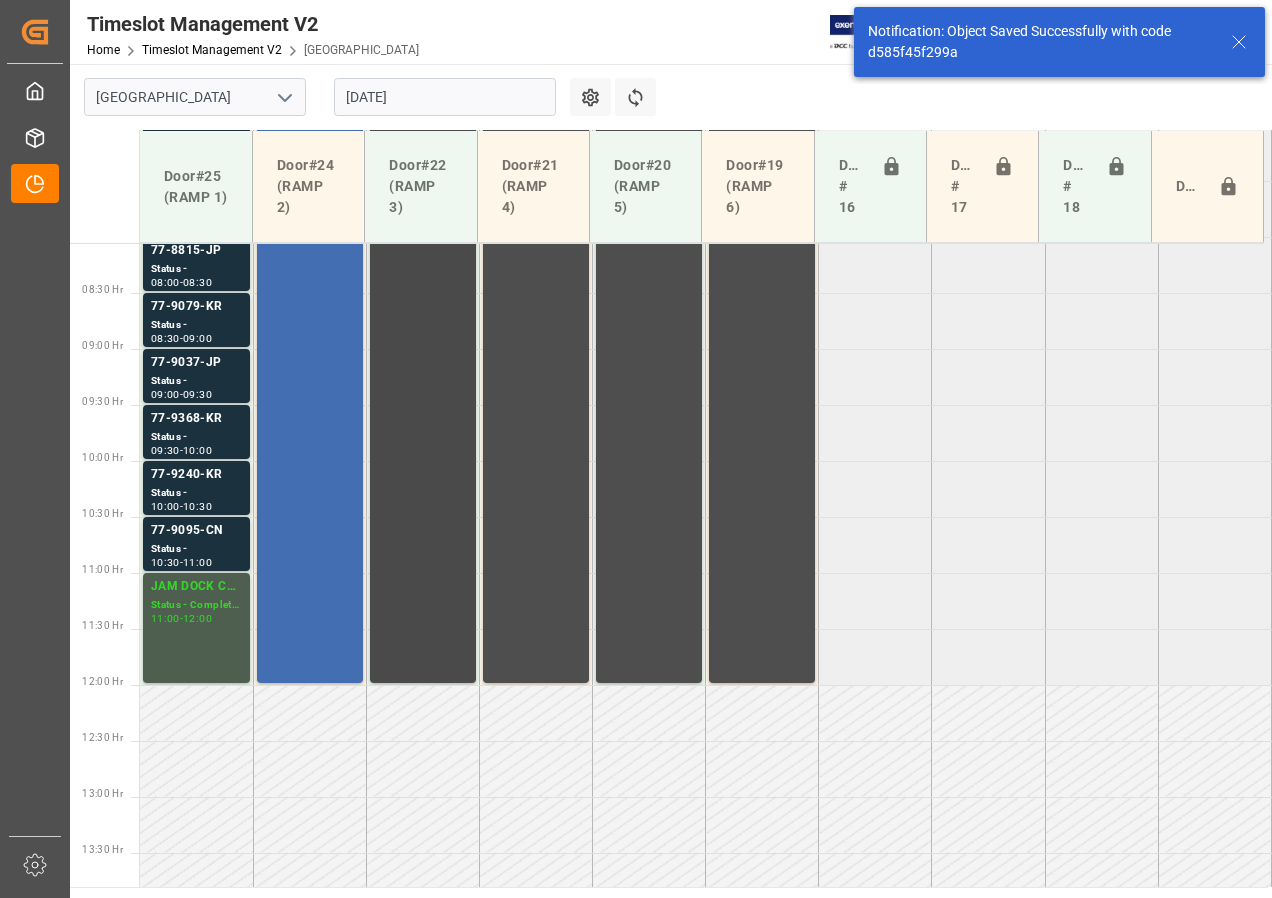 scroll, scrollTop: 925, scrollLeft: 0, axis: vertical 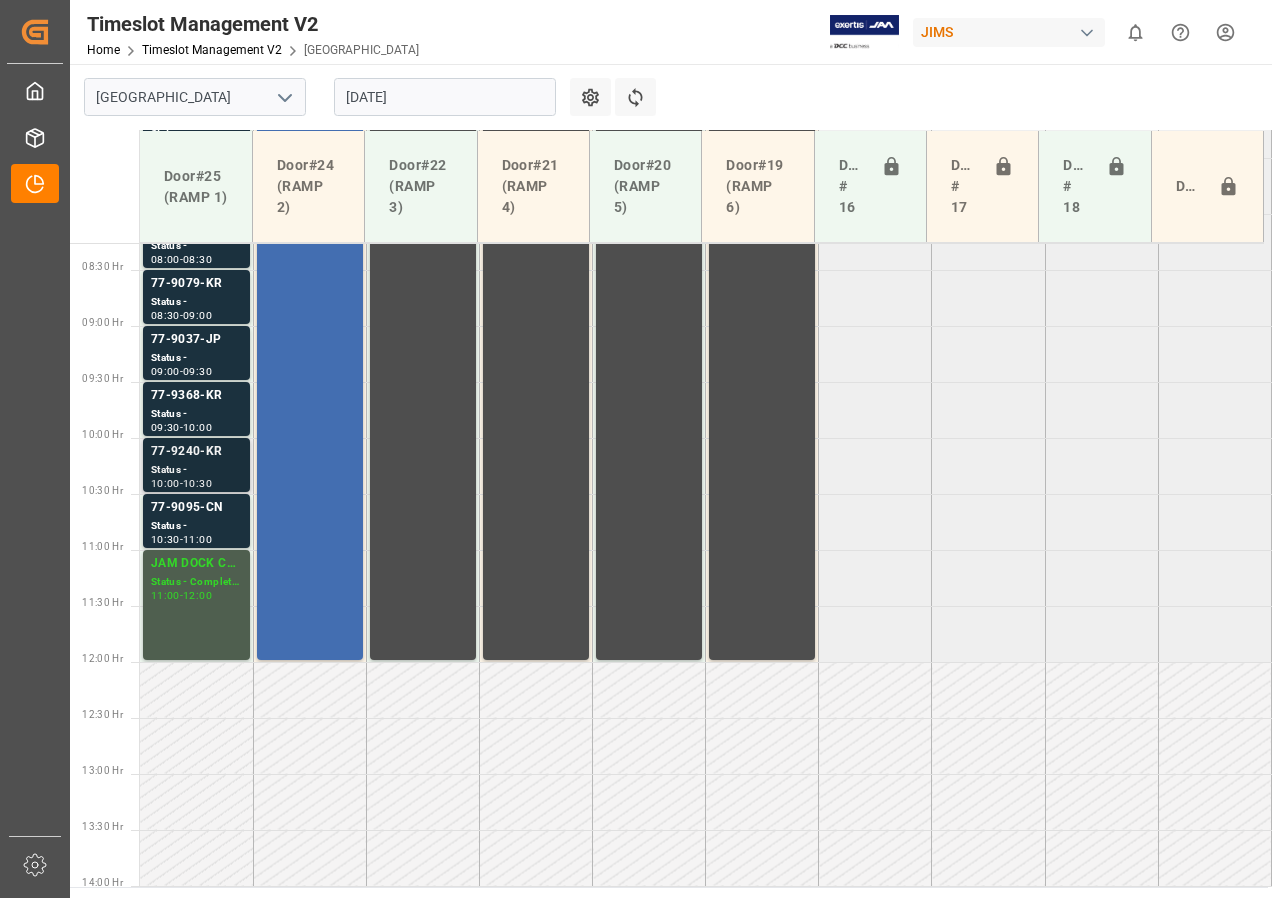 click on "77-9240-KR" at bounding box center (196, 452) 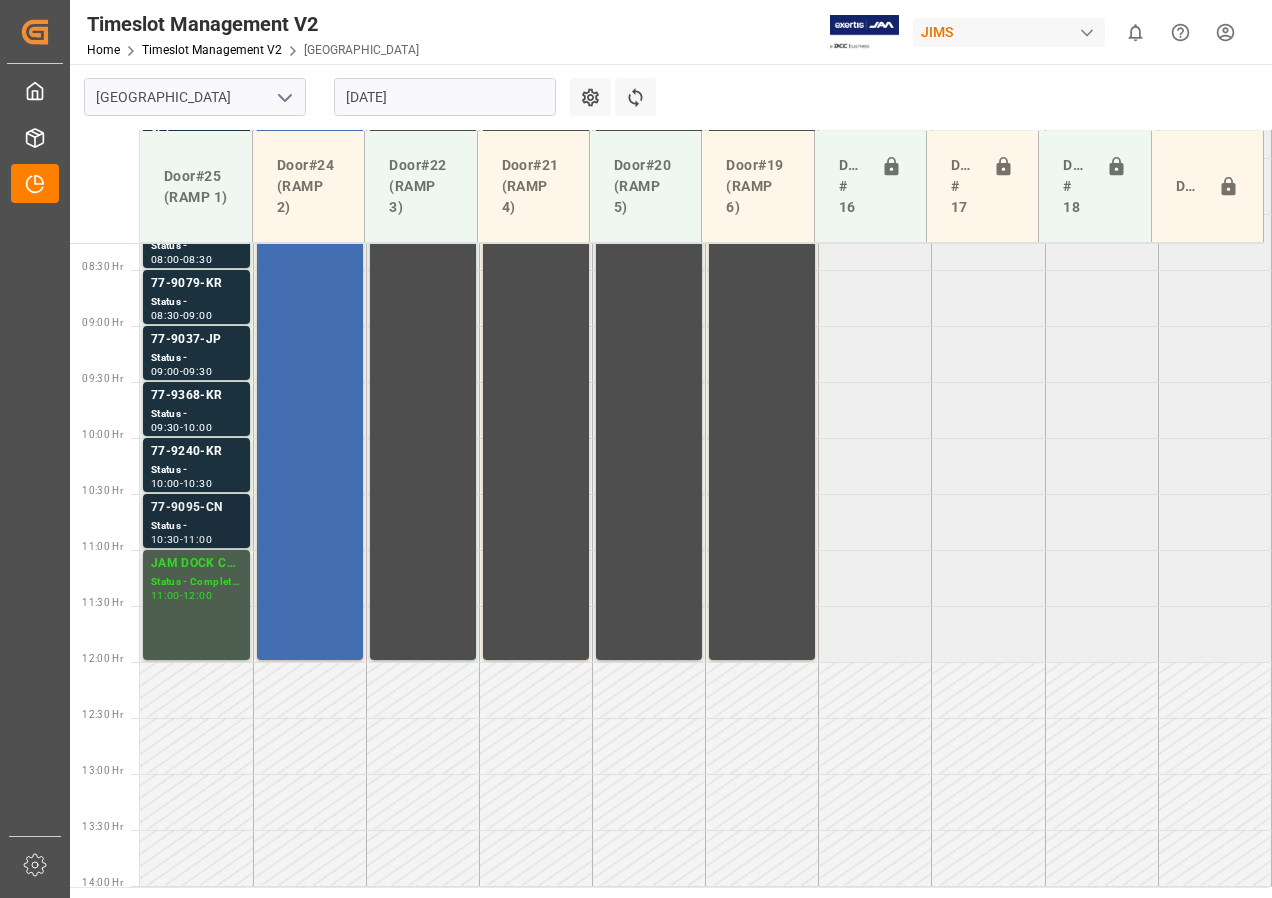 click on "Status -" at bounding box center (196, 526) 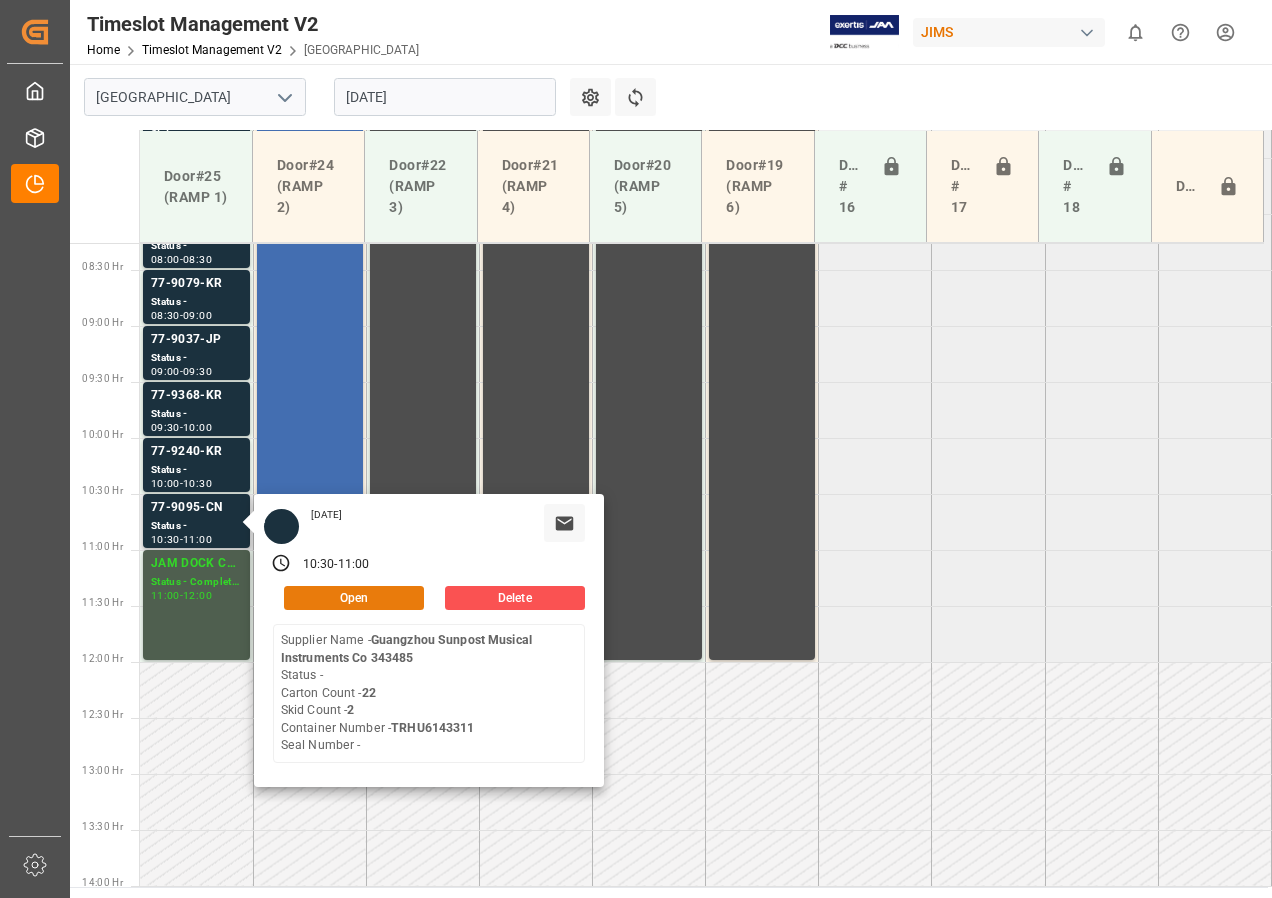 click on "Open" at bounding box center [354, 598] 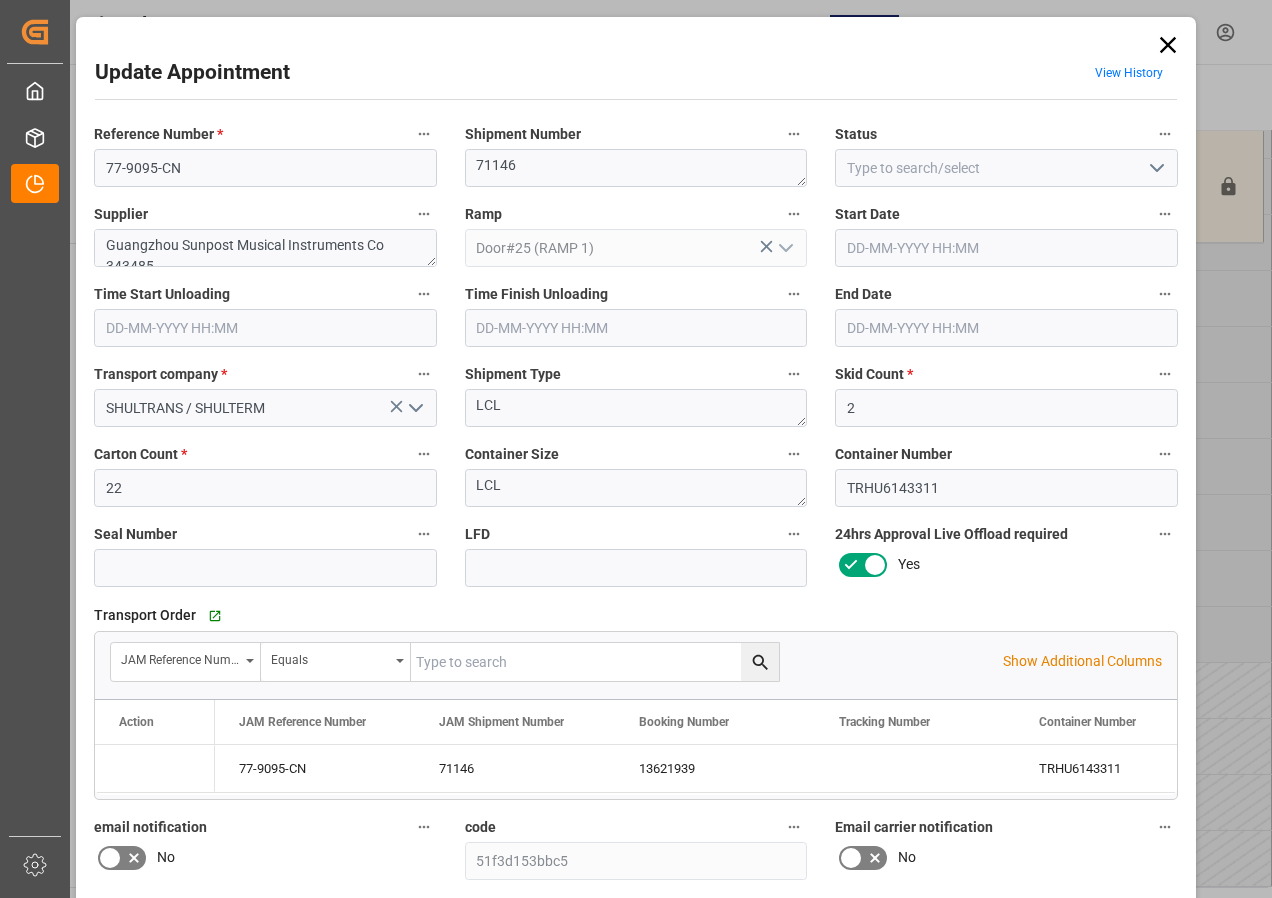 type on "[DATE] 10:30" 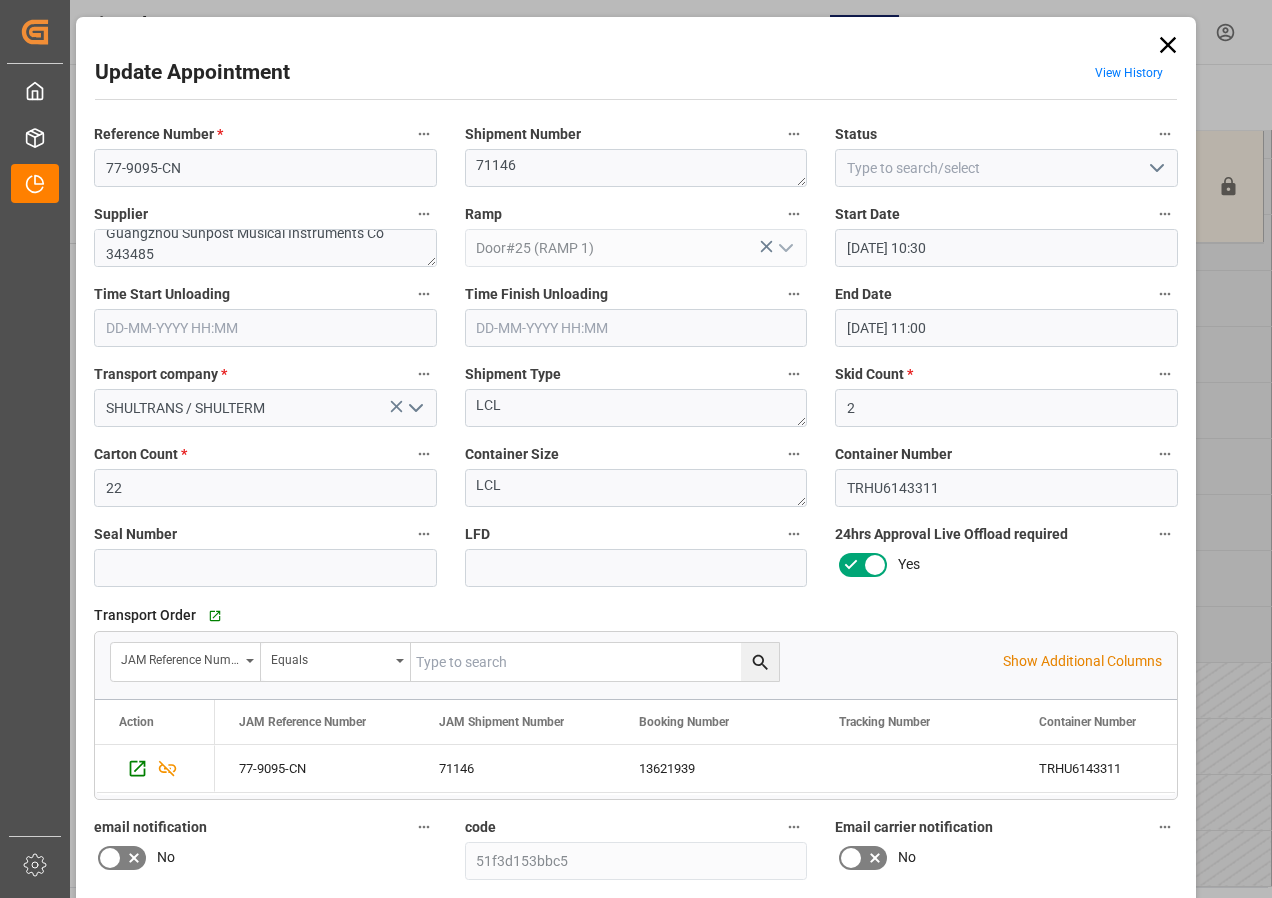 scroll, scrollTop: 16, scrollLeft: 0, axis: vertical 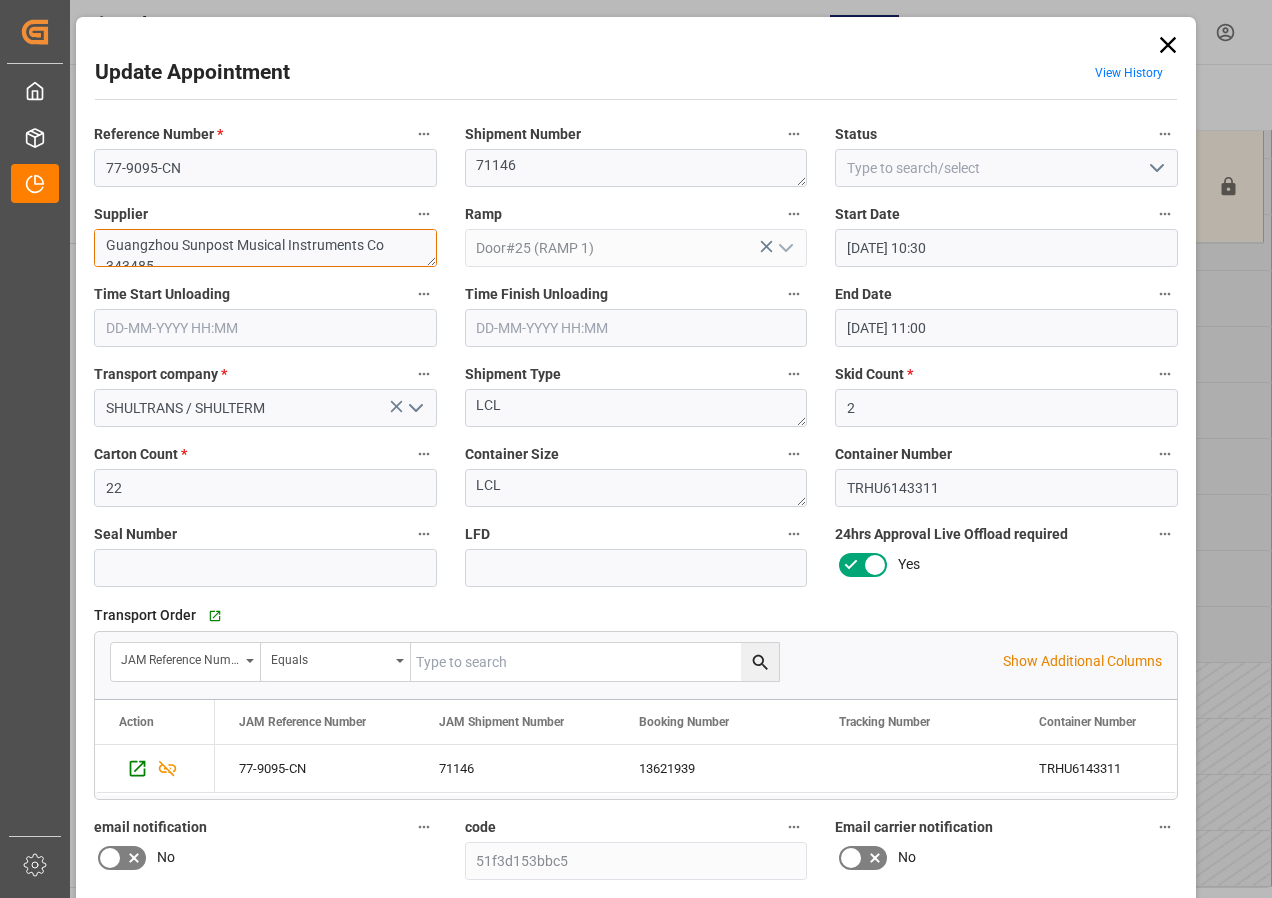 drag, startPoint x: 156, startPoint y: 256, endPoint x: 98, endPoint y: 236, distance: 61.351448 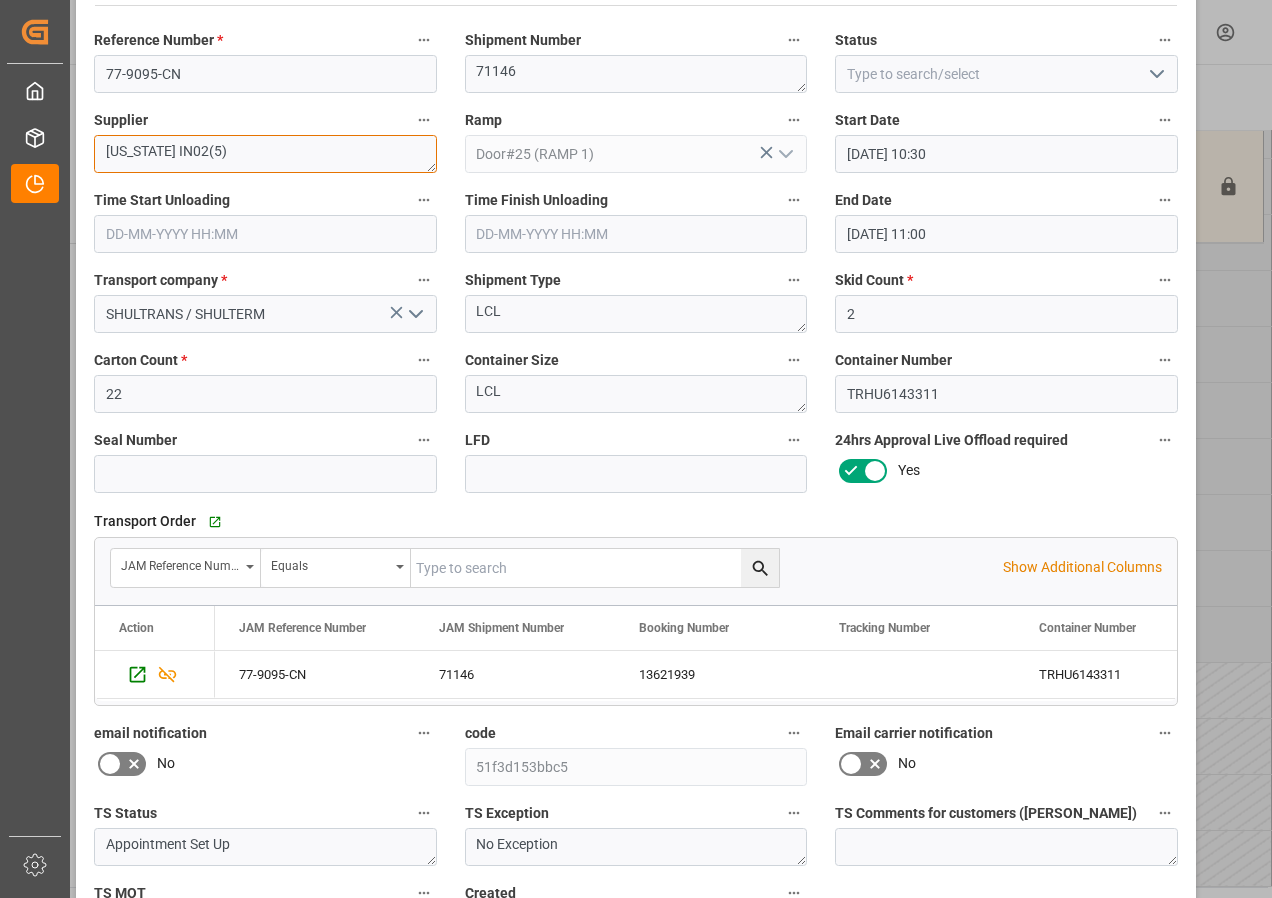 scroll, scrollTop: 244, scrollLeft: 0, axis: vertical 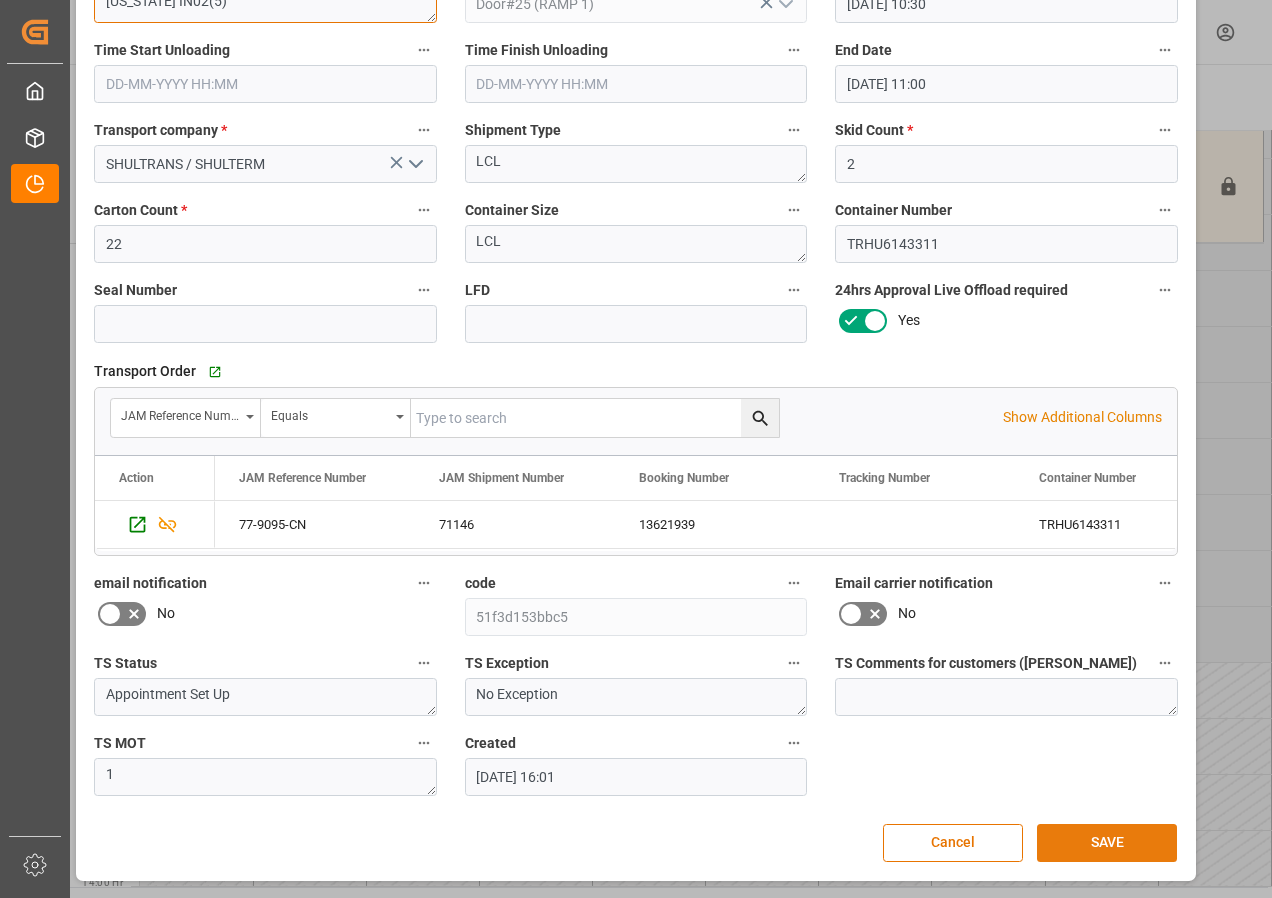 type on "[US_STATE] IN02(5)" 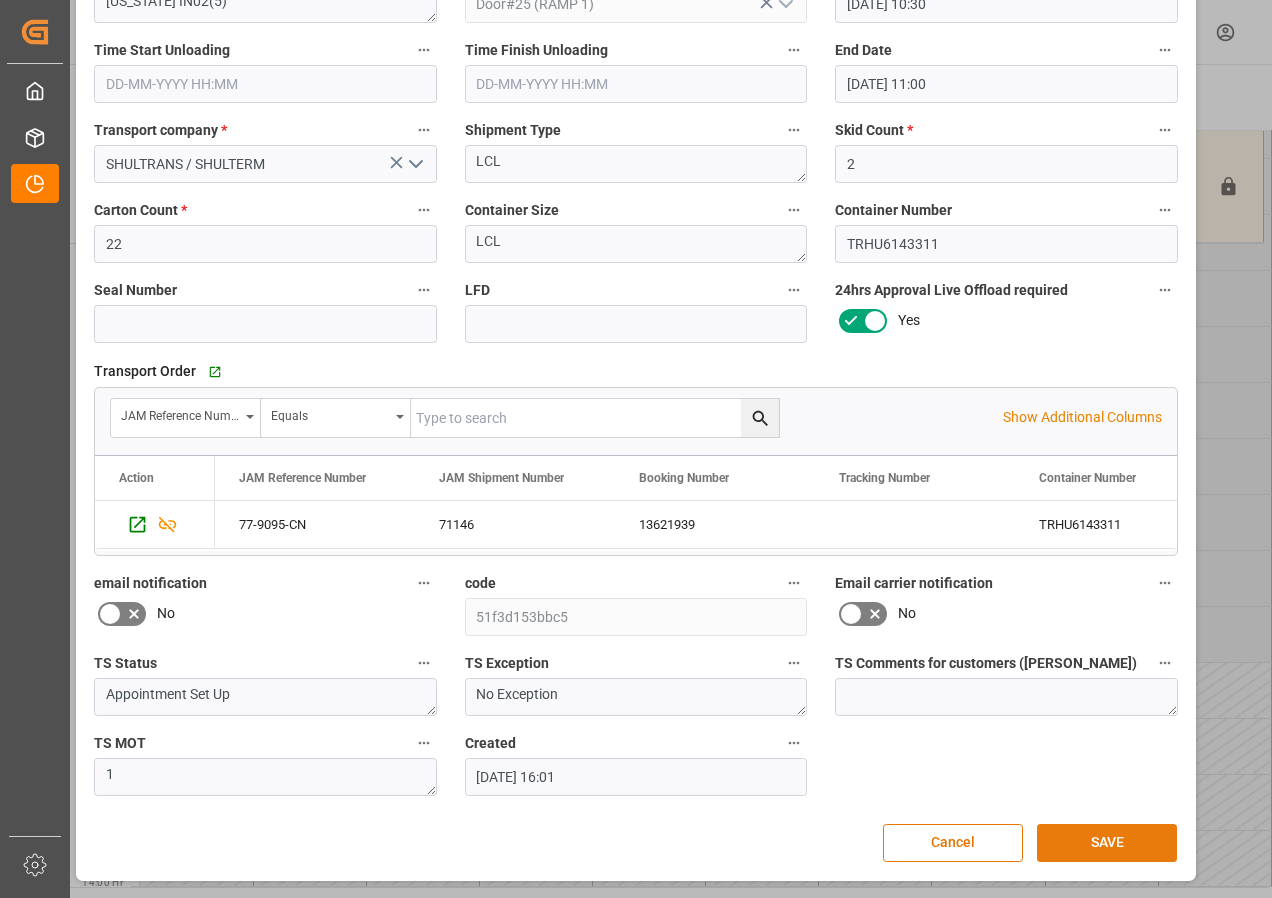 click on "SAVE" at bounding box center [1107, 843] 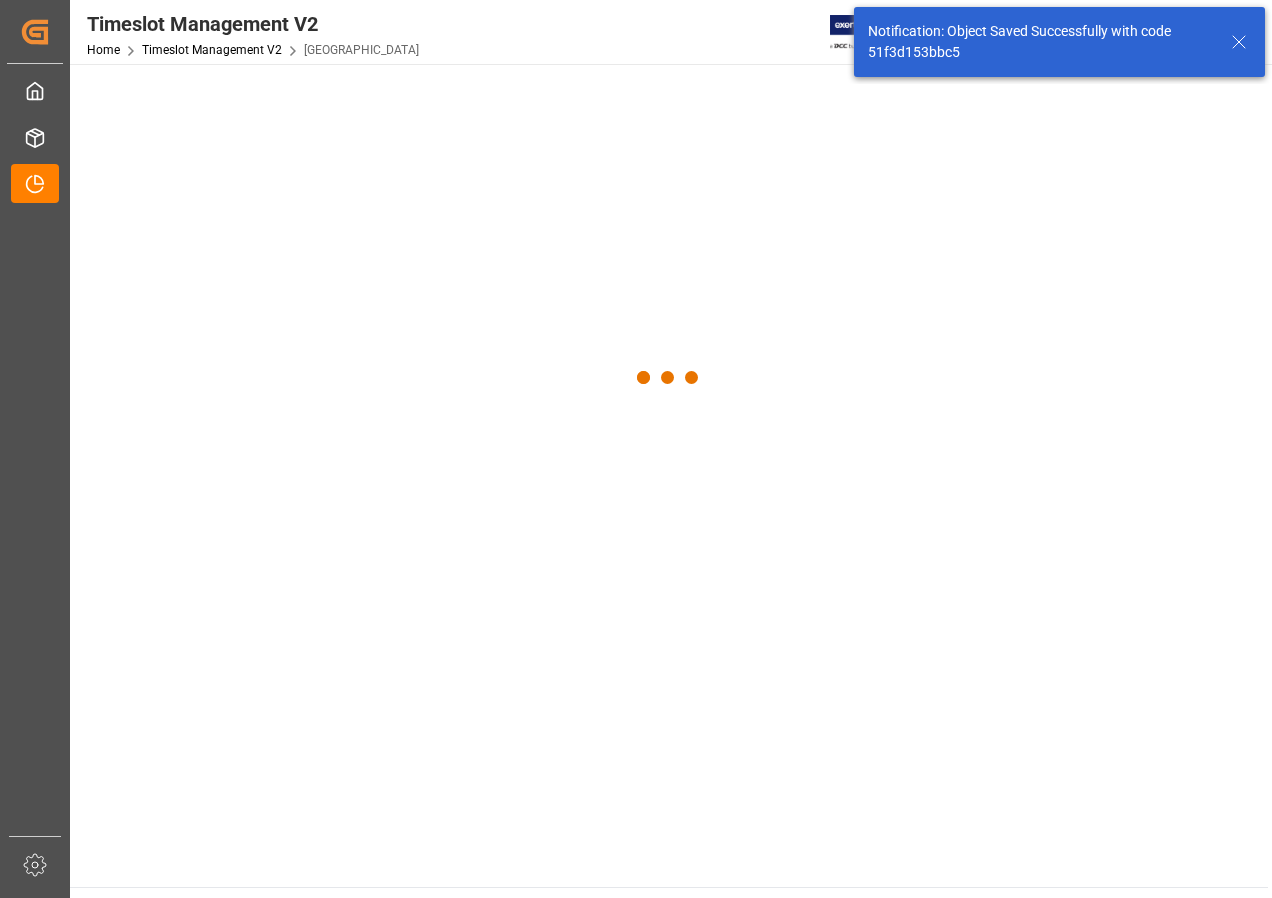 click at bounding box center [669, 475] 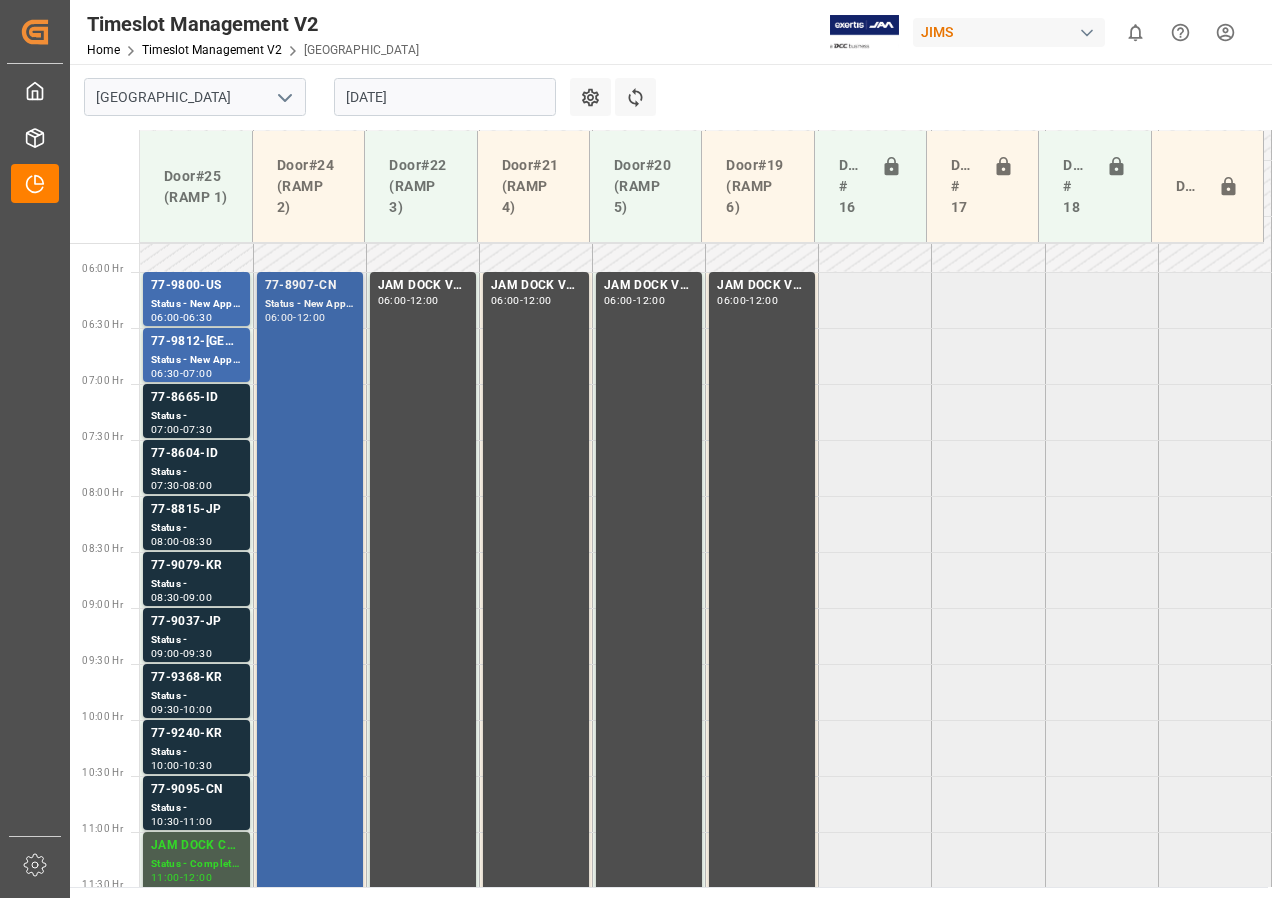 scroll, scrollTop: 737, scrollLeft: 0, axis: vertical 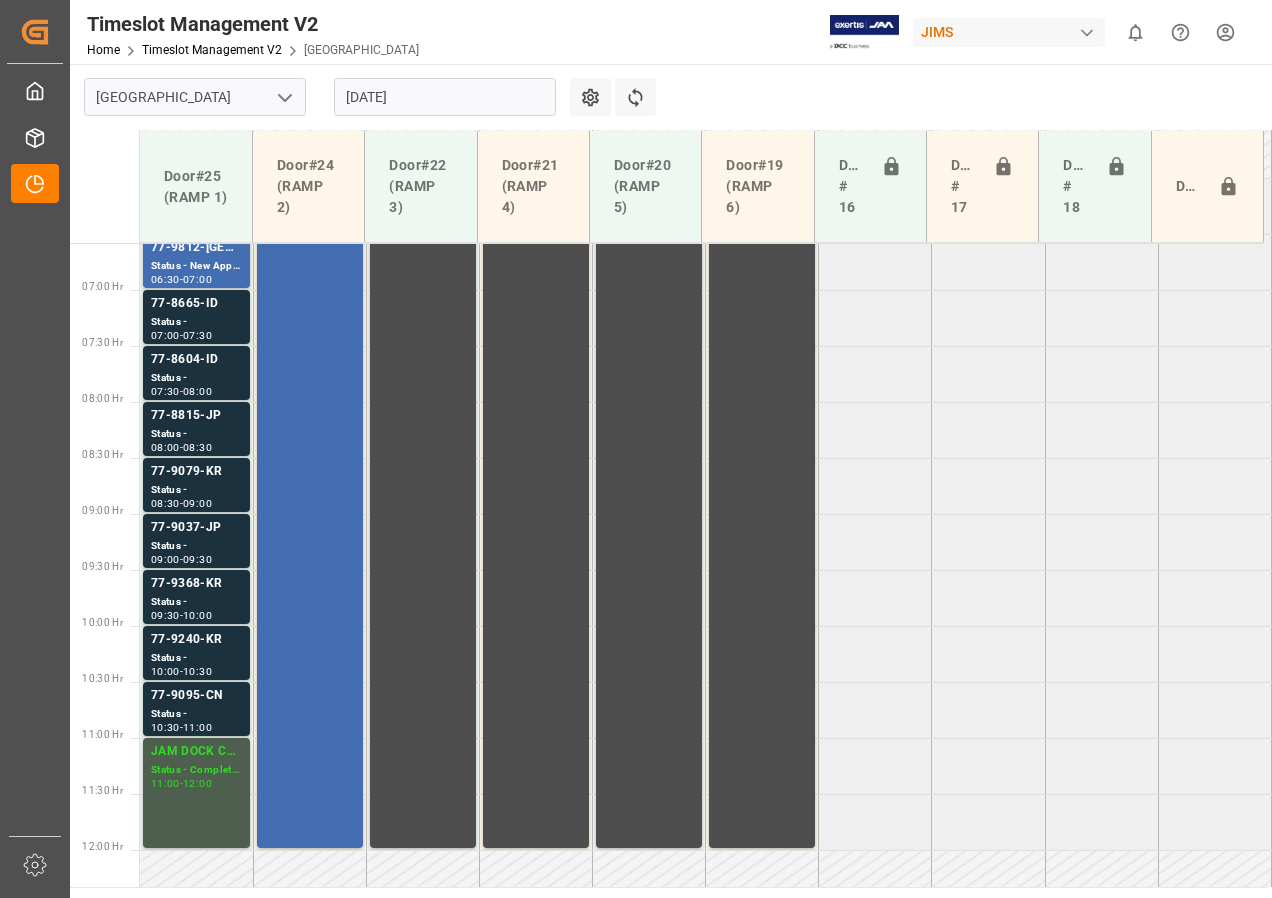 click on "Created by potrace 1.15, written by [PERSON_NAME] [DATE]-[DATE] Created by potrace 1.15, written by [PERSON_NAME] [DATE]-[DATE] My Cockpit My Cockpit Order Management Order Management Timeslot Management V2 Timeslot Management V2 Sidebar Settings Back to main menu Timeslot Management V2 Home Timeslot Management V2 Montreal JIMS 0 Notifications Only show unread All Watching Mark all categories read No notifications [GEOGRAPHIC_DATA] [DATE] Settings Refresh Time Slots Door#25 (RAMP 1) Door#24 (RAMP 2) Door#22 (RAMP 3) Door#21 (RAMP 4) Door#20 (RAMP 5) Door#19 (RAMP 6) Doors # 16 Doors # 17 Doors # 18 Door#23 00:30 Hr 01:00 Hr 01:30 Hr 02:00 Hr 02:30 Hr 03:00 Hr 03:30 Hr 04:00 Hr 04:30 Hr 05:00 Hr 05:30 Hr 06:00 Hr 06:30 Hr 07:00 Hr 07:30 Hr 08:00 Hr 08:30 Hr 09:00 Hr 09:30 Hr 10:00 Hr 10:30 Hr 11:00 Hr 11:30 Hr 12:00 Hr 12:30 Hr 13:00 Hr 13:30 Hr 14:00 Hr 14:30 Hr 15:00 Hr 15:30 Hr 16:00 Hr 16:30 Hr 17:00 Hr 17:30 Hr 18:00 Hr 18:30 Hr 19:00 Hr 19:30 Hr 20:00 Hr 20:30 Hr 21:00 Hr 21:30 Hr 22:00 Hr 22:30 Hr 23:00 Hr 06:00" at bounding box center (636, 449) 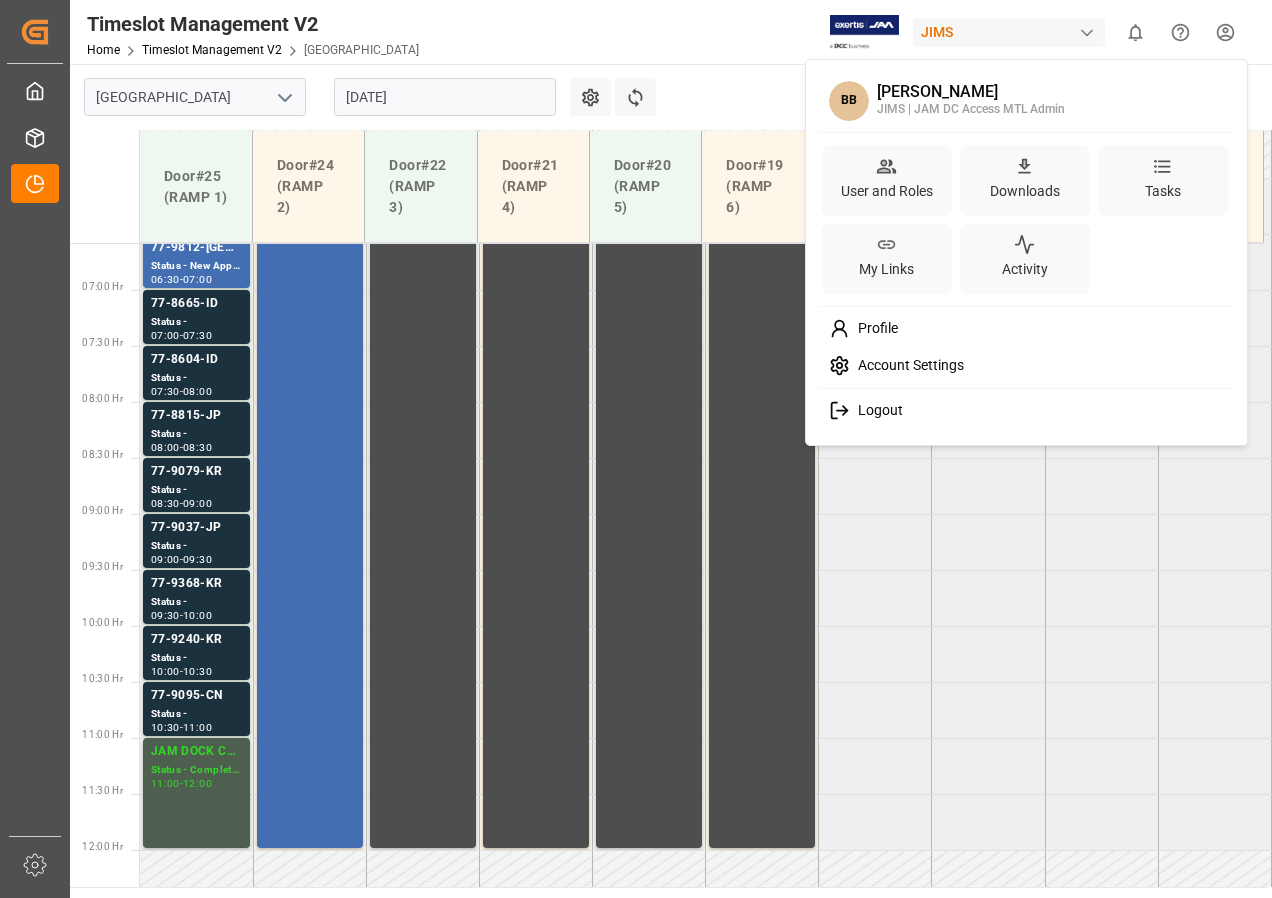 click on "Logout" at bounding box center (876, 411) 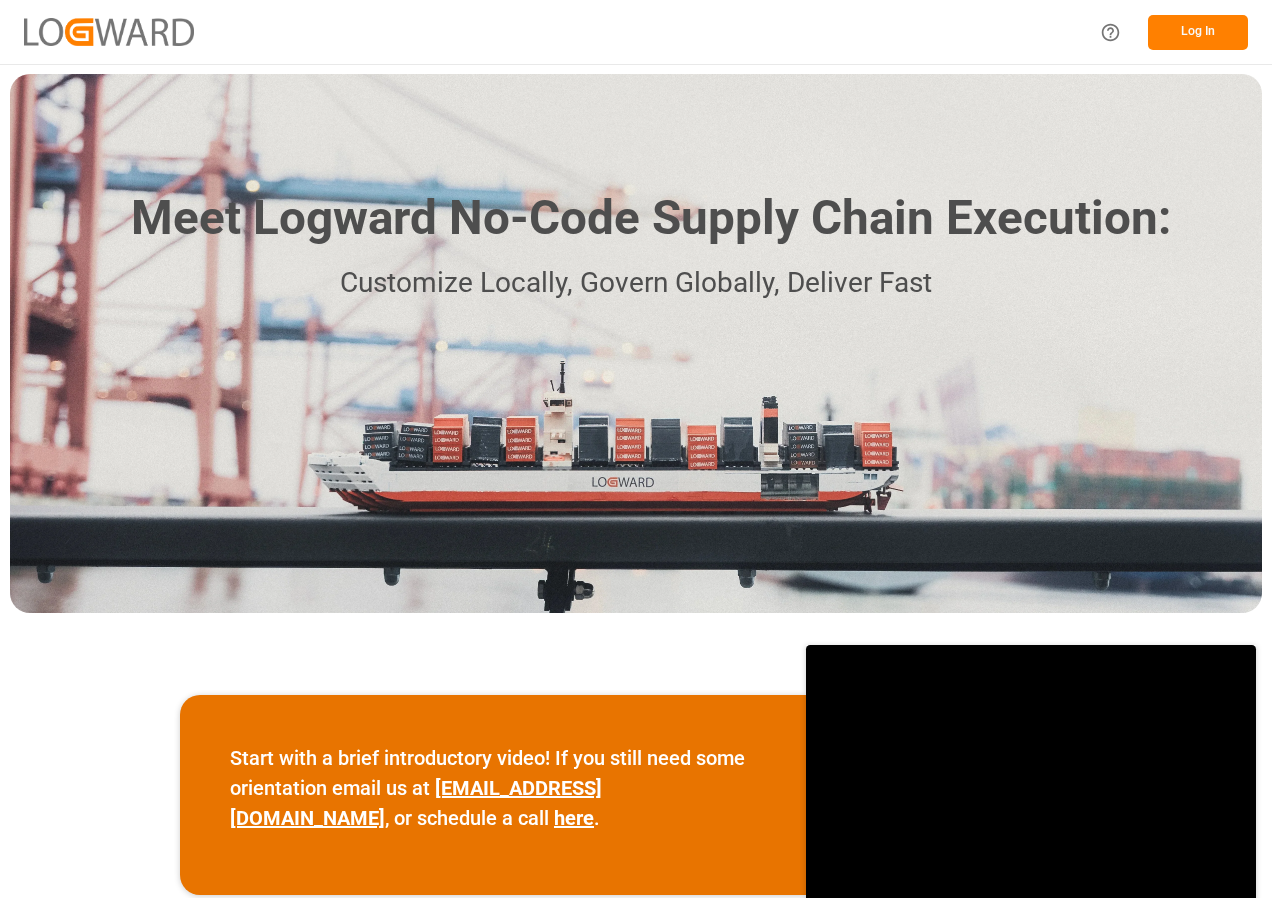 scroll, scrollTop: 0, scrollLeft: 0, axis: both 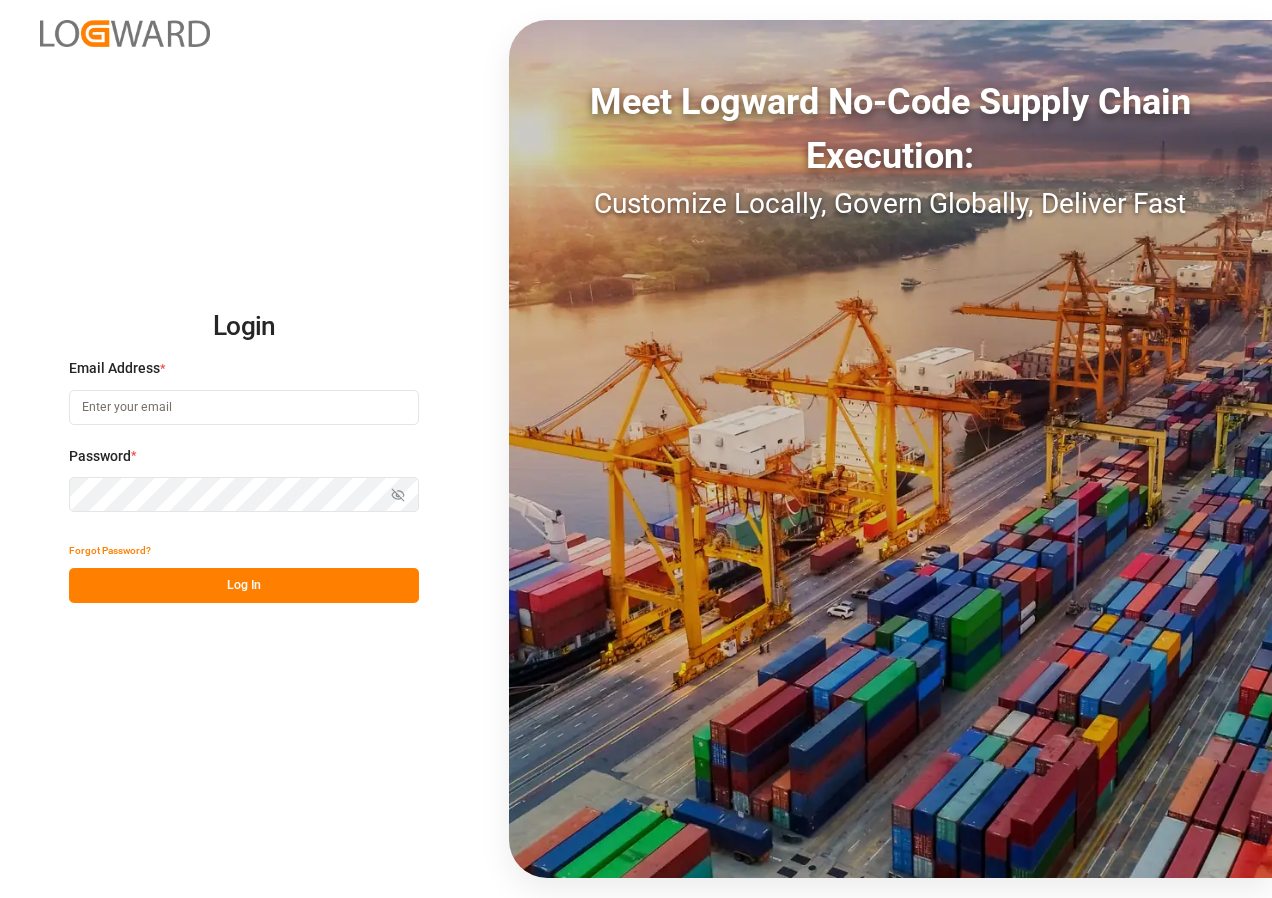 type on "ben.bougie@jamindustries.com" 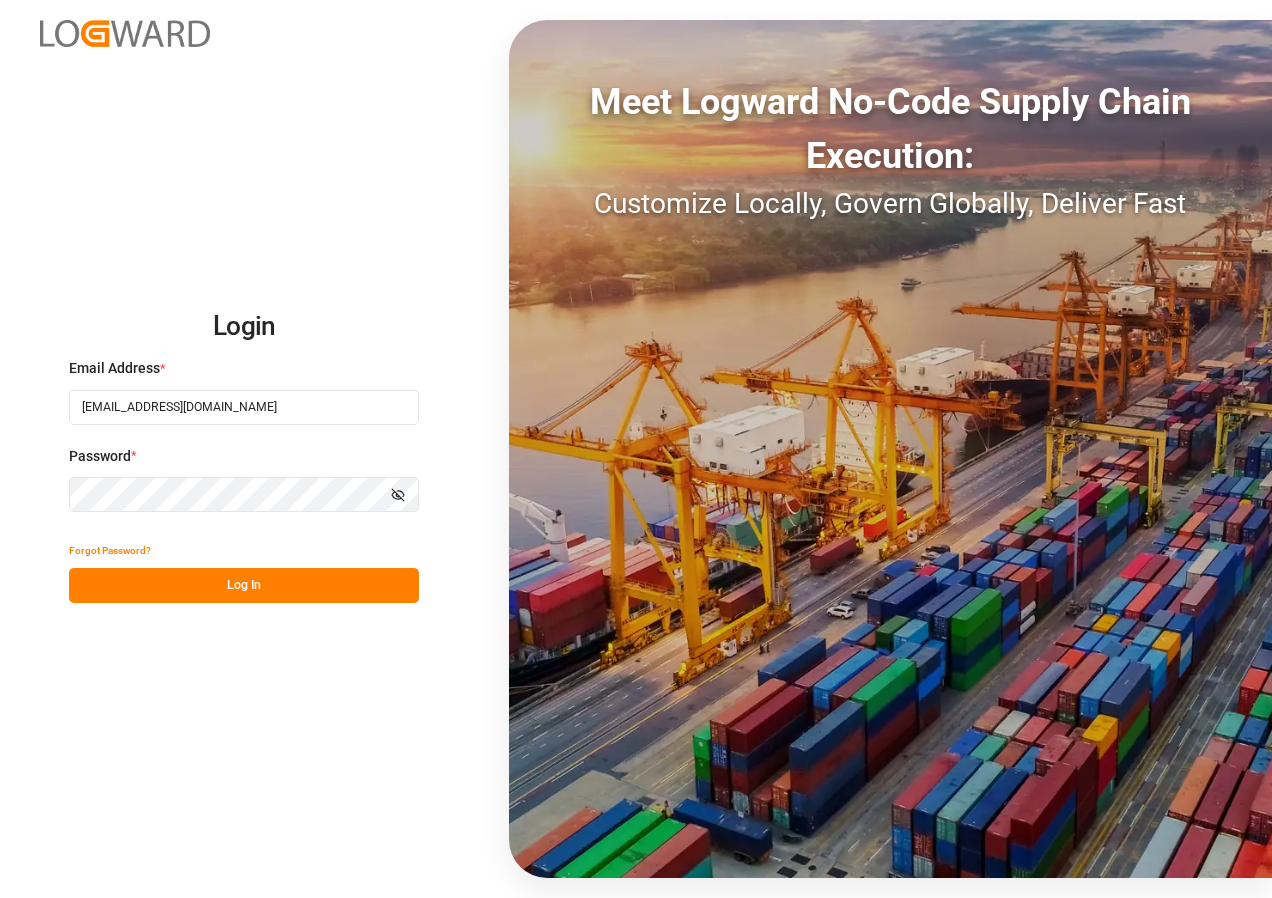 click on "Log In" at bounding box center [244, 585] 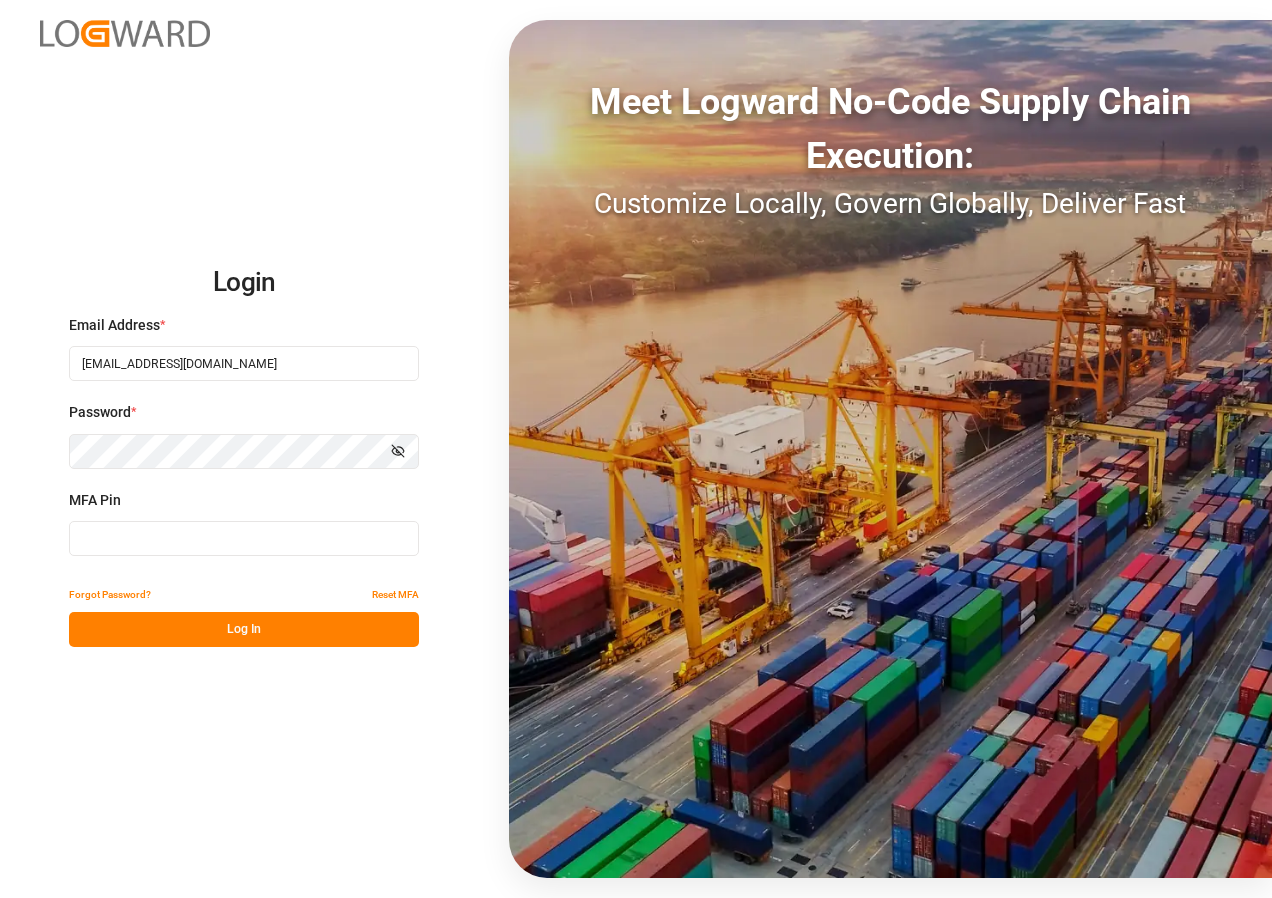 click at bounding box center [244, 538] 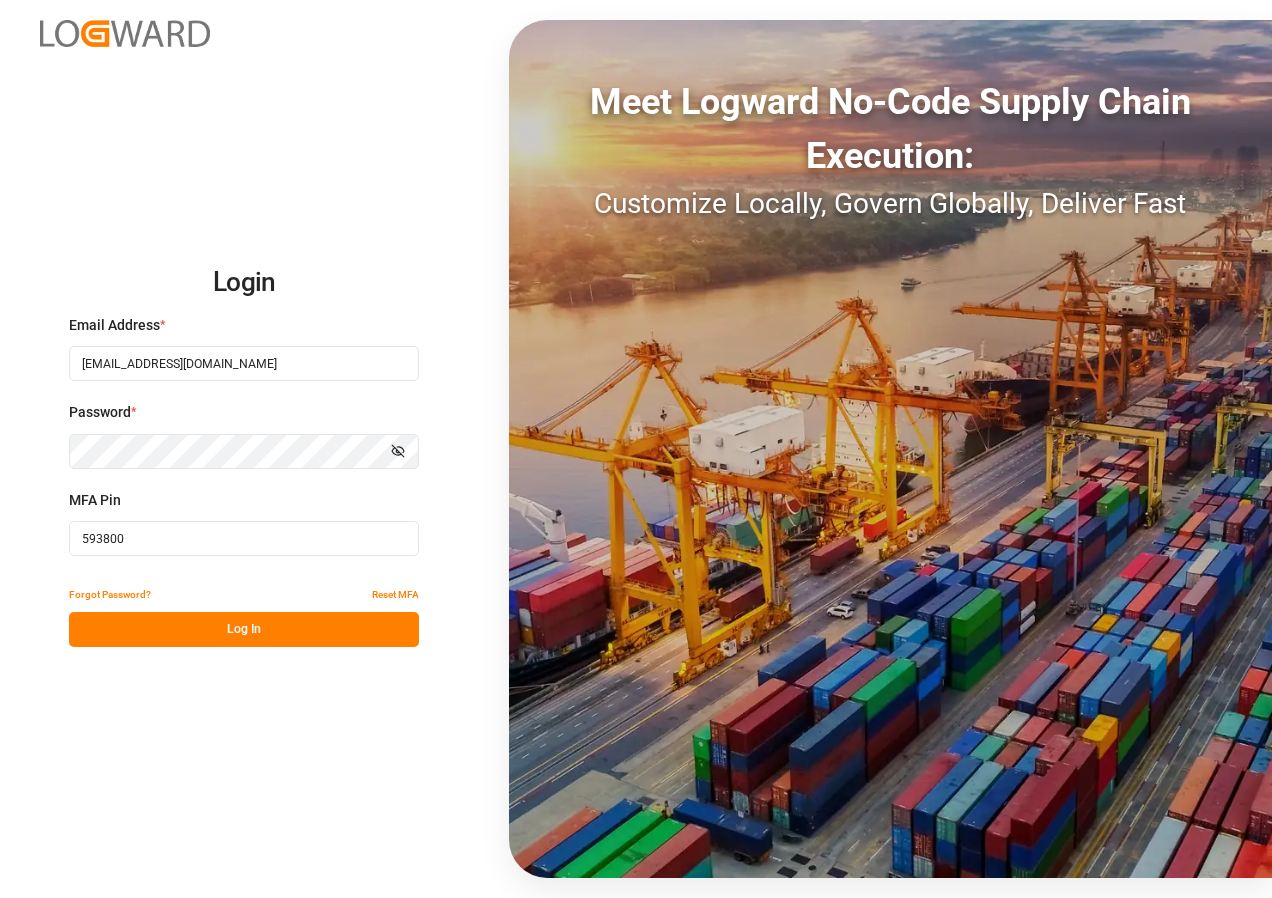 type on "593800" 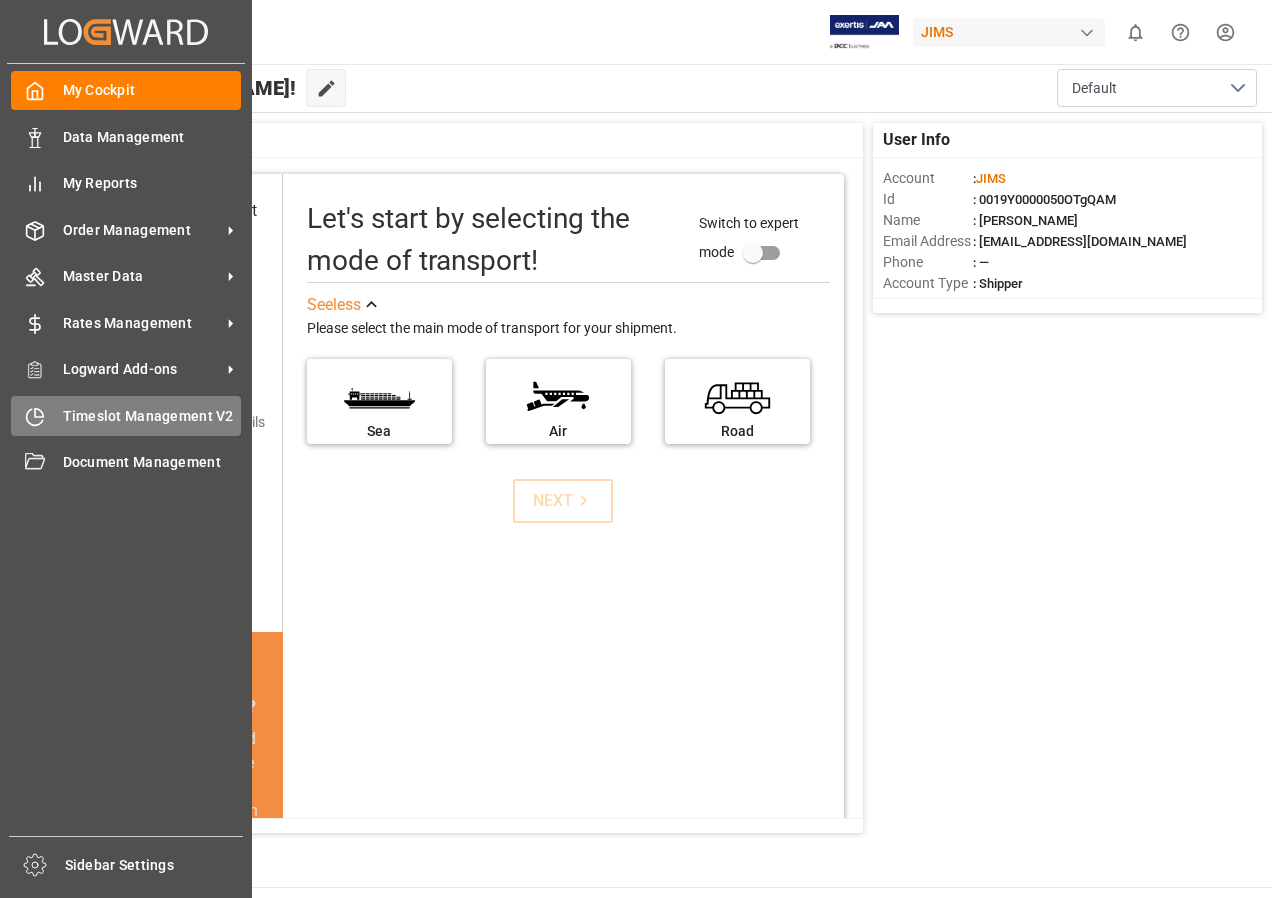 click on "Timeslot Management V2" at bounding box center (152, 416) 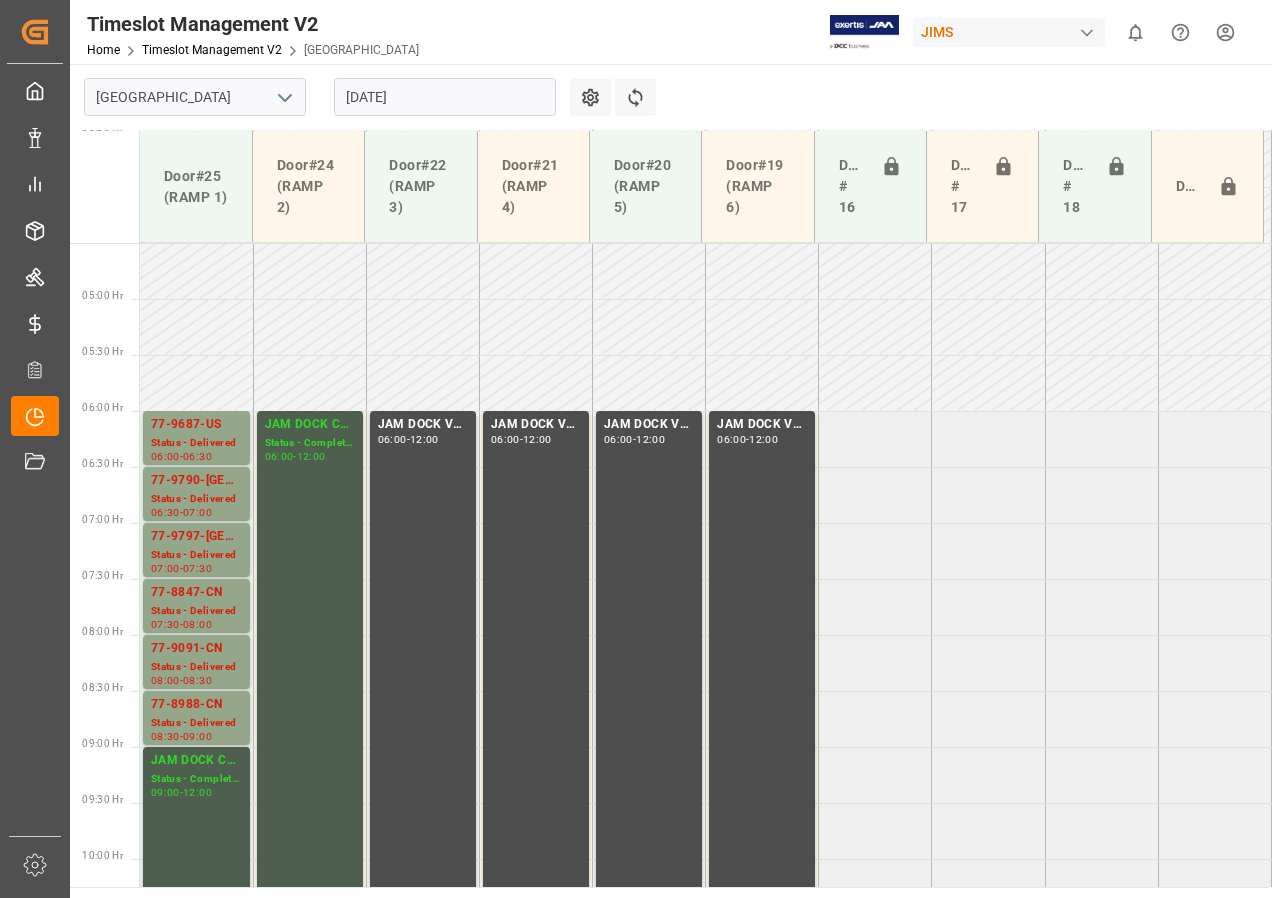 scroll, scrollTop: 473, scrollLeft: 0, axis: vertical 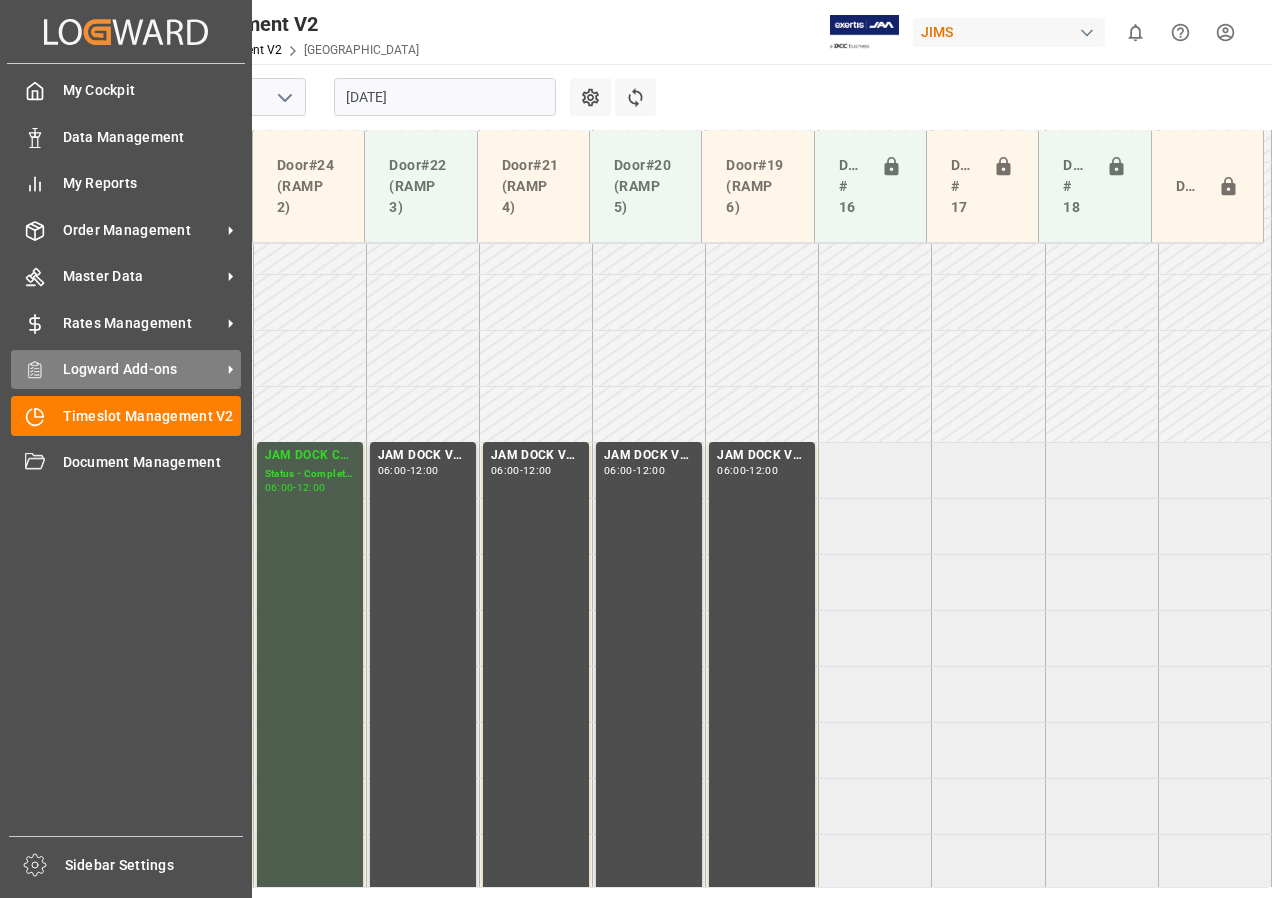 click 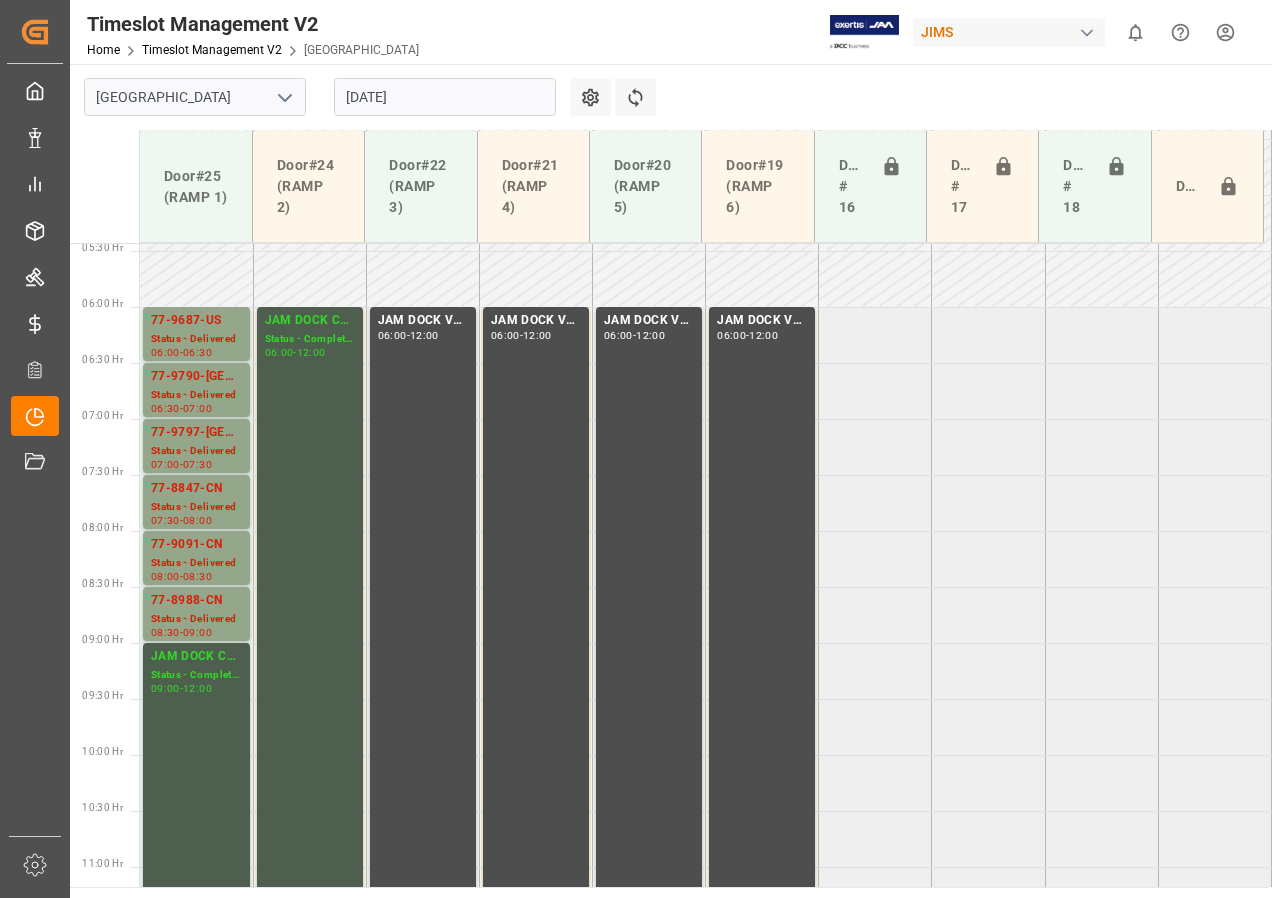 scroll, scrollTop: 573, scrollLeft: 0, axis: vertical 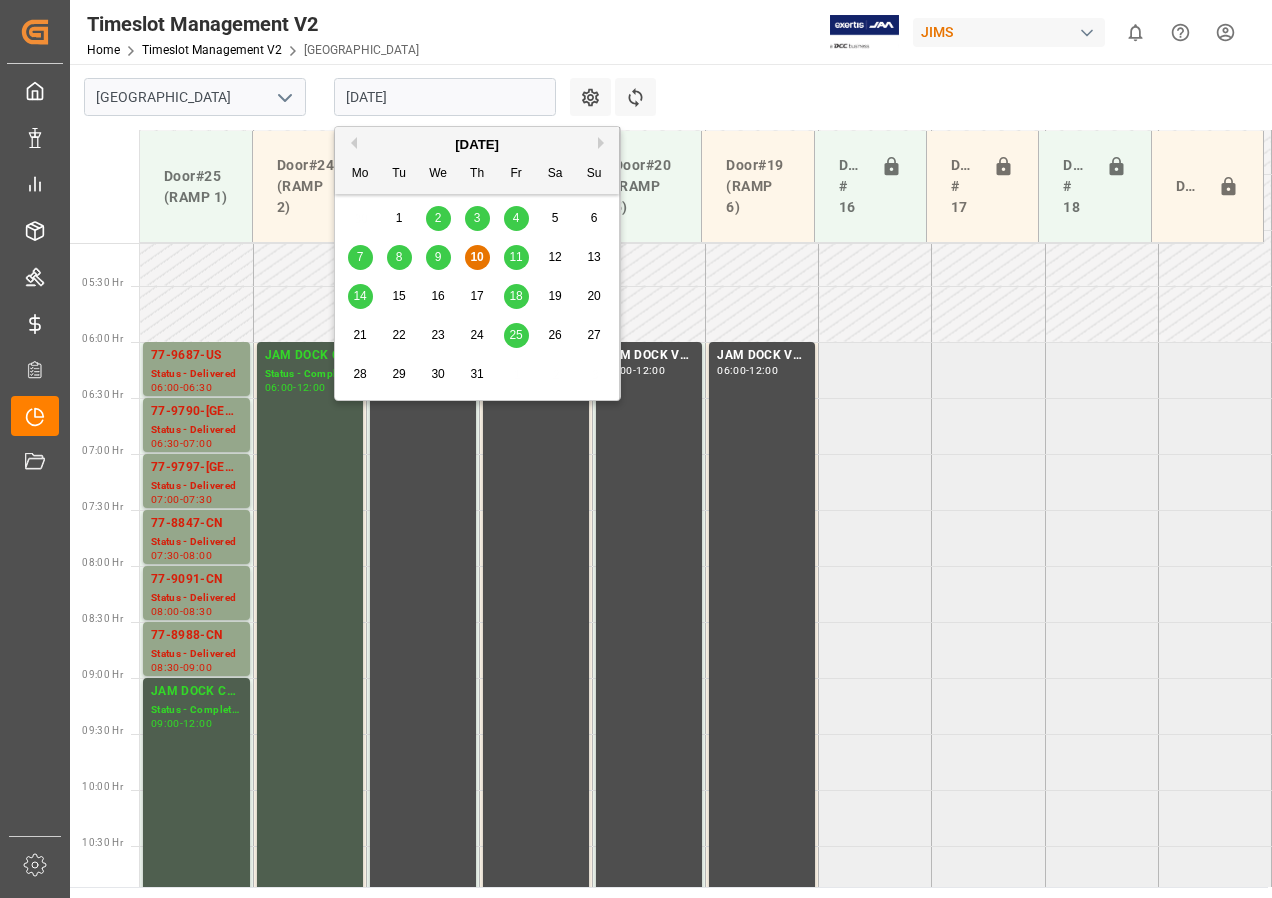 click on "10-07-2025" at bounding box center [445, 97] 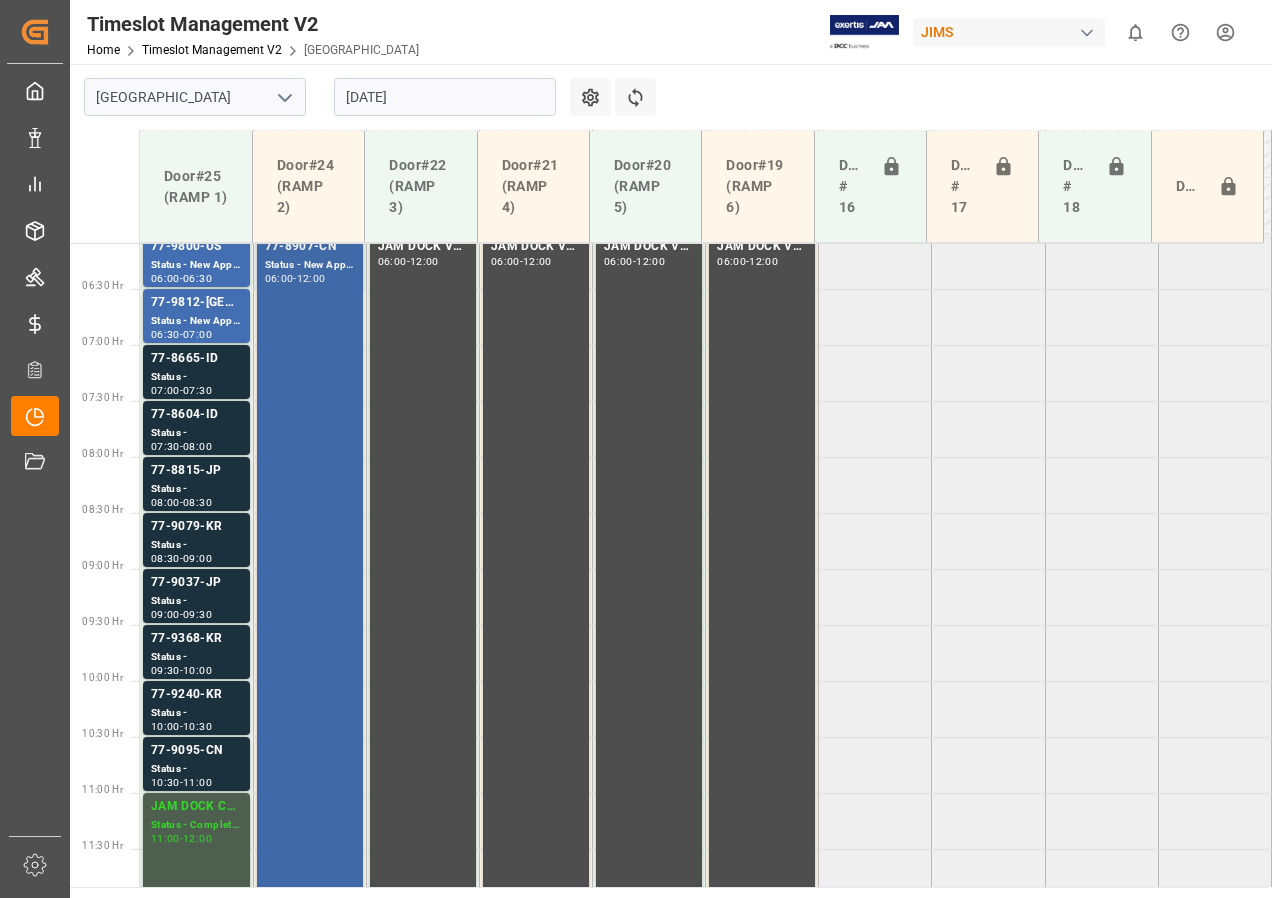 scroll, scrollTop: 673, scrollLeft: 0, axis: vertical 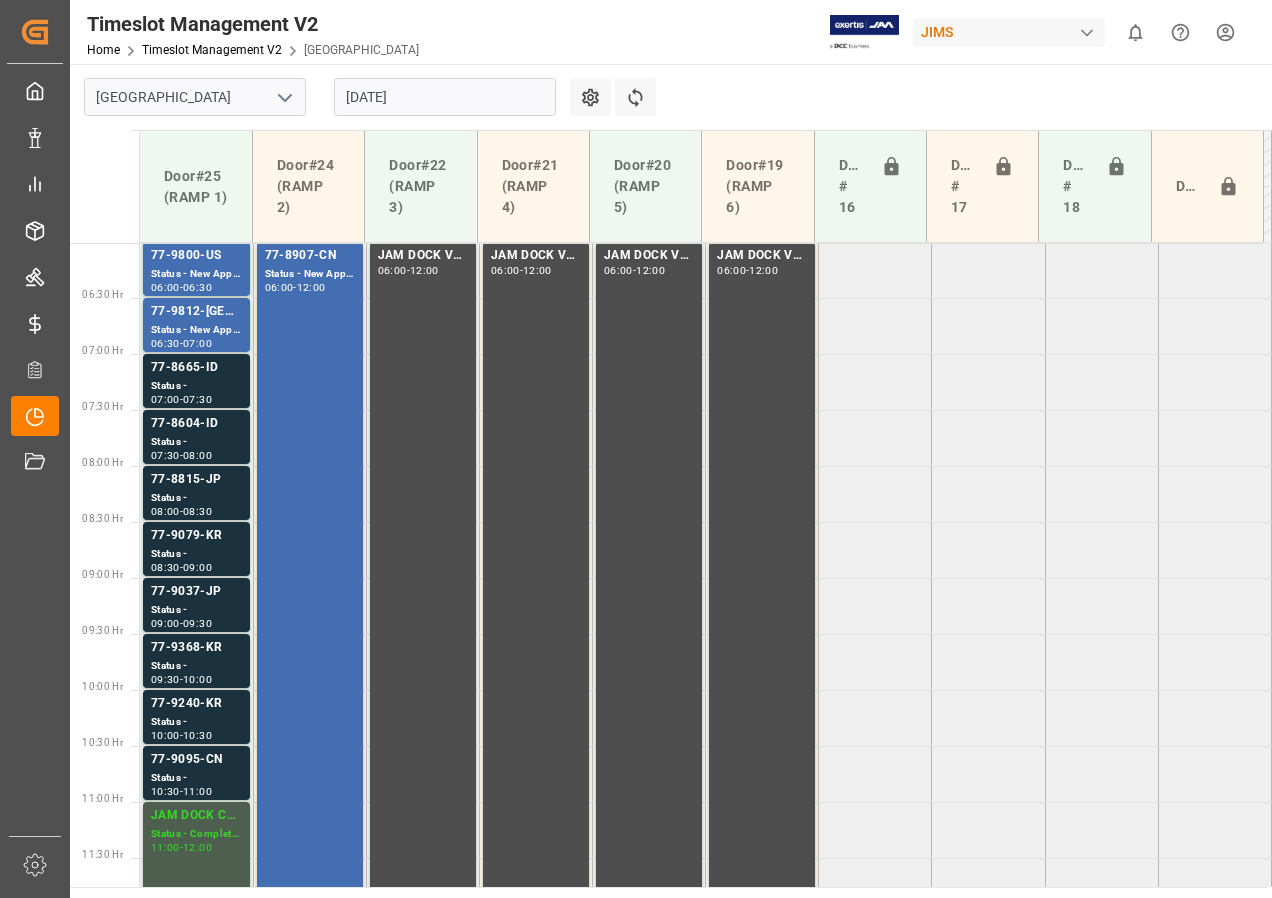 click on "[DATE]" at bounding box center (445, 97) 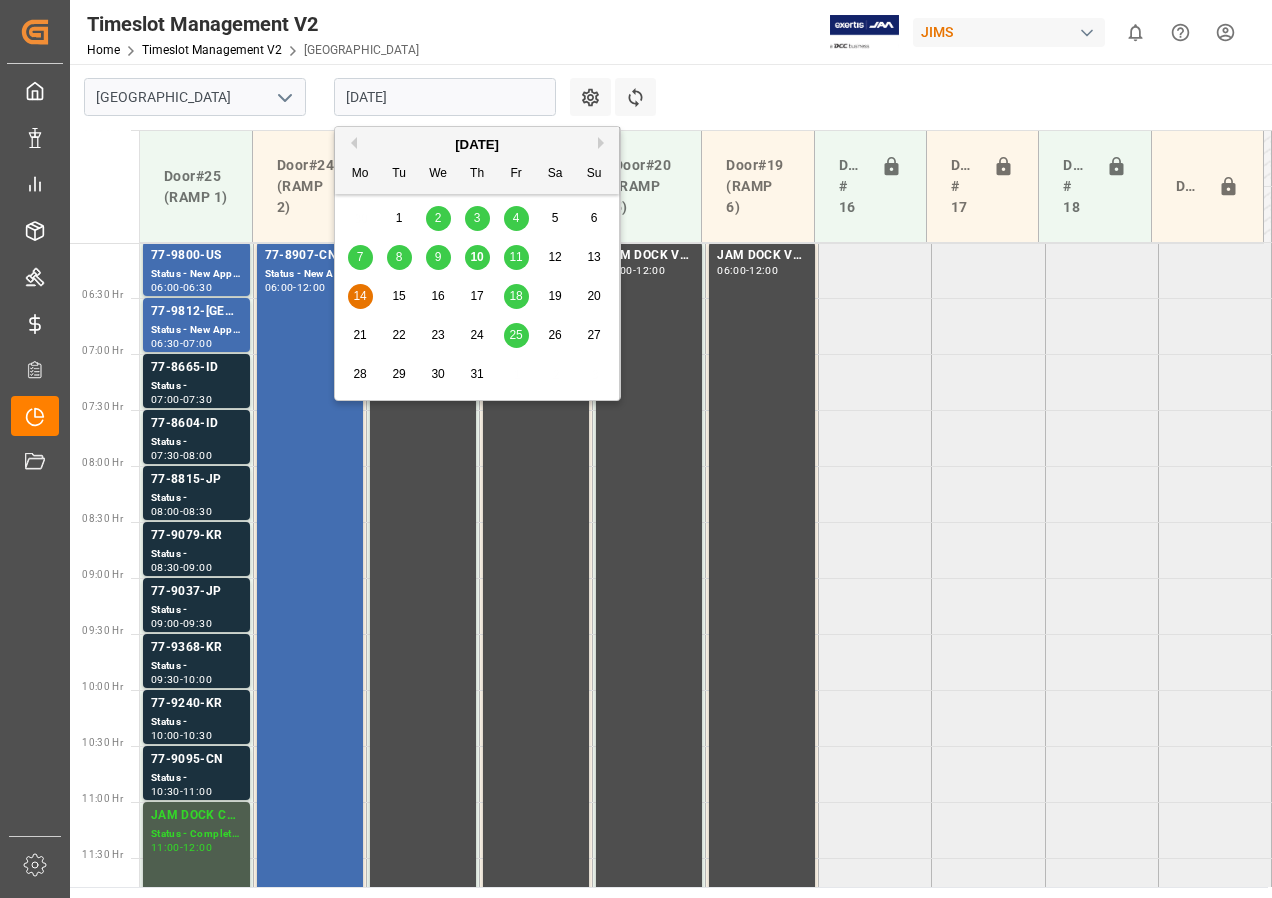 click on "11" at bounding box center [515, 257] 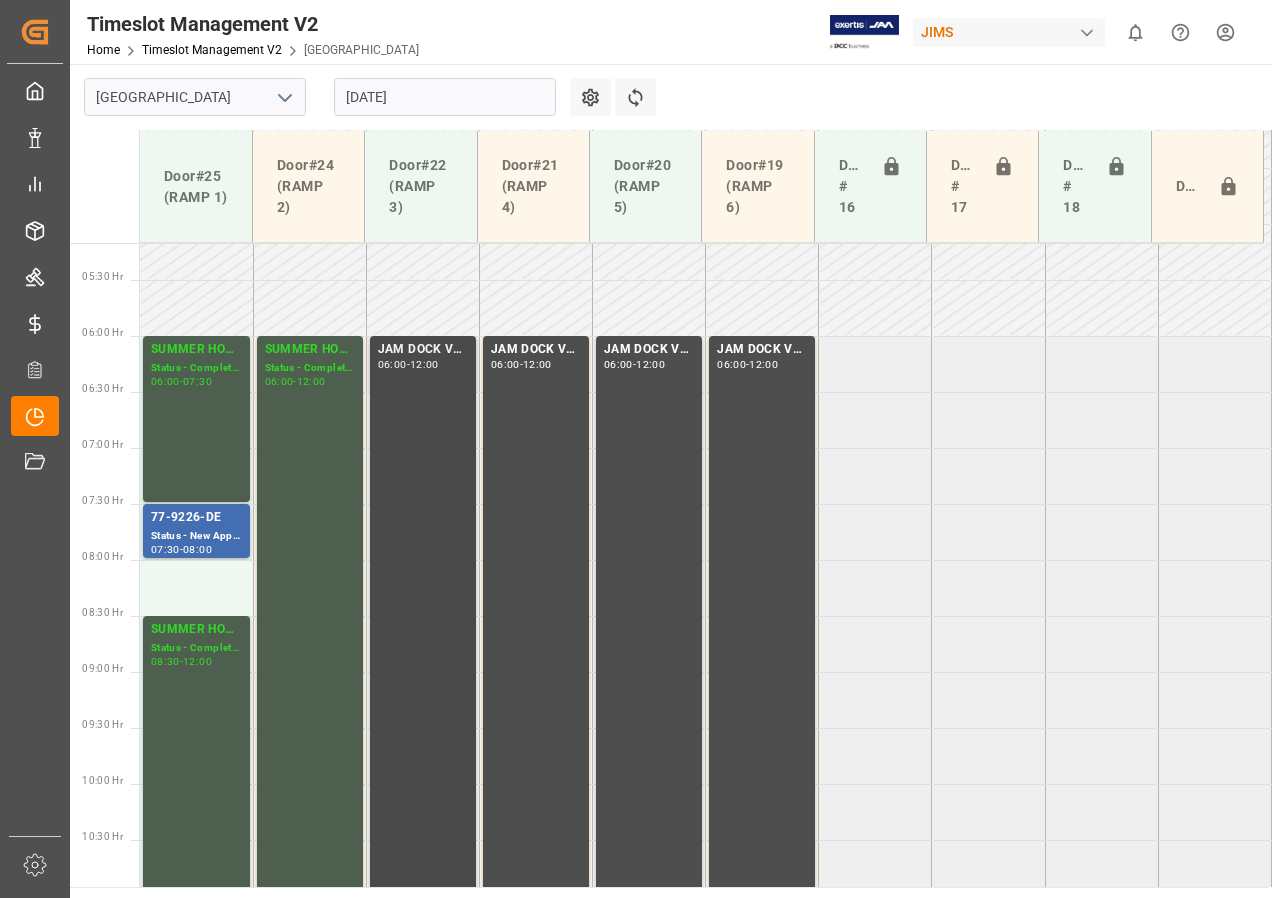 scroll, scrollTop: 571, scrollLeft: 0, axis: vertical 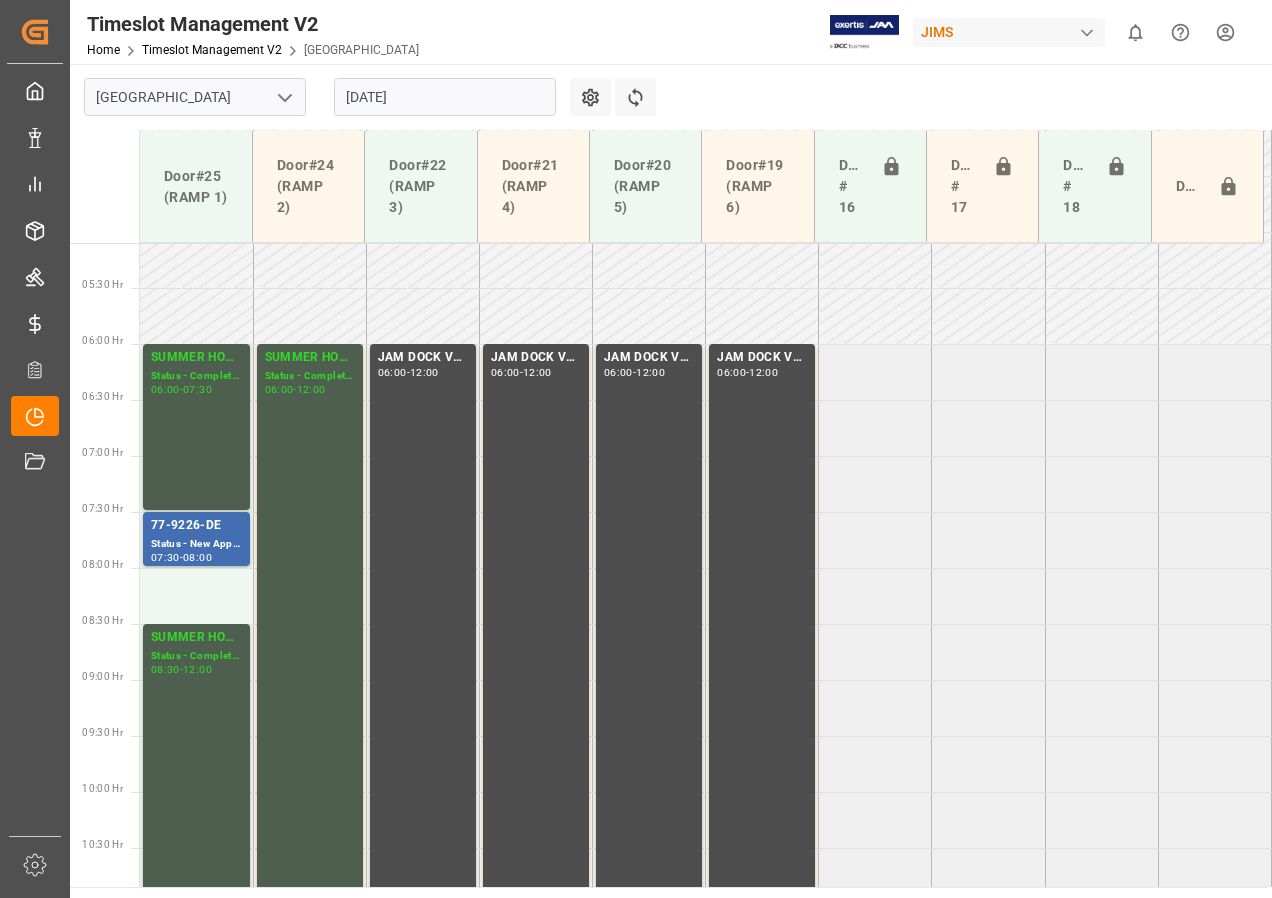 click on "[DATE]" at bounding box center (445, 97) 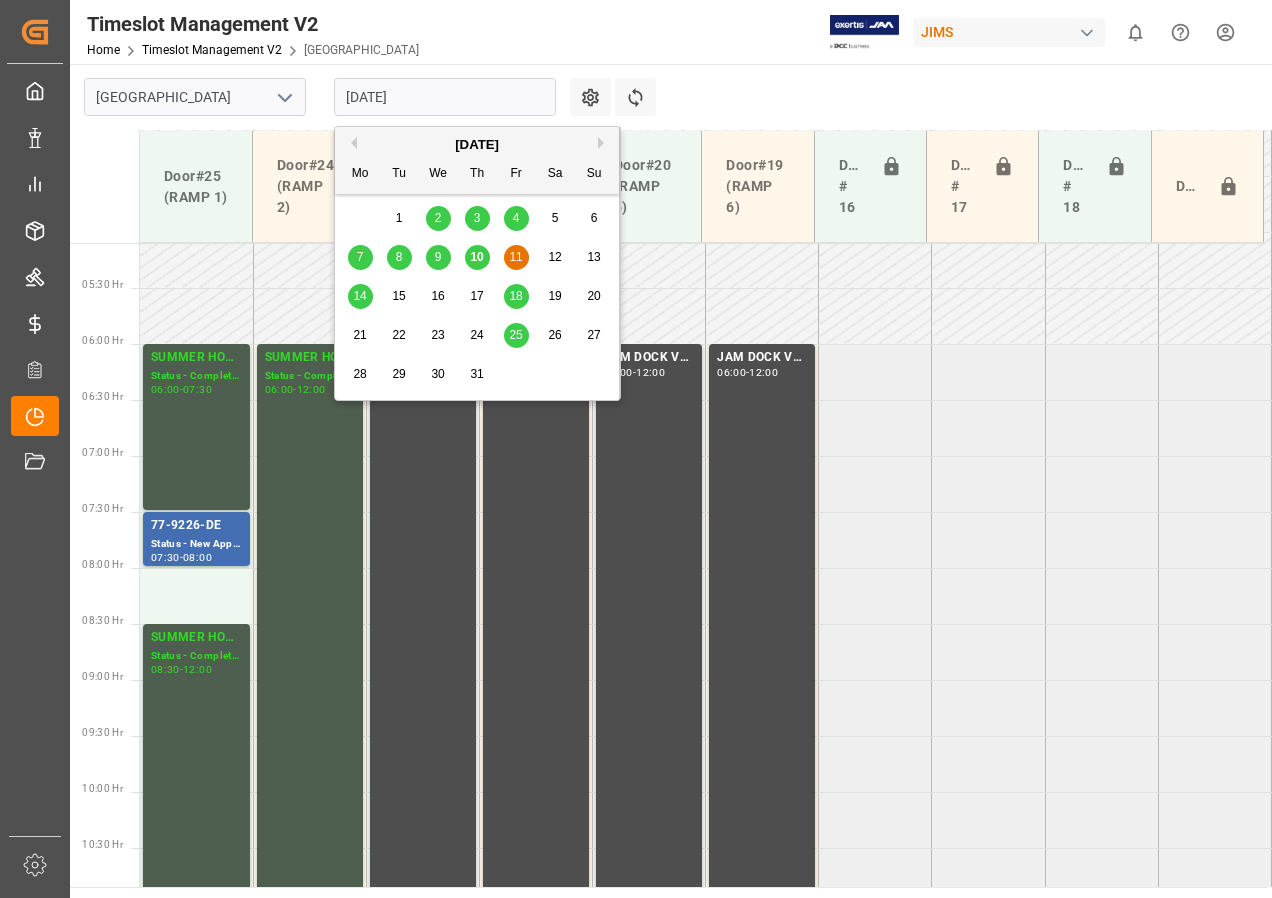 click on "10" at bounding box center (476, 257) 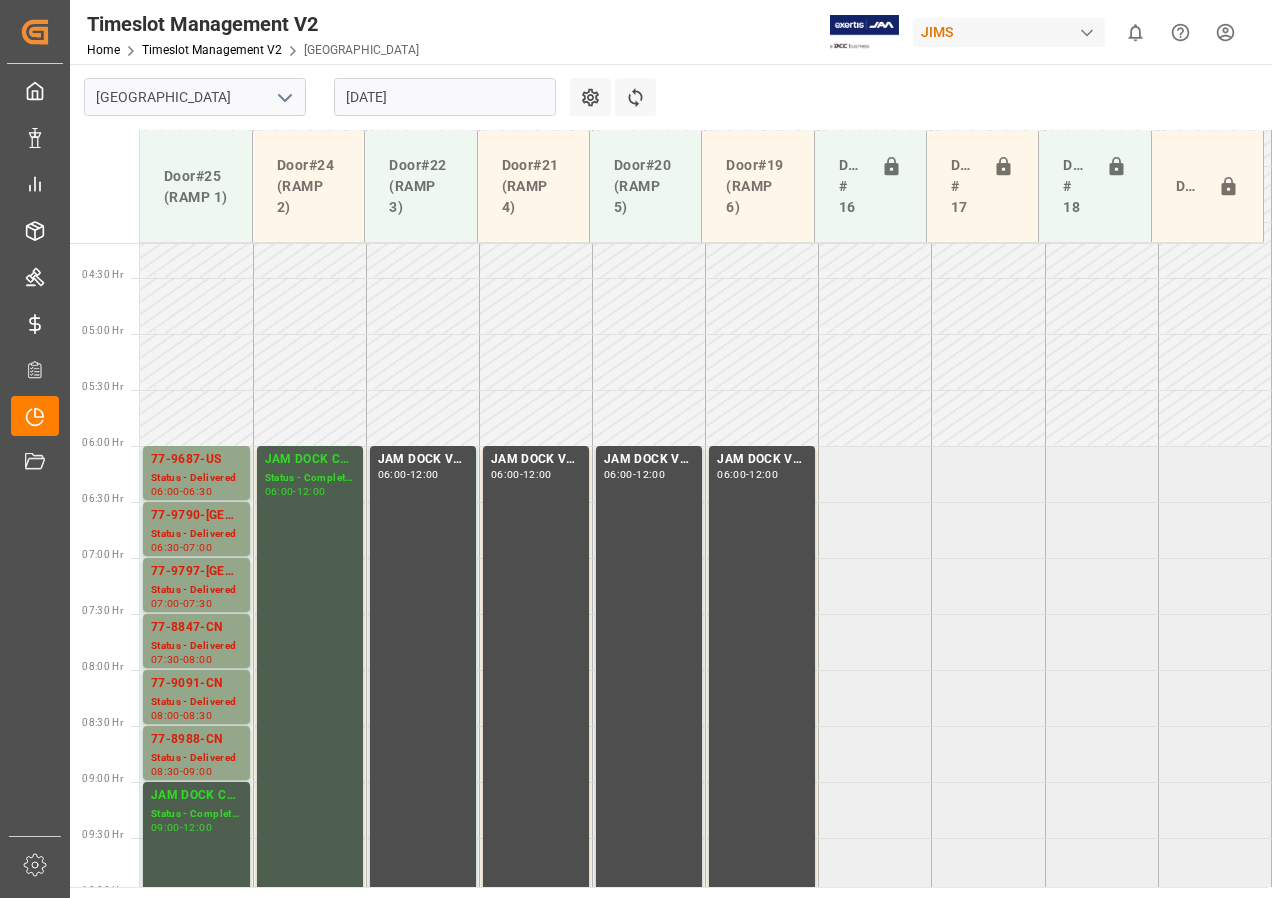 scroll, scrollTop: 573, scrollLeft: 0, axis: vertical 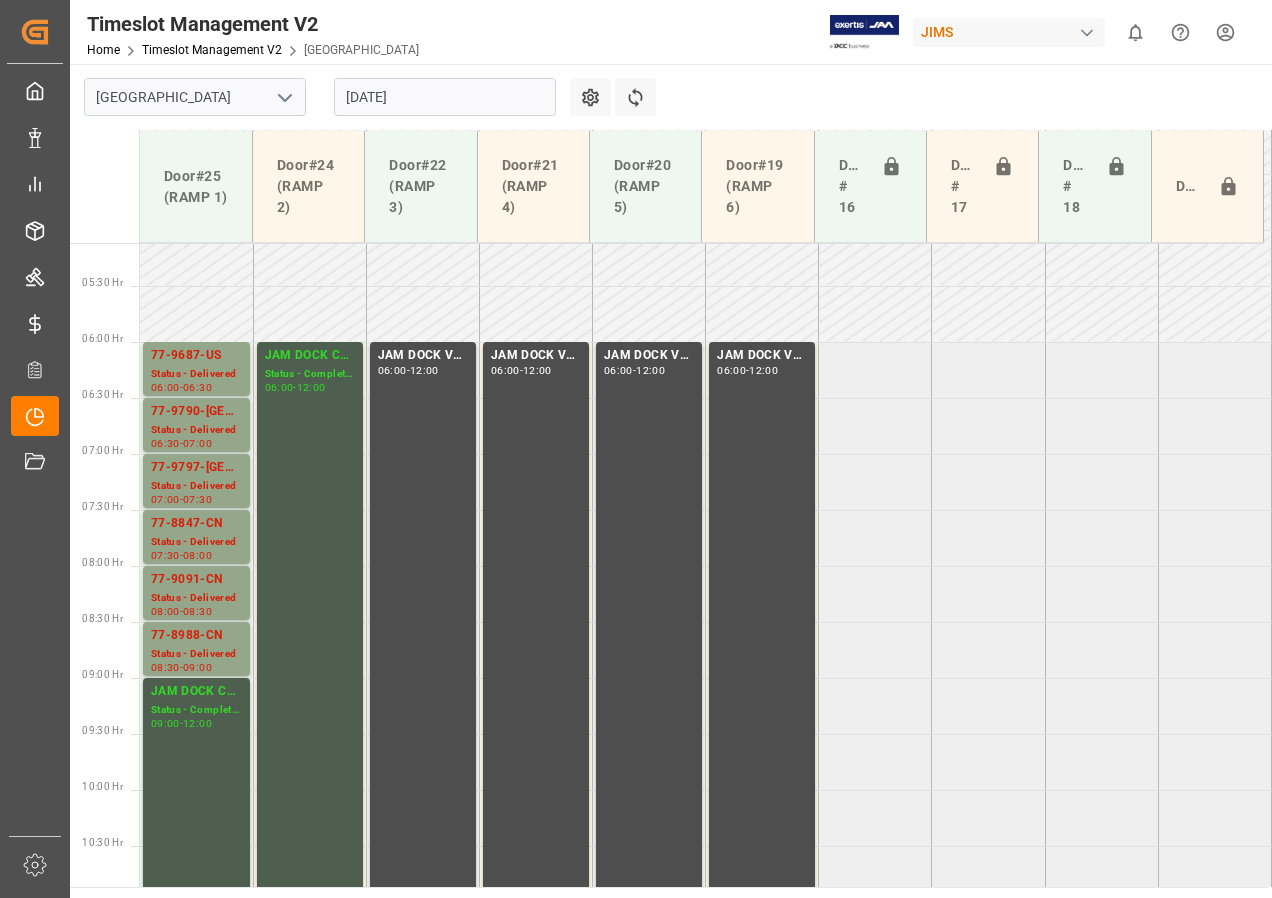 click on "10-07-2025" at bounding box center (445, 97) 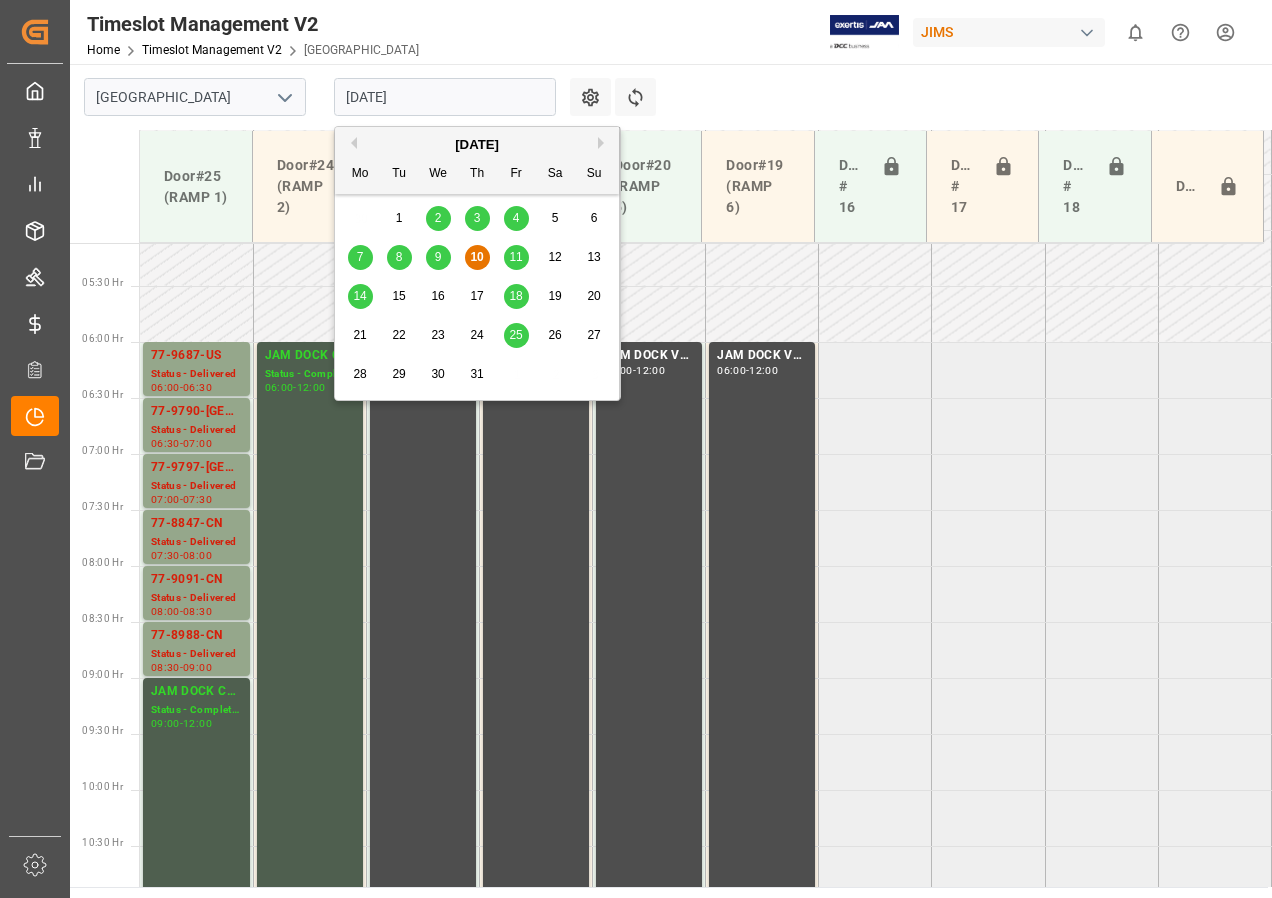 click on "14" at bounding box center [359, 296] 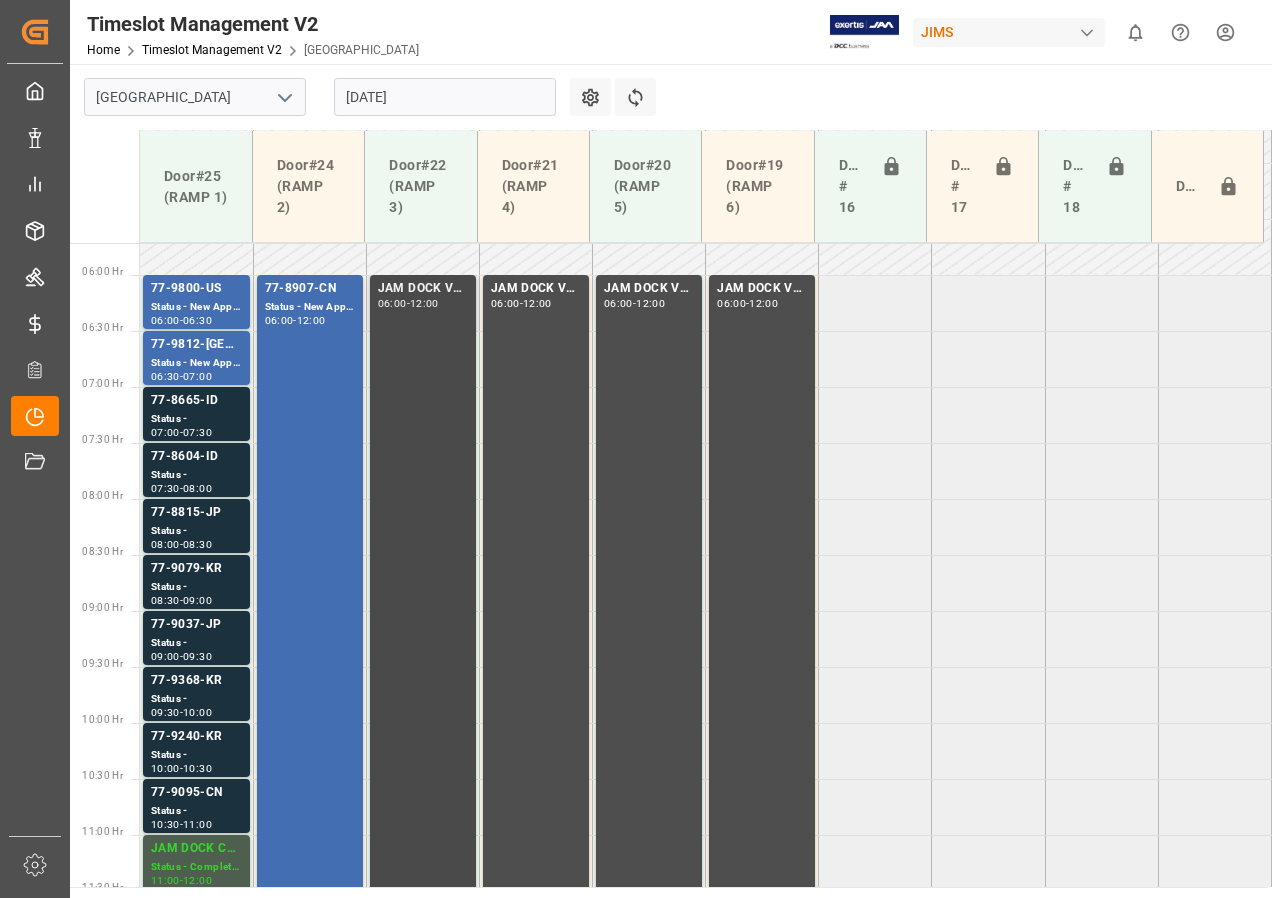 scroll, scrollTop: 740, scrollLeft: 0, axis: vertical 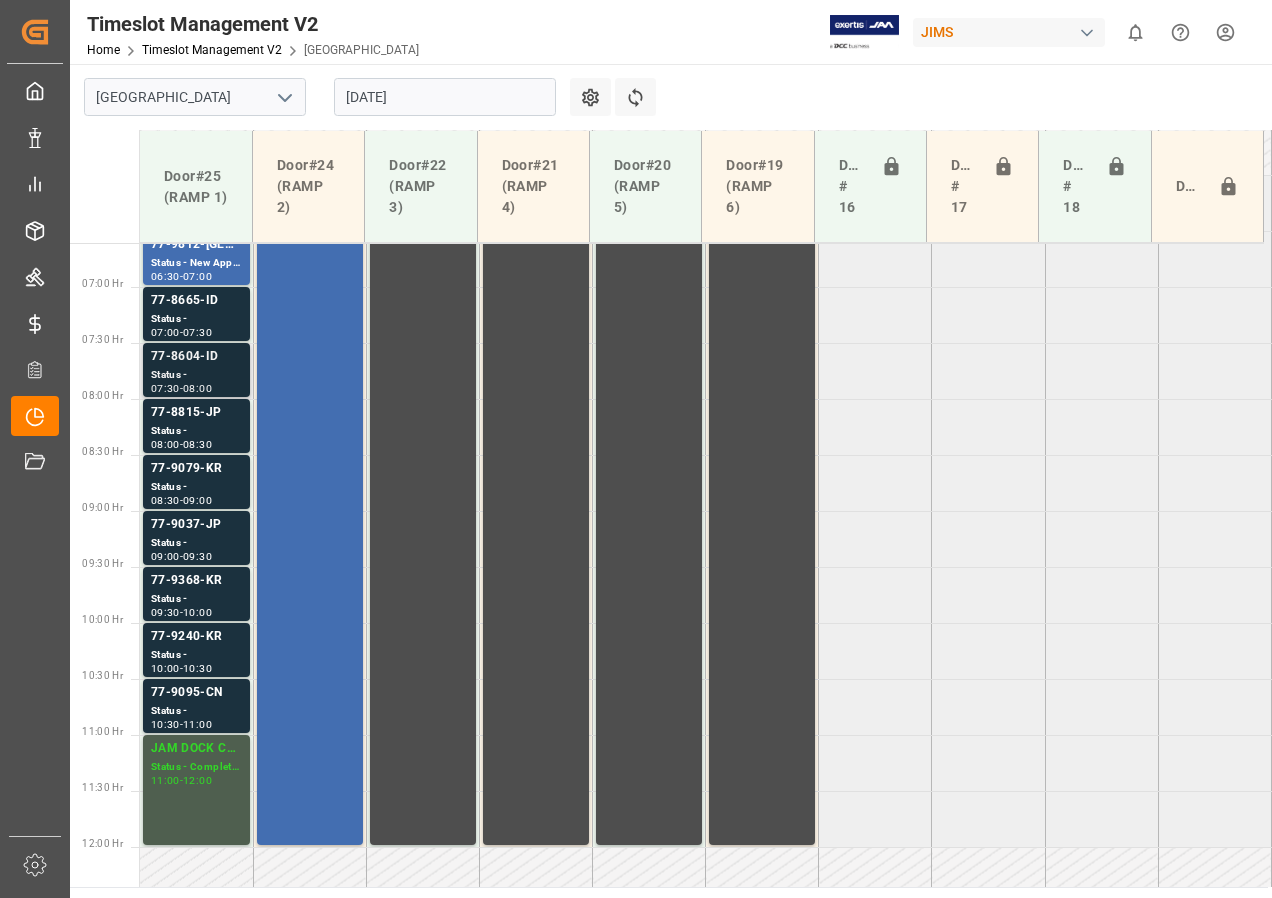 click on "77-8604-ID" at bounding box center (196, 357) 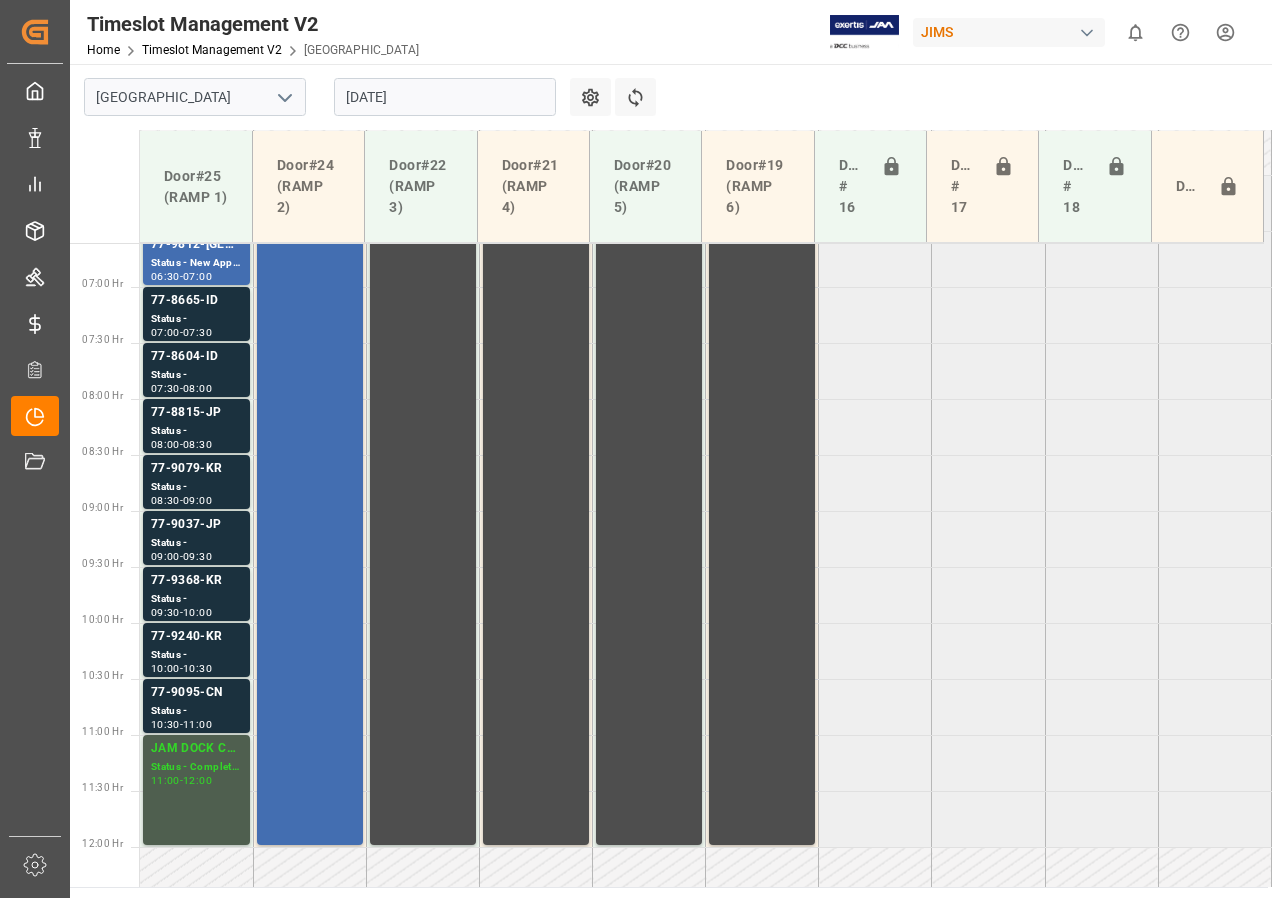 click on "Status -" at bounding box center (196, 319) 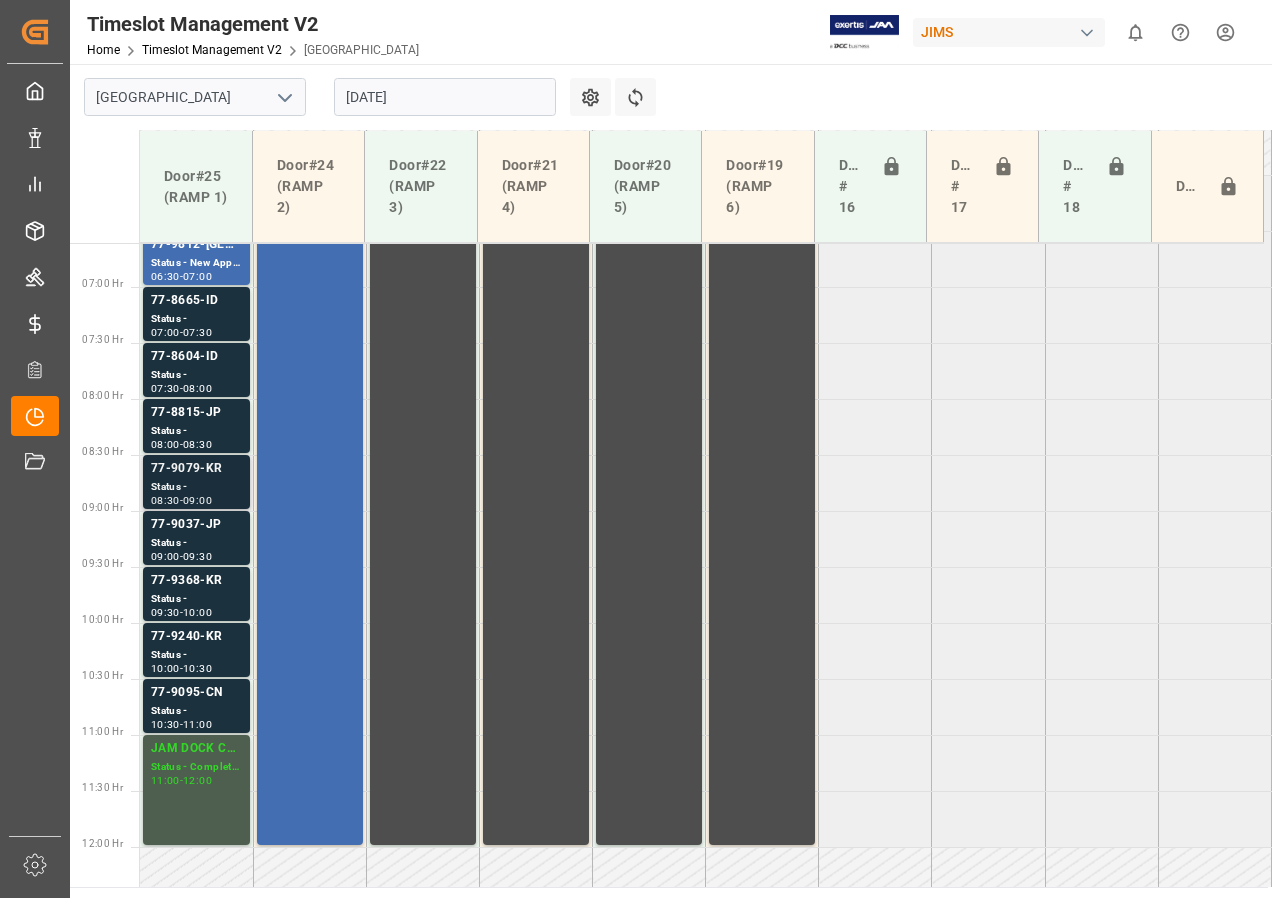 click on "Status -" at bounding box center (196, 487) 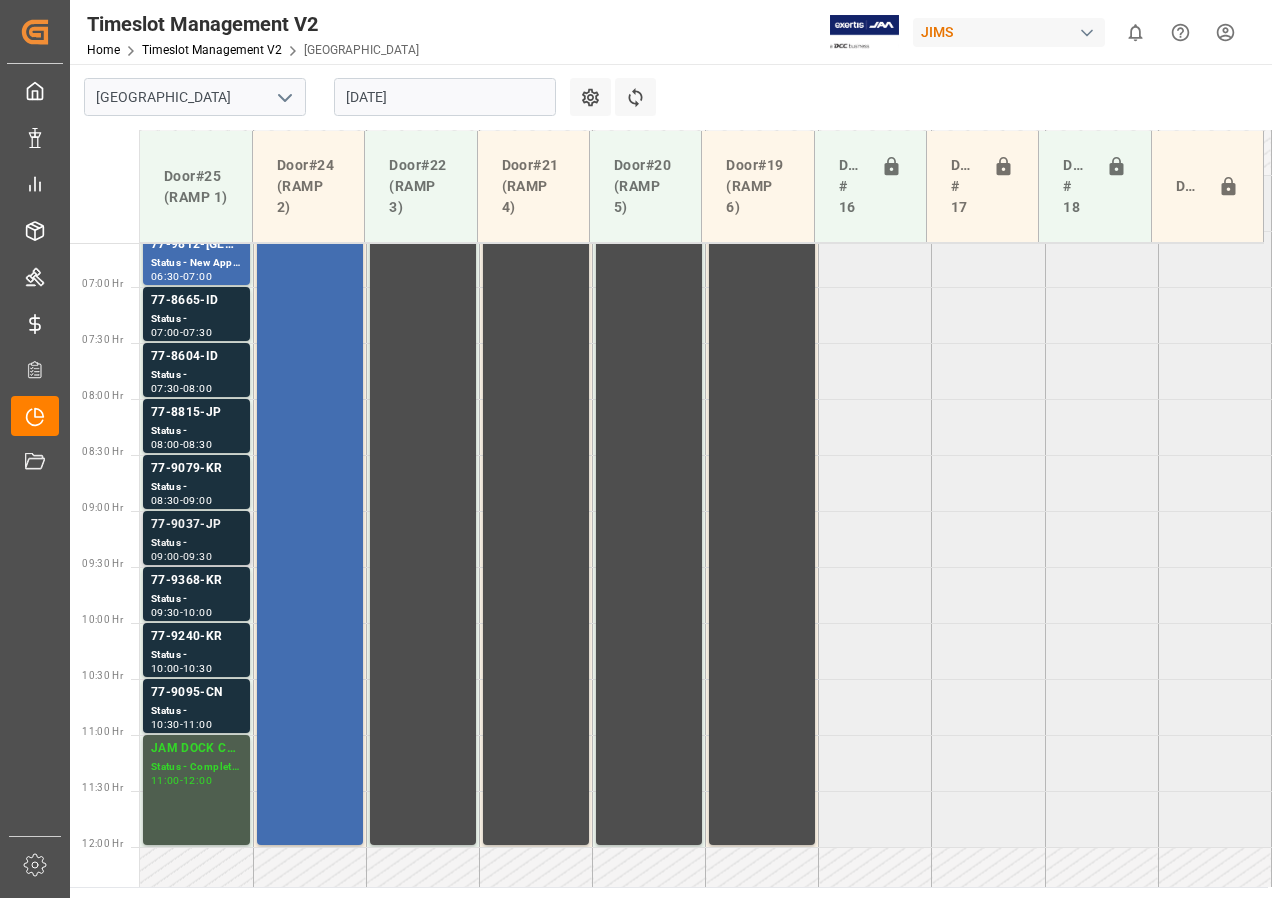 click on "Status -" at bounding box center [196, 543] 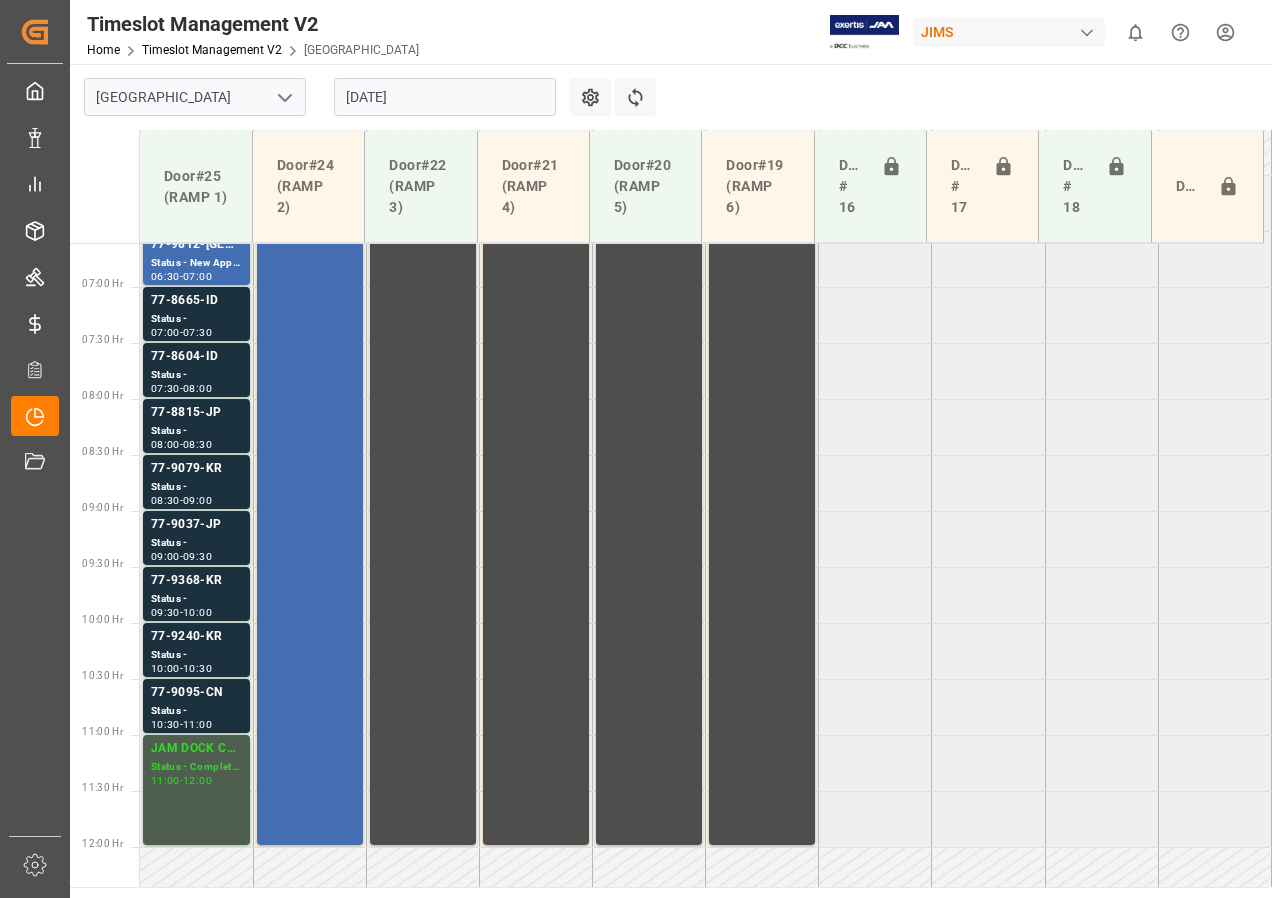 click on "77-9368-KR" at bounding box center (196, 581) 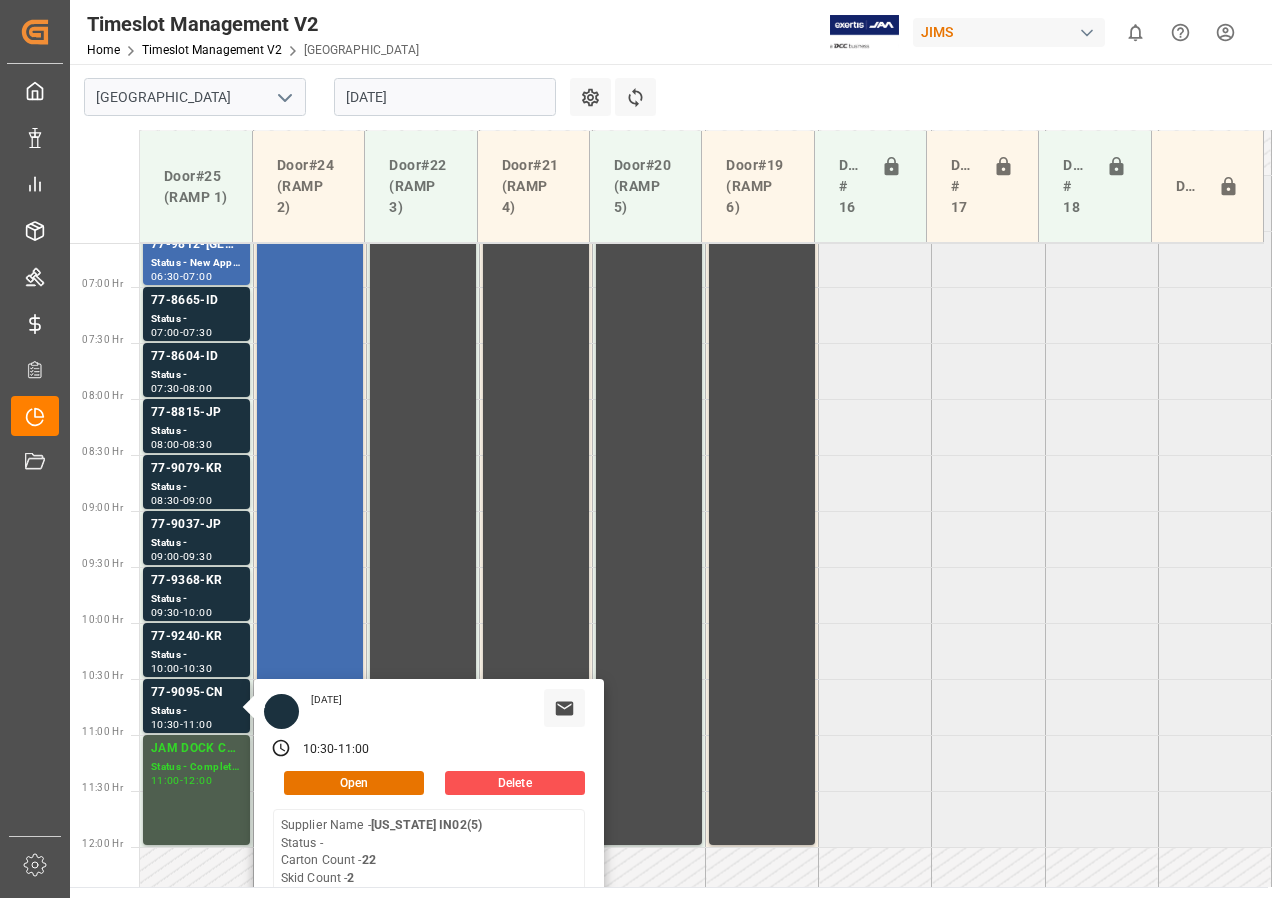 click on "[DATE]" at bounding box center [445, 97] 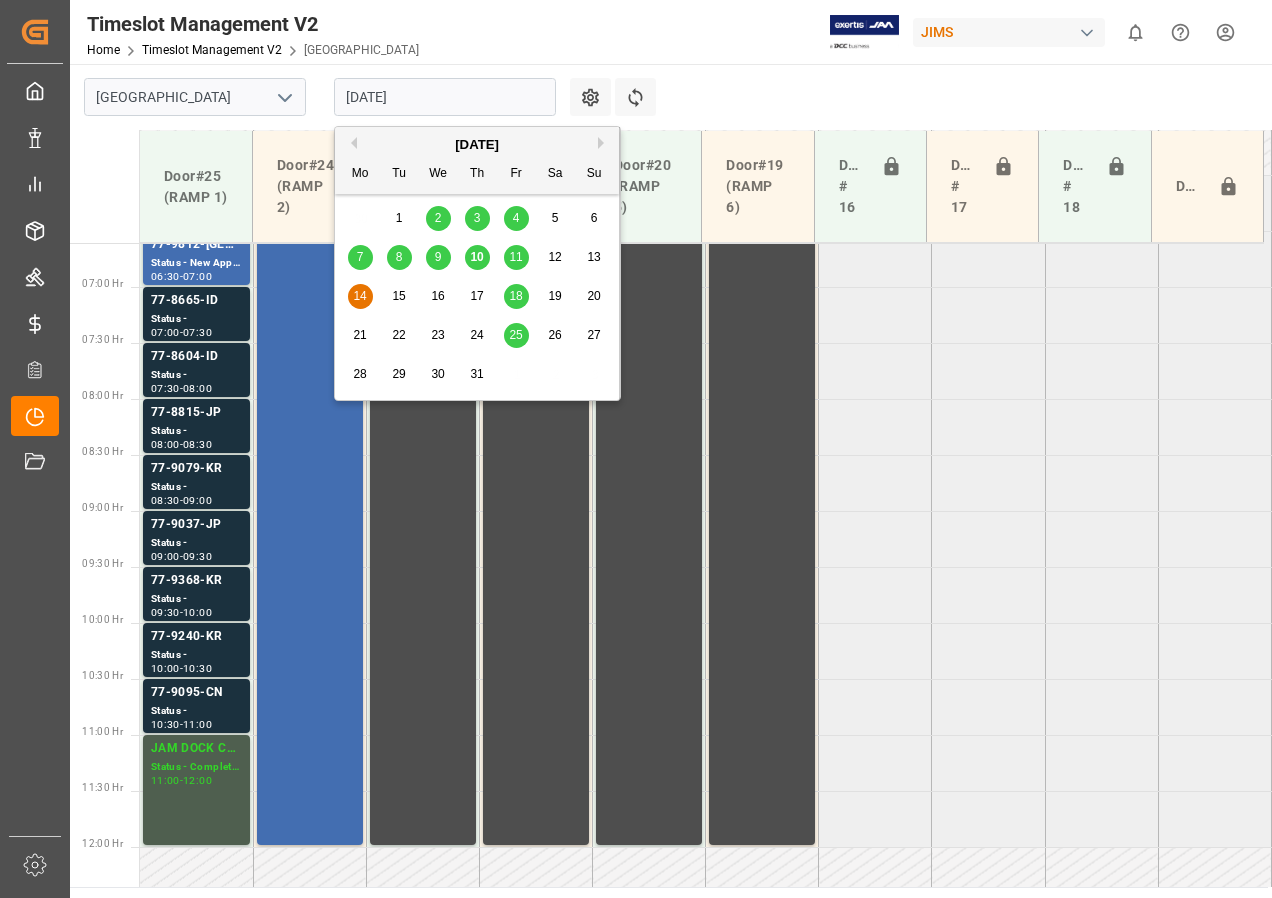 click on "15" at bounding box center (399, 297) 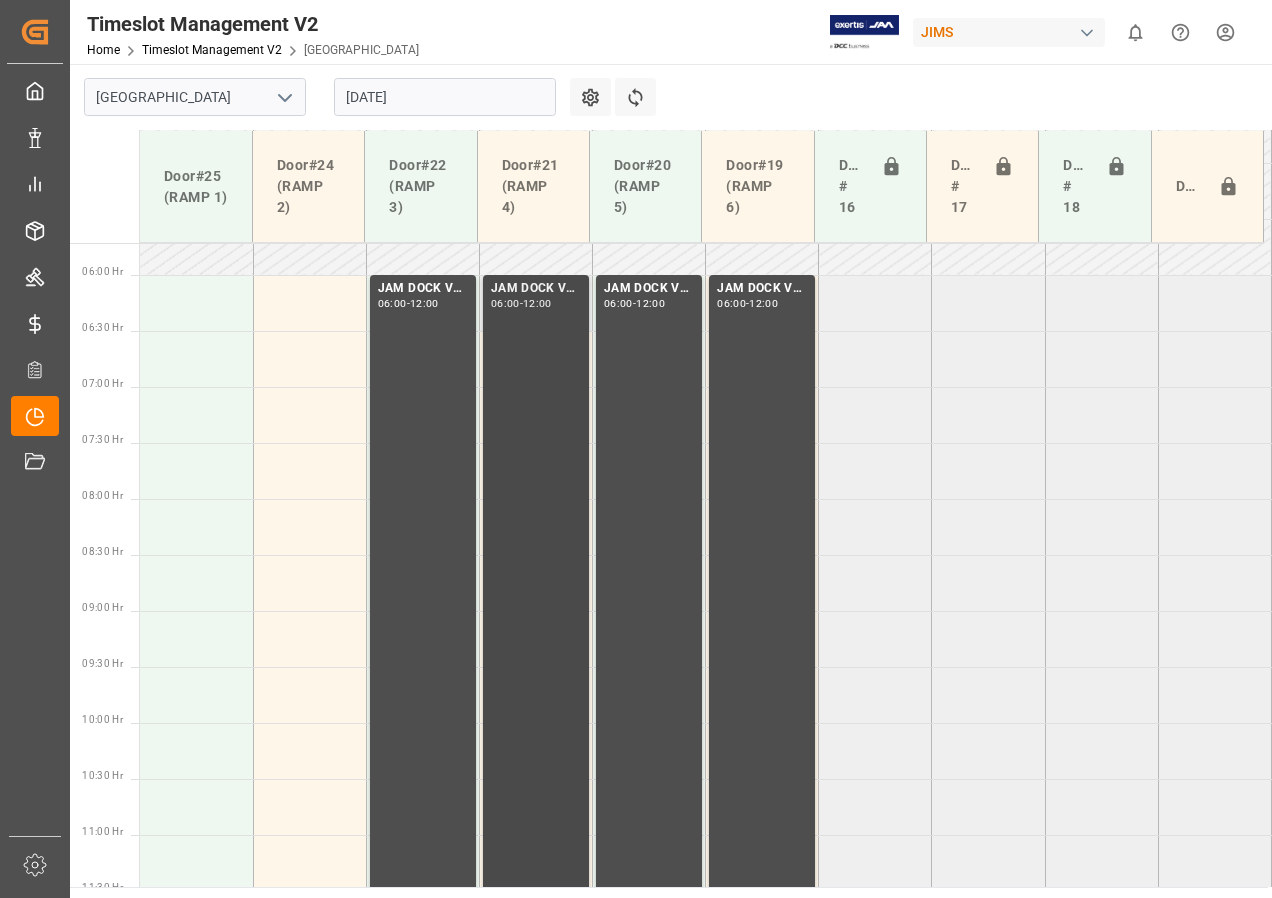 scroll, scrollTop: 673, scrollLeft: 0, axis: vertical 